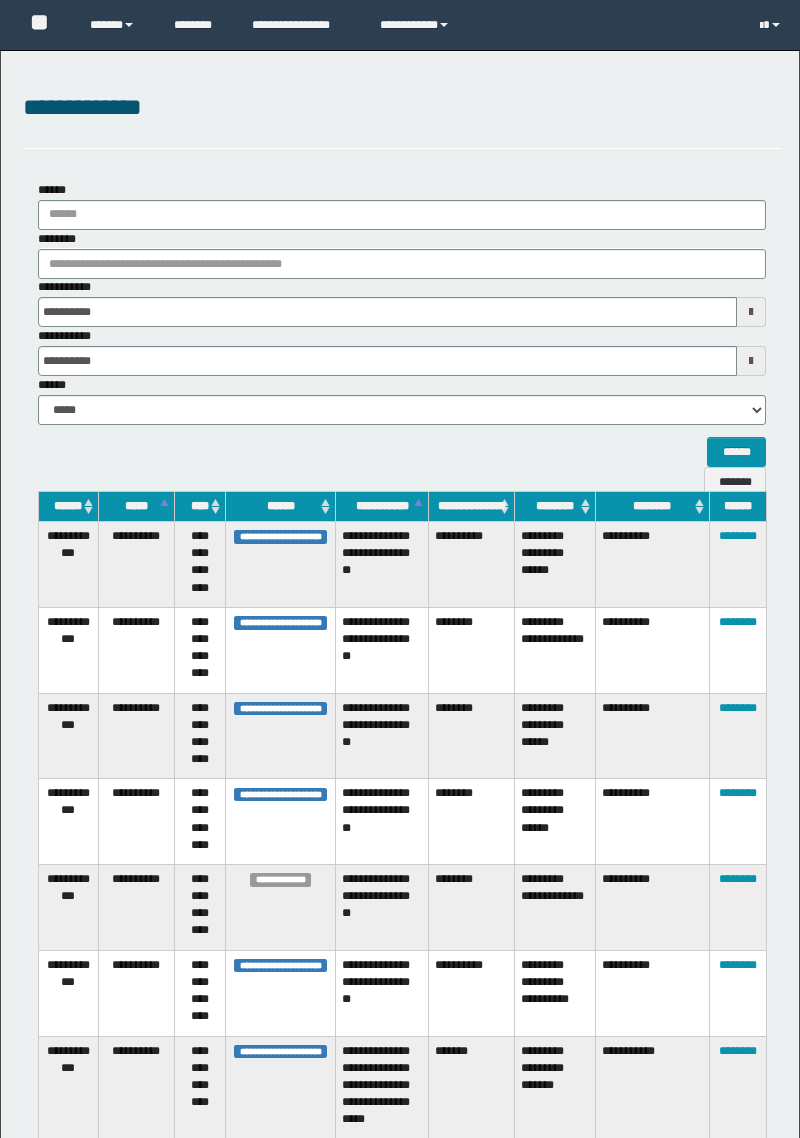 scroll, scrollTop: 0, scrollLeft: 0, axis: both 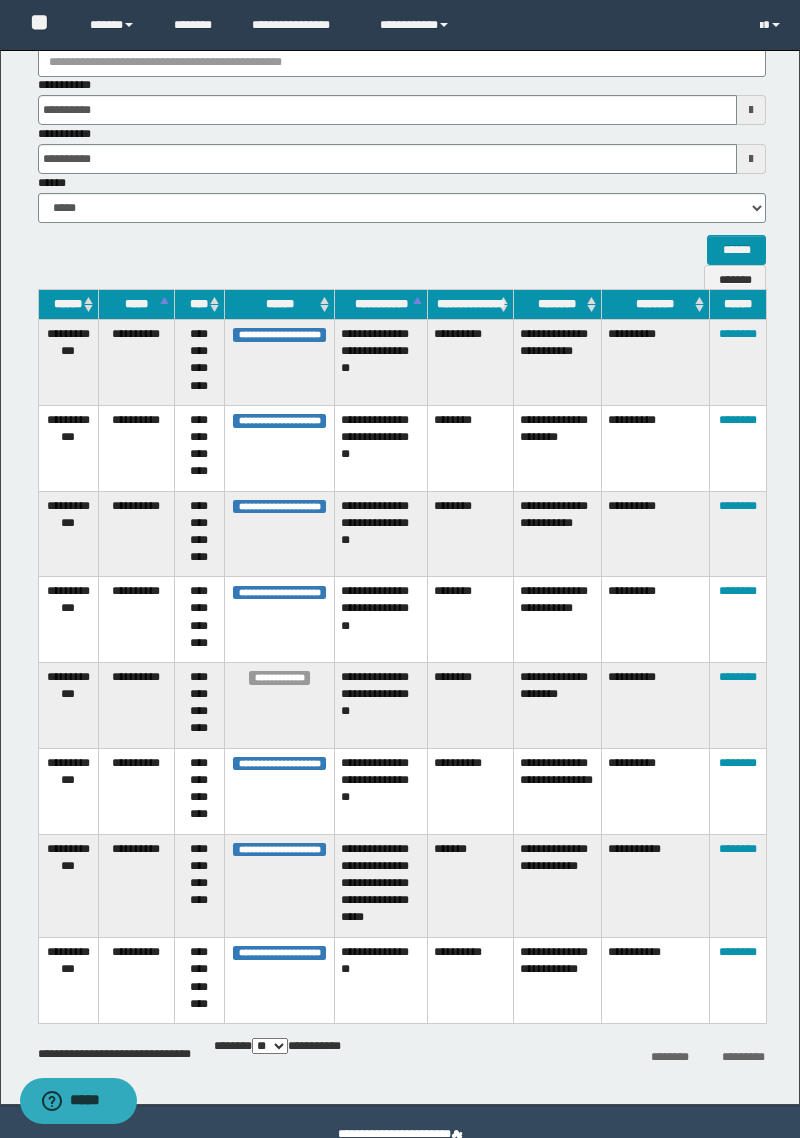 click on "**********" at bounding box center [400, 476] 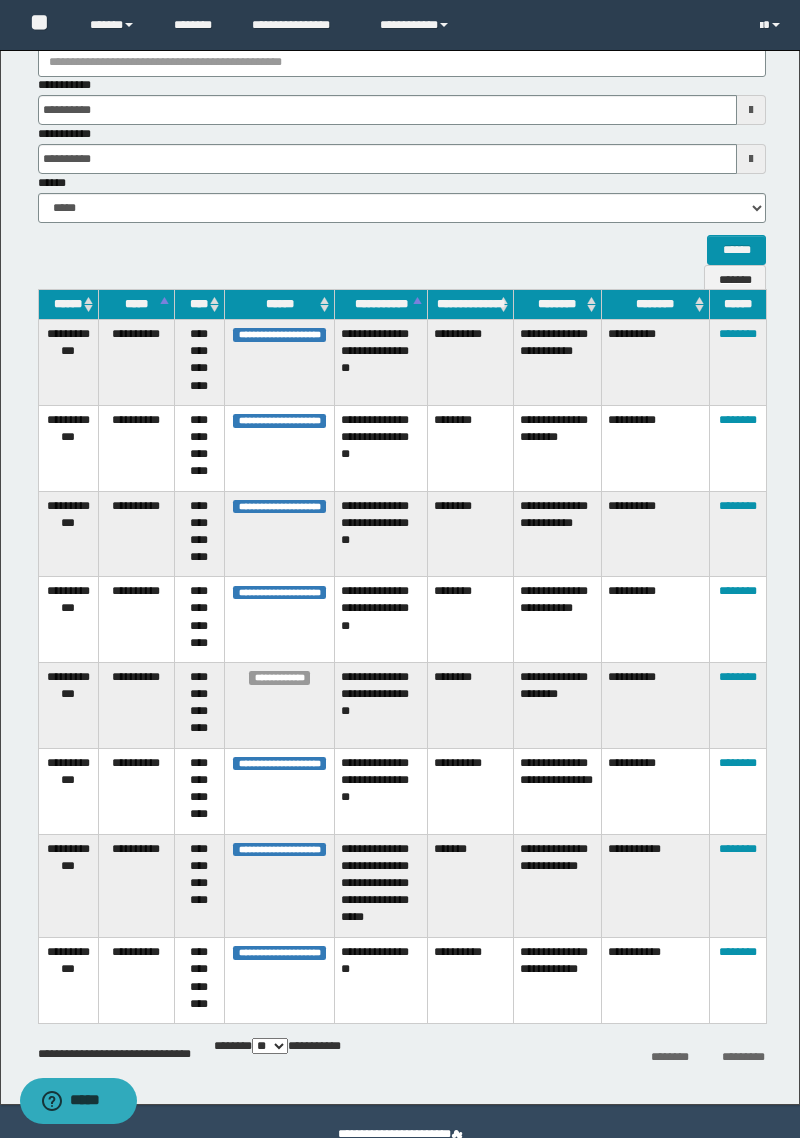 scroll, scrollTop: 0, scrollLeft: 0, axis: both 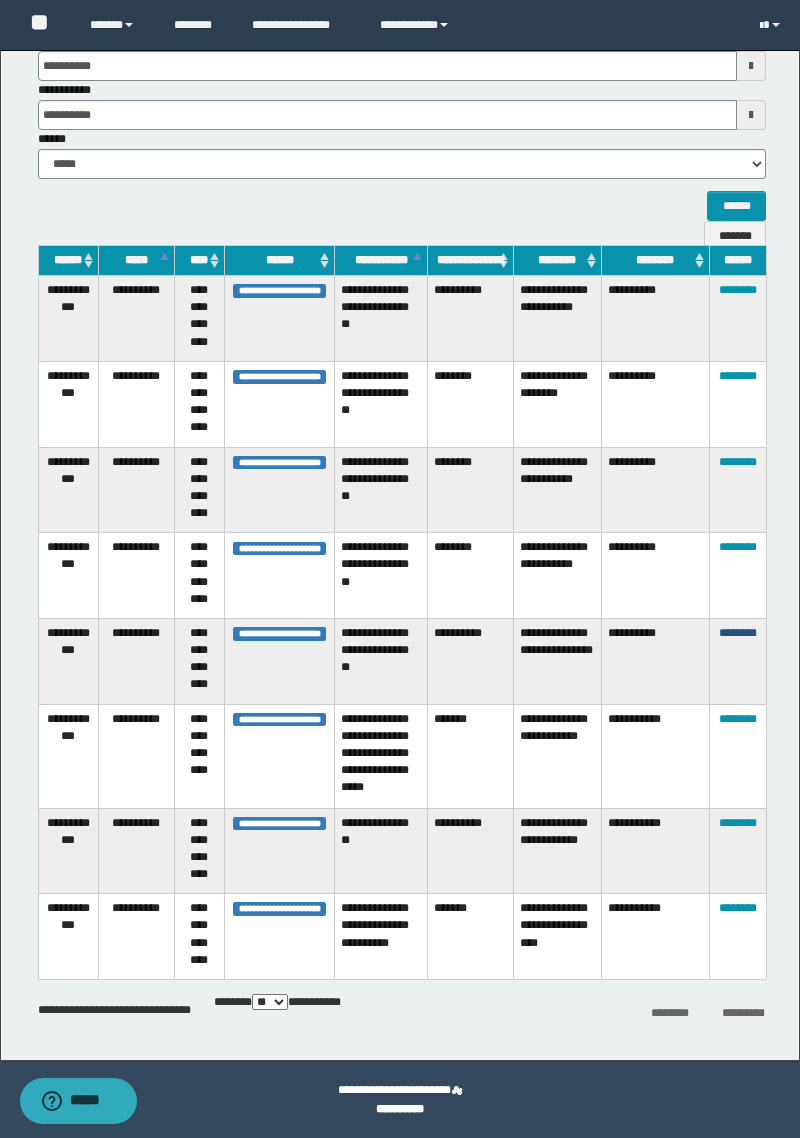 click on "********" at bounding box center [738, 633] 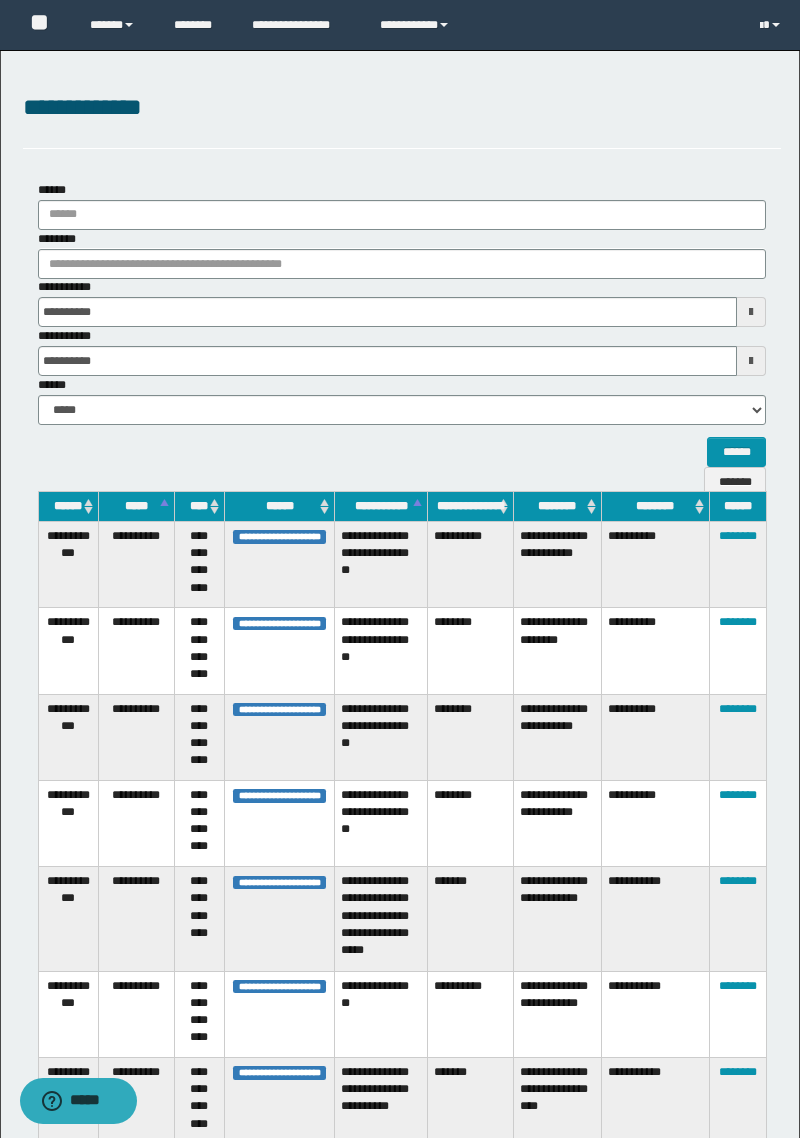 scroll, scrollTop: 165, scrollLeft: 0, axis: vertical 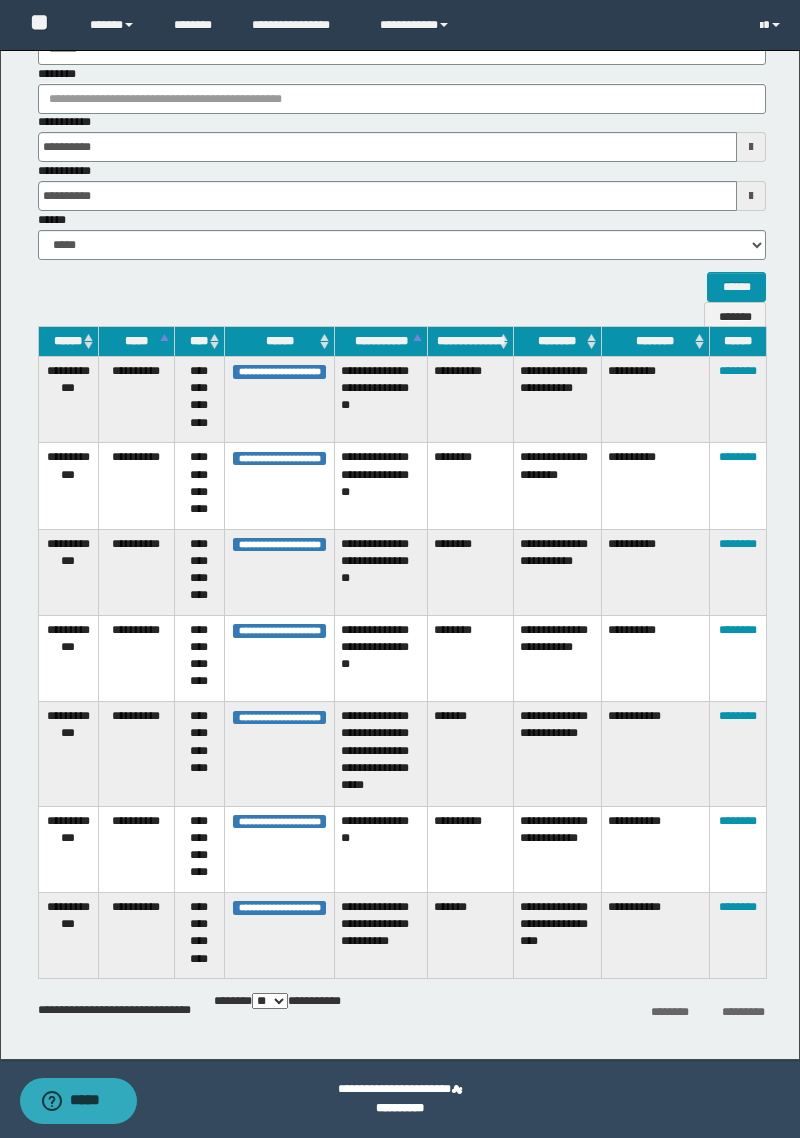 click on "********" at bounding box center (737, 754) 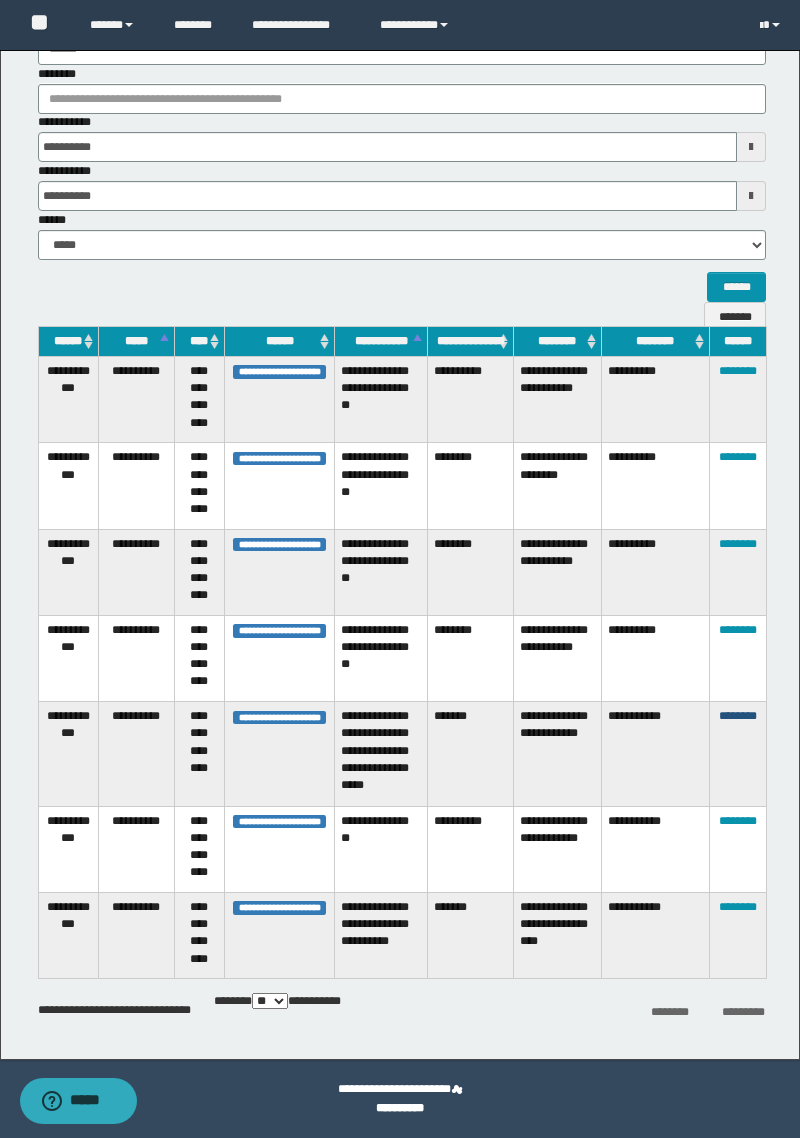 click on "********" at bounding box center (738, 716) 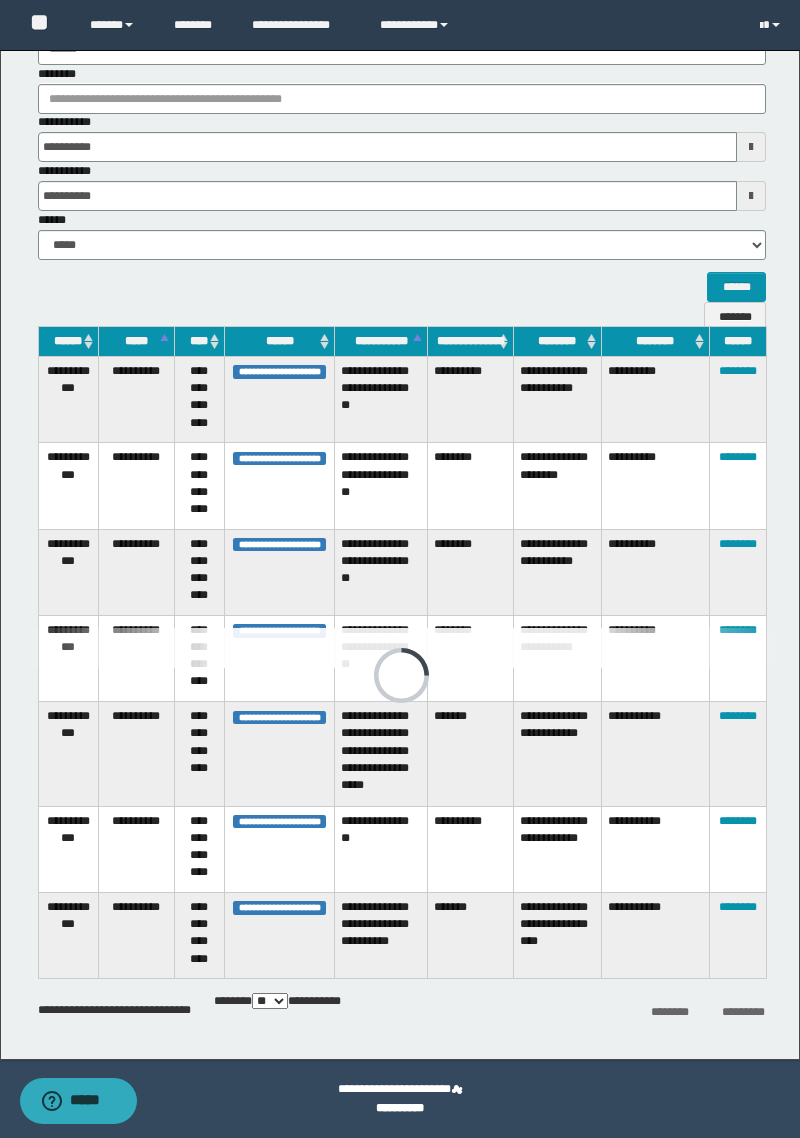 scroll, scrollTop: 0, scrollLeft: 0, axis: both 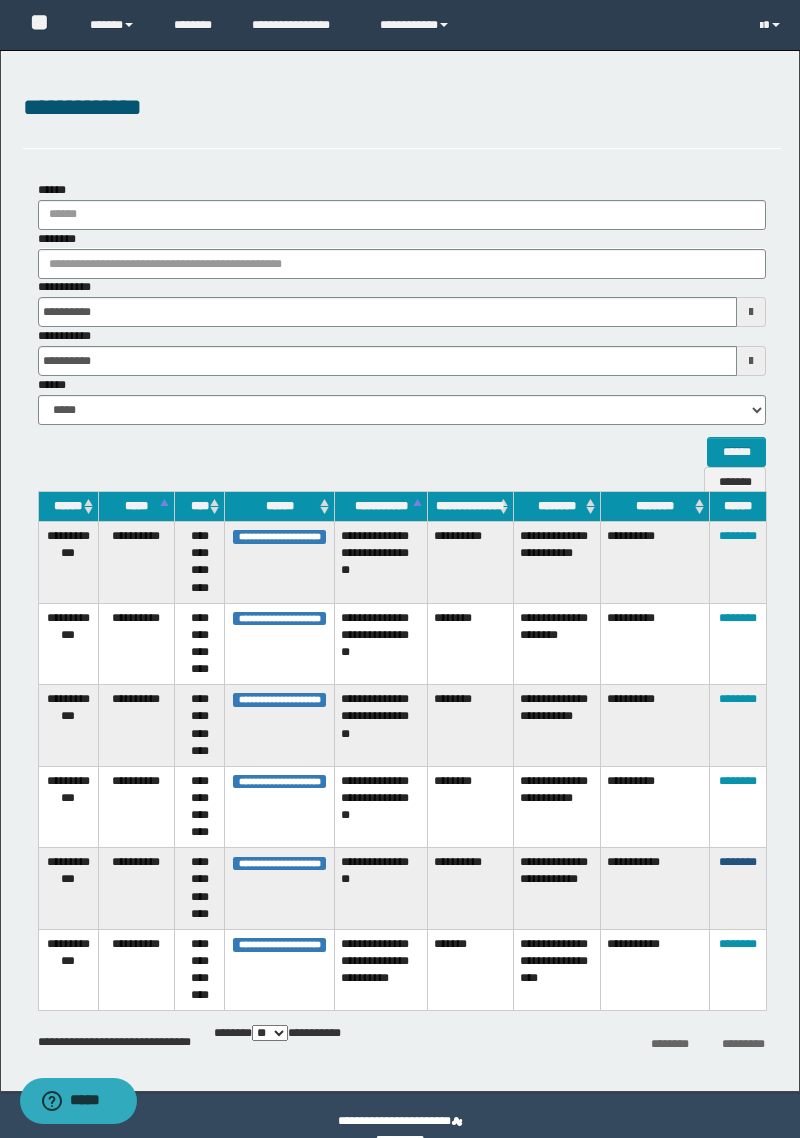 click on "********" at bounding box center (738, 862) 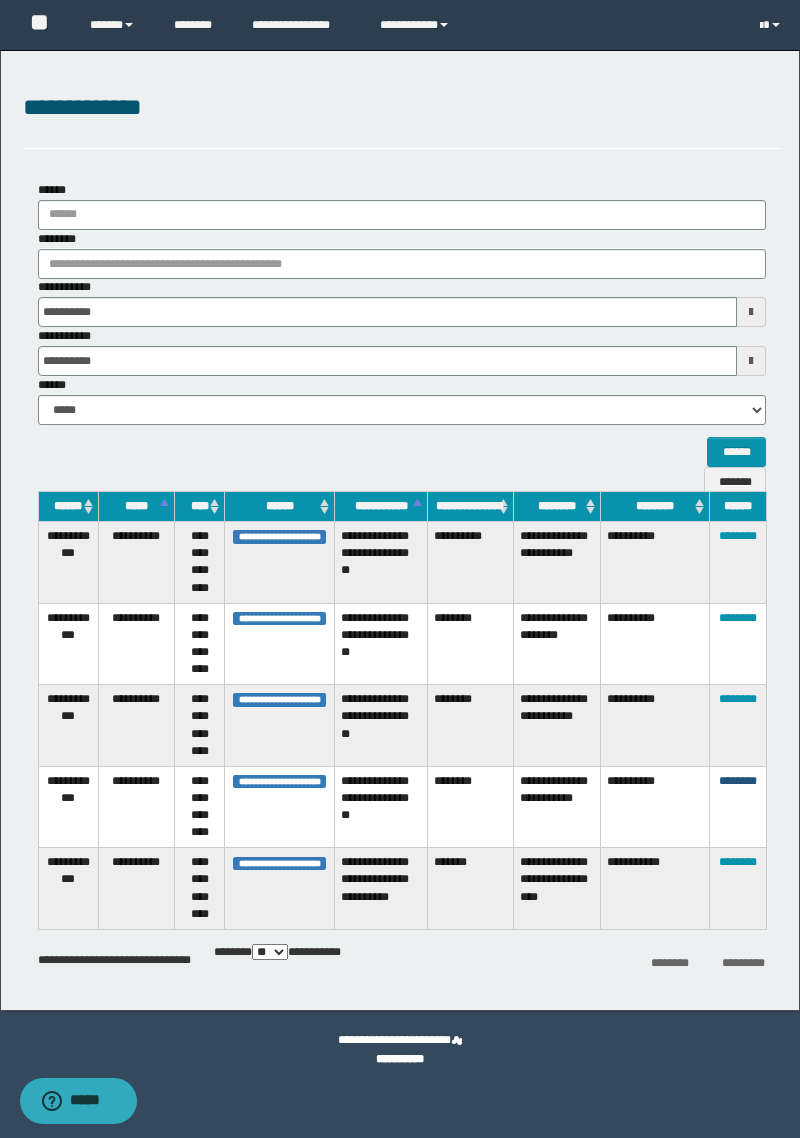 click on "********" at bounding box center [738, 781] 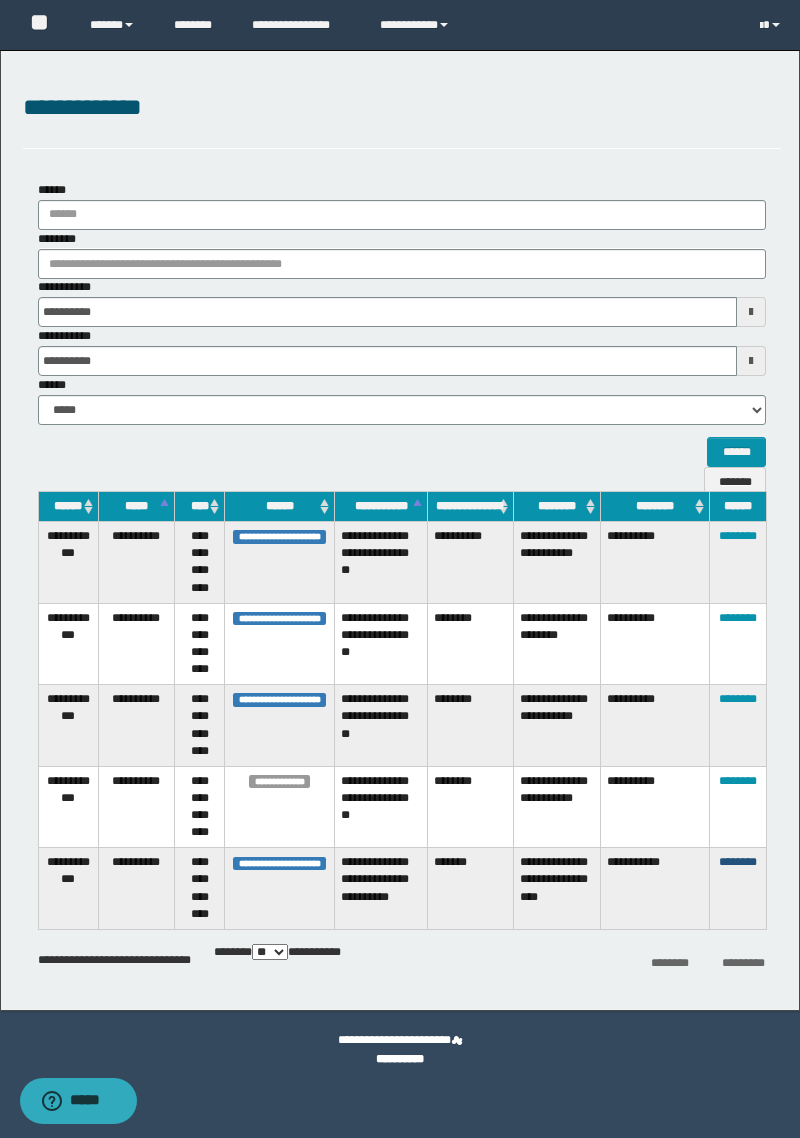 click on "********" at bounding box center [738, 862] 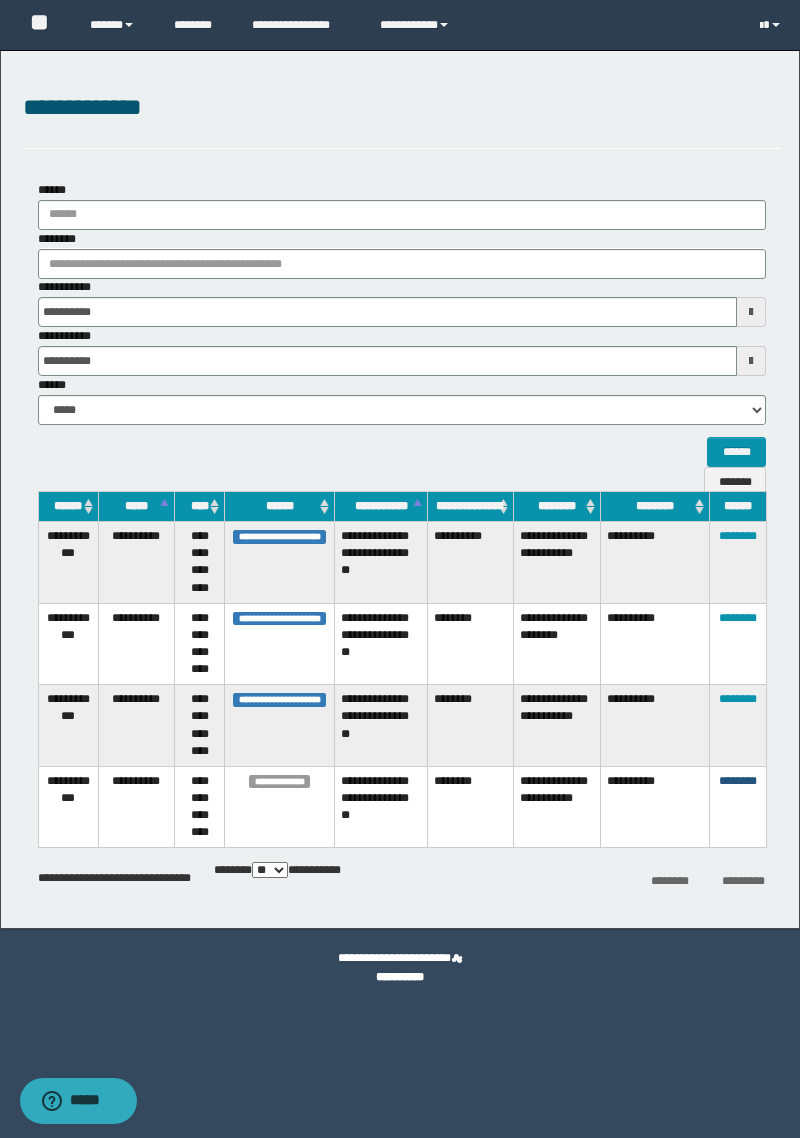 click on "********" at bounding box center [738, 781] 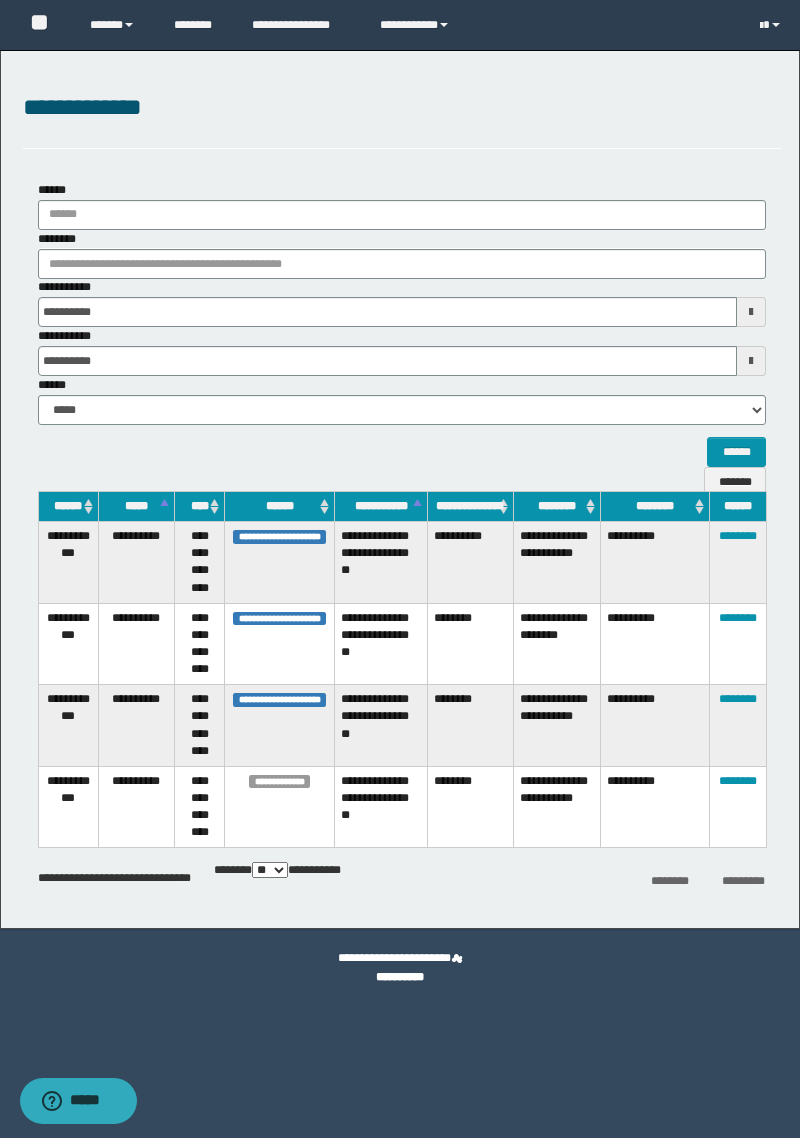 click on "**********" at bounding box center (400, 489) 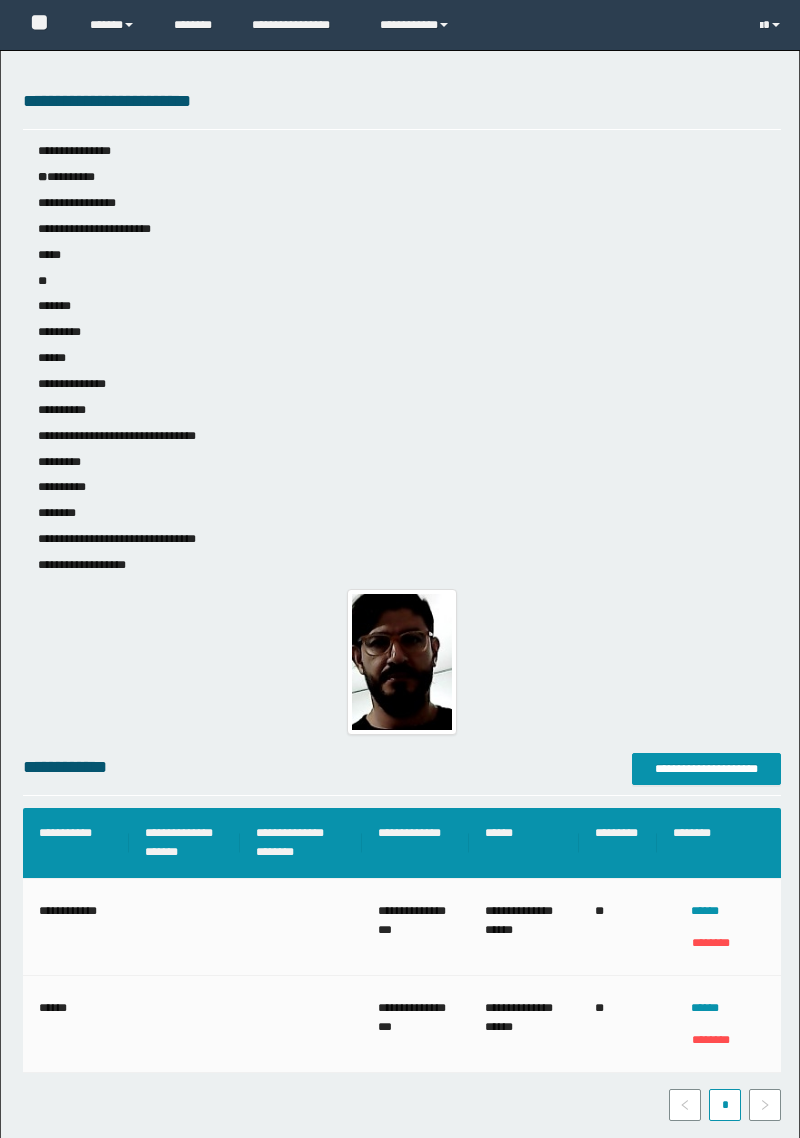 scroll, scrollTop: 597, scrollLeft: 0, axis: vertical 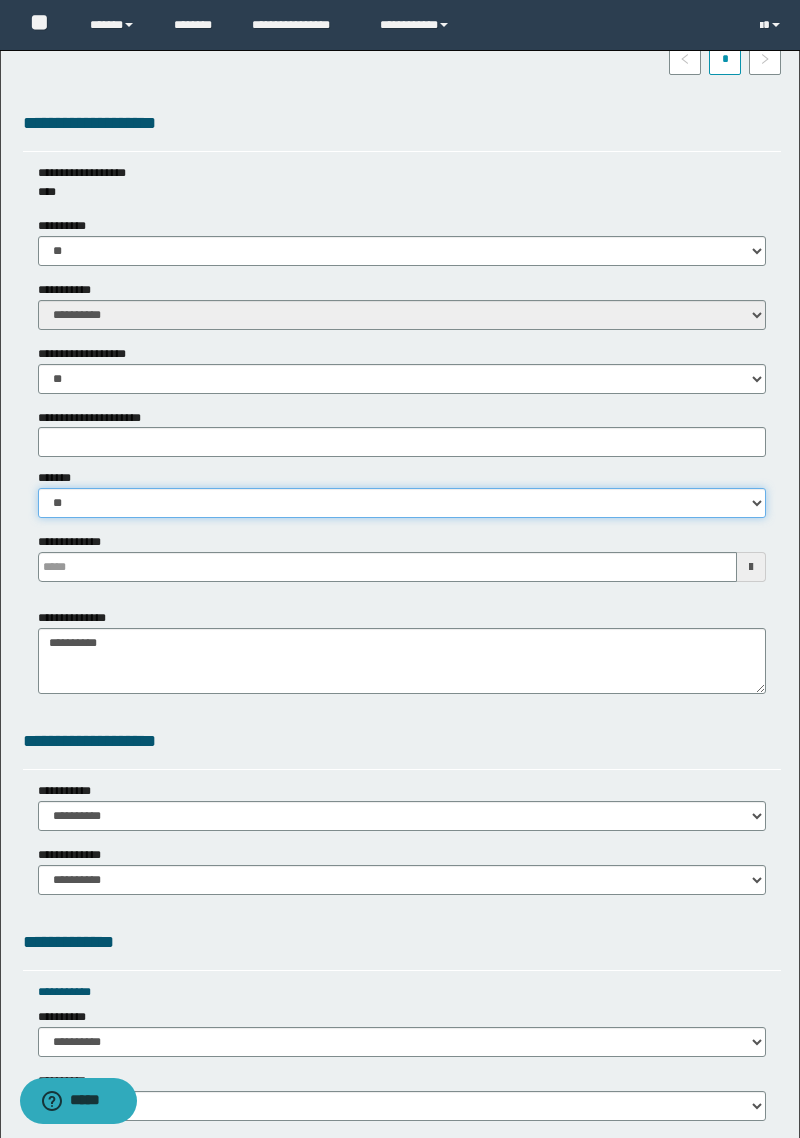 click on "**
**" at bounding box center [402, 503] 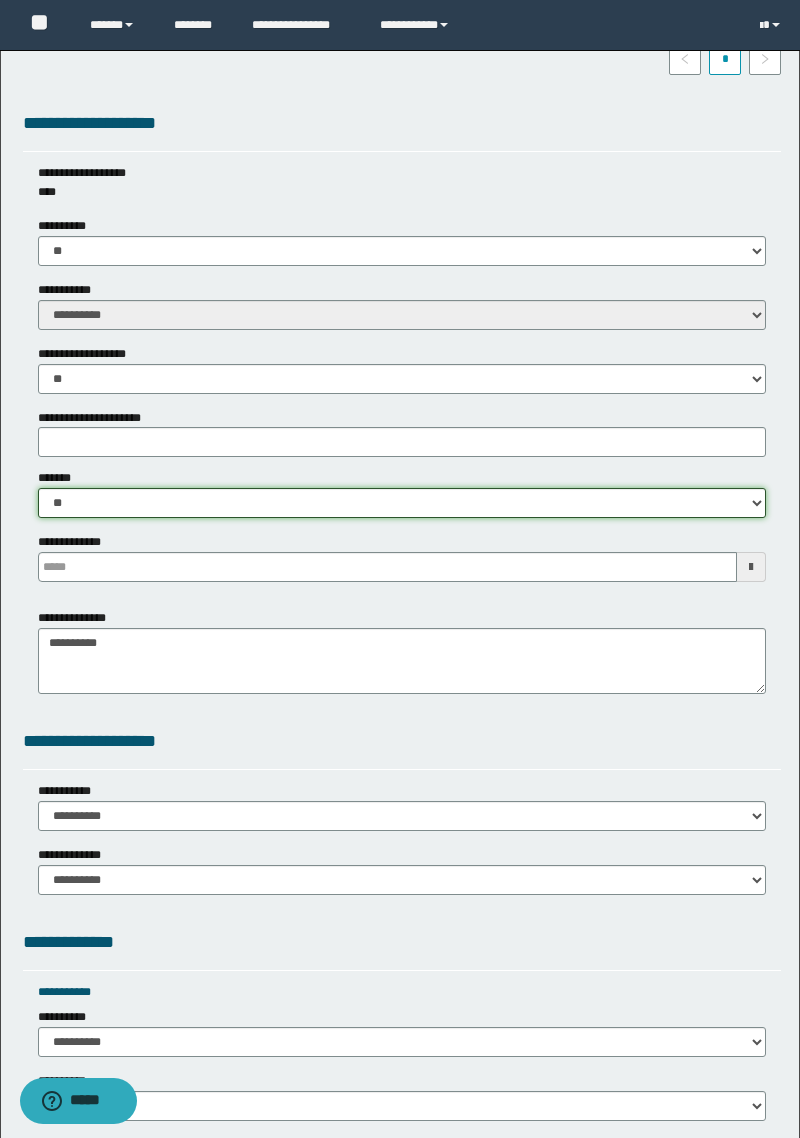 select on "****" 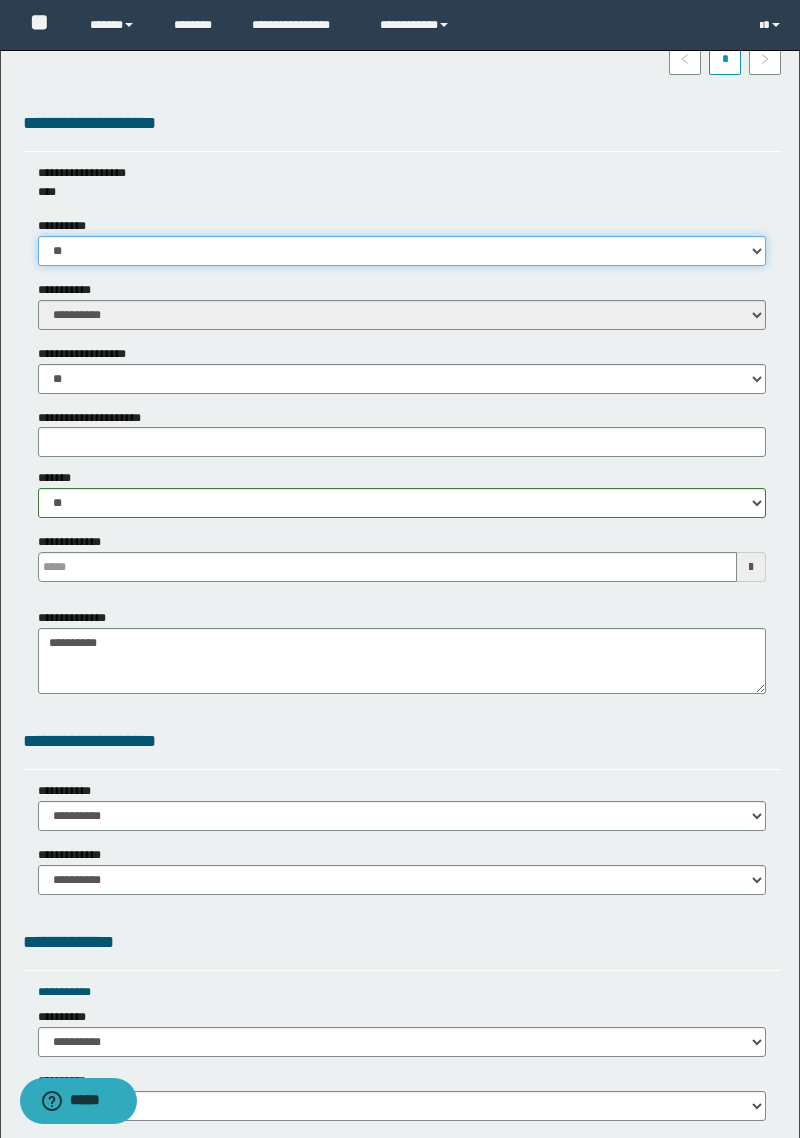 click on "**
**" at bounding box center (402, 251) 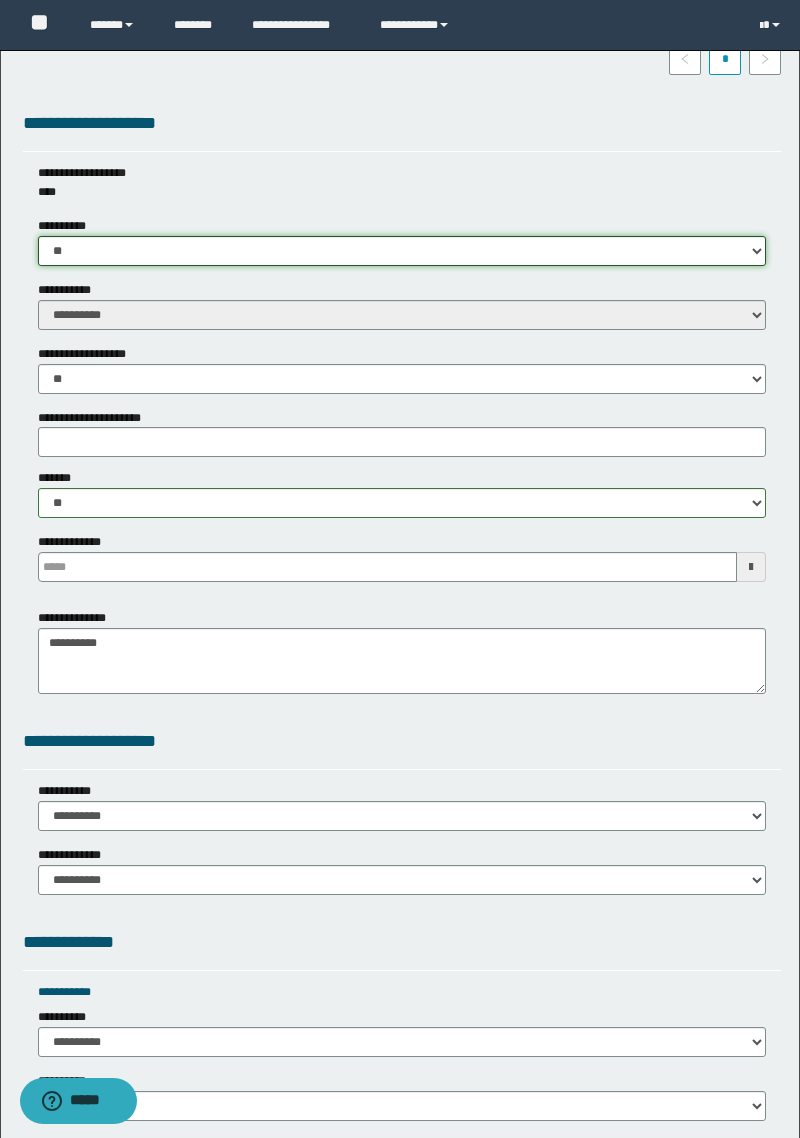 select on "****" 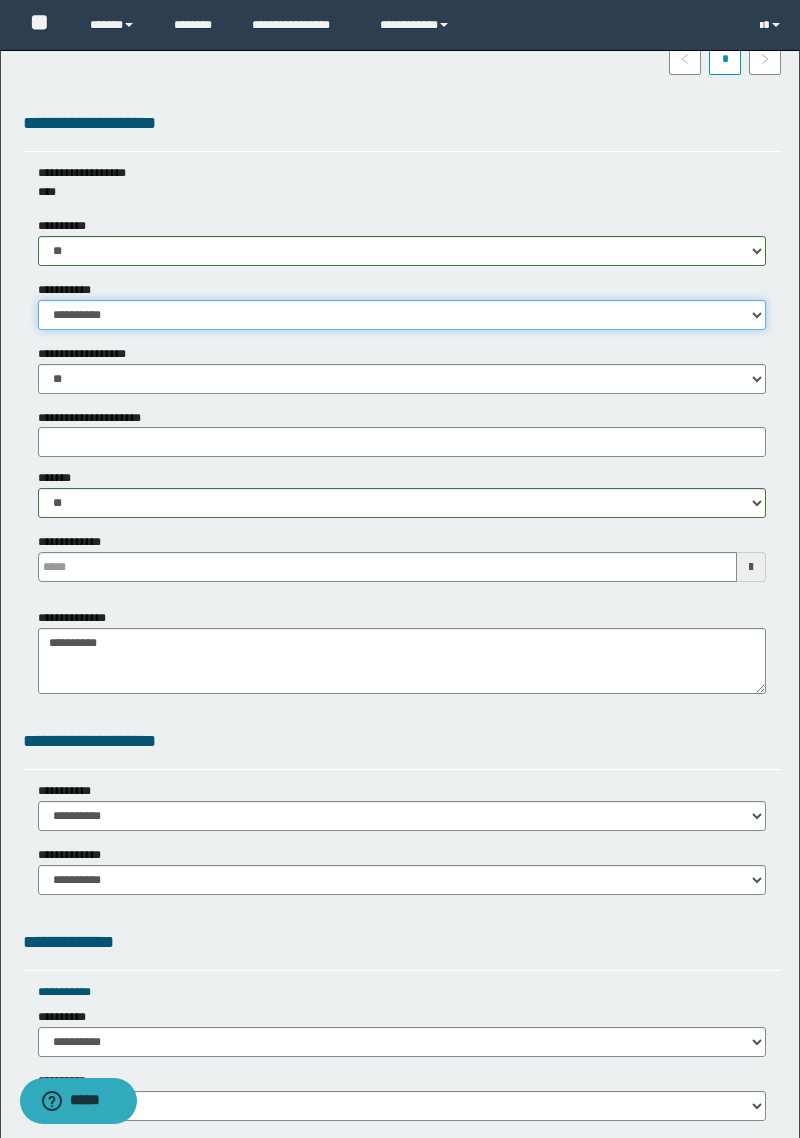 click on "**********" at bounding box center [402, 315] 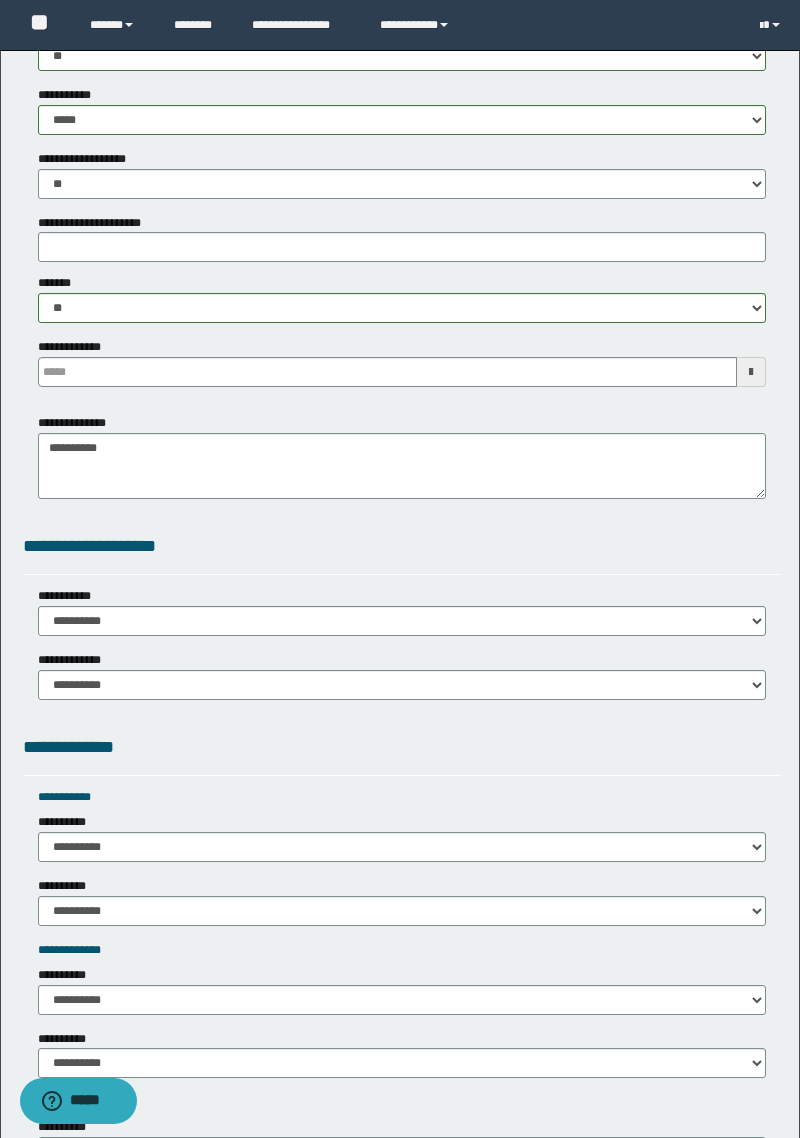 click on "**********" at bounding box center [78, 423] 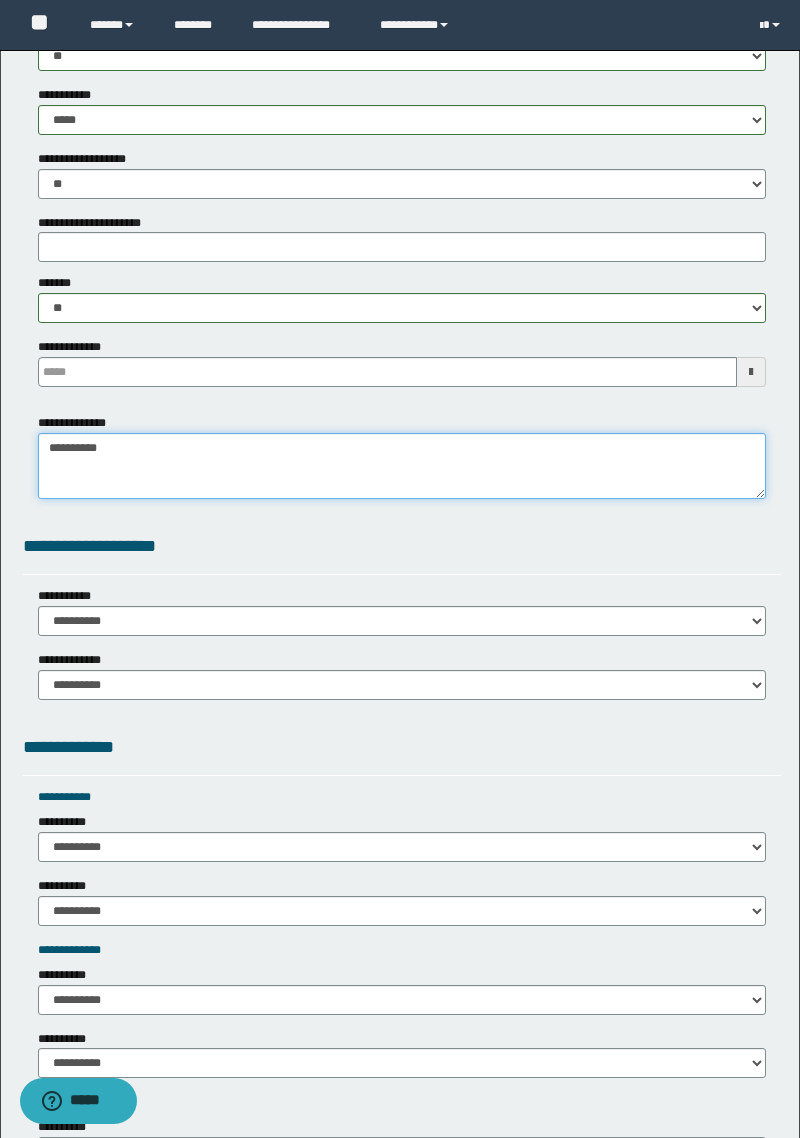 click on "**********" at bounding box center (402, 466) 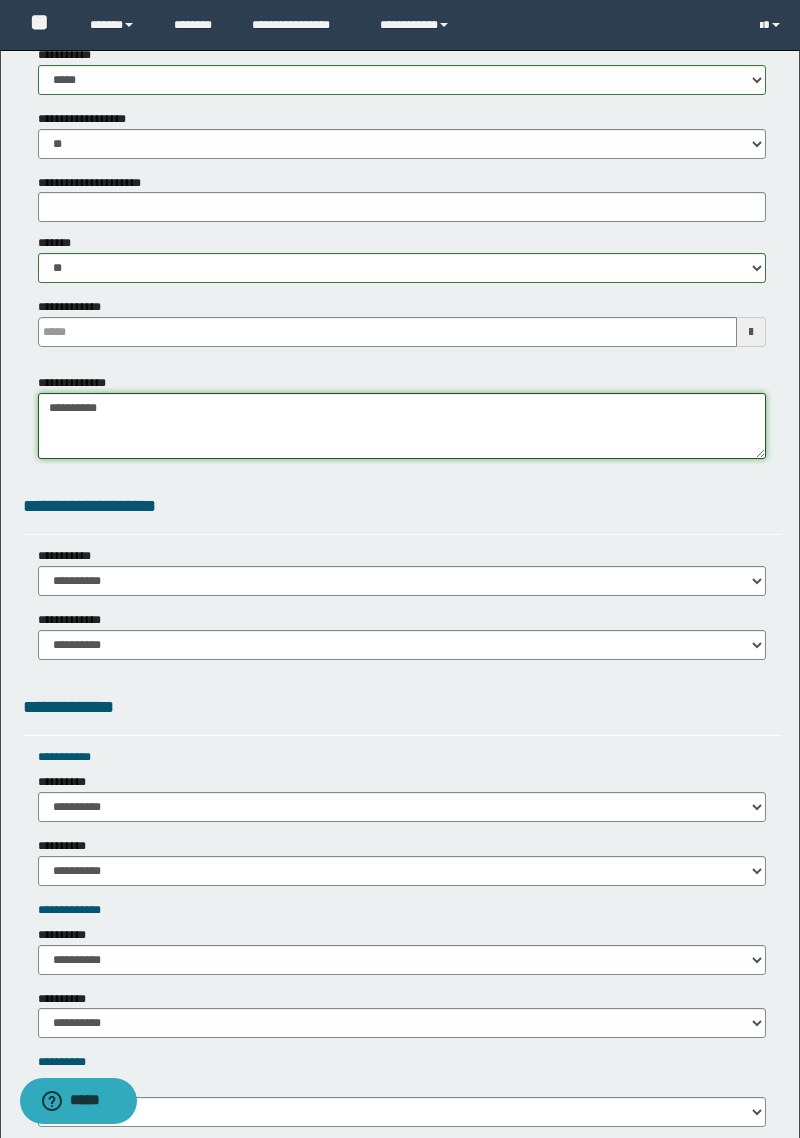 scroll, scrollTop: 1337, scrollLeft: 0, axis: vertical 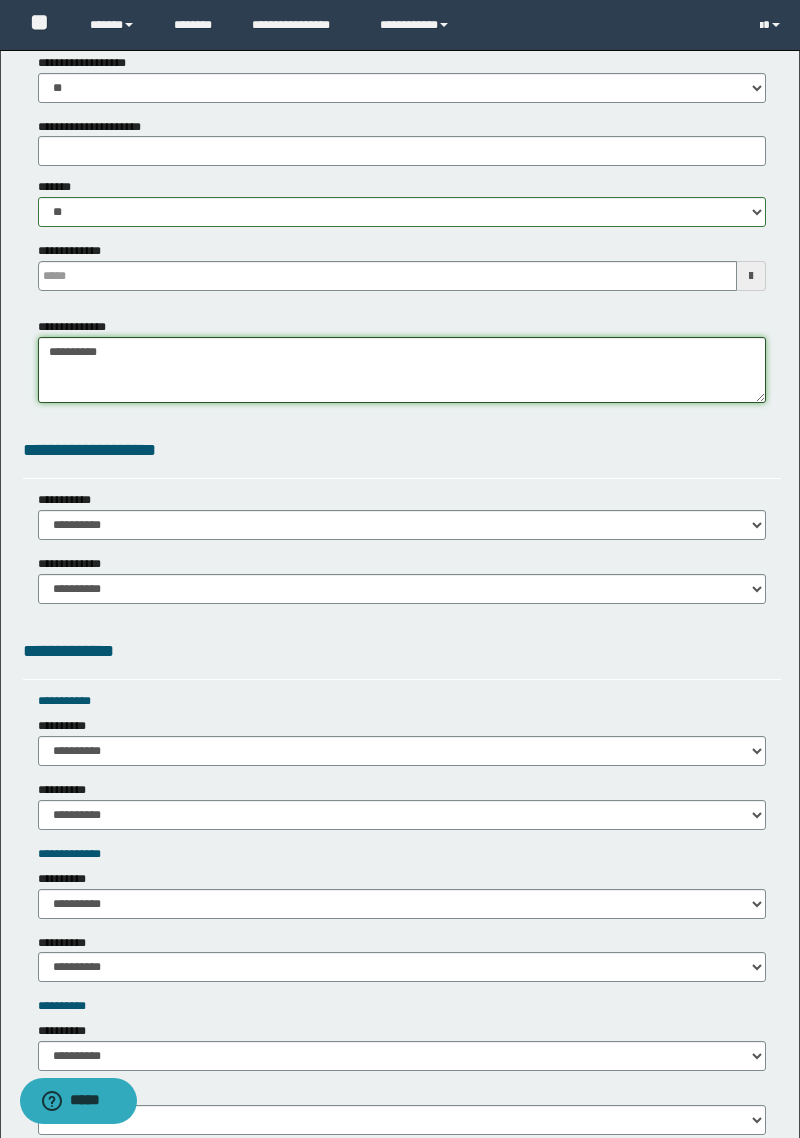 click on "**********" at bounding box center (402, 370) 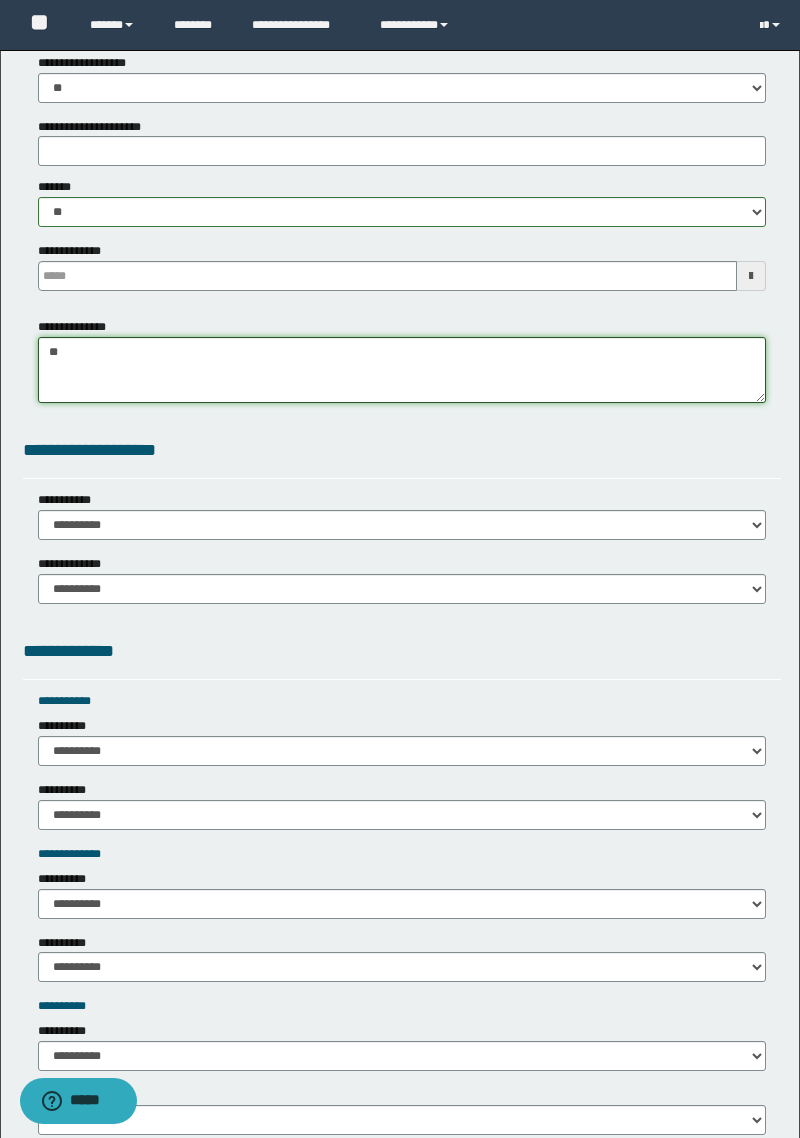 type on "*" 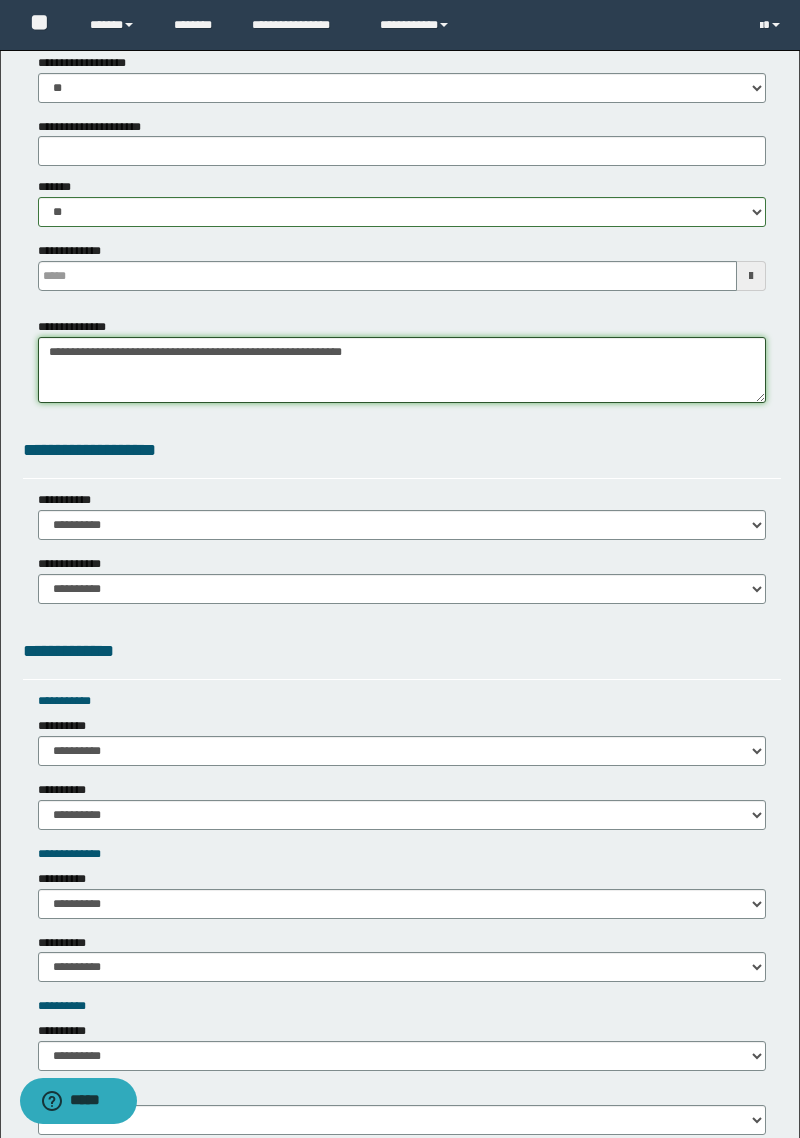 type on "**********" 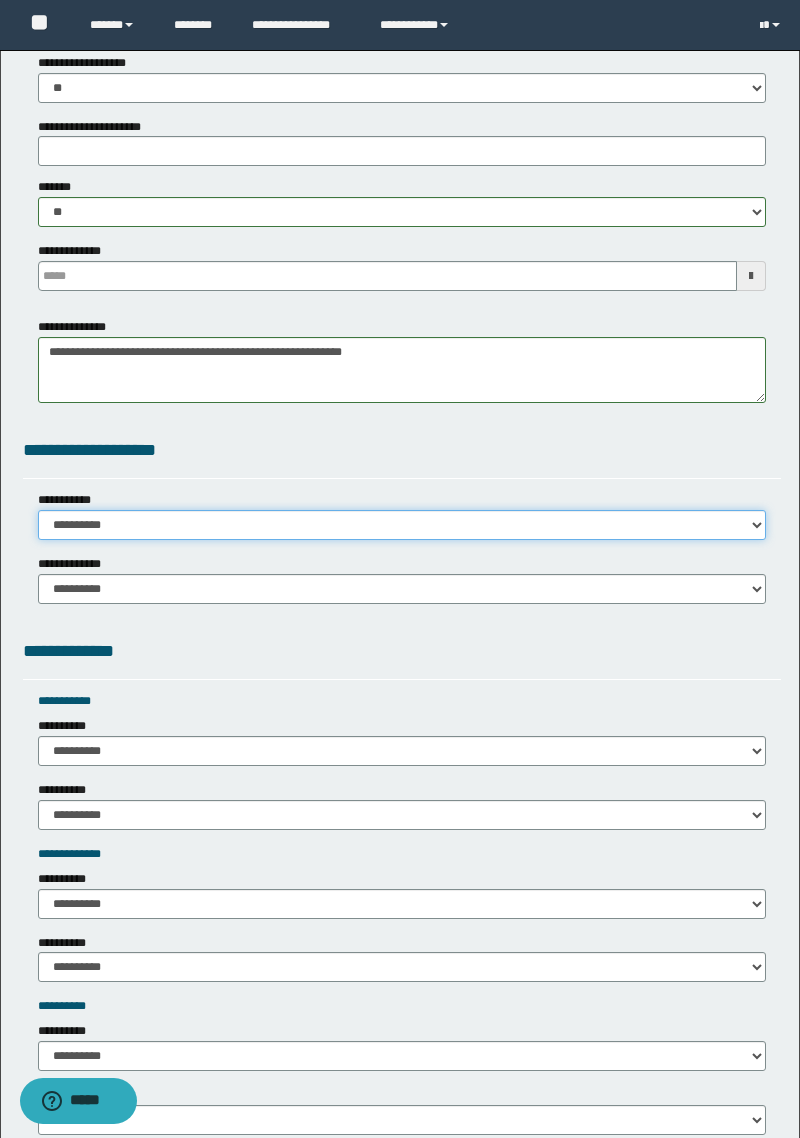 click on "**********" at bounding box center [402, 525] 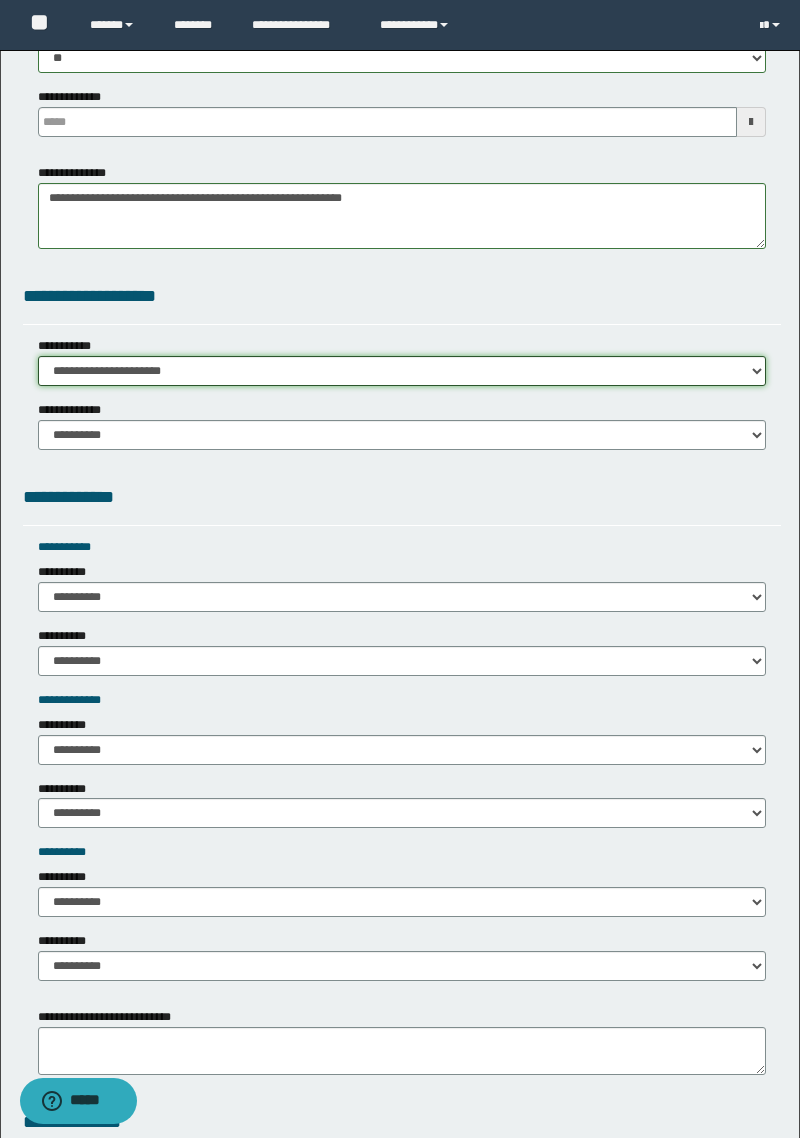 scroll, scrollTop: 1505, scrollLeft: 0, axis: vertical 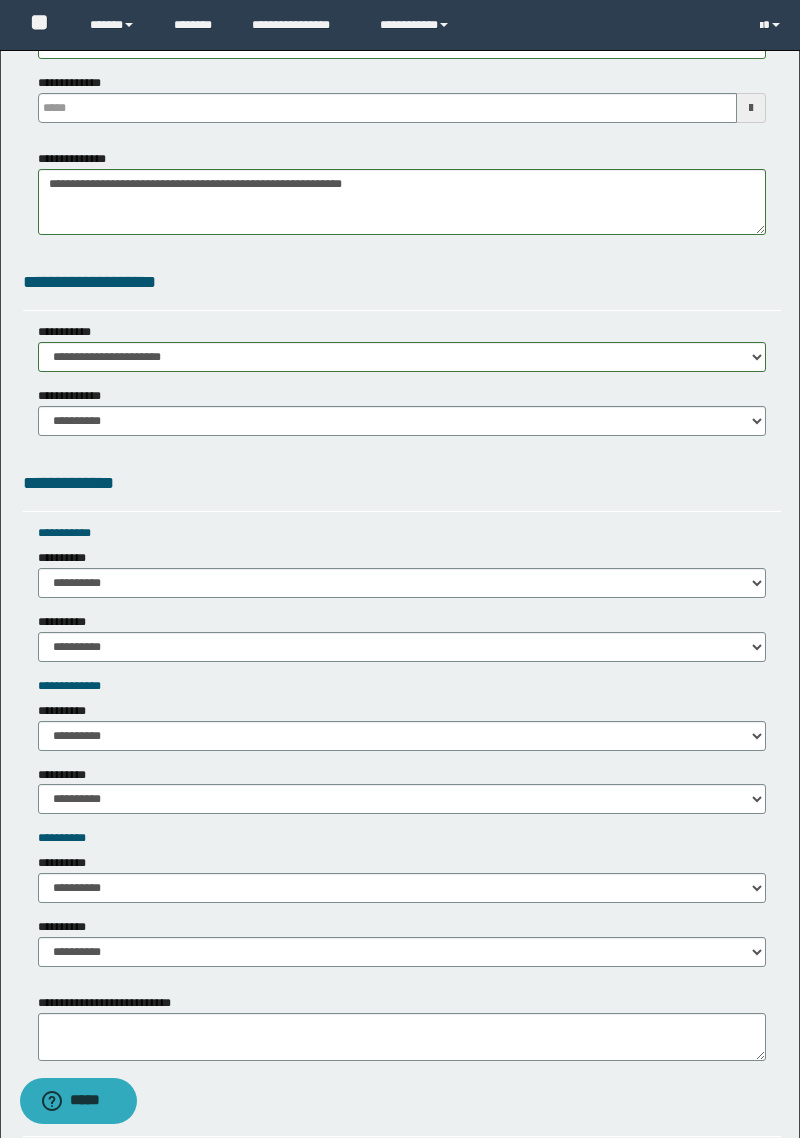 click on "**********" at bounding box center (72, 396) 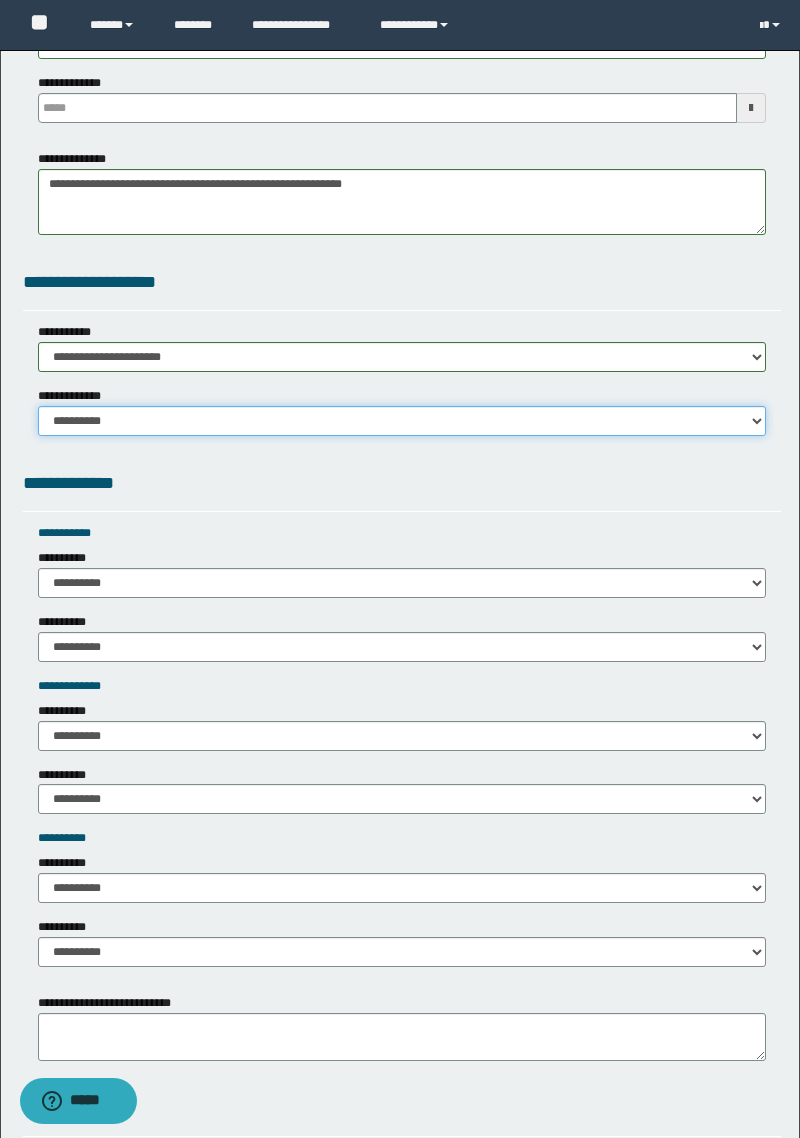 click on "**********" at bounding box center (402, 421) 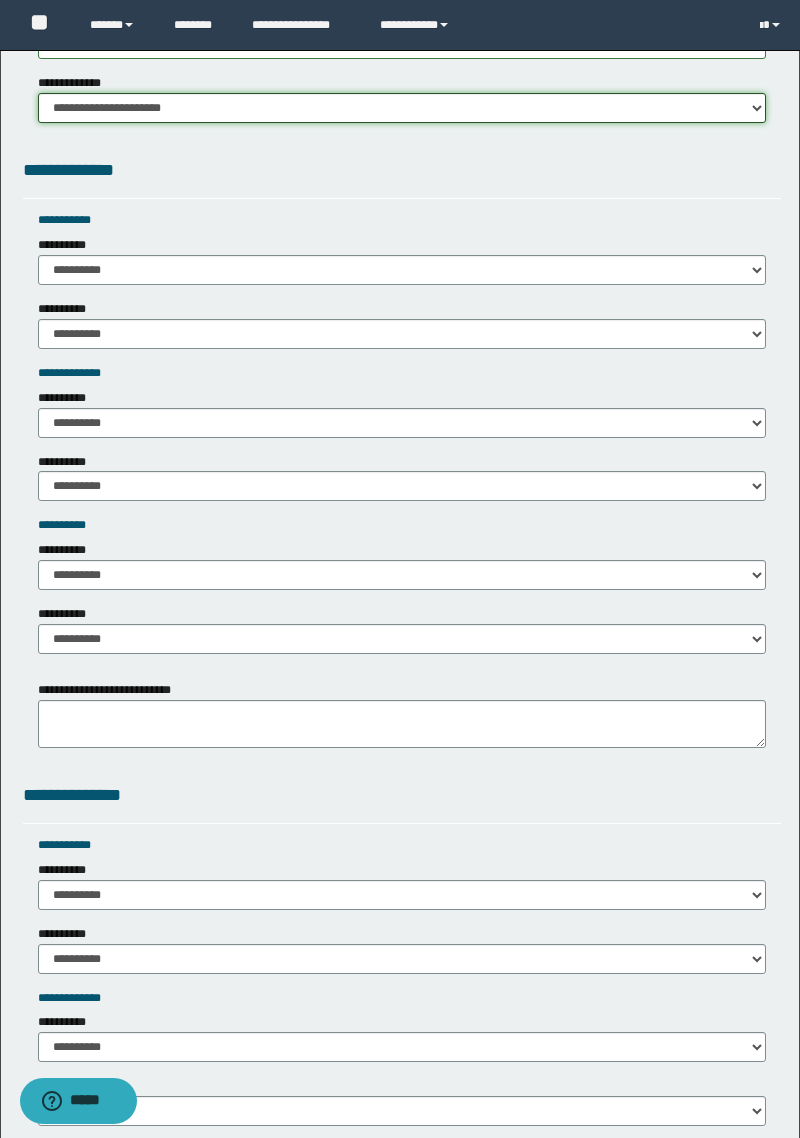 scroll, scrollTop: 1821, scrollLeft: 0, axis: vertical 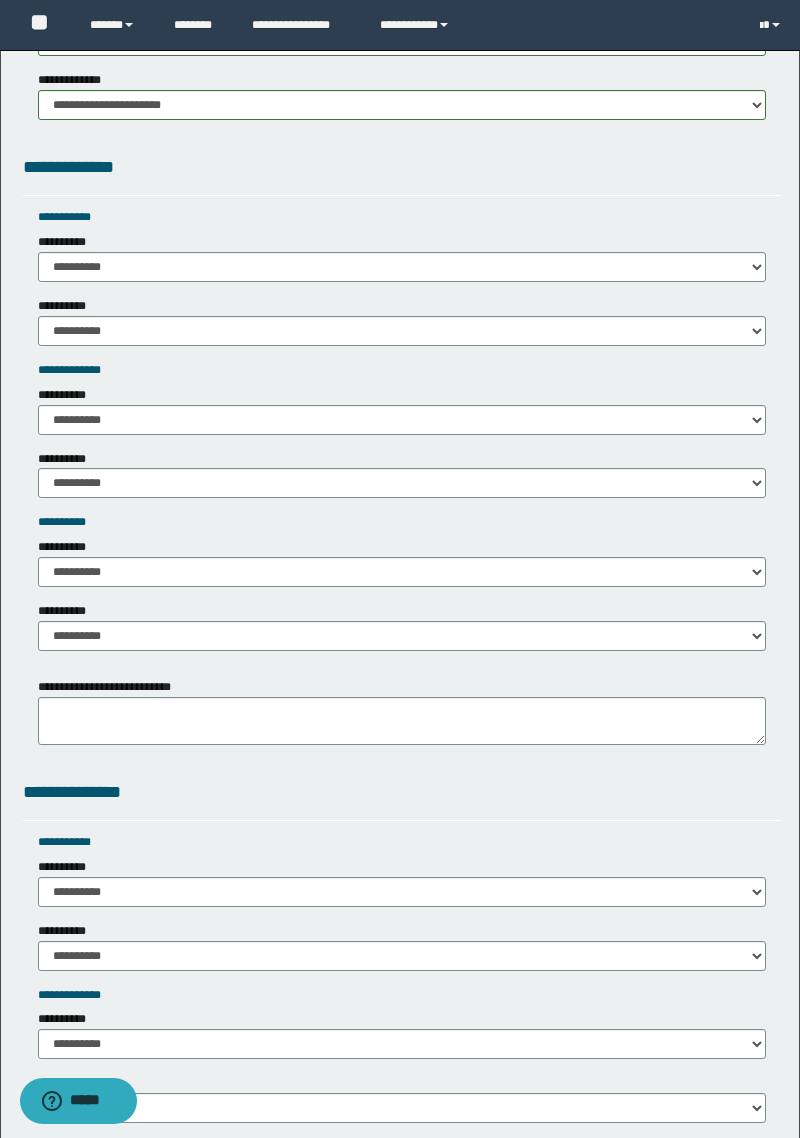 click on "**********" at bounding box center [63, 242] 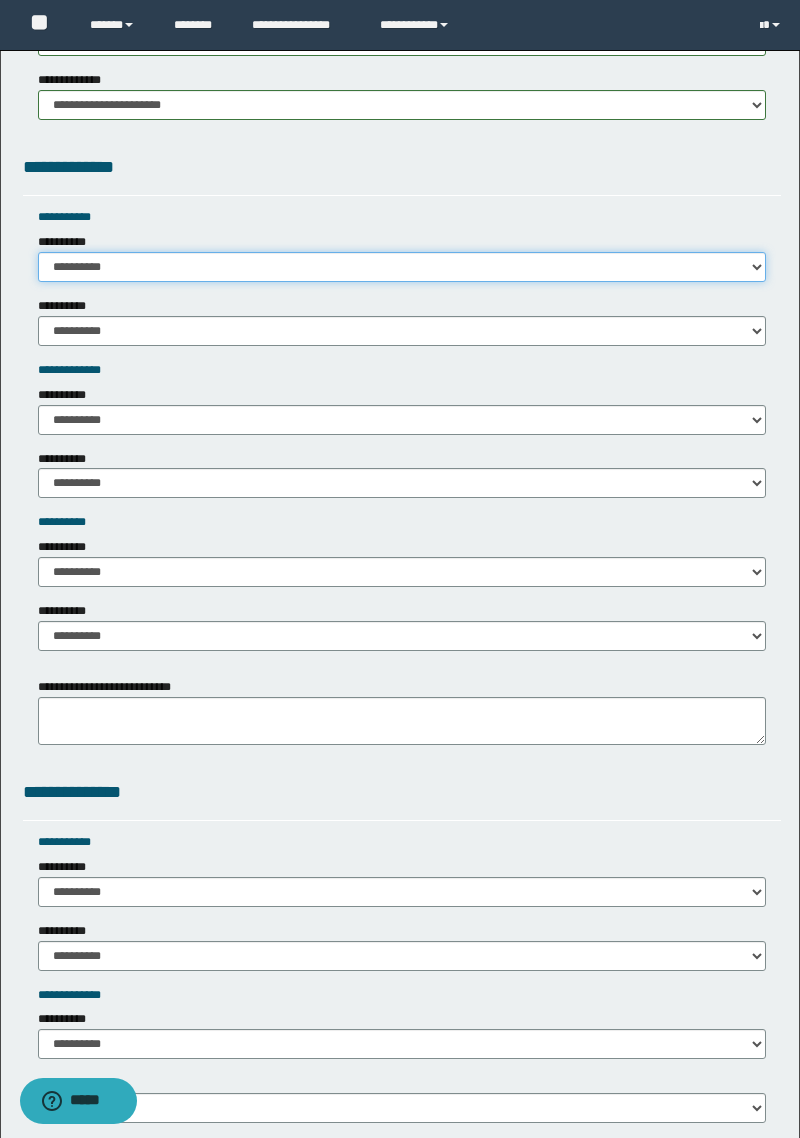 click on "**********" at bounding box center [402, 267] 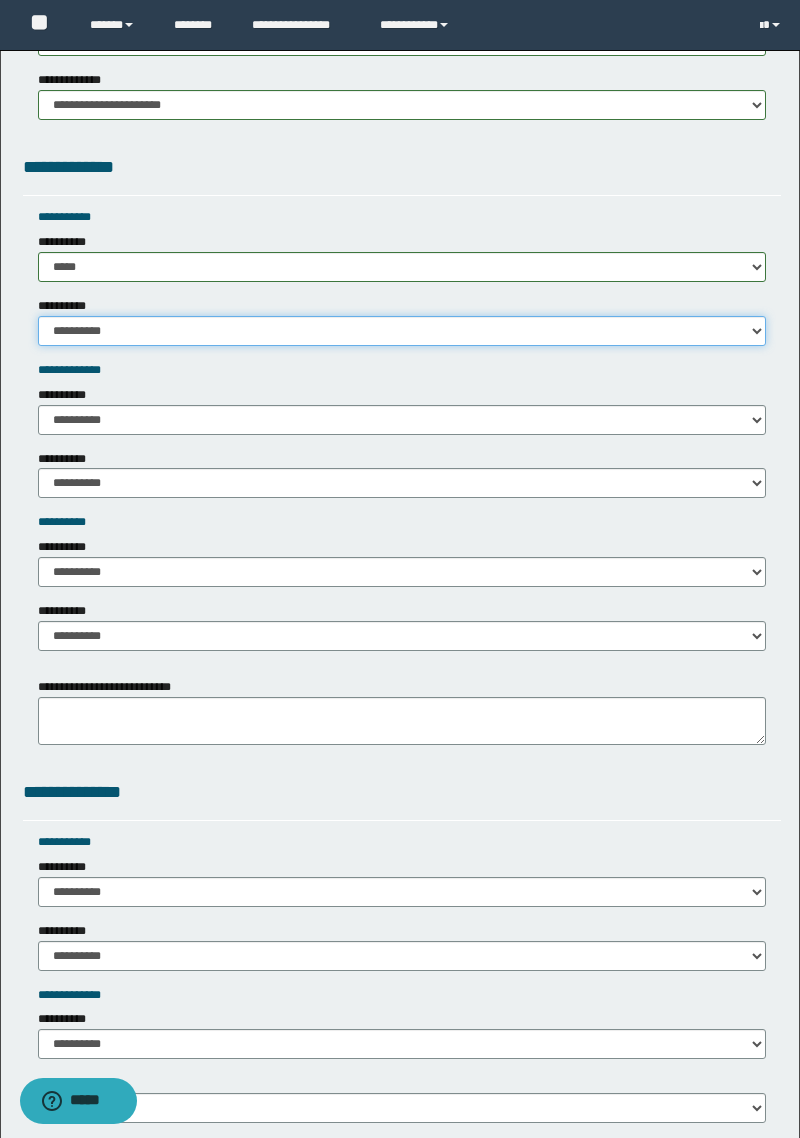 click on "**********" at bounding box center (402, 331) 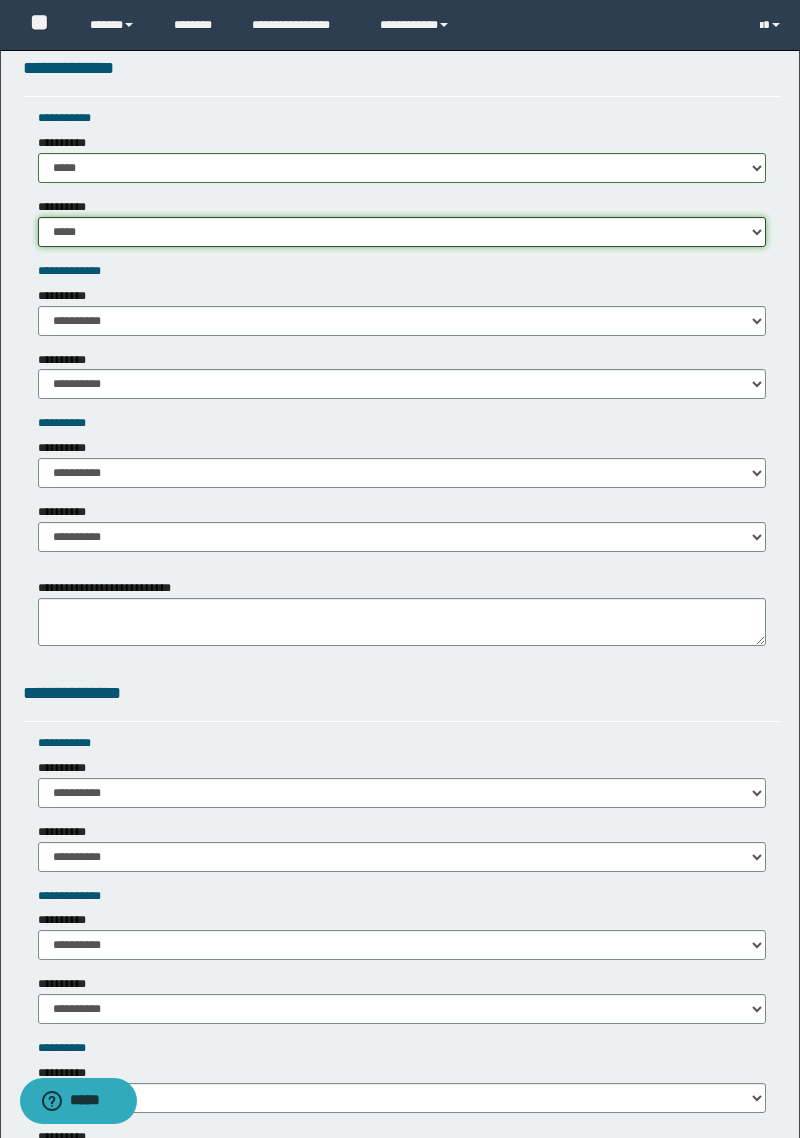 scroll, scrollTop: 1980, scrollLeft: 0, axis: vertical 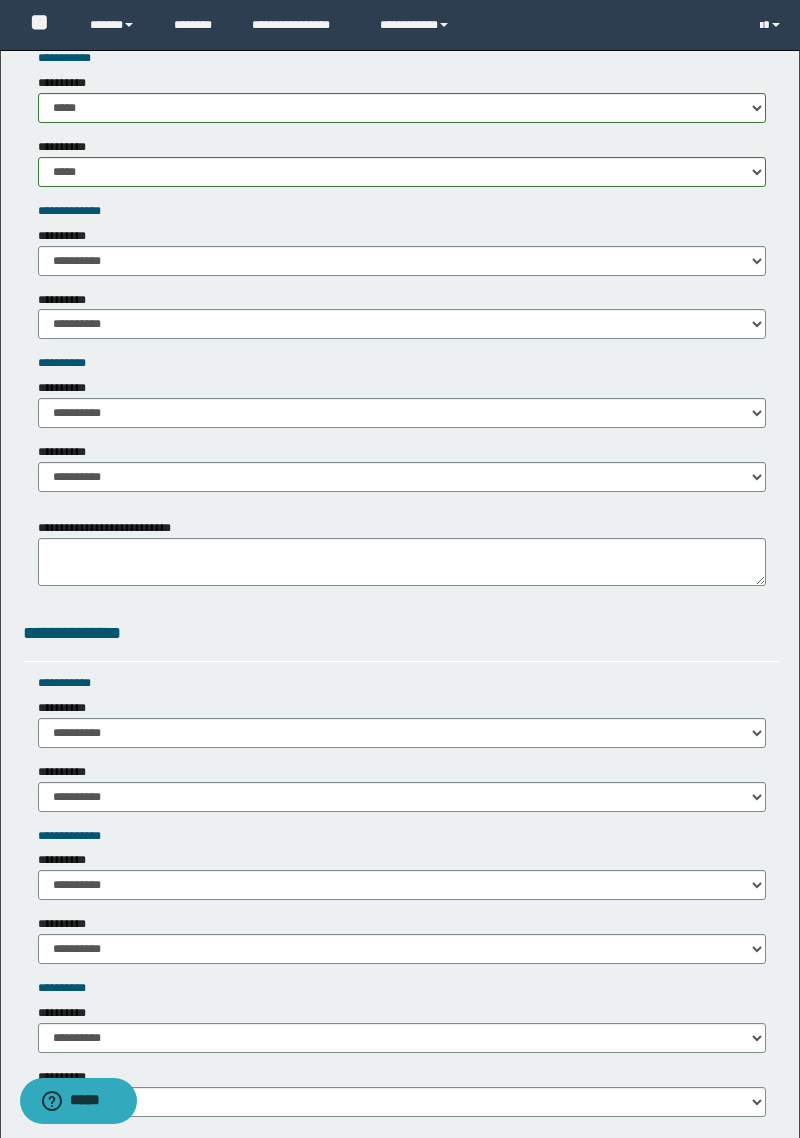 click on "**********" at bounding box center [66, 300] 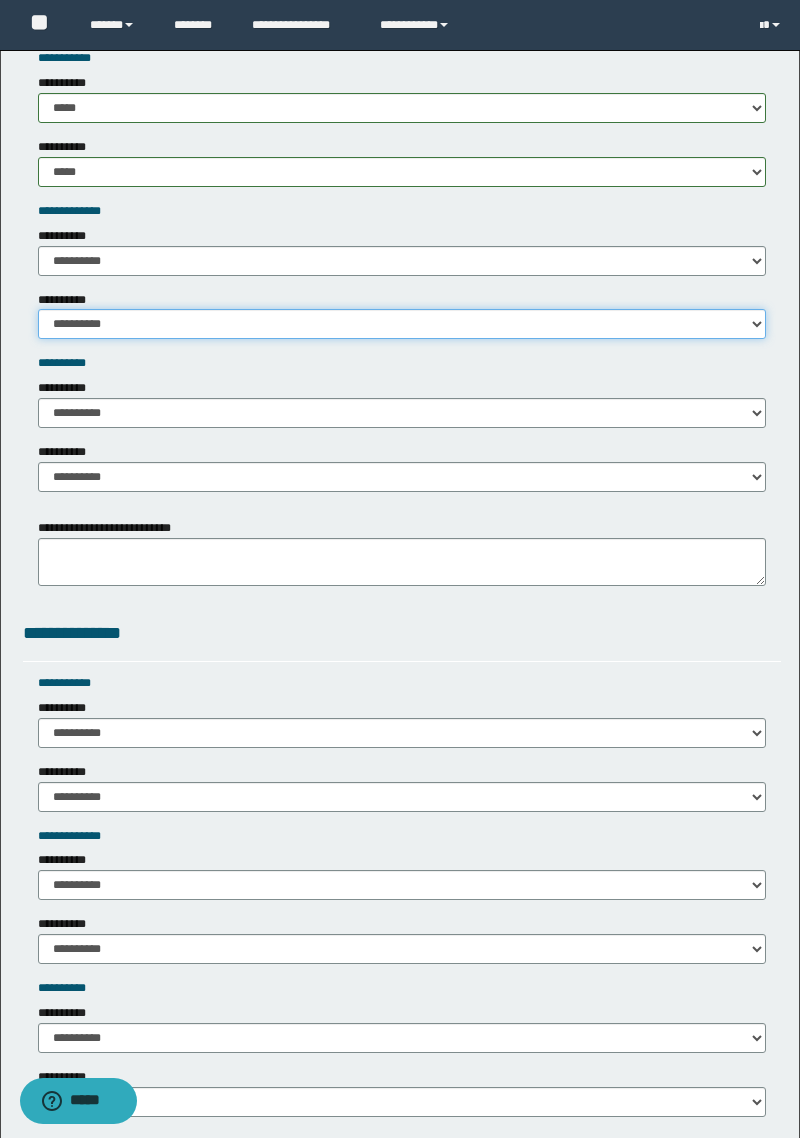 click on "**********" at bounding box center (402, 324) 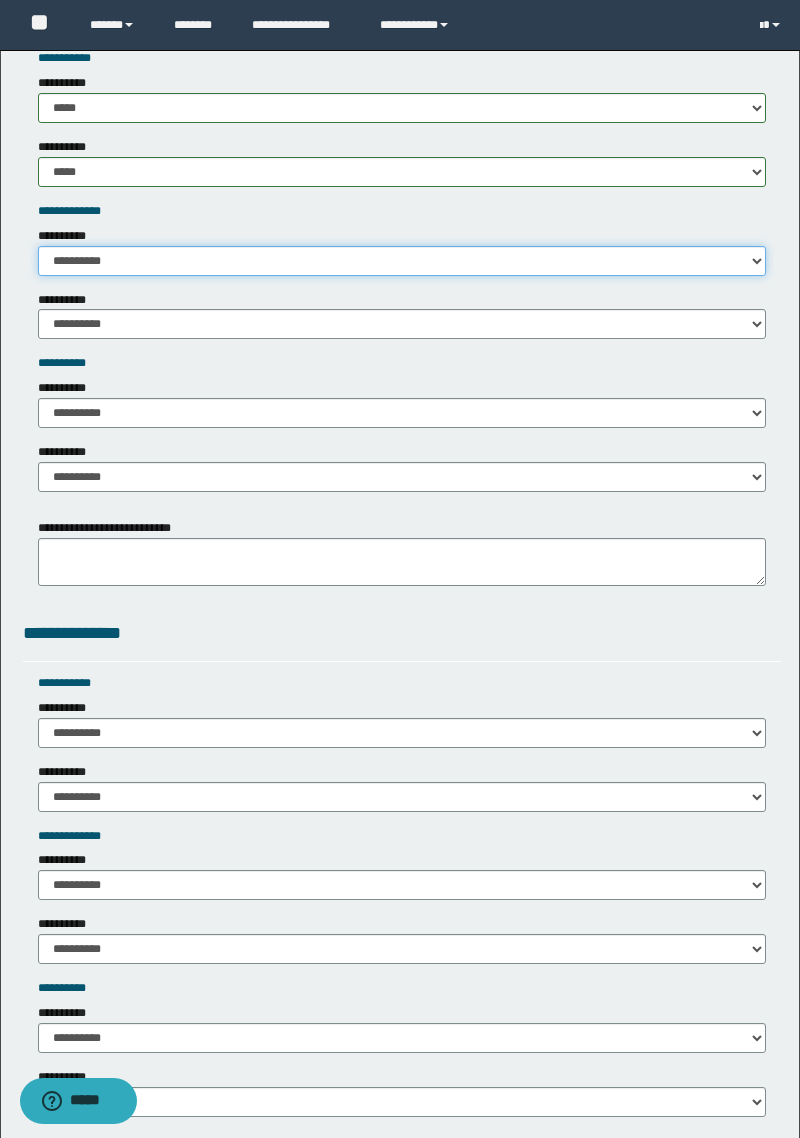 click on "**********" at bounding box center [402, 261] 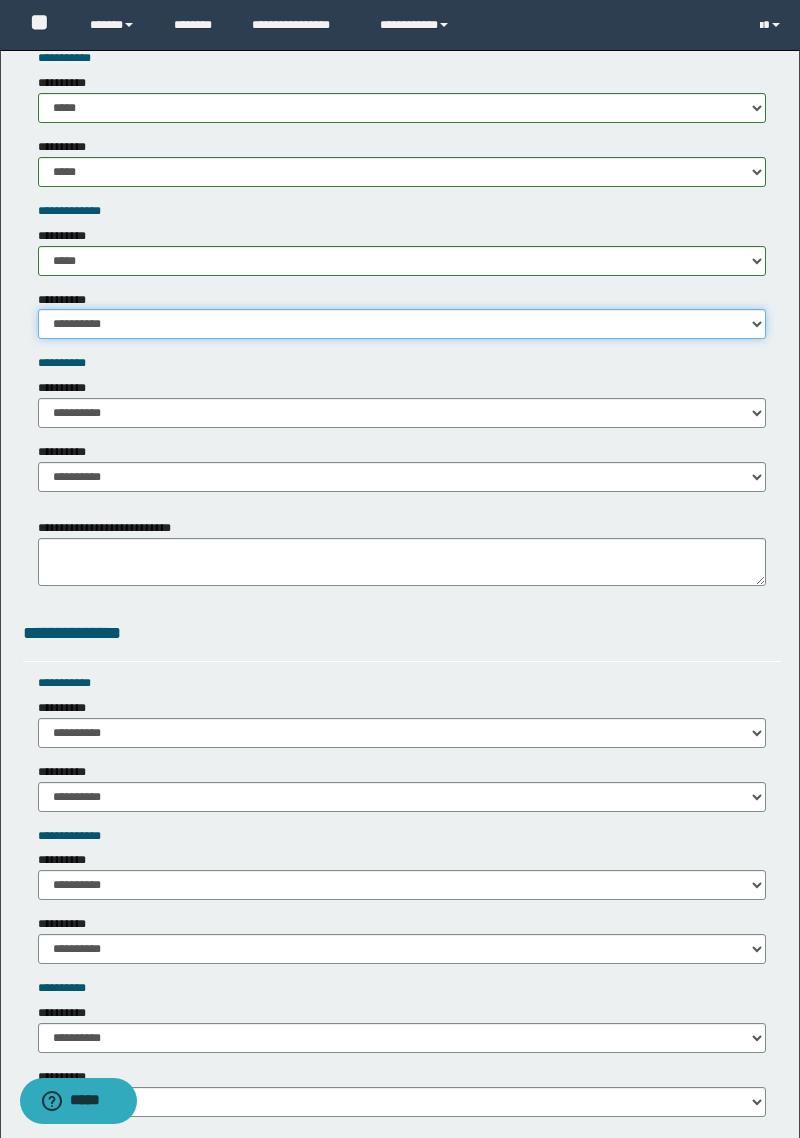 click on "**********" at bounding box center (402, 324) 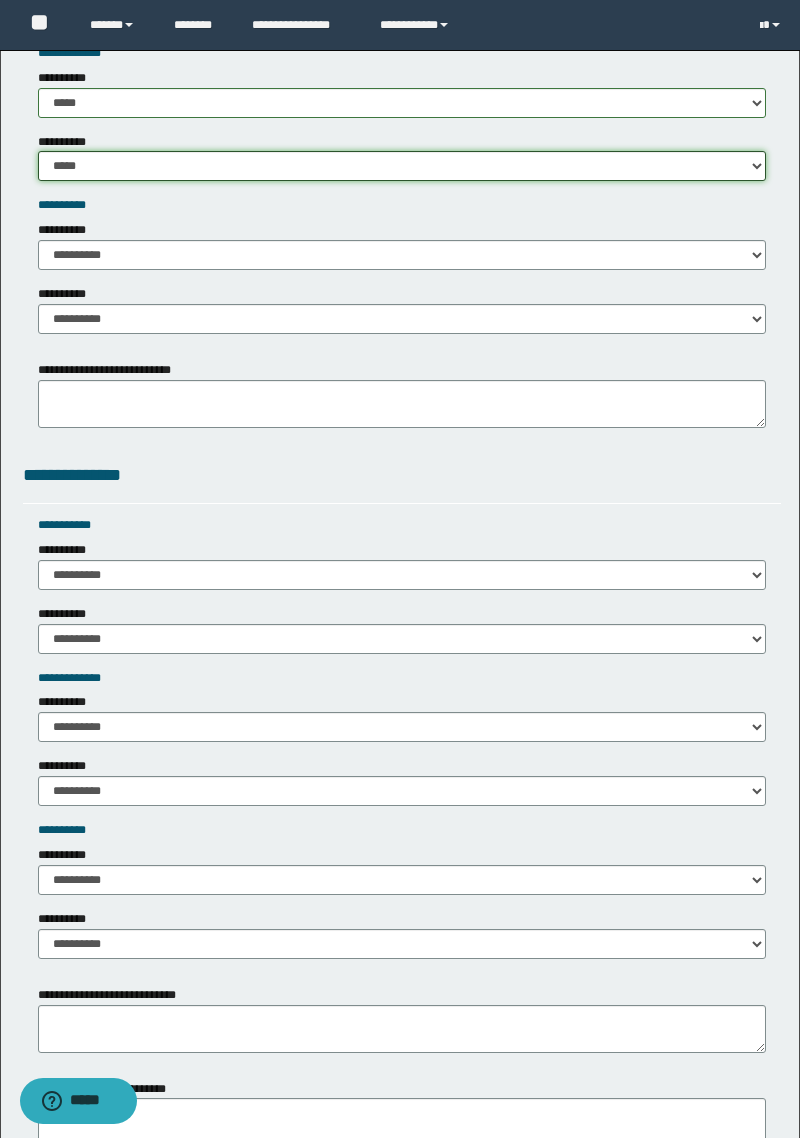 scroll, scrollTop: 2145, scrollLeft: 0, axis: vertical 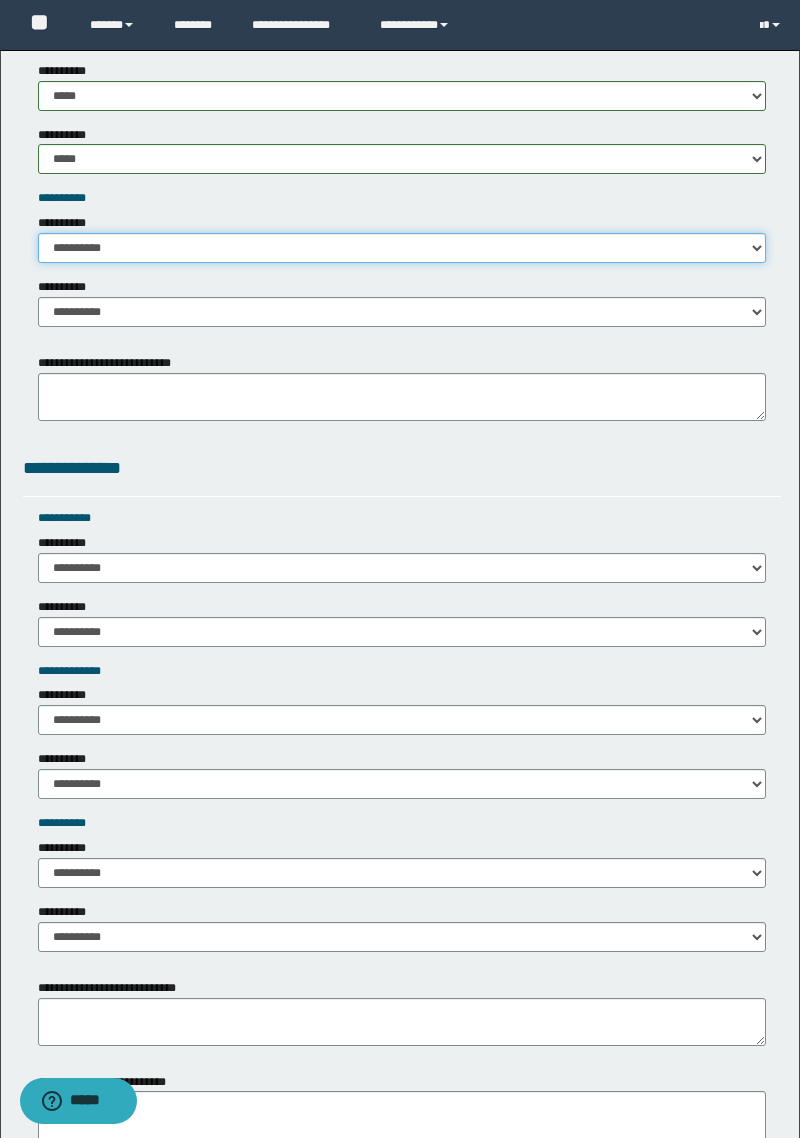 click on "**********" at bounding box center (402, 248) 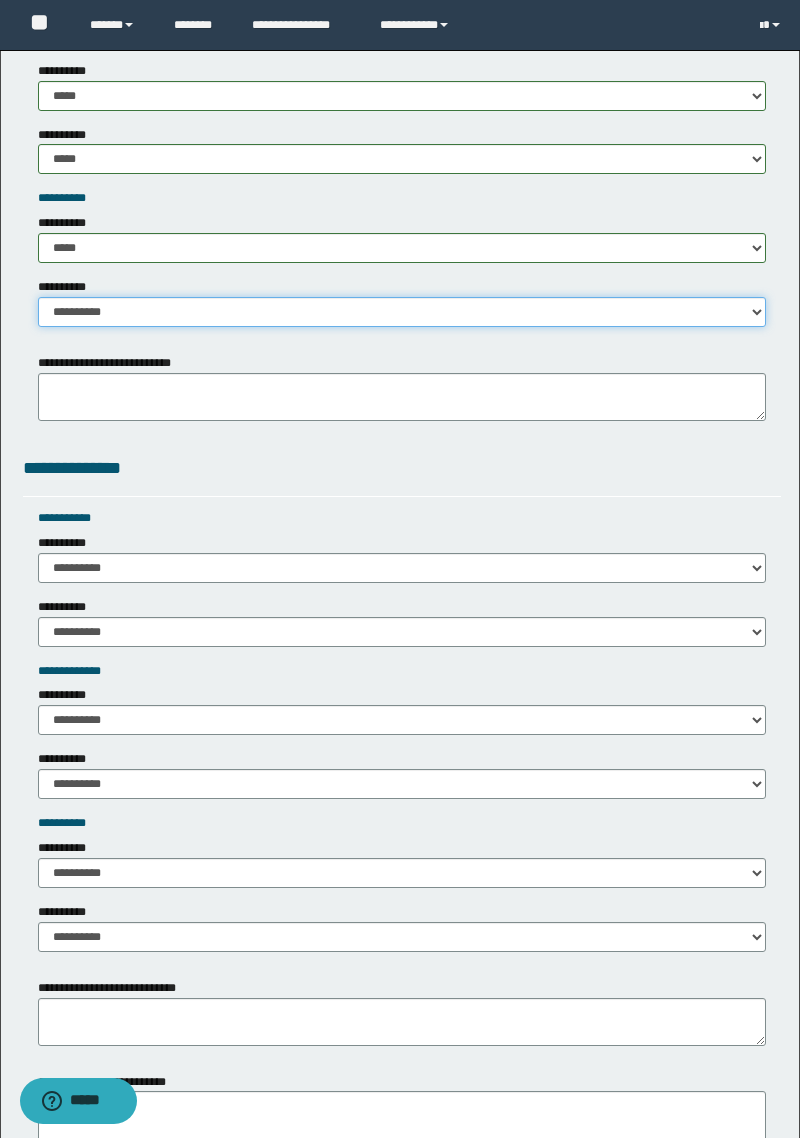 click on "**********" at bounding box center [402, 312] 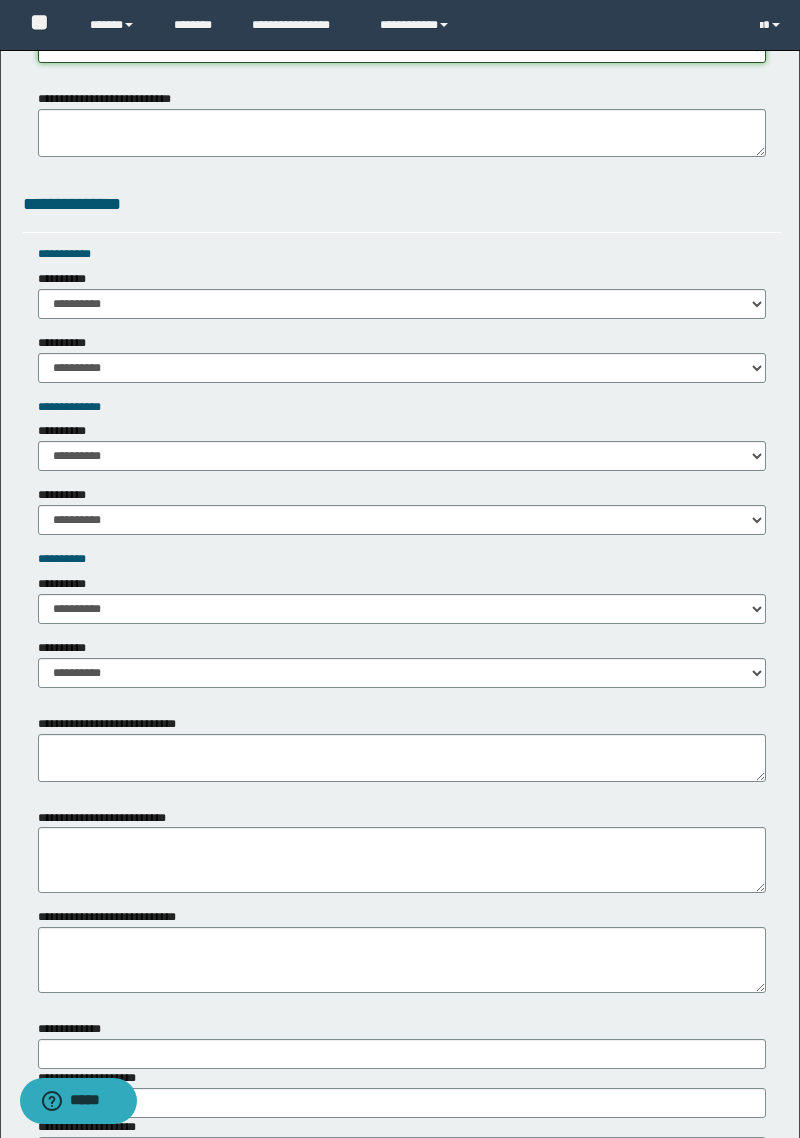 scroll, scrollTop: 2408, scrollLeft: 0, axis: vertical 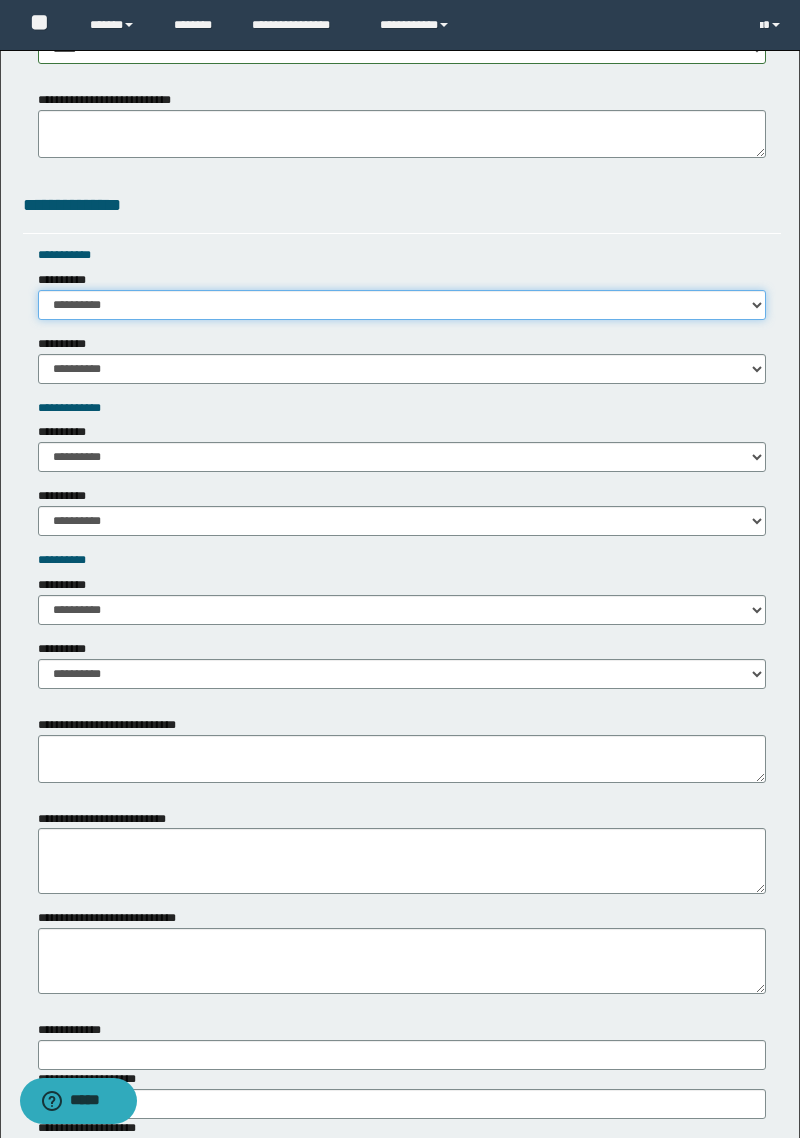 click on "**********" at bounding box center (402, 305) 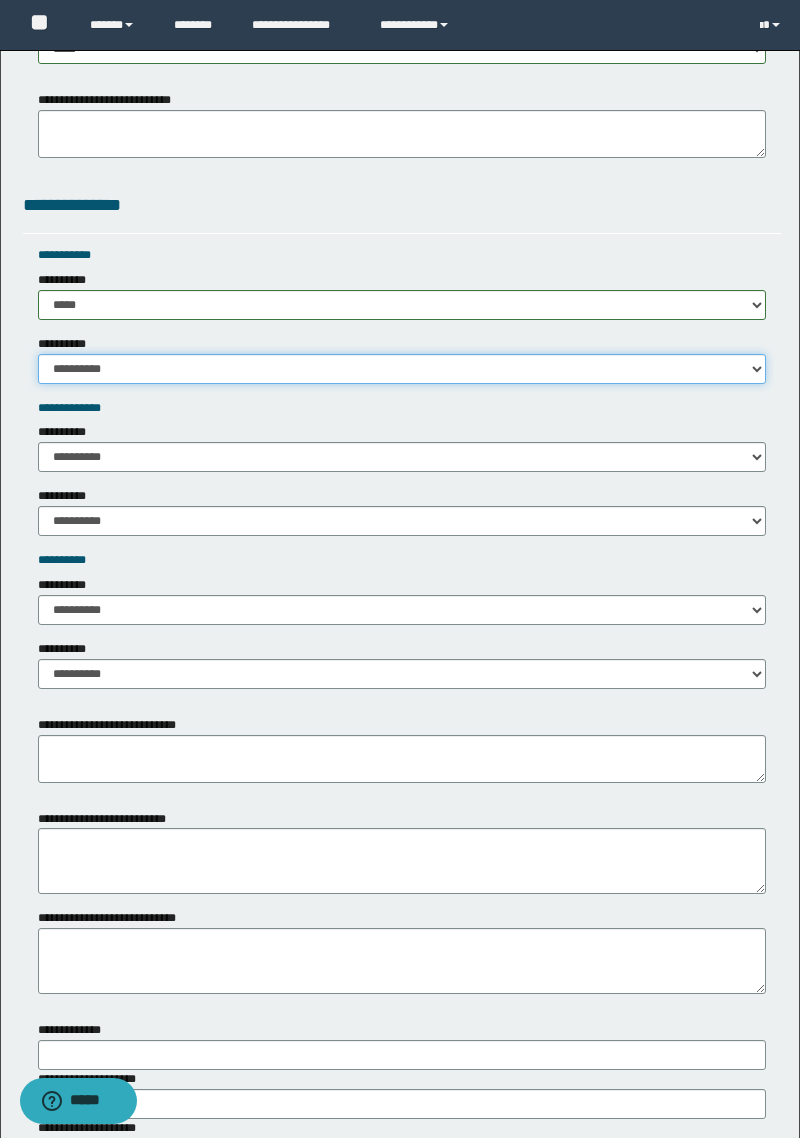 click on "**********" at bounding box center (402, 369) 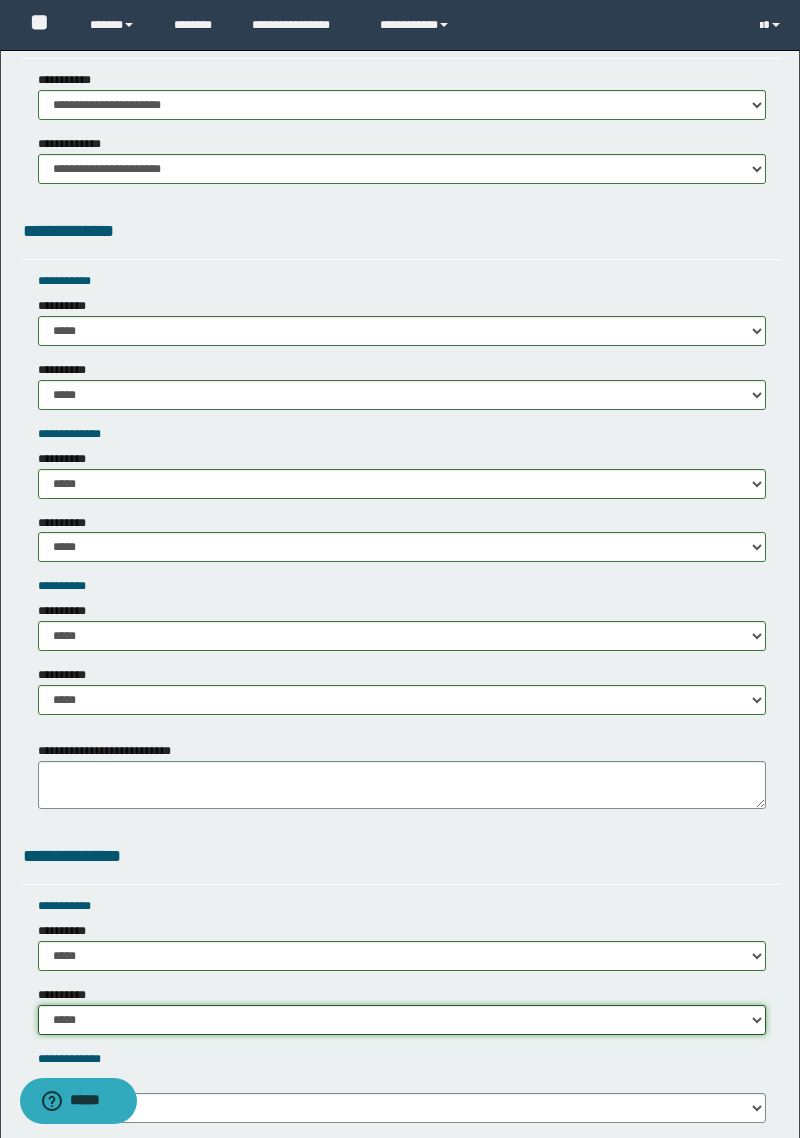 scroll, scrollTop: 1648, scrollLeft: 0, axis: vertical 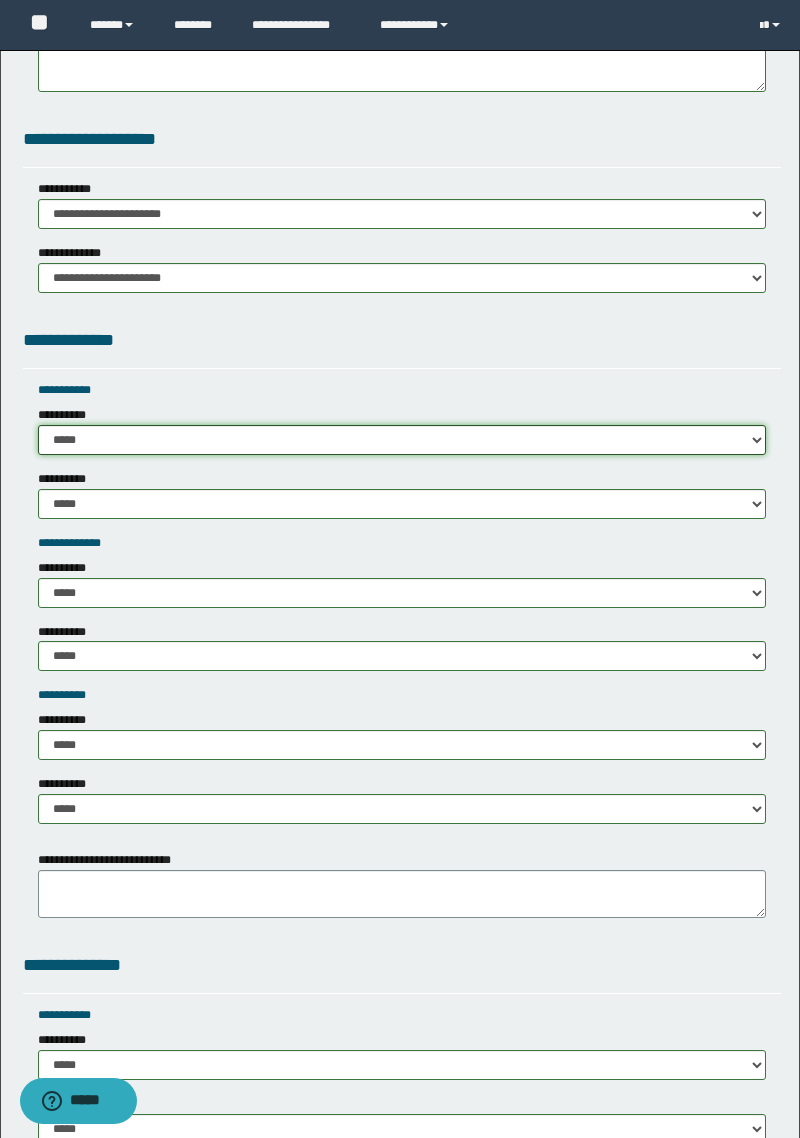 click on "**********" at bounding box center [402, 440] 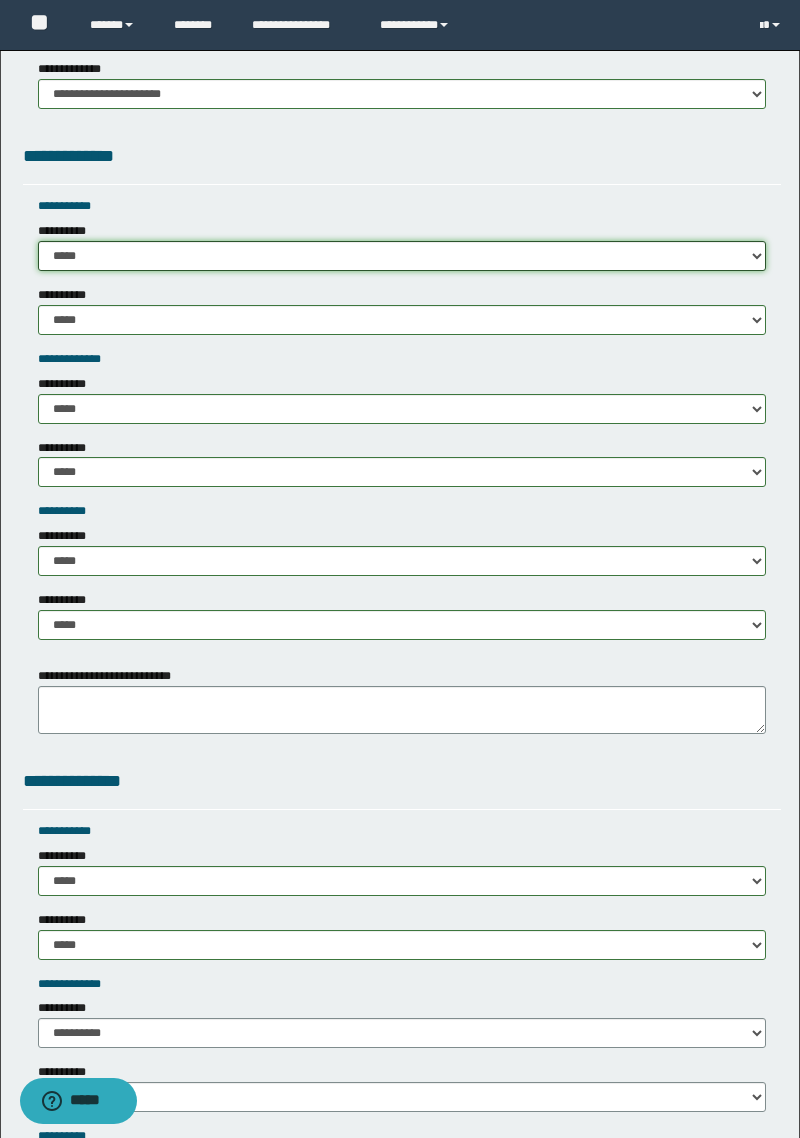 scroll, scrollTop: 1908, scrollLeft: 0, axis: vertical 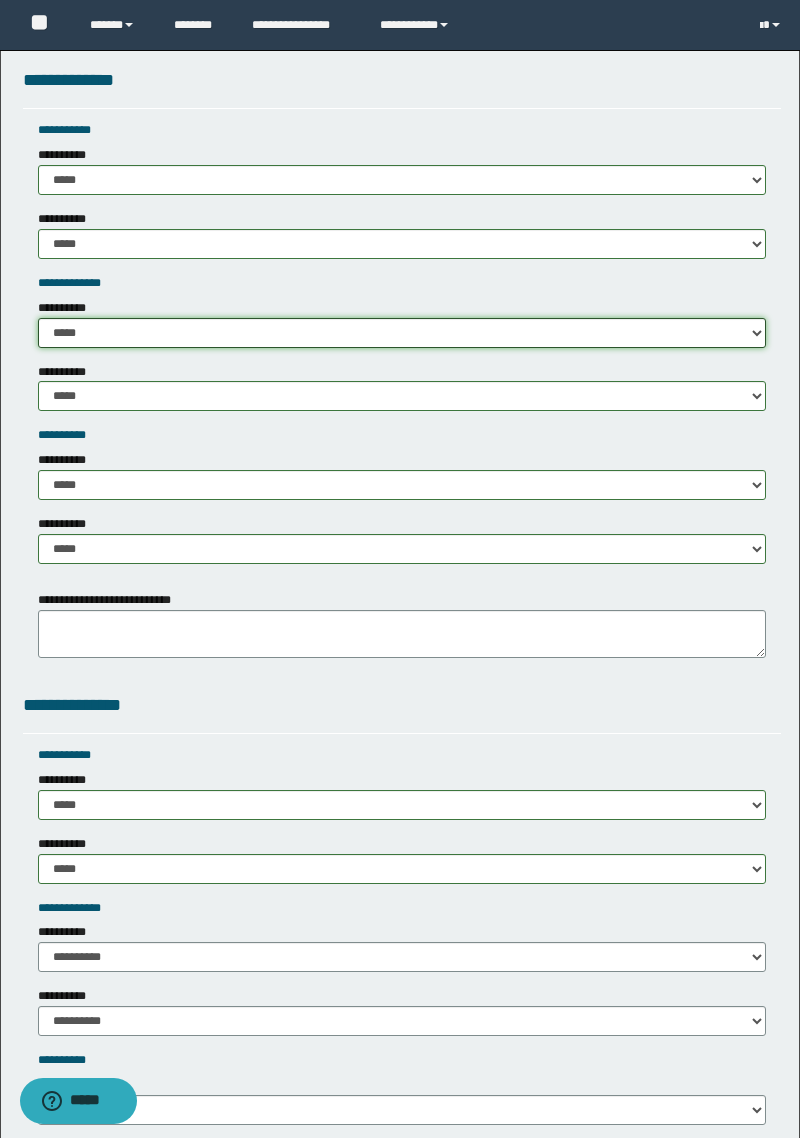 click on "**********" at bounding box center (402, 333) 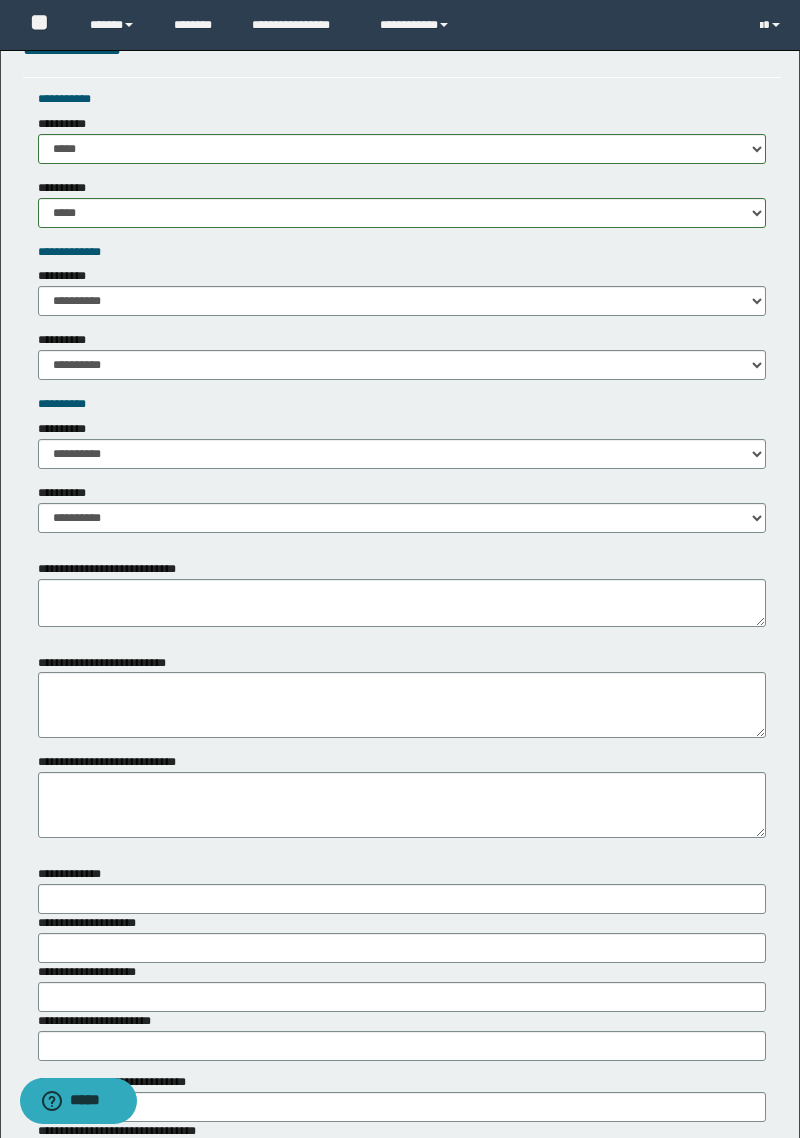 scroll, scrollTop: 2569, scrollLeft: 0, axis: vertical 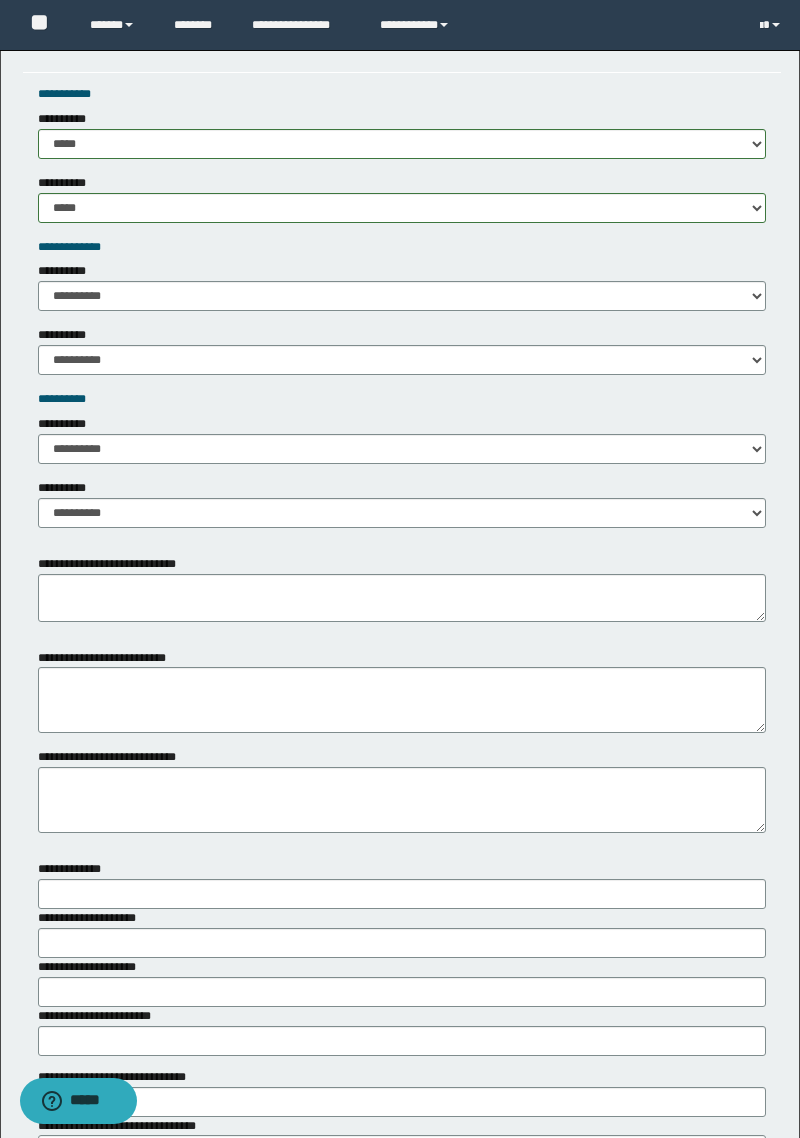 click on "**********" at bounding box center (66, 335) 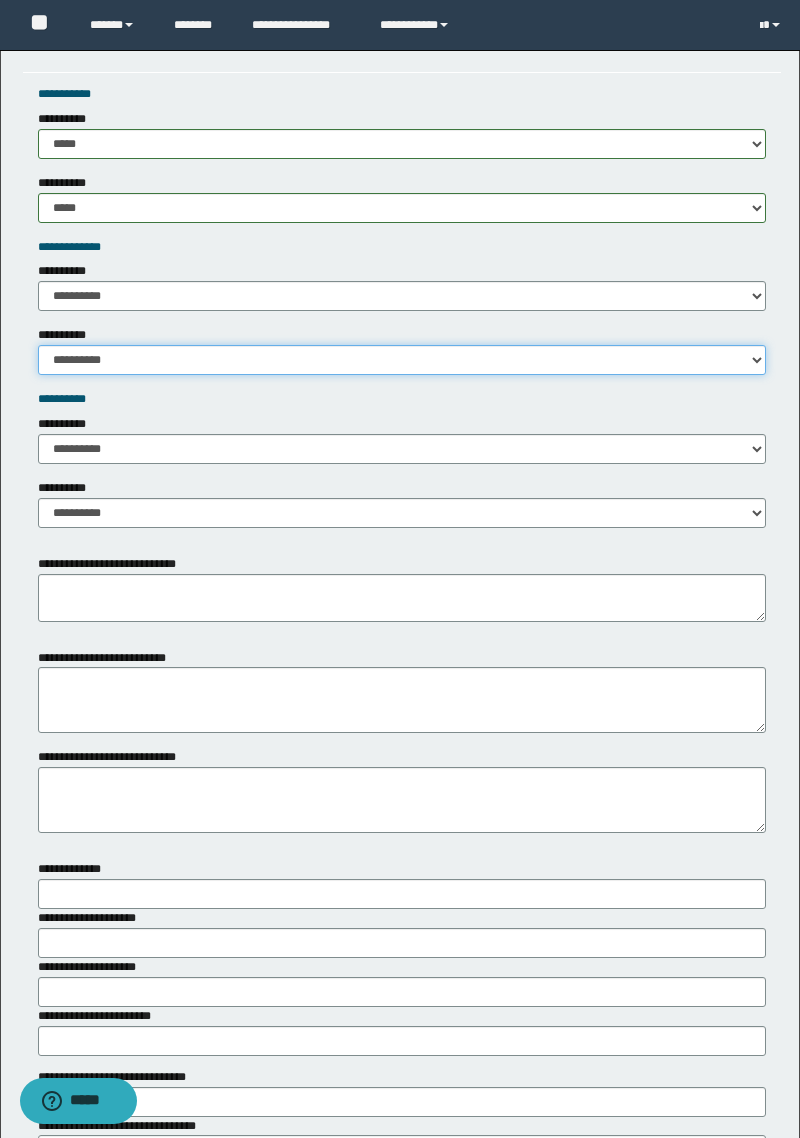 click on "**********" at bounding box center (402, 360) 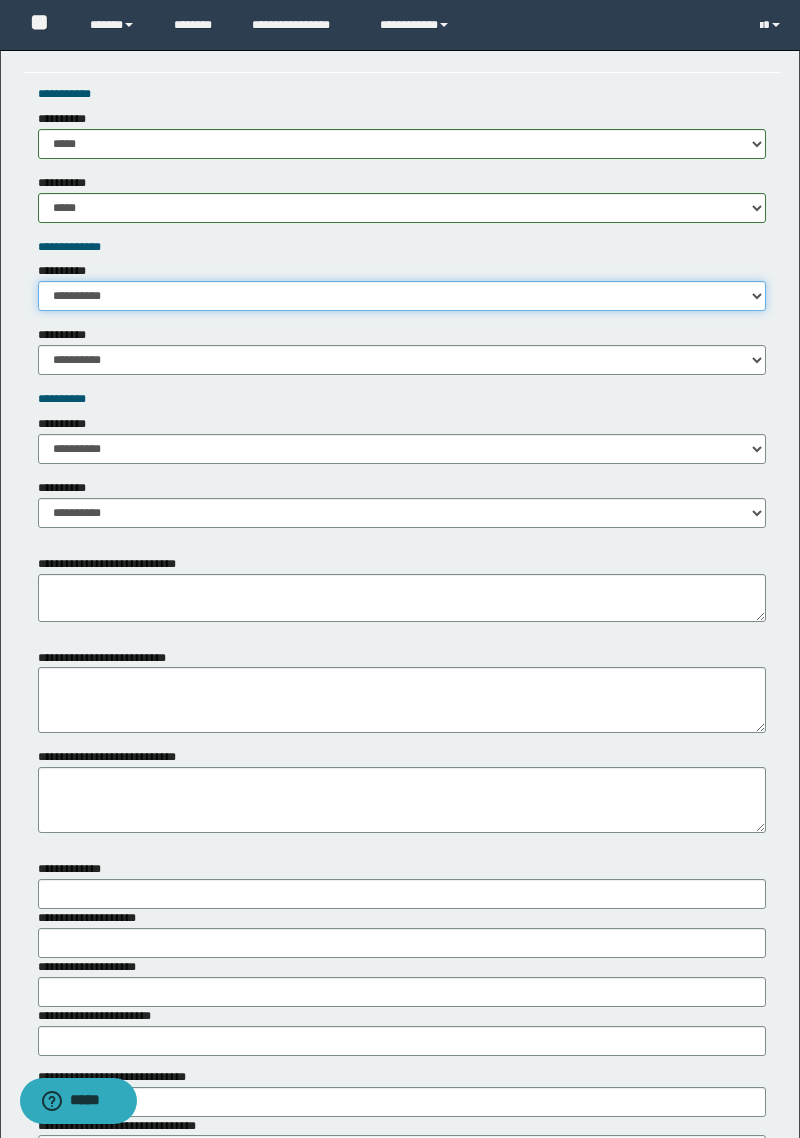 click on "**********" at bounding box center (402, 296) 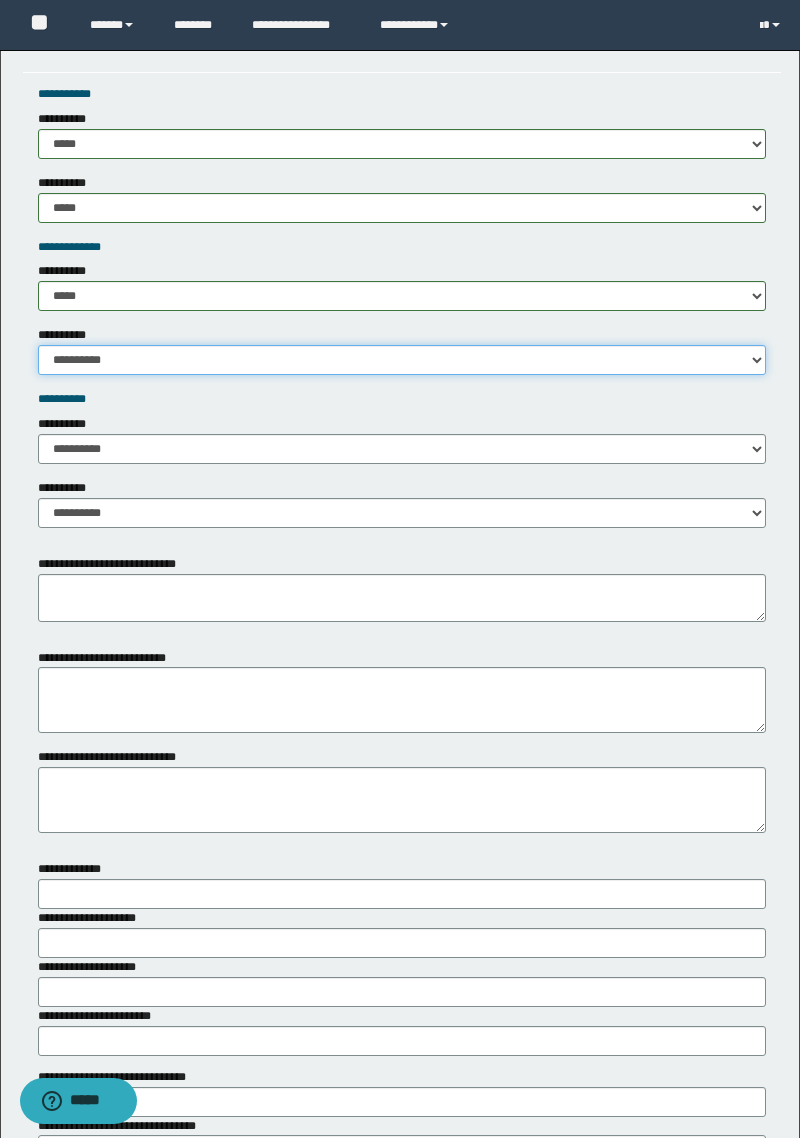 click on "**********" at bounding box center [402, 360] 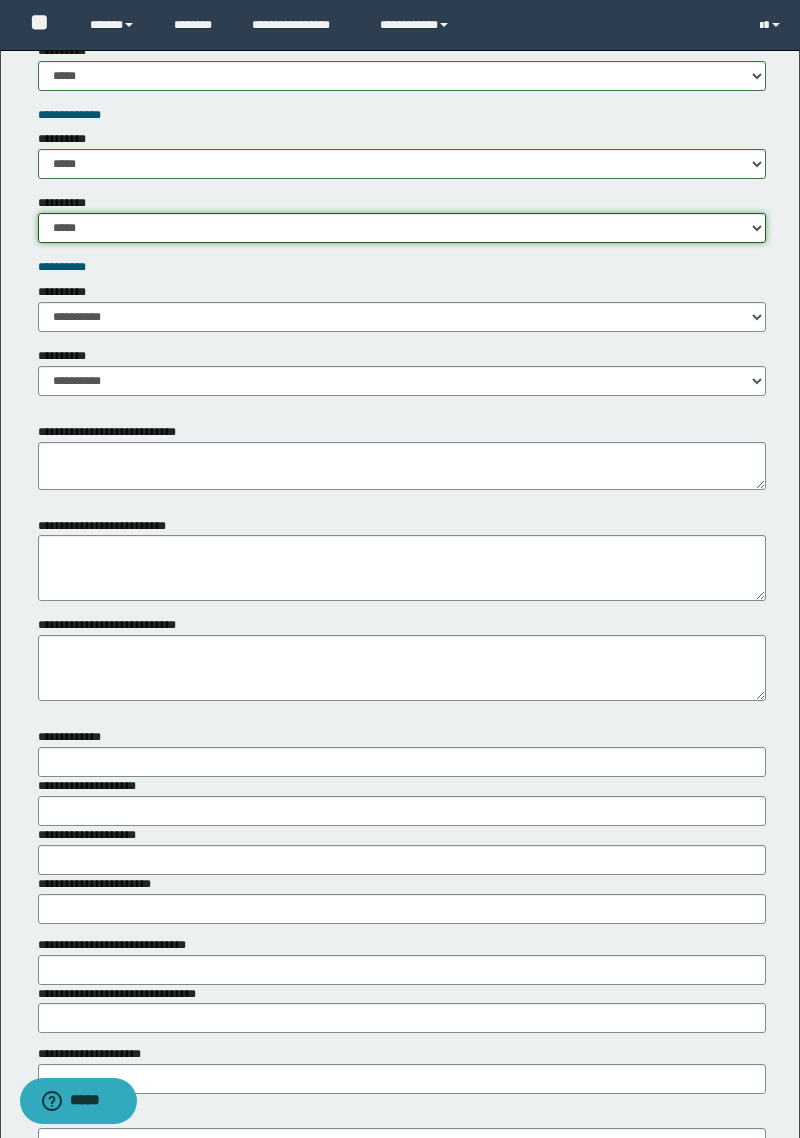 scroll, scrollTop: 2712, scrollLeft: 0, axis: vertical 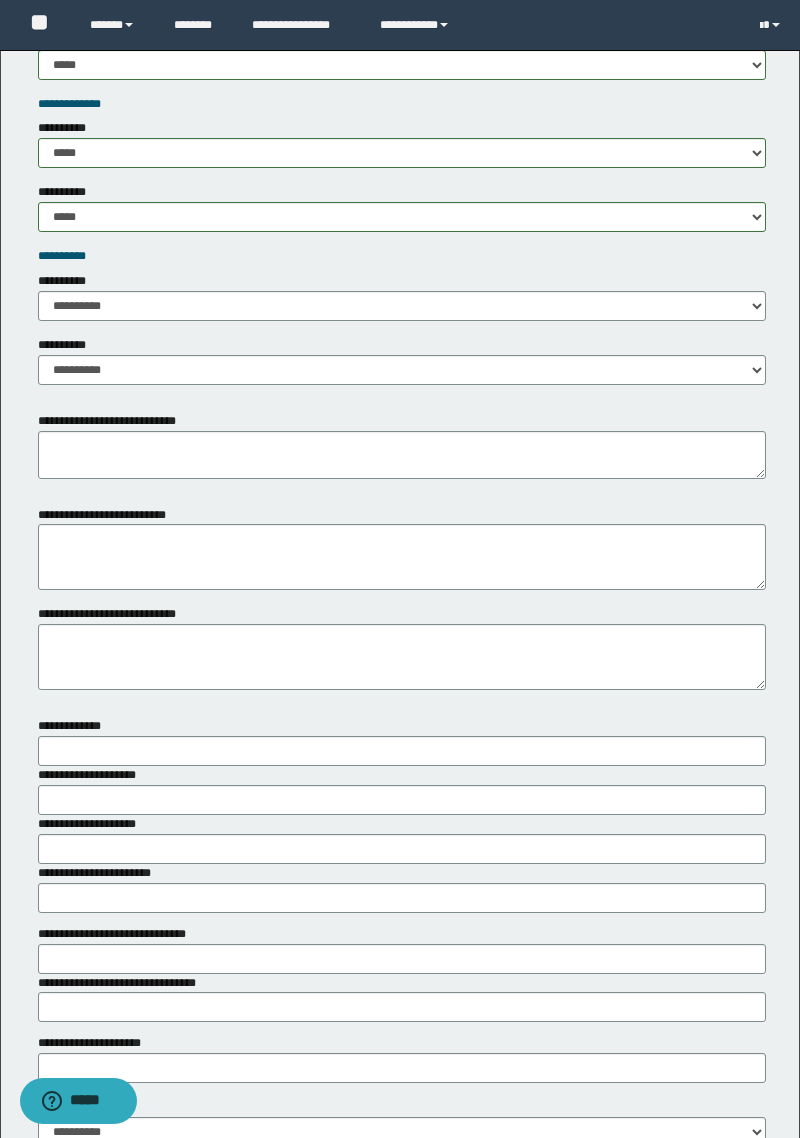 click on "**********" at bounding box center [63, 281] 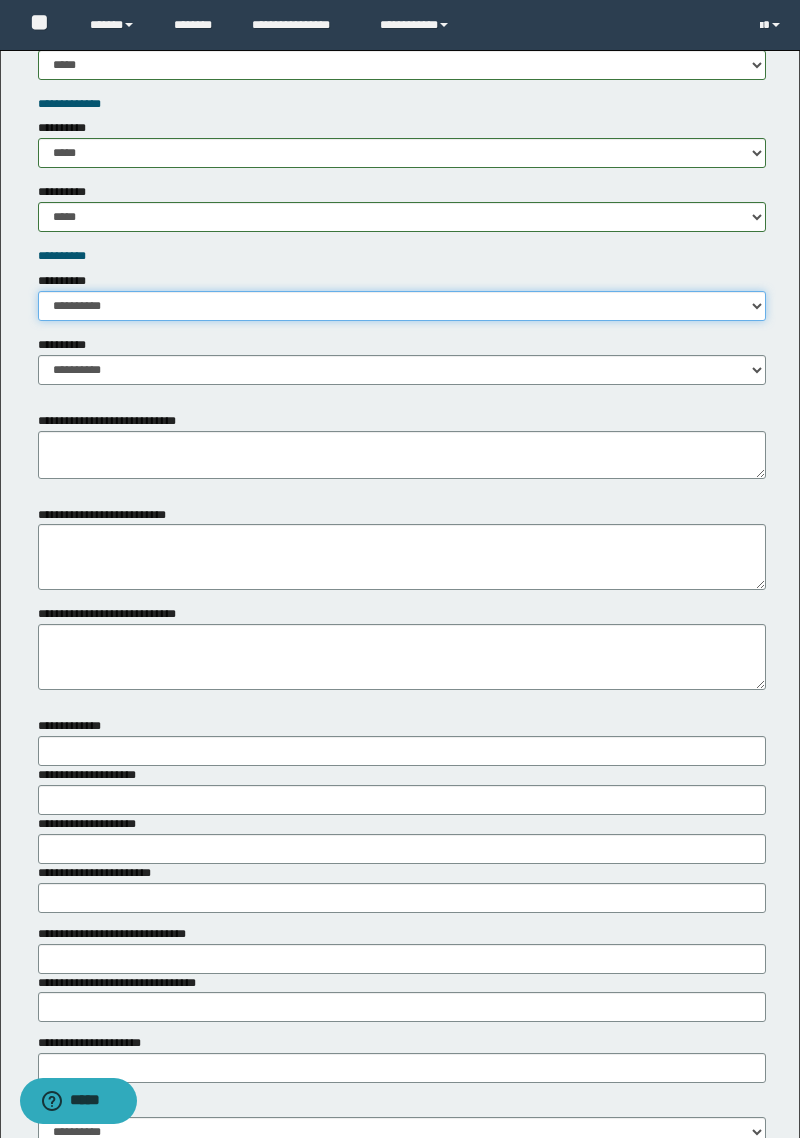 click on "**********" at bounding box center [402, 306] 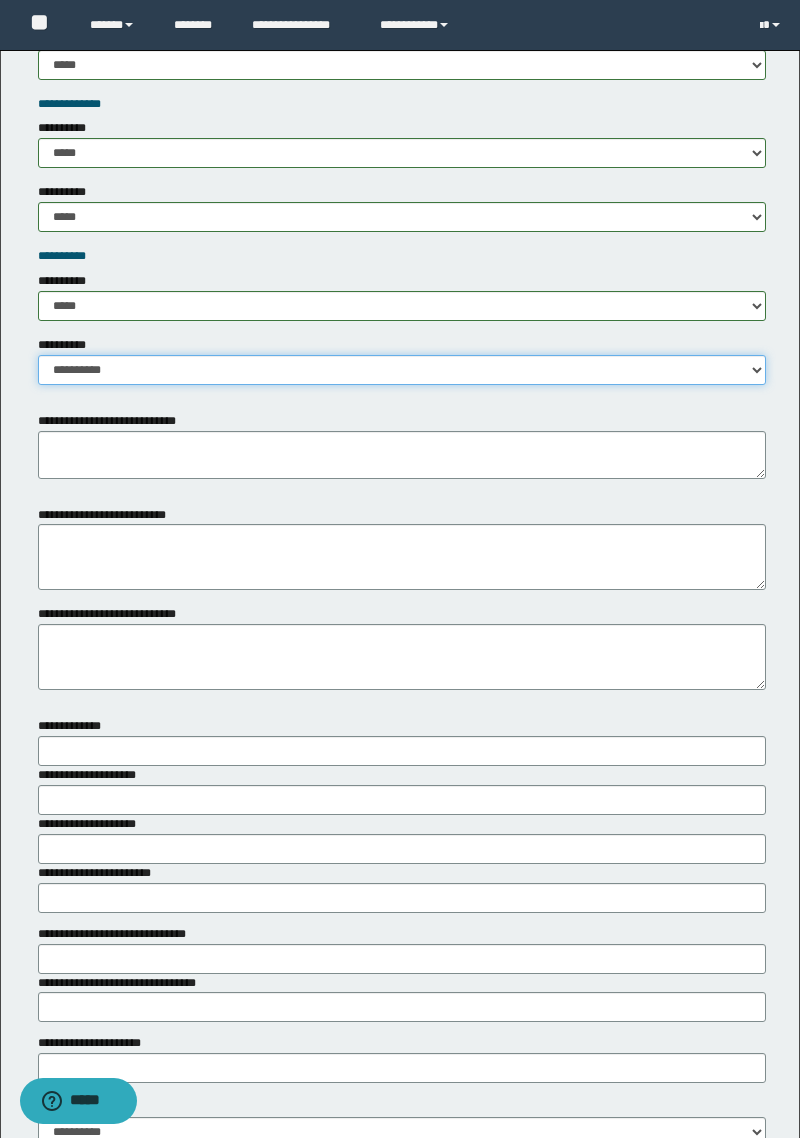 click on "**********" at bounding box center [402, 370] 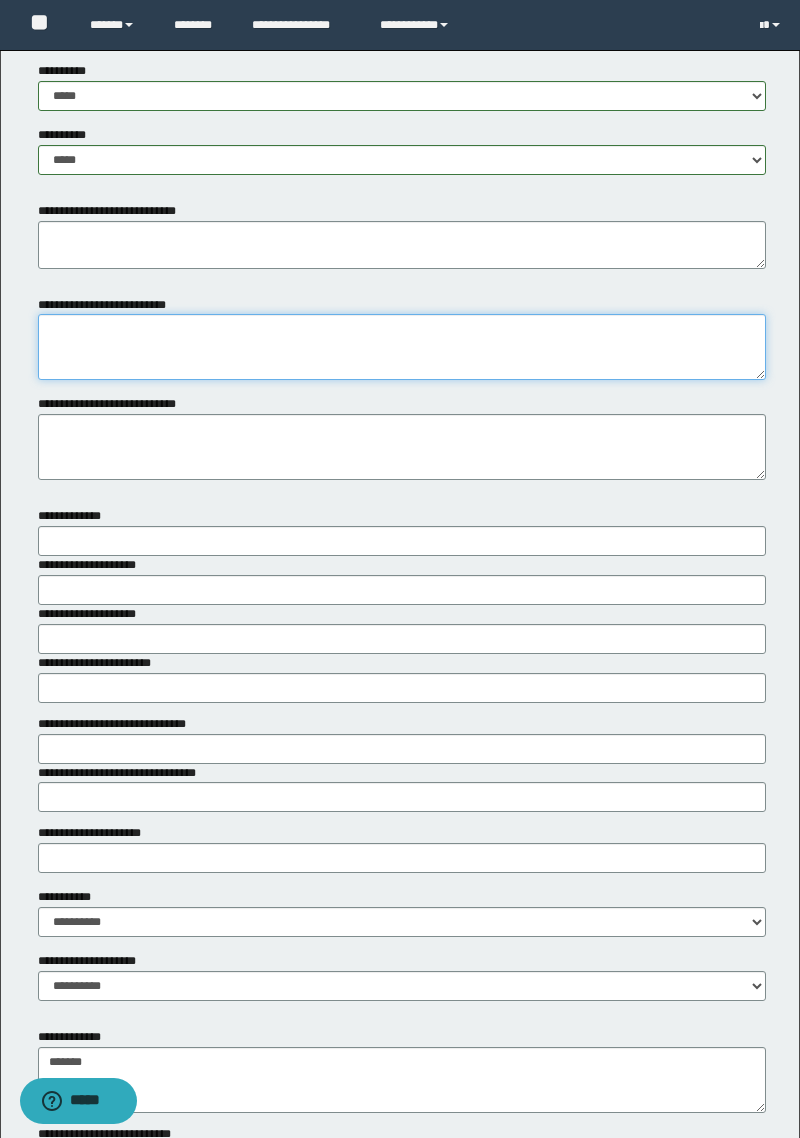 click on "**********" at bounding box center (402, 347) 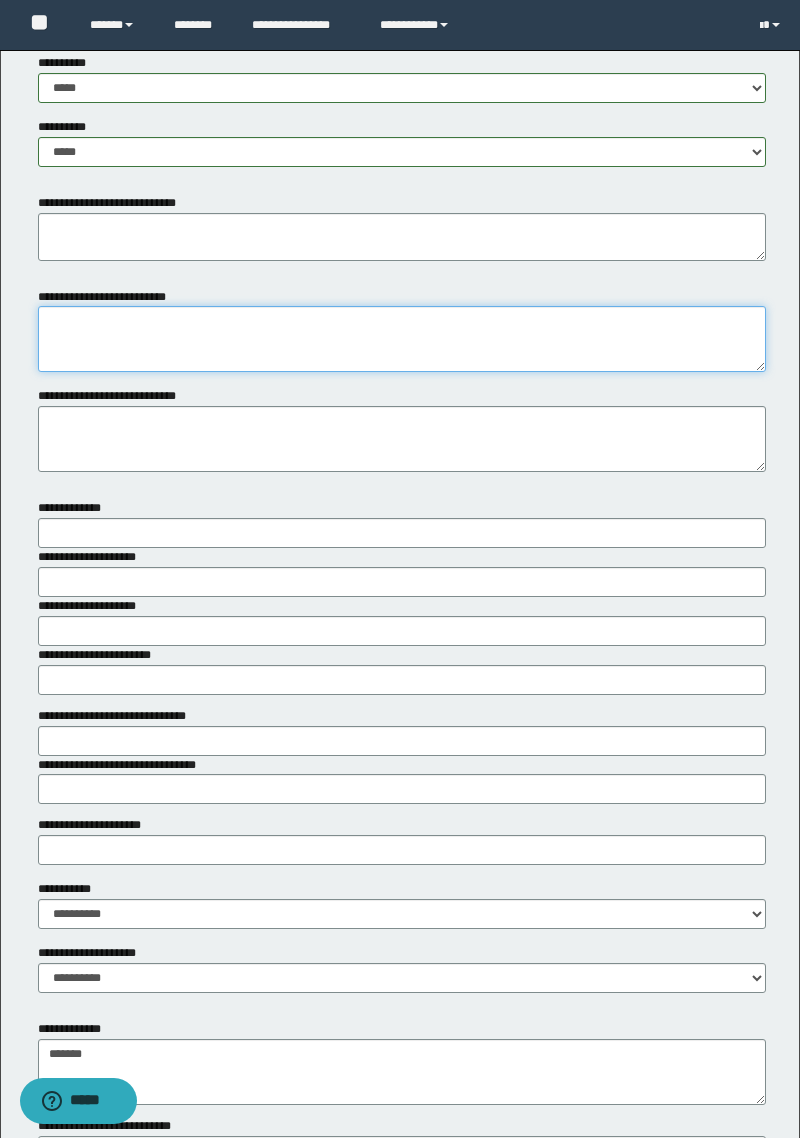 scroll, scrollTop: 2970, scrollLeft: 0, axis: vertical 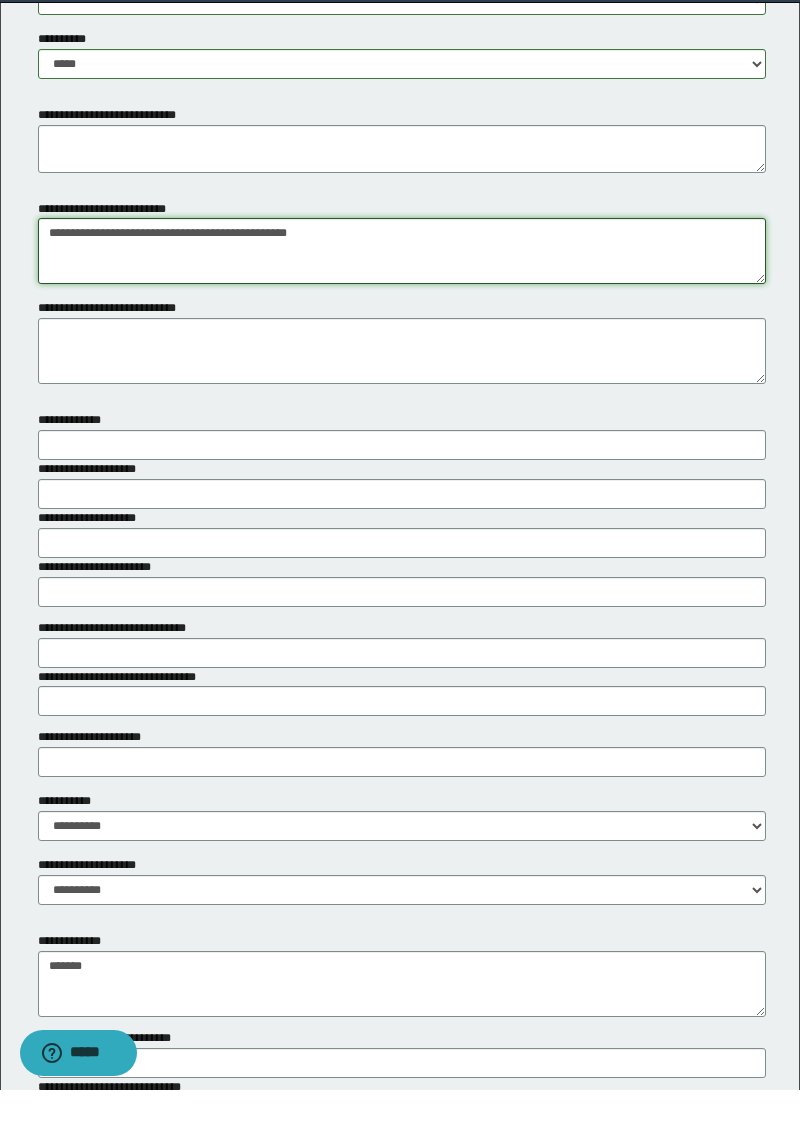 type on "**********" 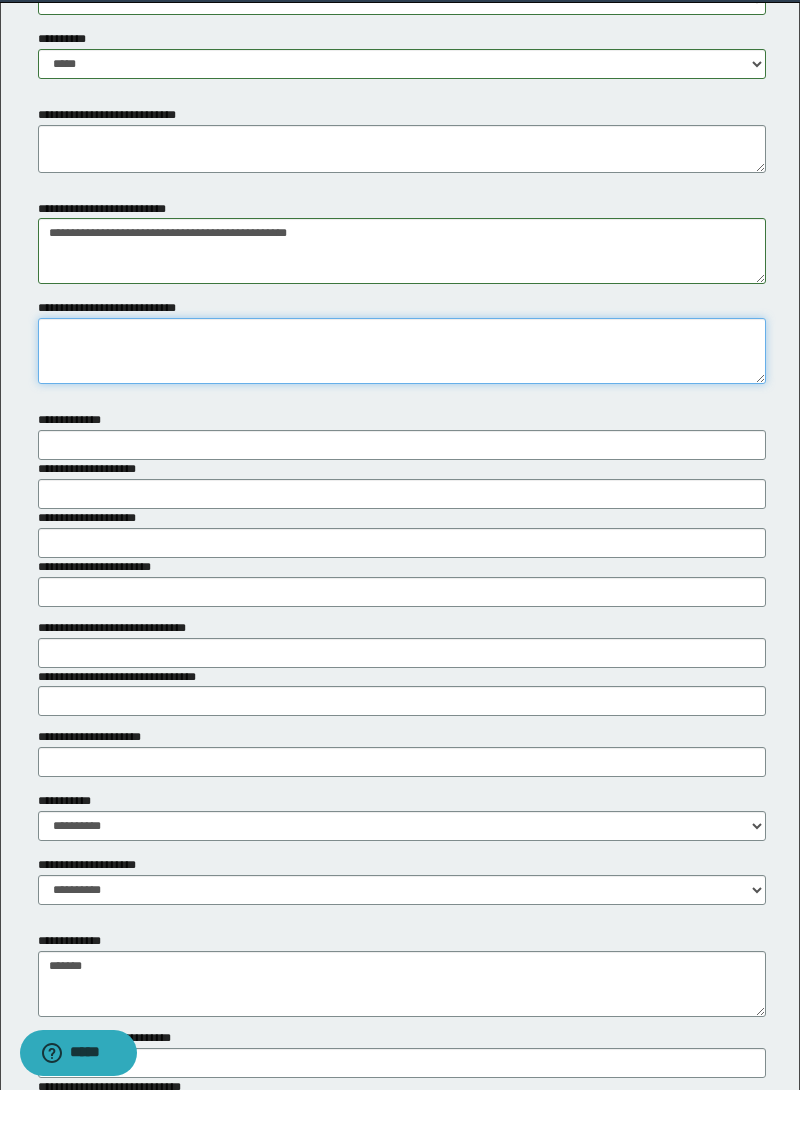 click on "**********" at bounding box center [402, 399] 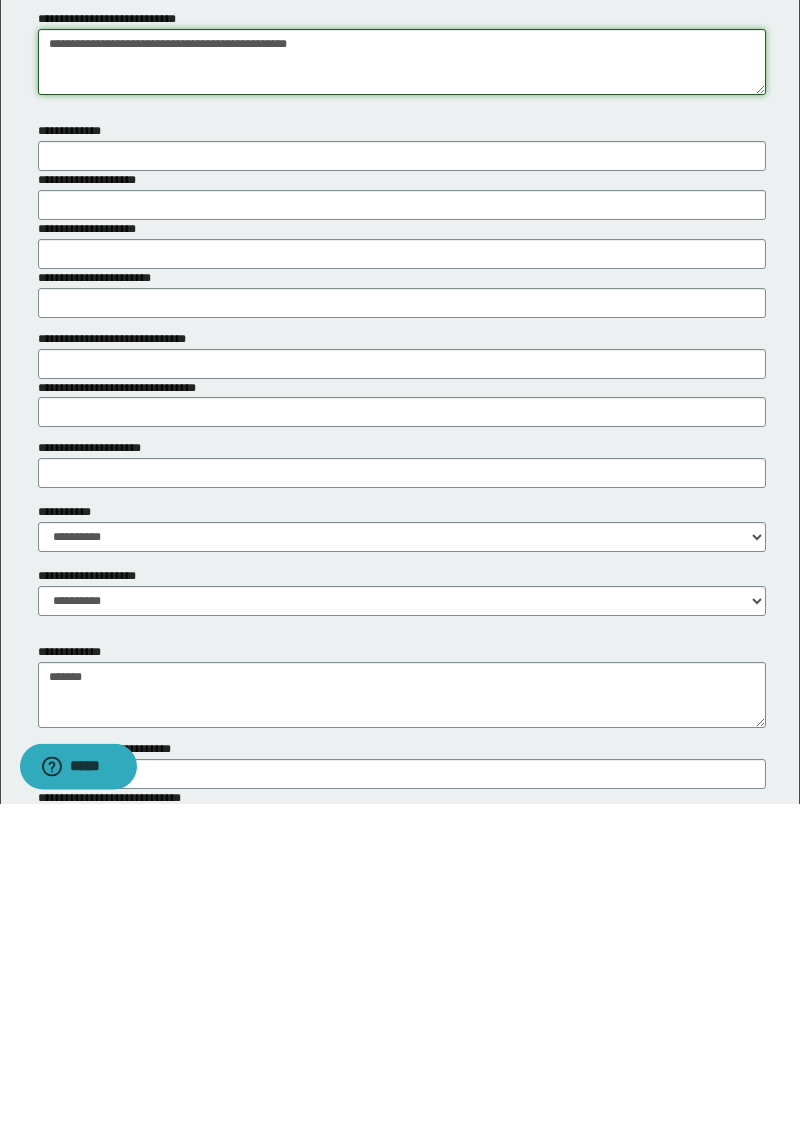 scroll, scrollTop: 2981, scrollLeft: 0, axis: vertical 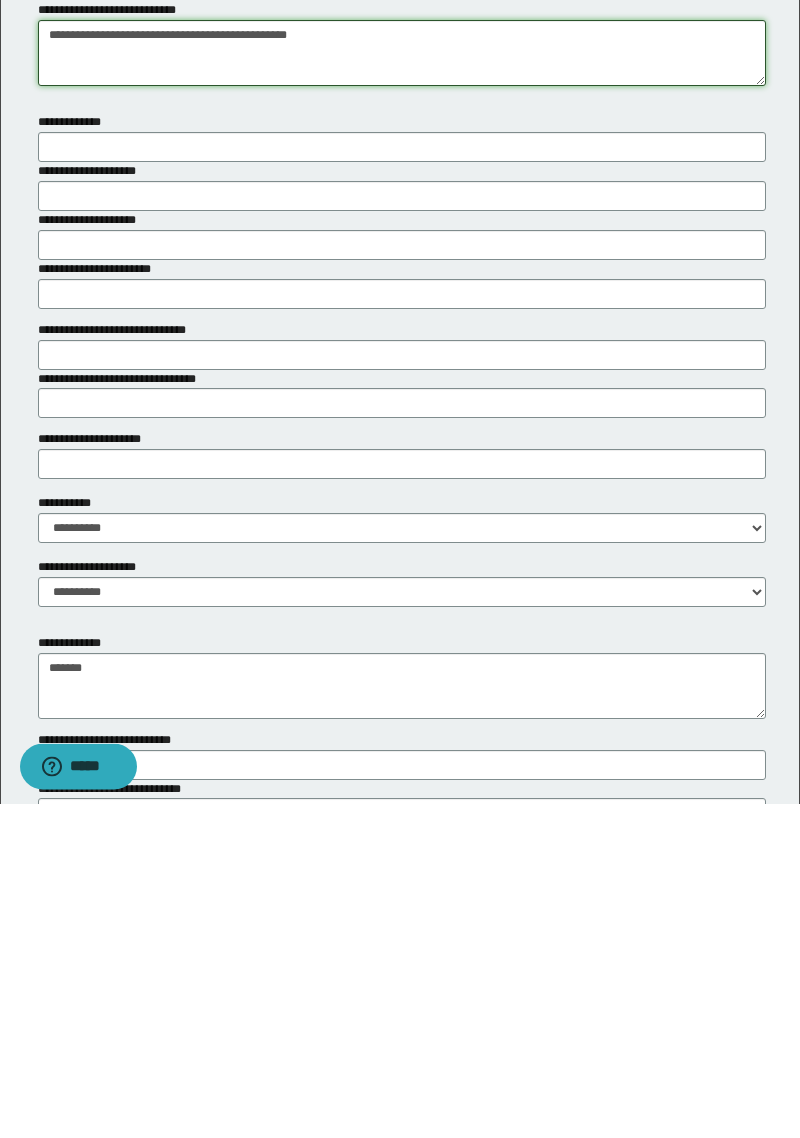 type on "**********" 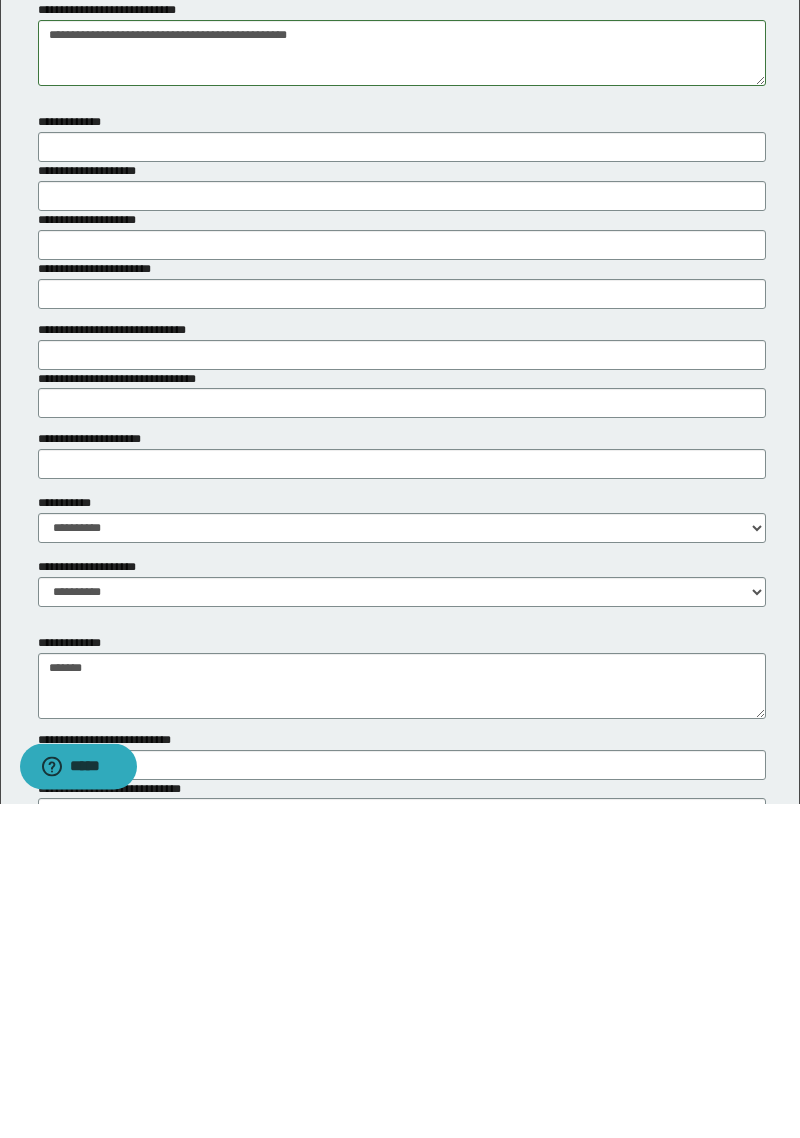 click on "**********" at bounding box center (94, 506) 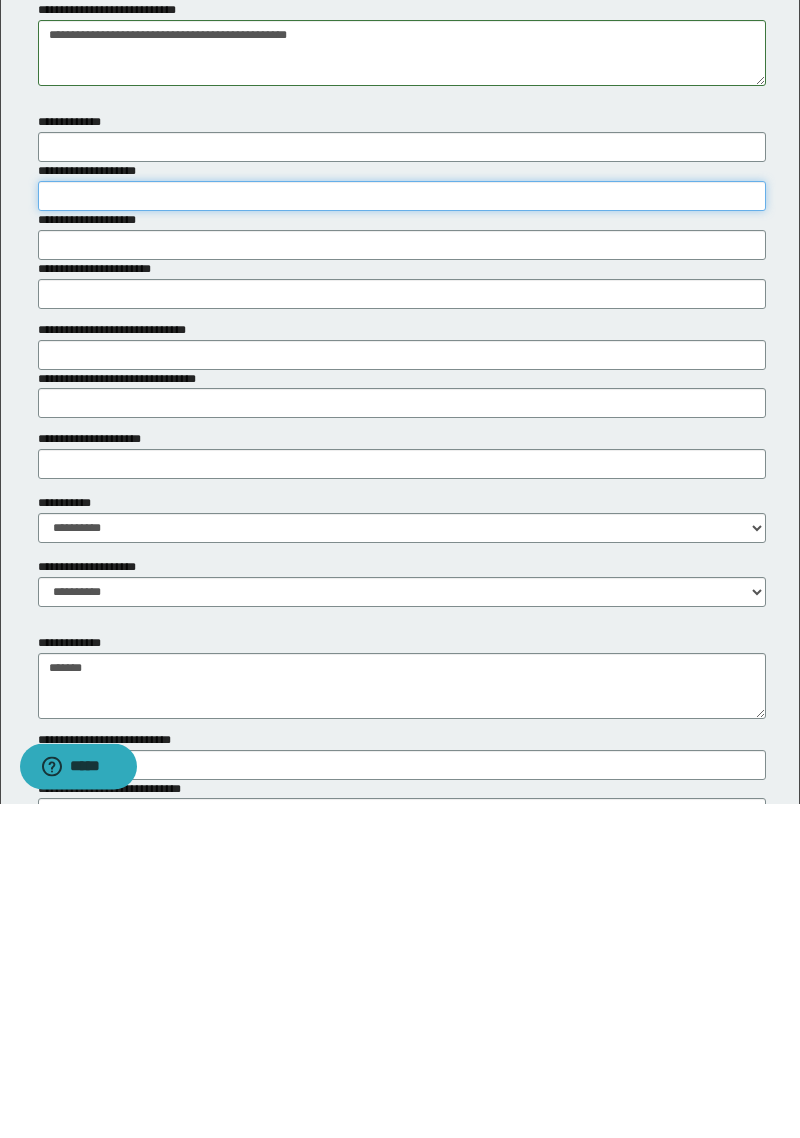 click on "**********" at bounding box center [402, 531] 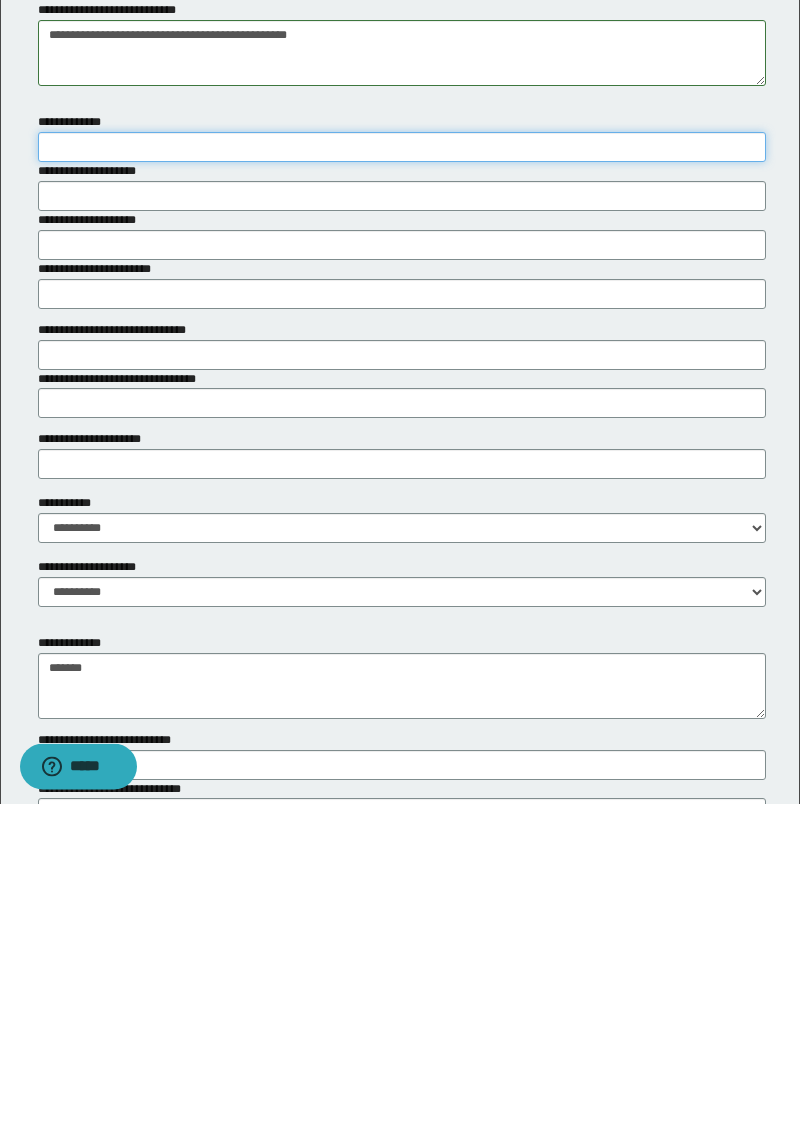 click on "**********" at bounding box center [402, 482] 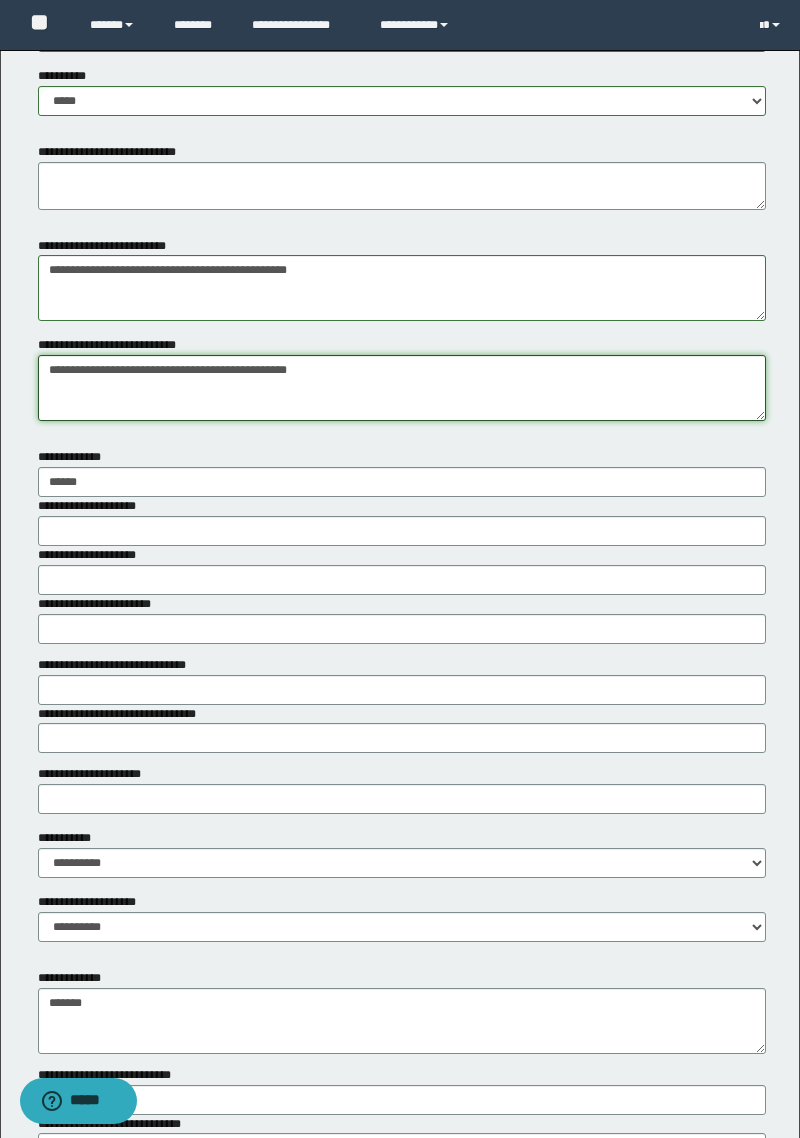 click on "**********" at bounding box center [402, 388] 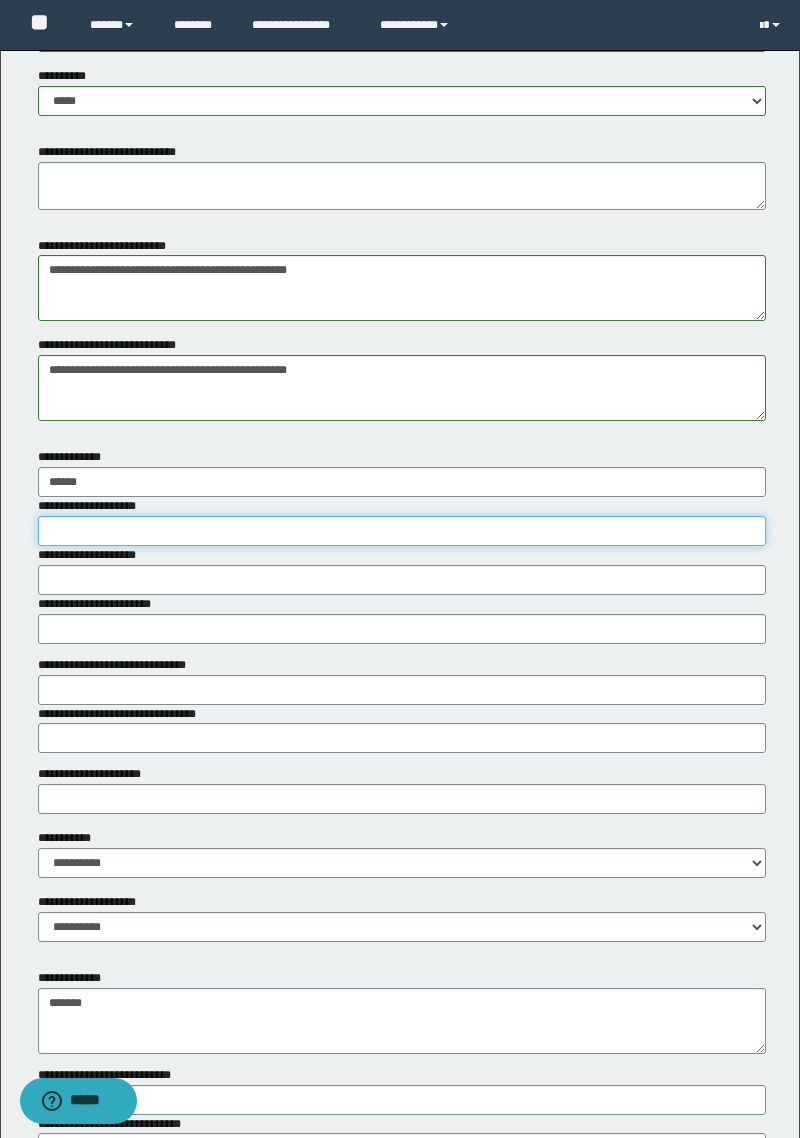 click on "**********" at bounding box center (402, 531) 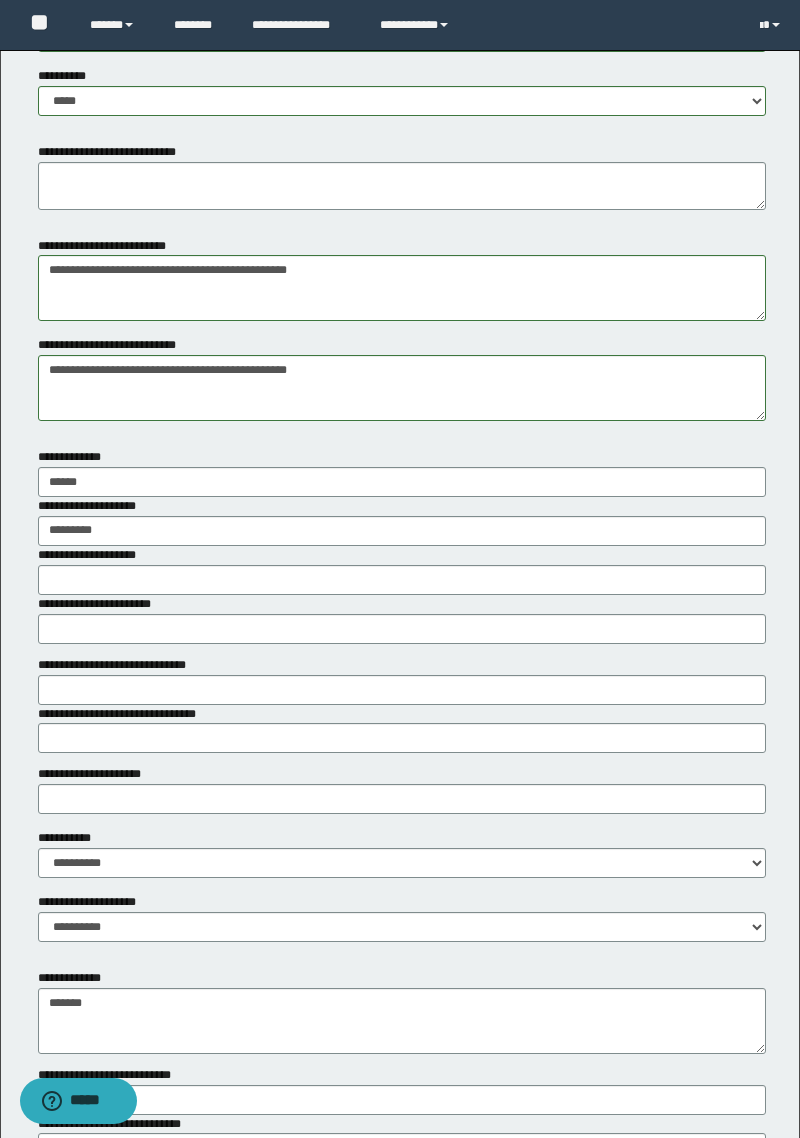 click on "**********" at bounding box center (94, 555) 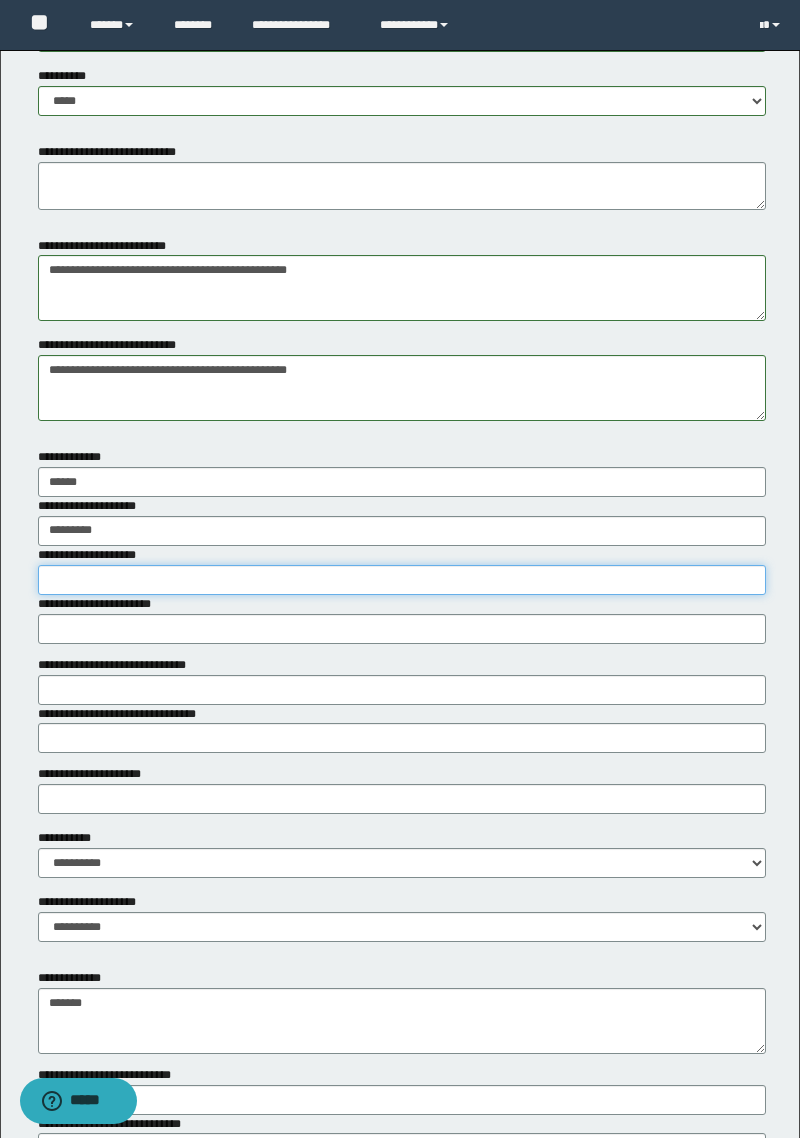 click on "**********" at bounding box center [402, 580] 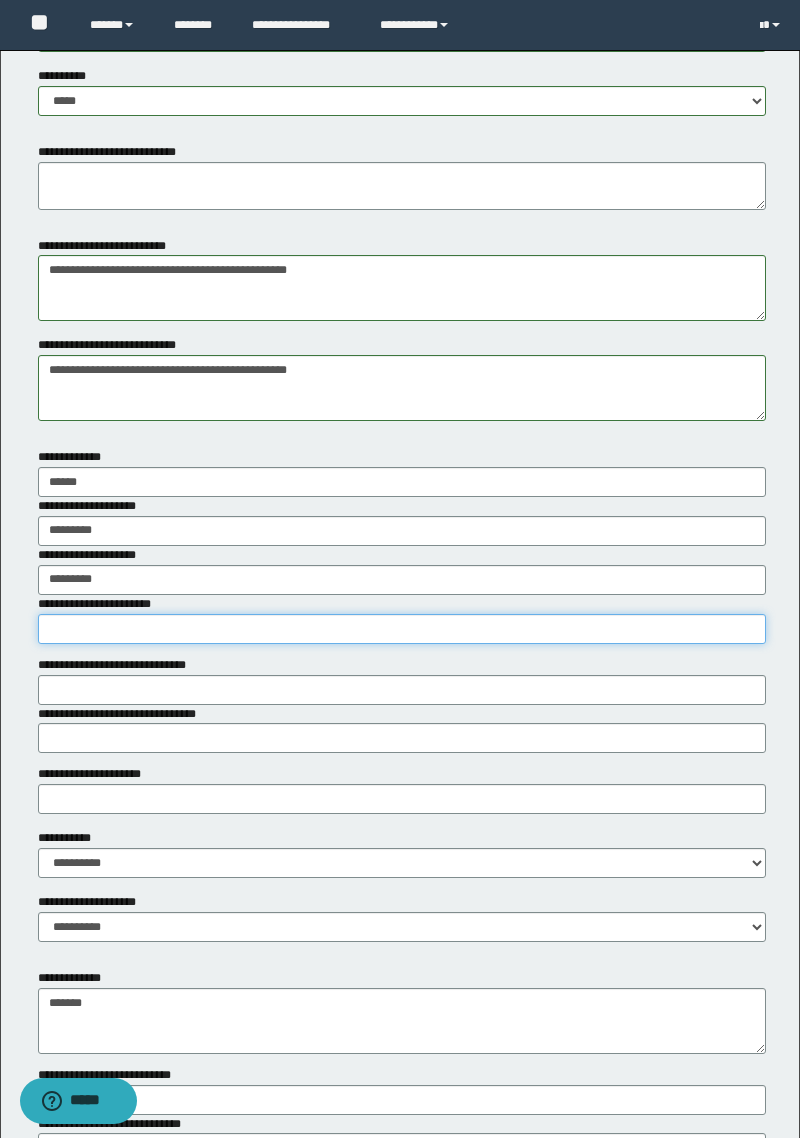 click on "**********" at bounding box center (402, 629) 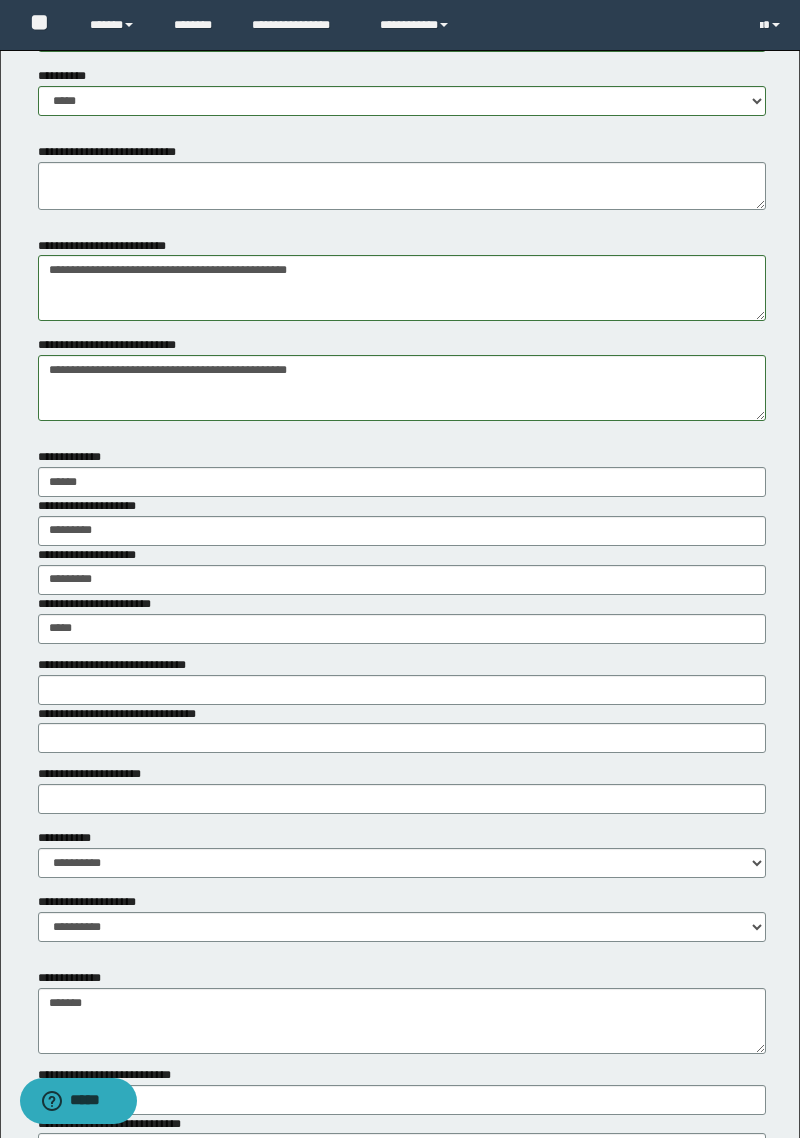 click on "**********" at bounding box center [123, 665] 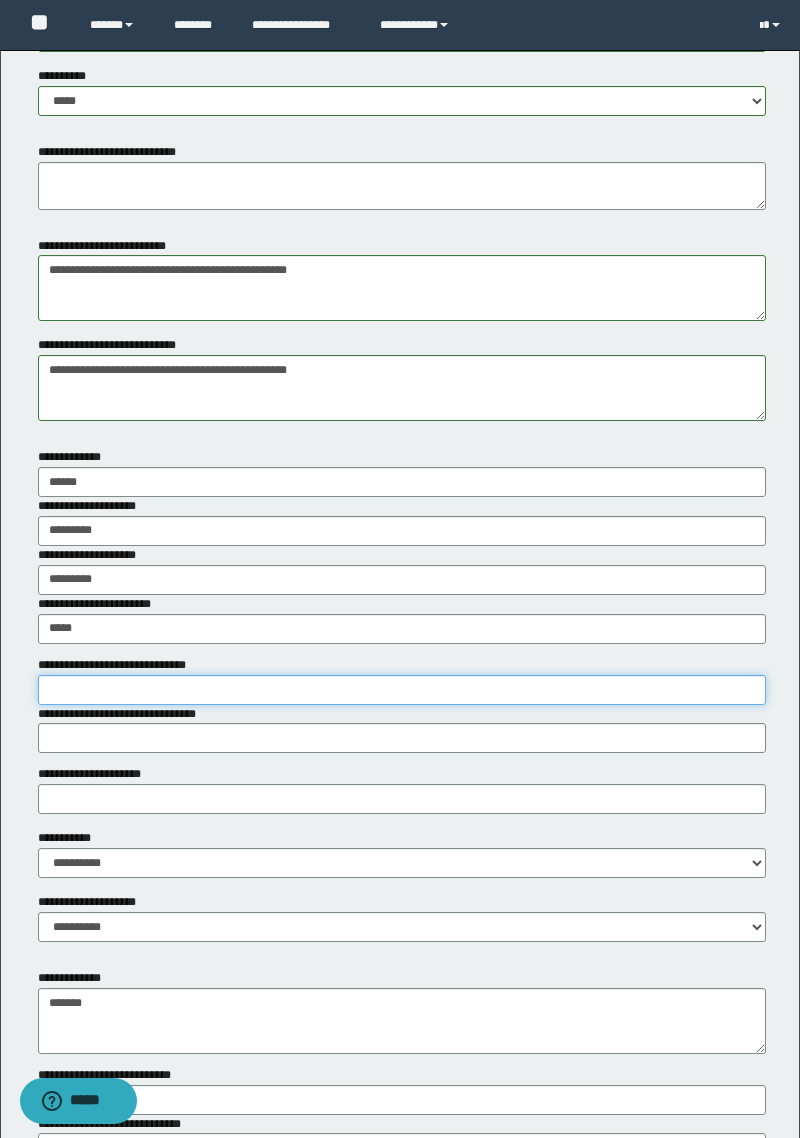 click on "**********" at bounding box center (402, 690) 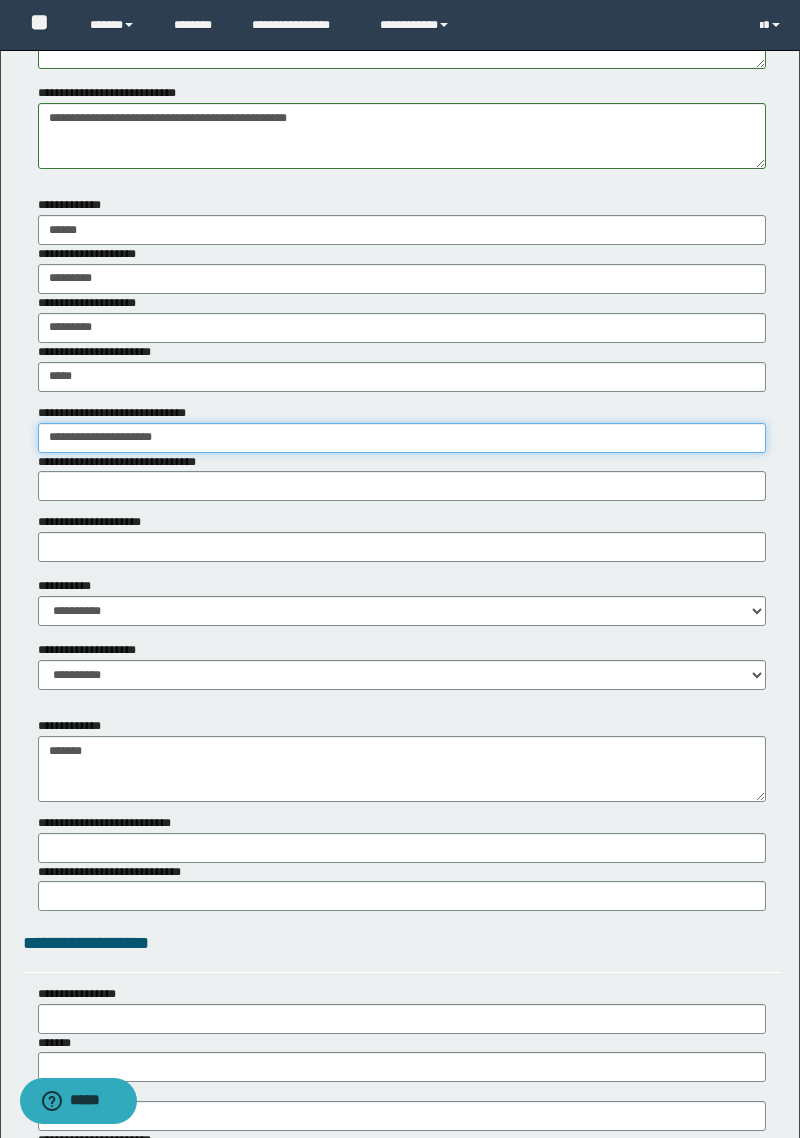 scroll, scrollTop: 3236, scrollLeft: 0, axis: vertical 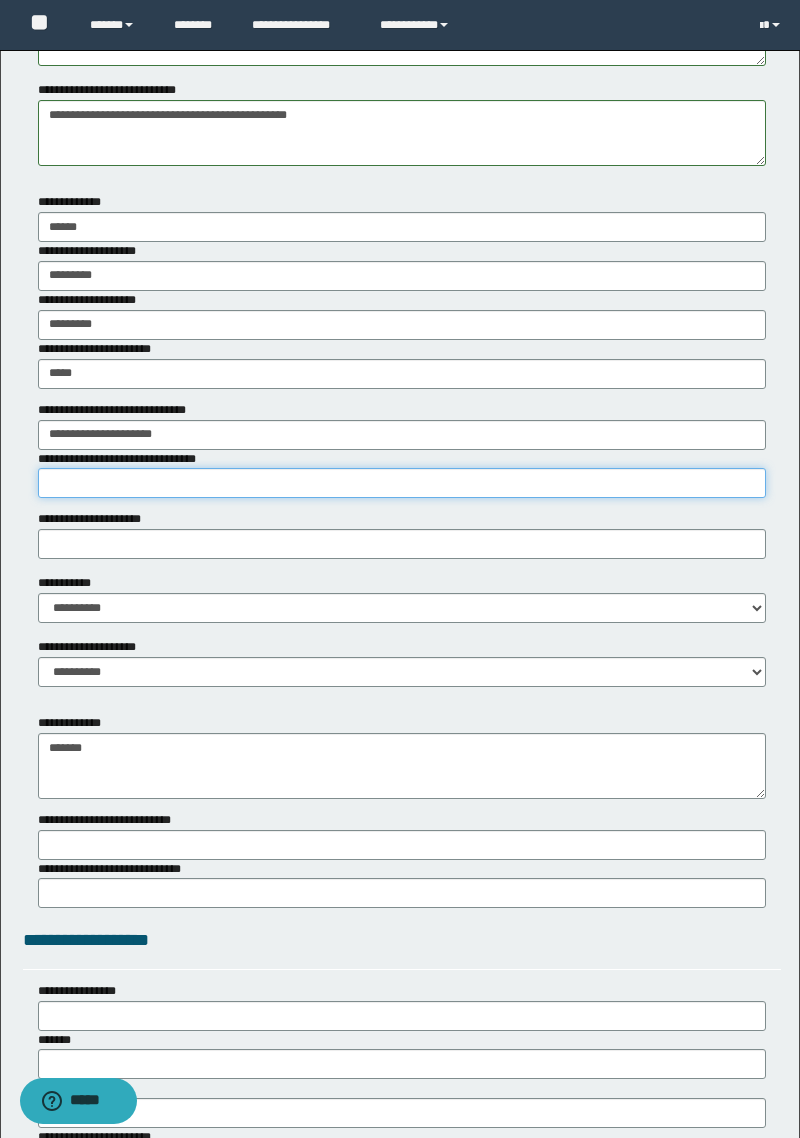 click on "**********" at bounding box center [402, 483] 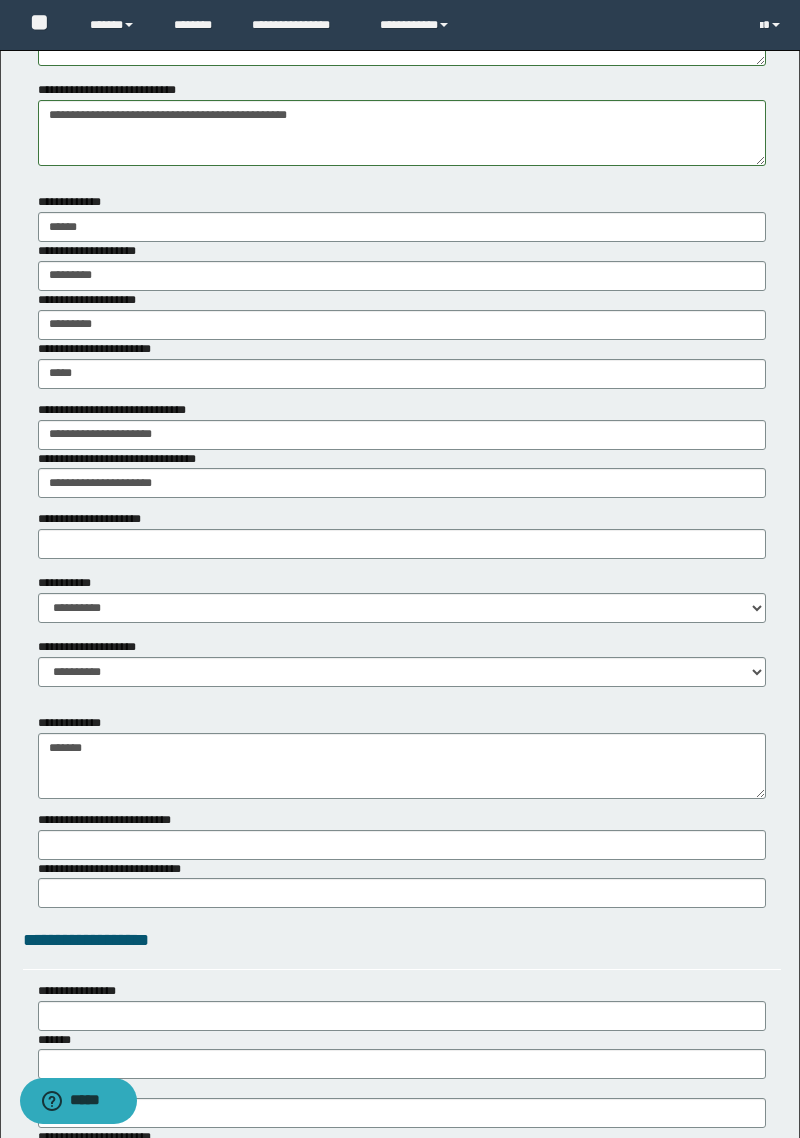 click on "**********" at bounding box center (69, 583) 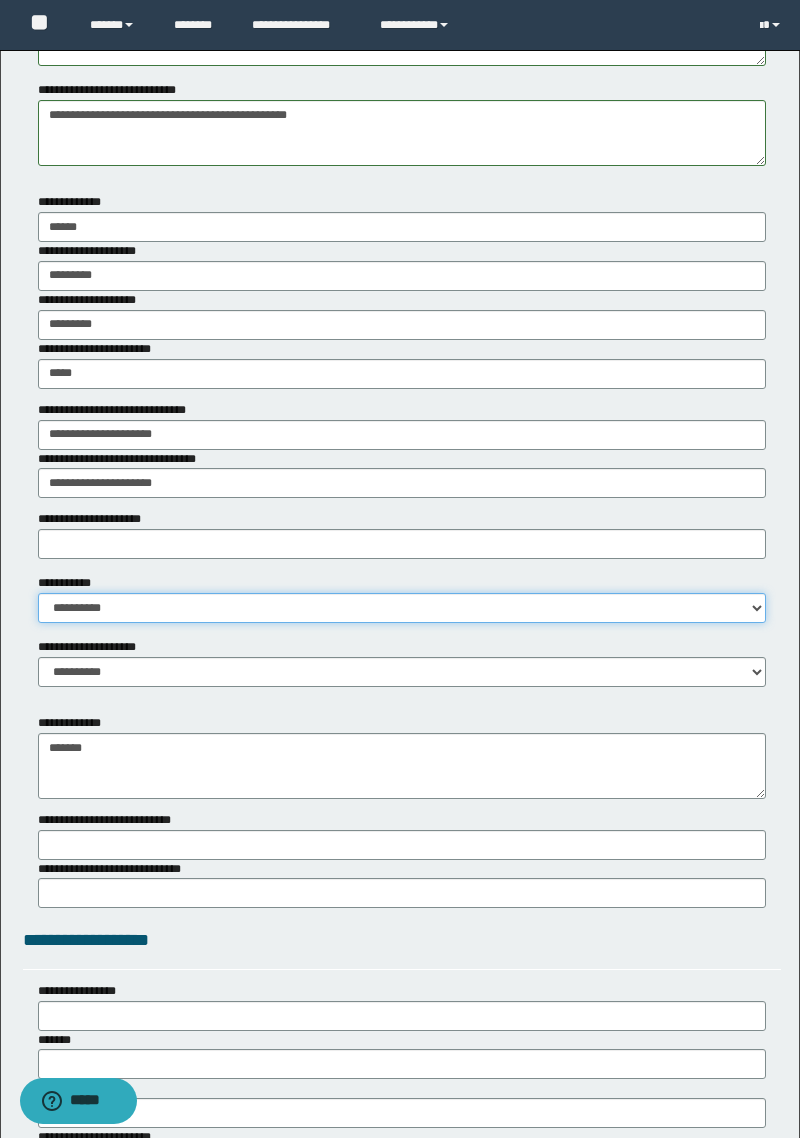 click on "**********" at bounding box center [402, 608] 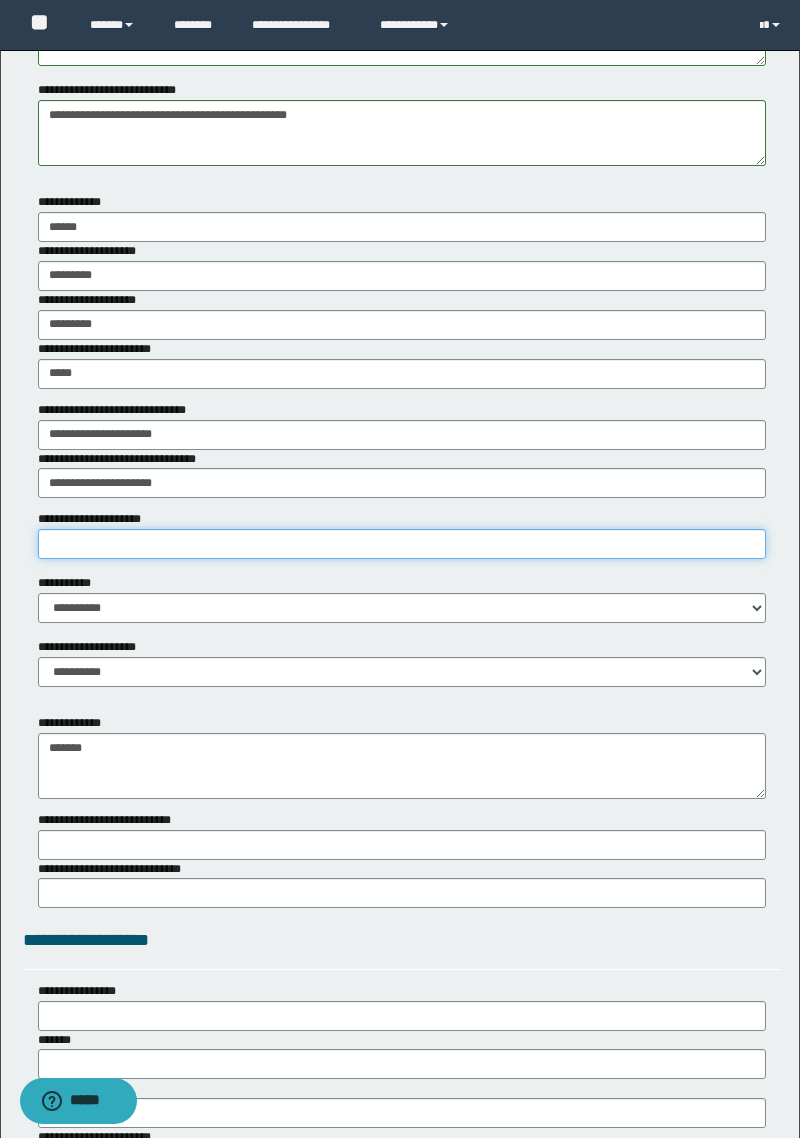 click on "**********" at bounding box center [402, 544] 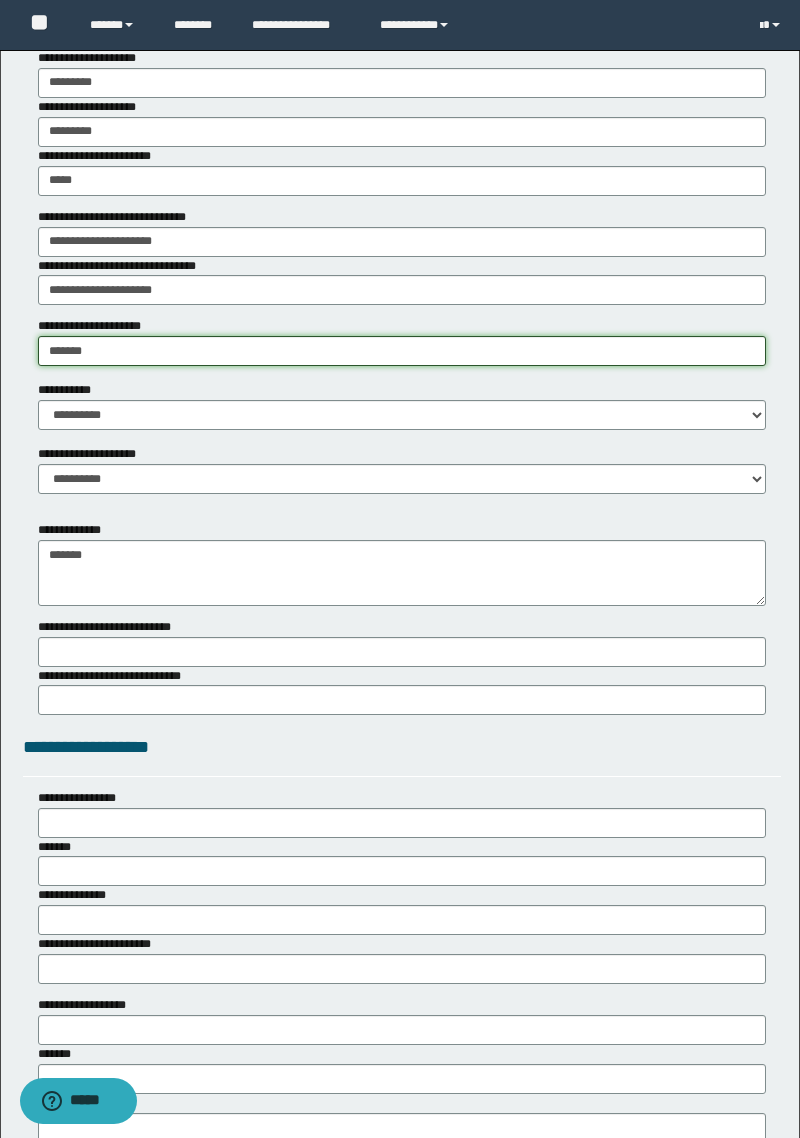 scroll, scrollTop: 3437, scrollLeft: 0, axis: vertical 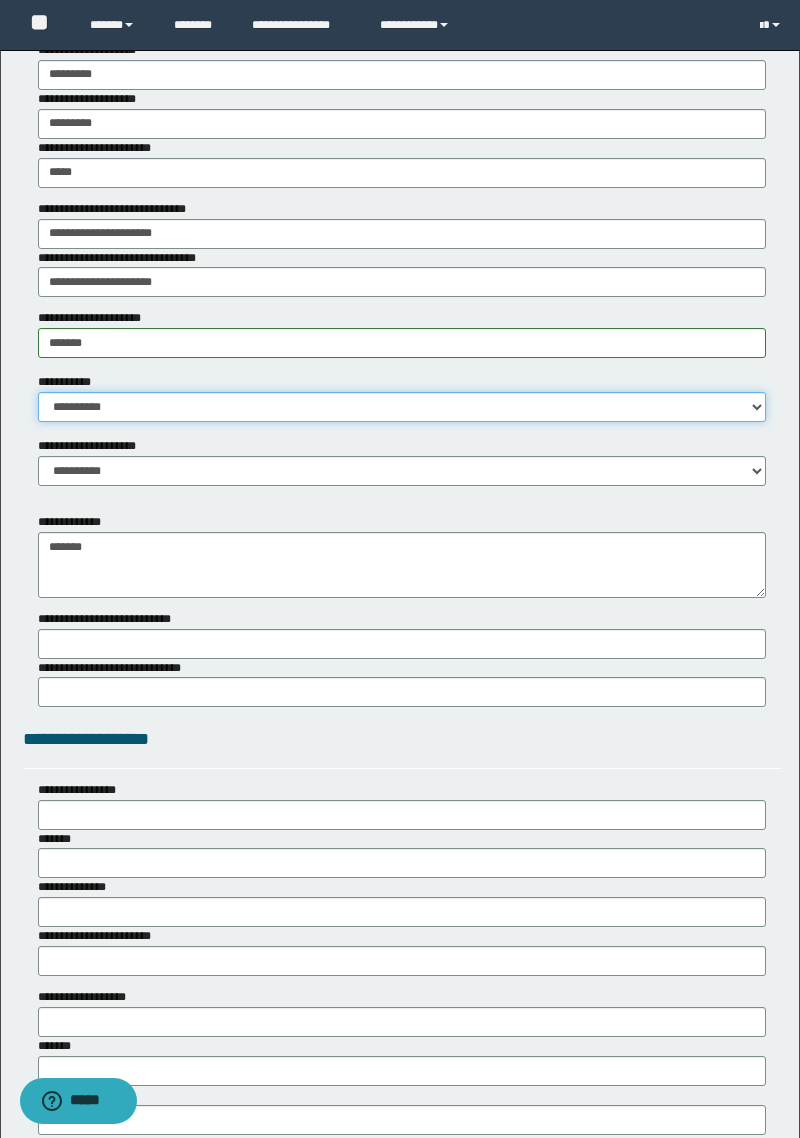 click on "**********" at bounding box center [402, 407] 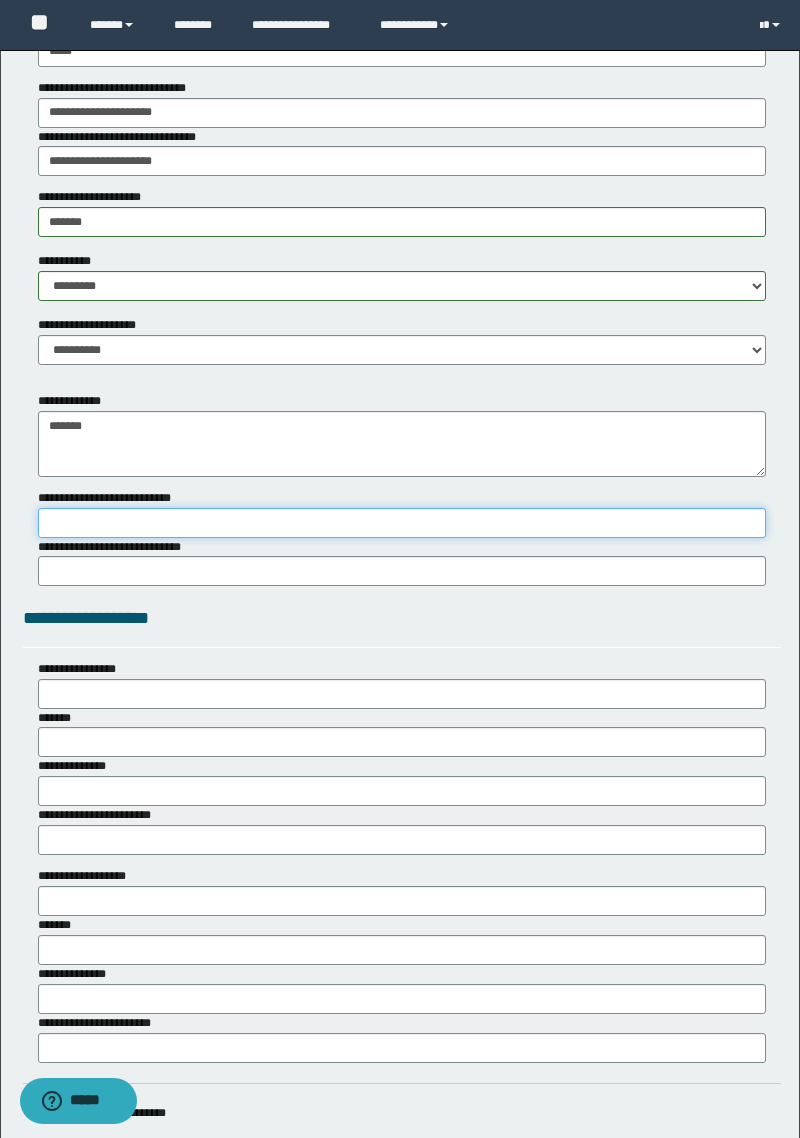 click on "**********" at bounding box center [402, 523] 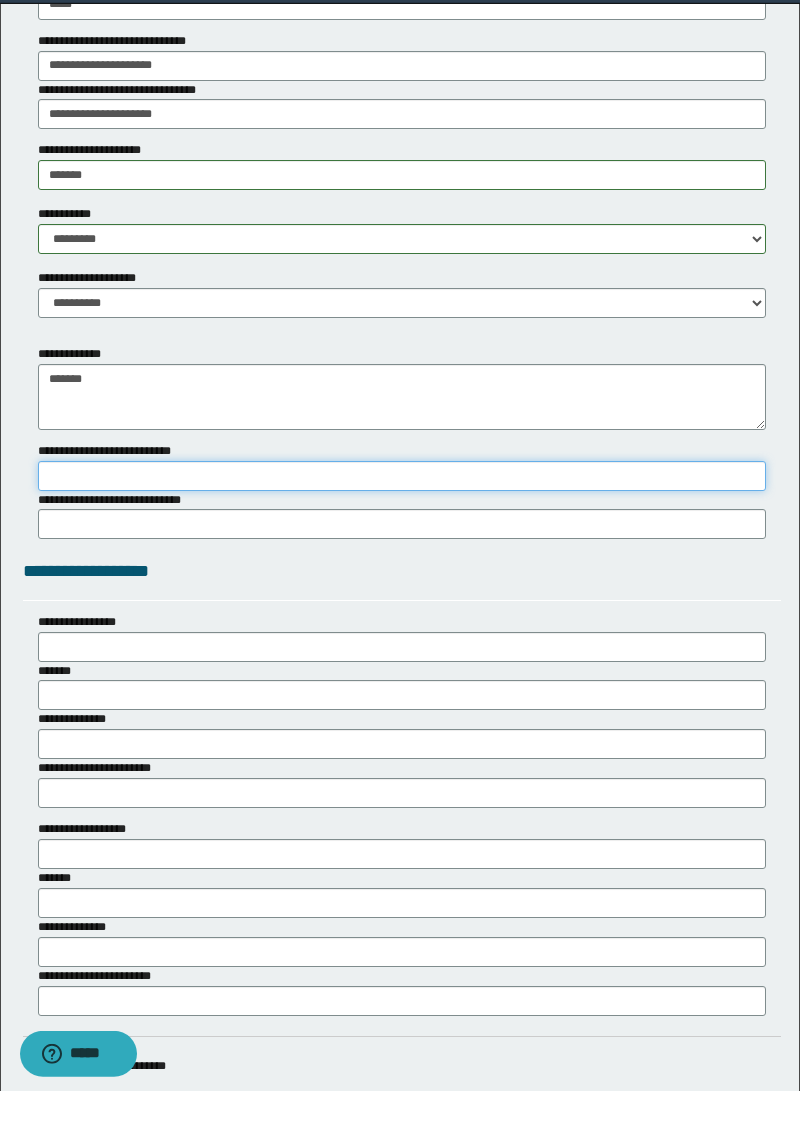 scroll, scrollTop: 3562, scrollLeft: 0, axis: vertical 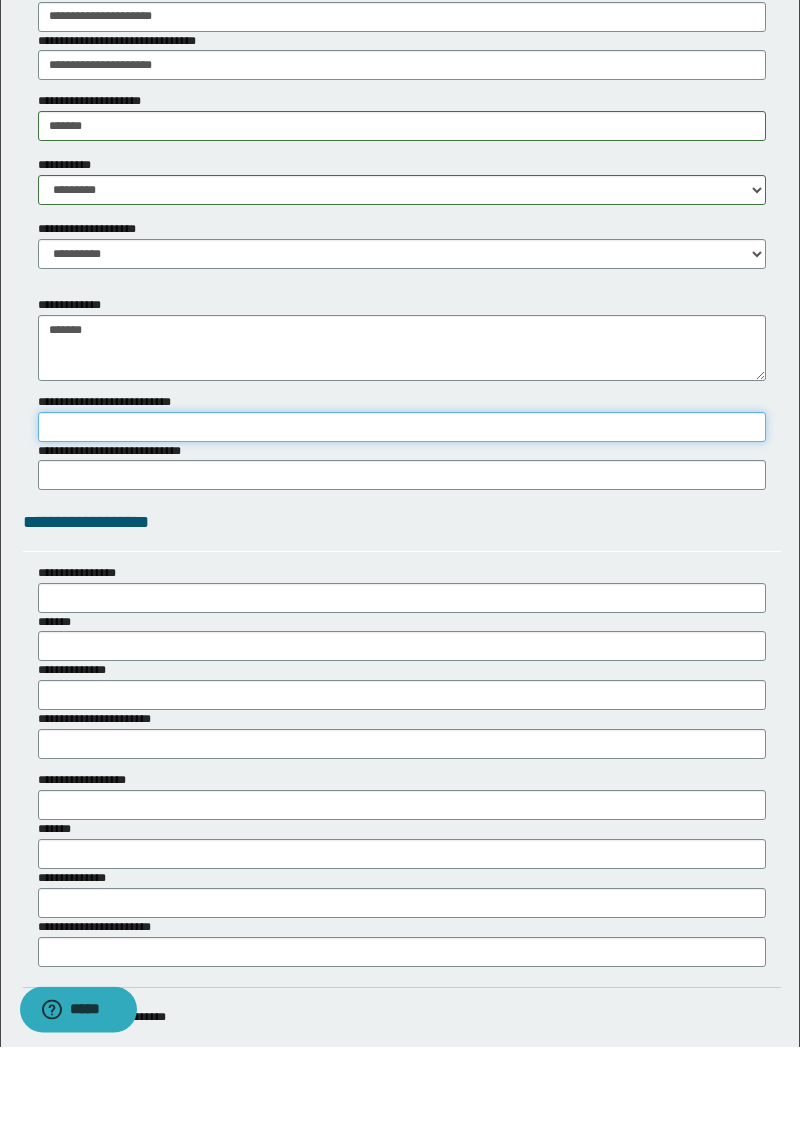 type on "*" 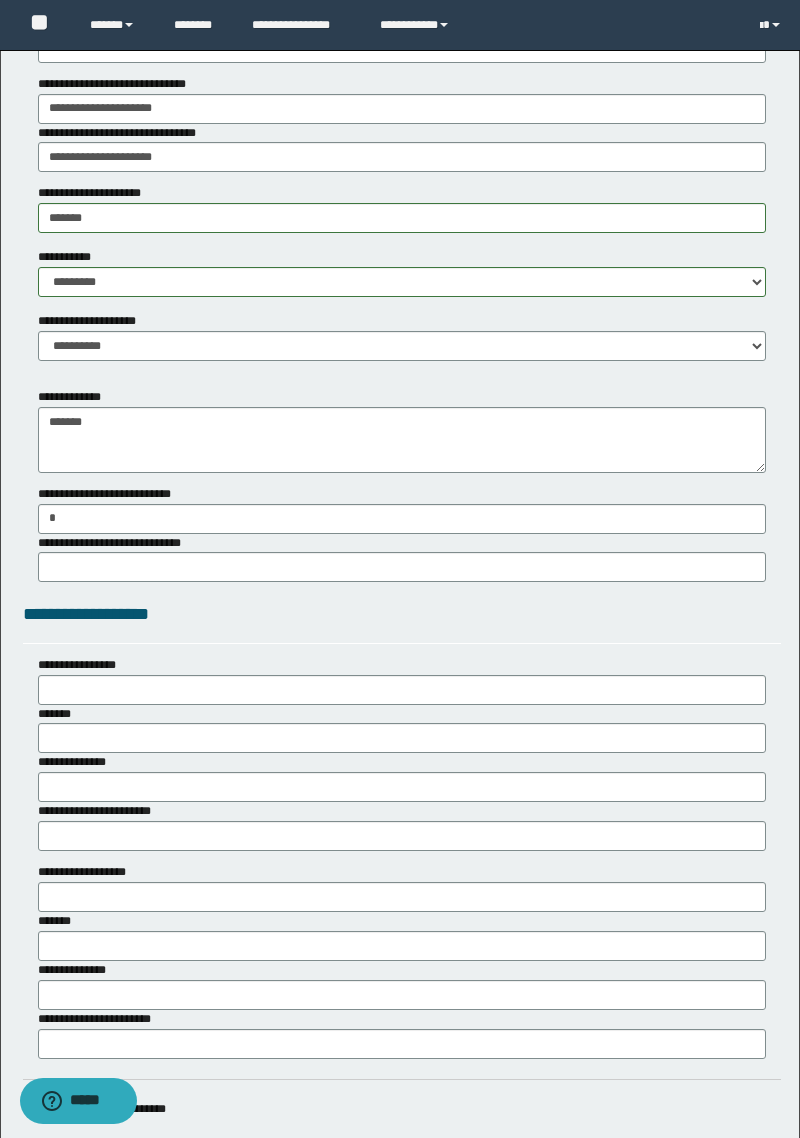 click on "**********" at bounding box center (113, 494) 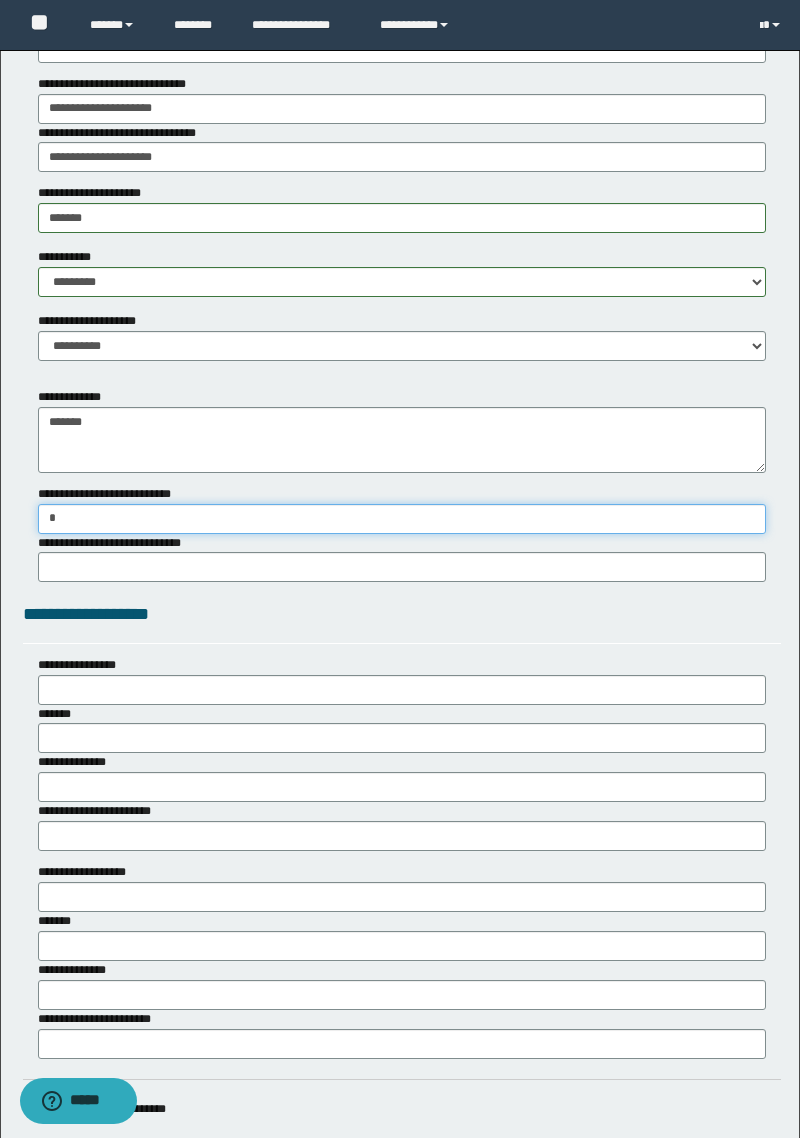 click on "*" at bounding box center [402, 519] 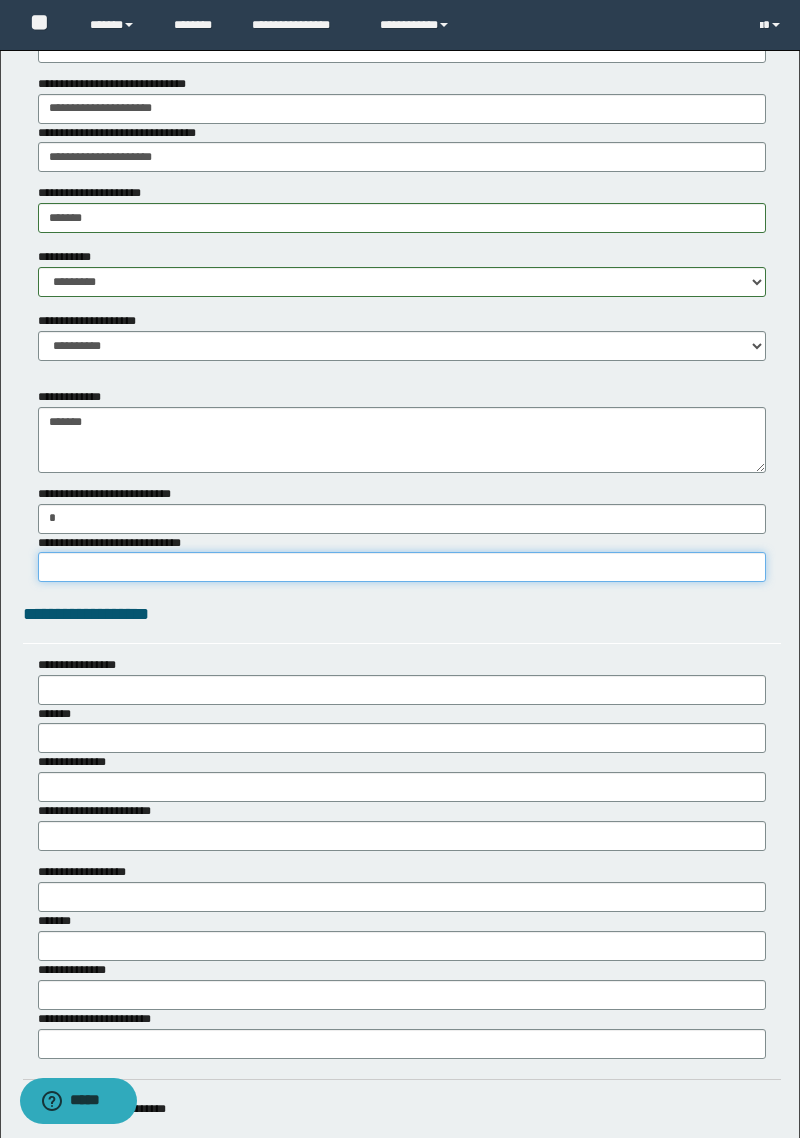 click on "**********" at bounding box center (402, 567) 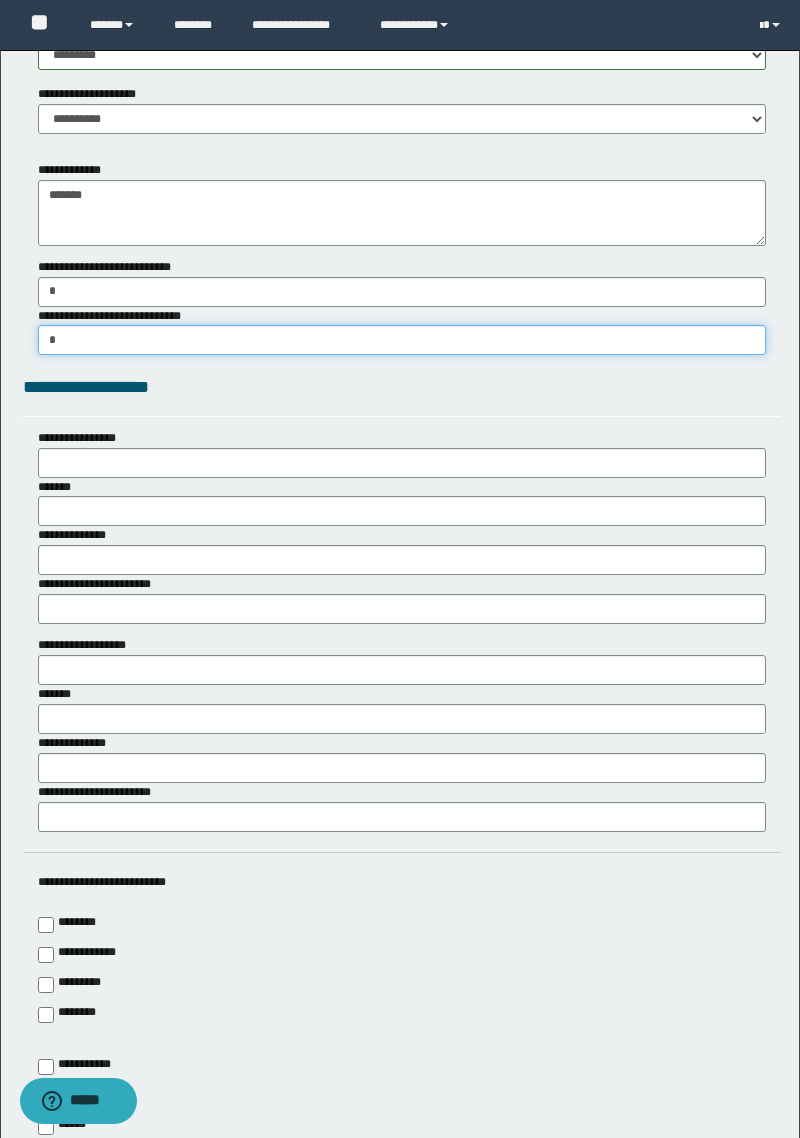 scroll, scrollTop: 3796, scrollLeft: 0, axis: vertical 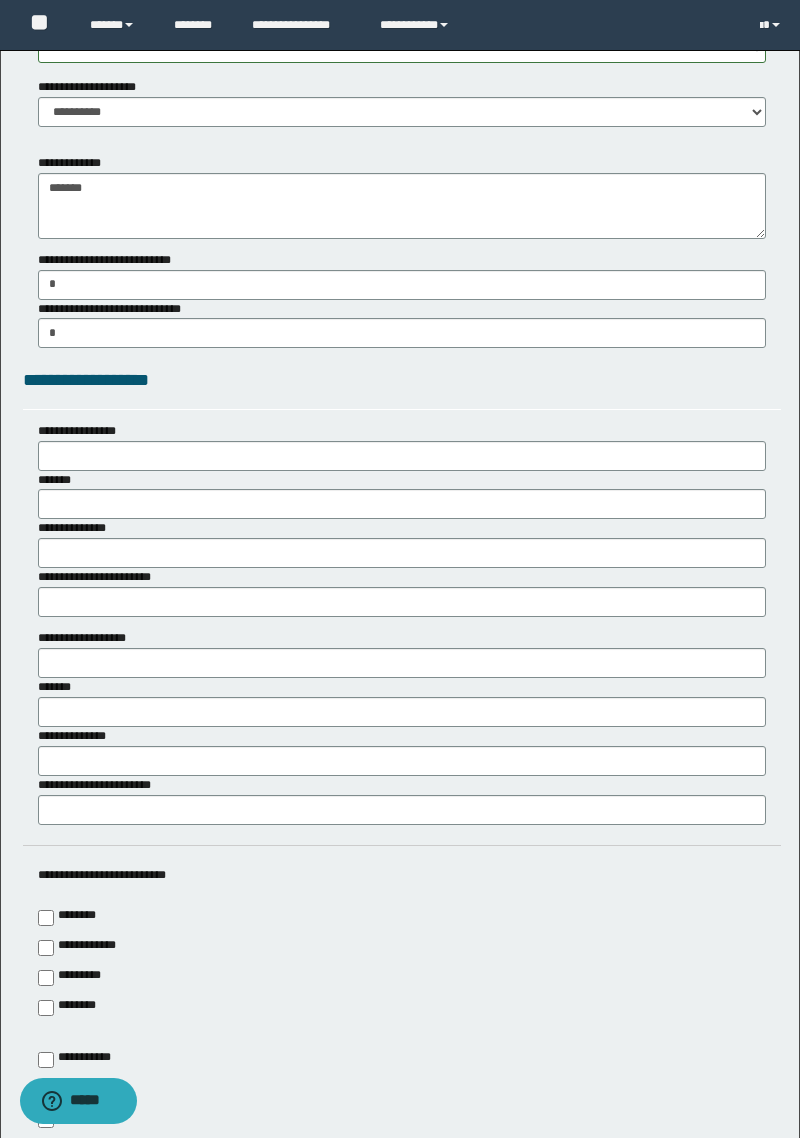 click on "**********" at bounding box center [113, 309] 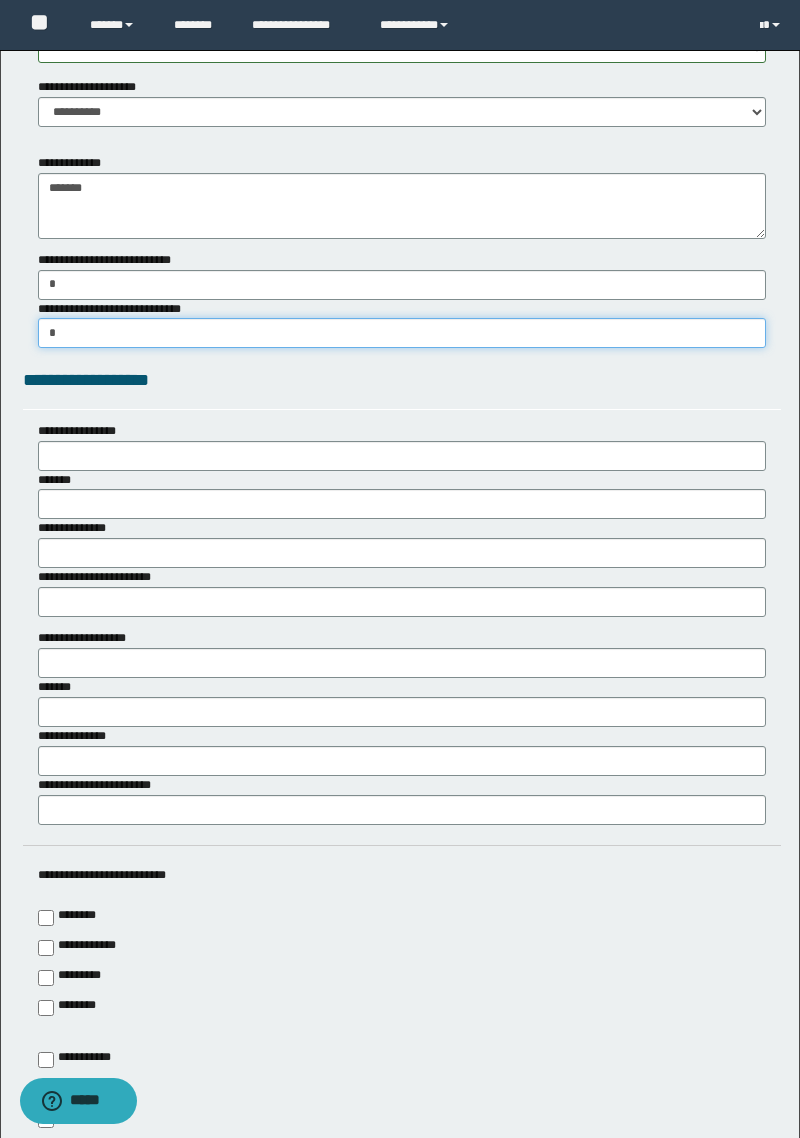 click on "*" at bounding box center (402, 333) 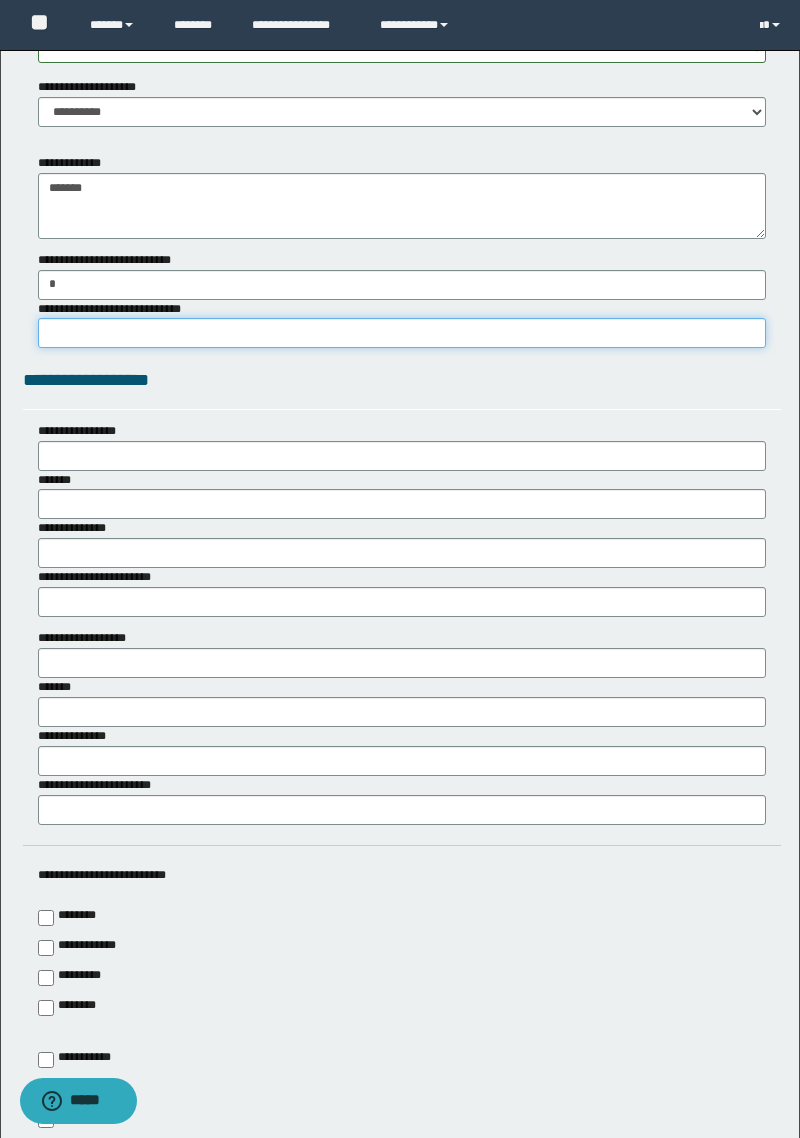 type 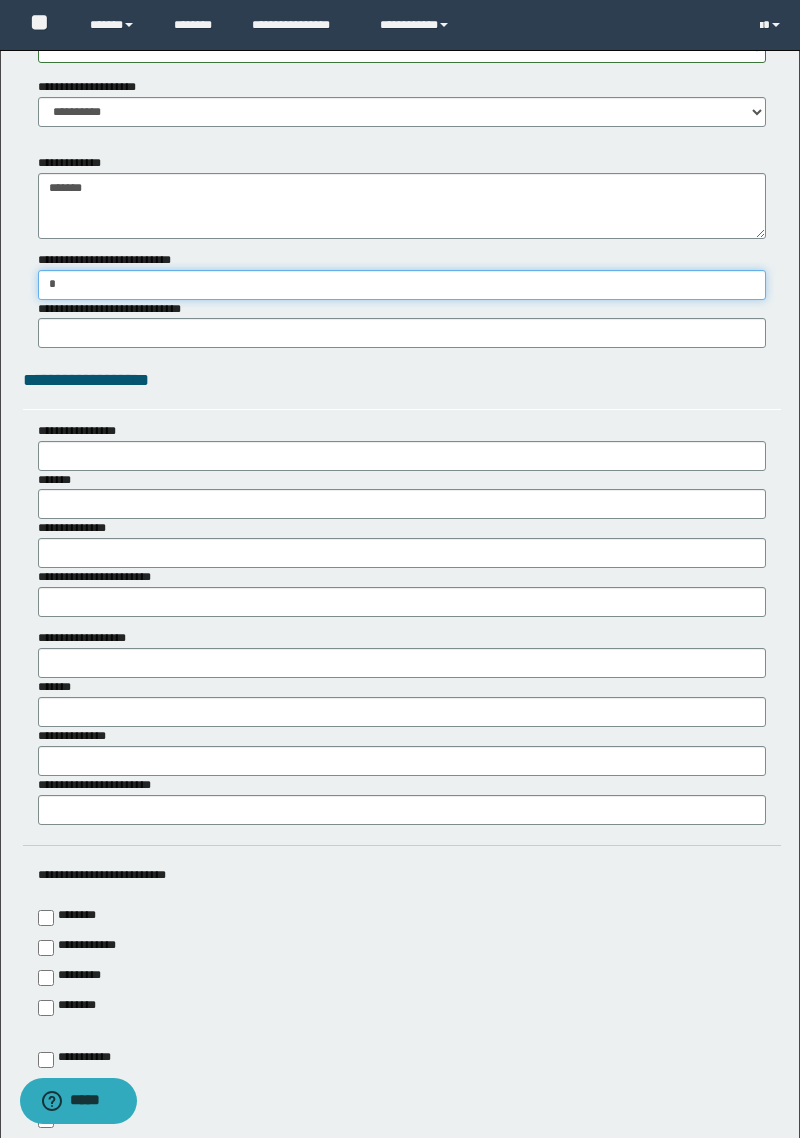 click on "*" at bounding box center (402, 285) 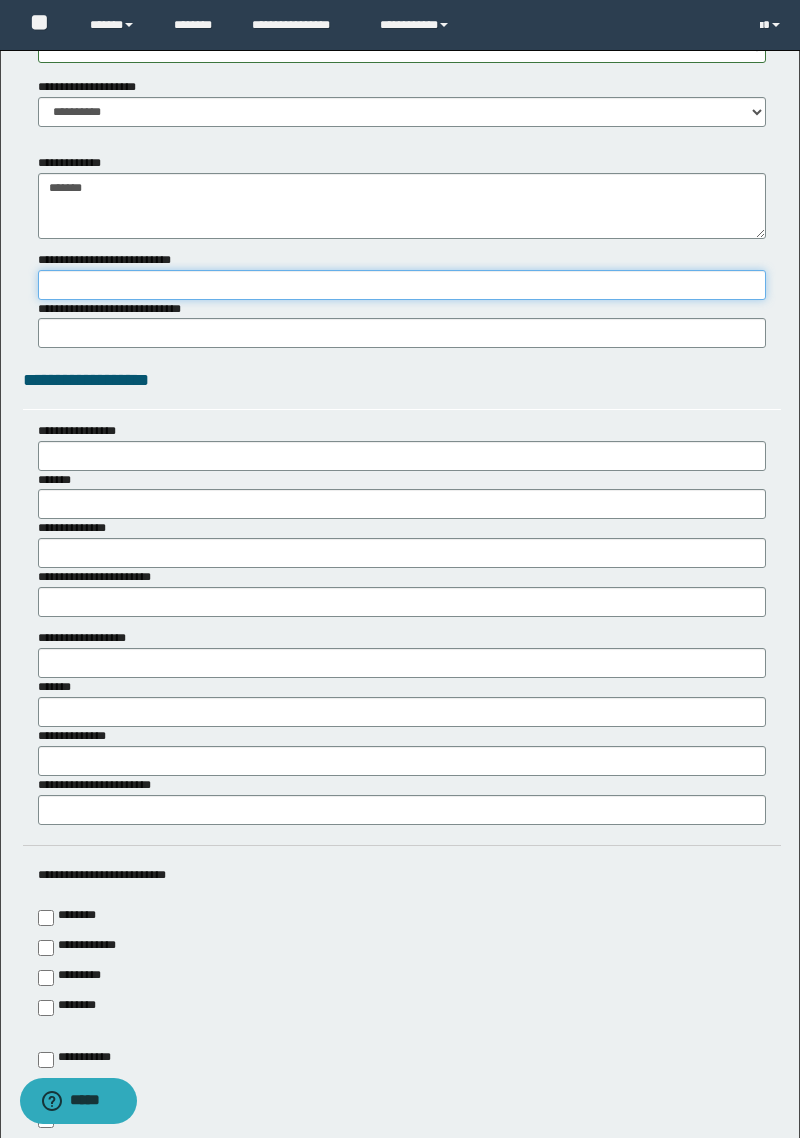 type on "**********" 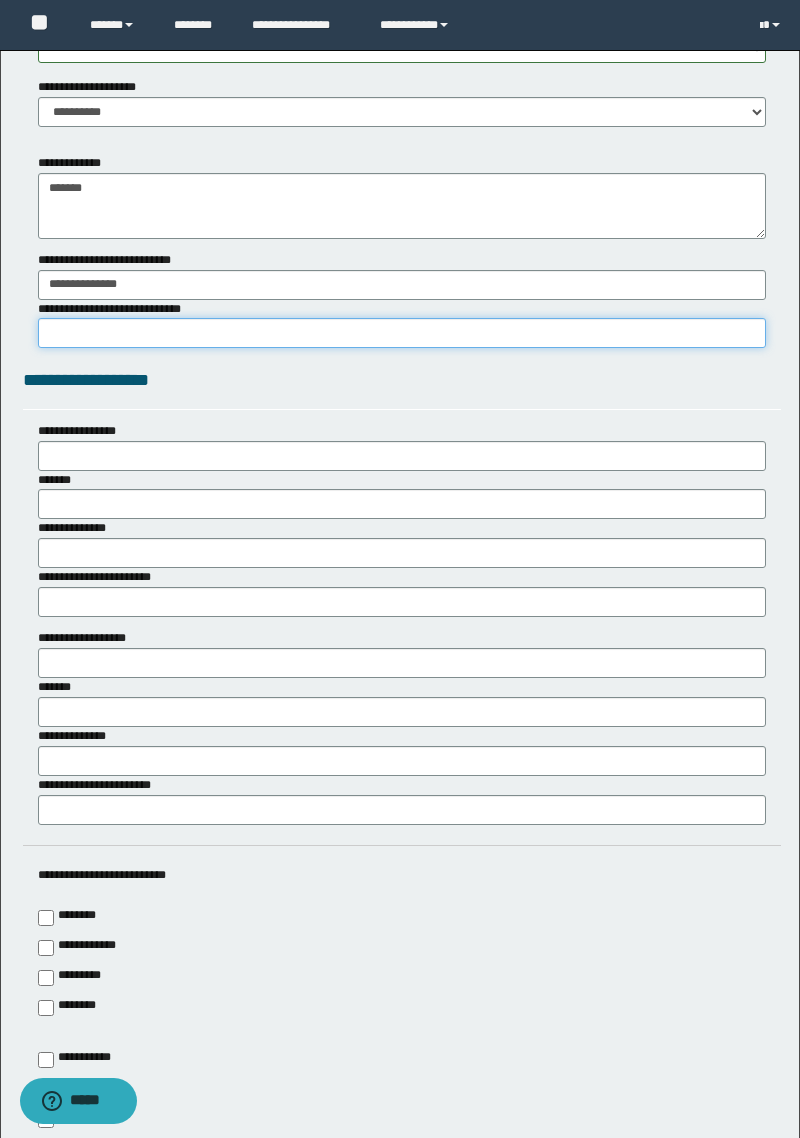 click on "**********" at bounding box center [402, 333] 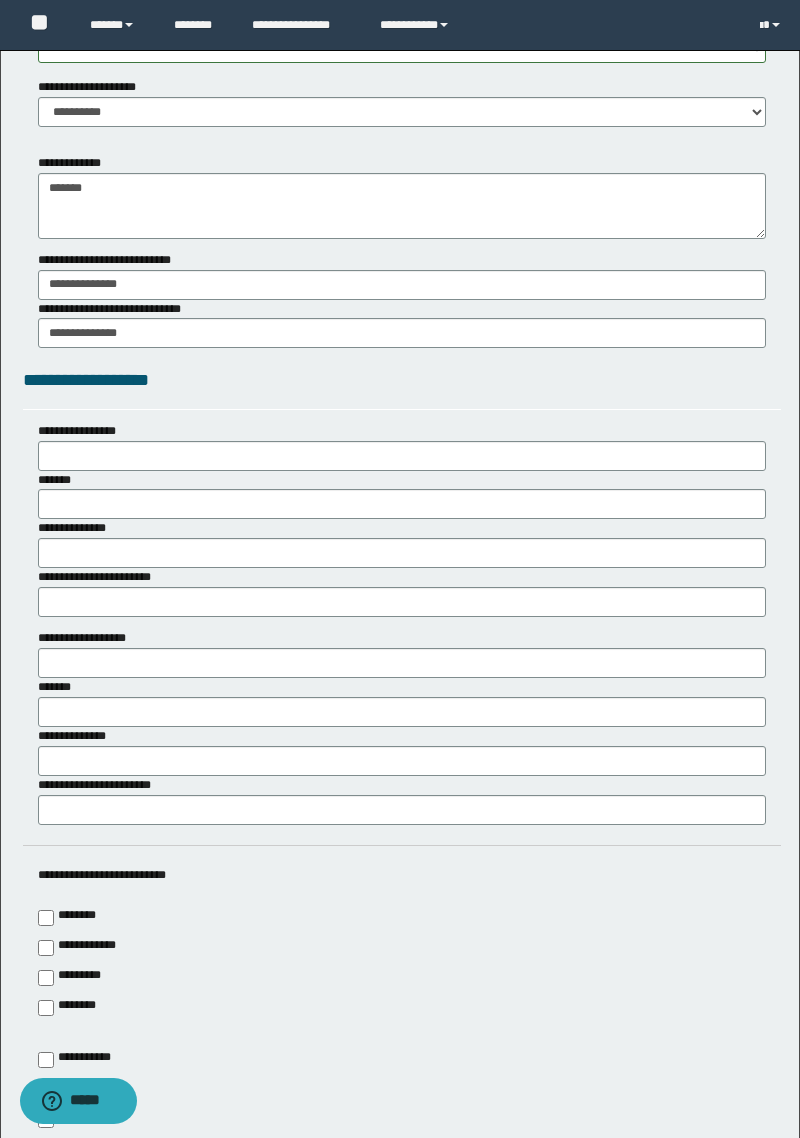click on "**********" at bounding box center [113, 260] 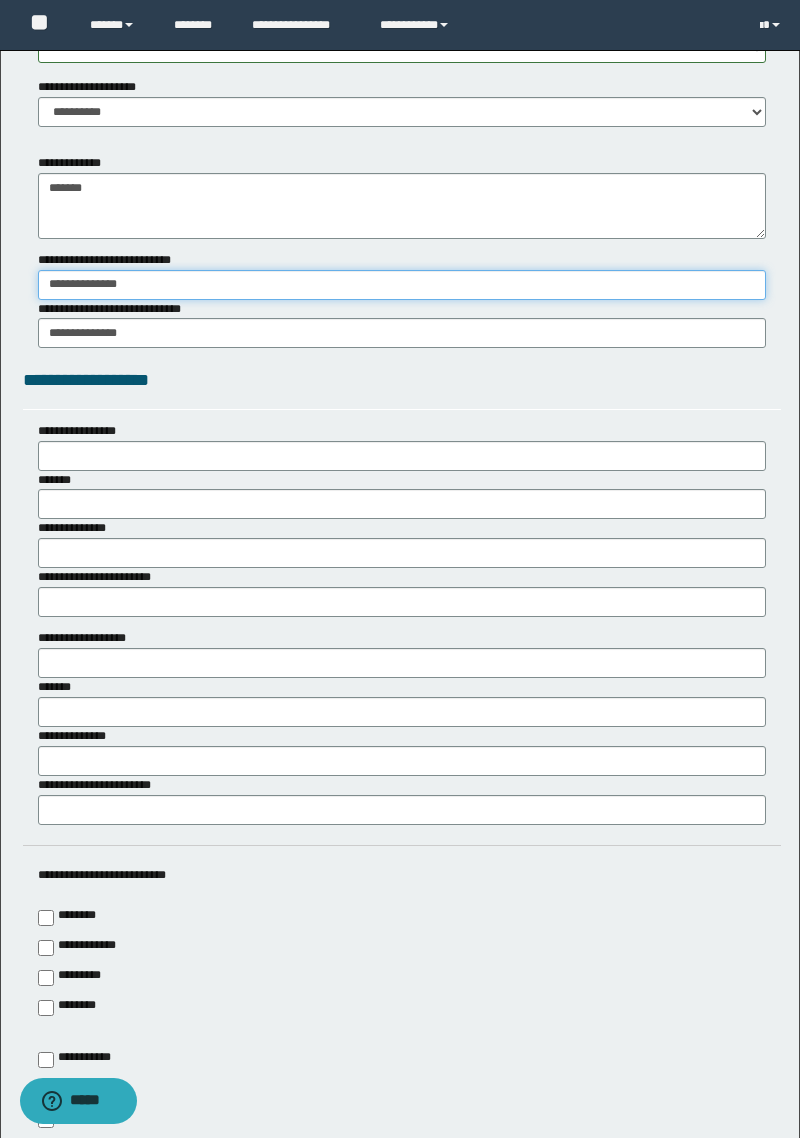 click on "**********" at bounding box center (402, 285) 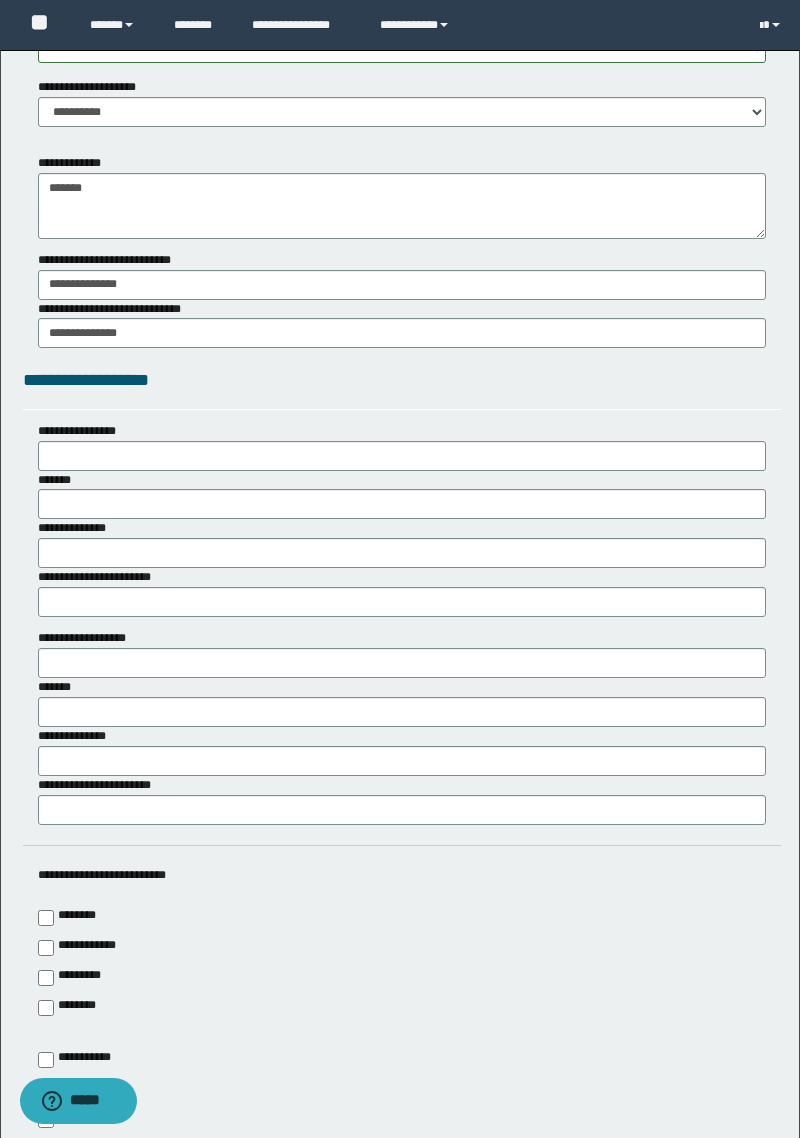 click on "**********" at bounding box center [113, 309] 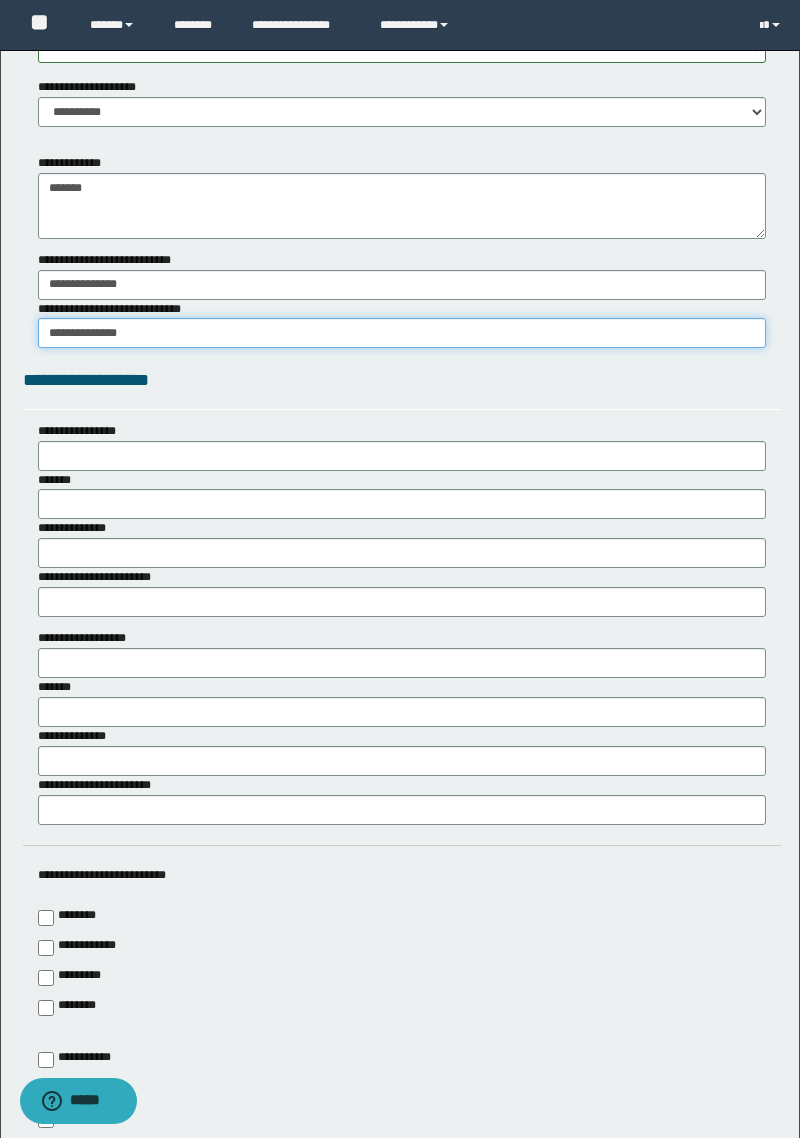 click on "**********" at bounding box center (402, 333) 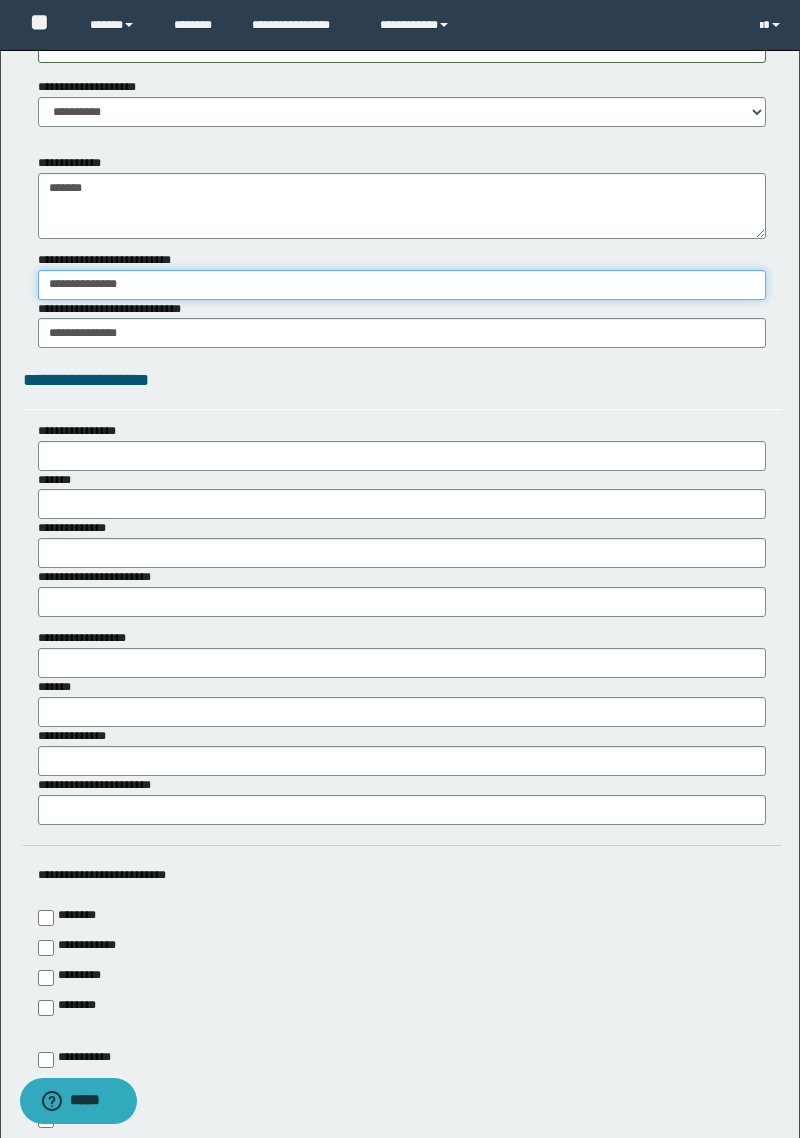 click on "**********" at bounding box center [402, 285] 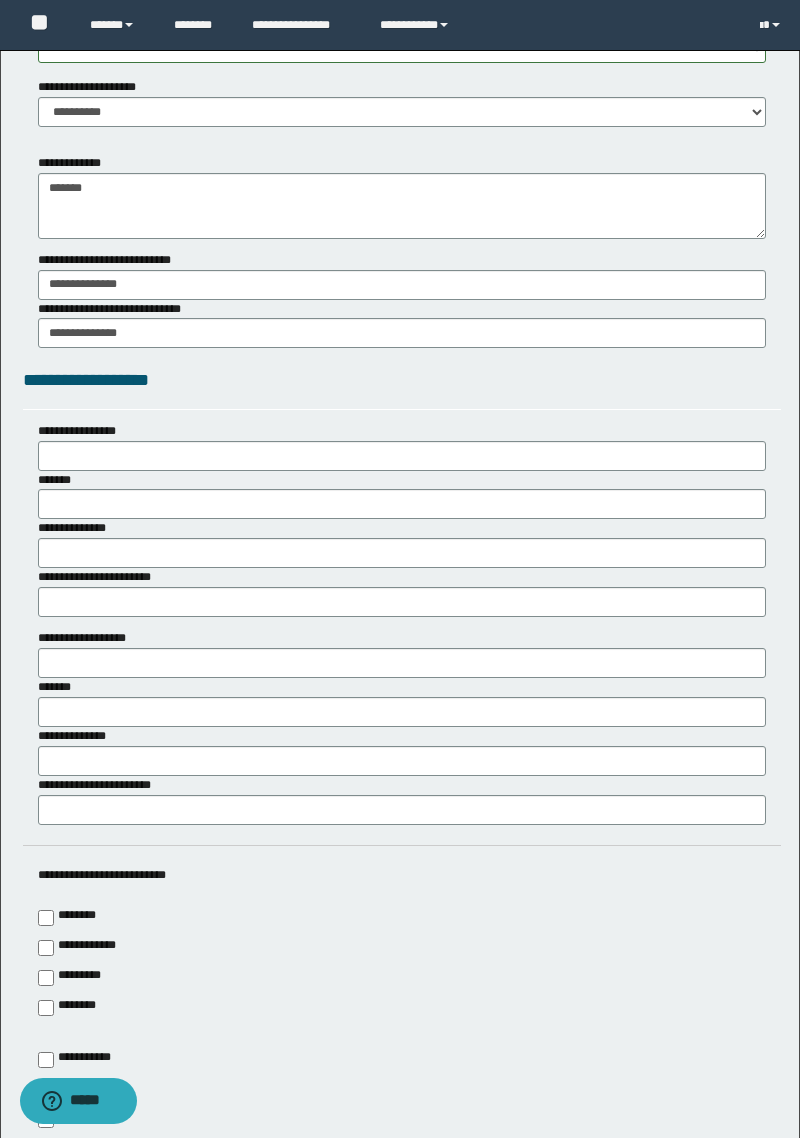 click on "*******" at bounding box center (57, 480) 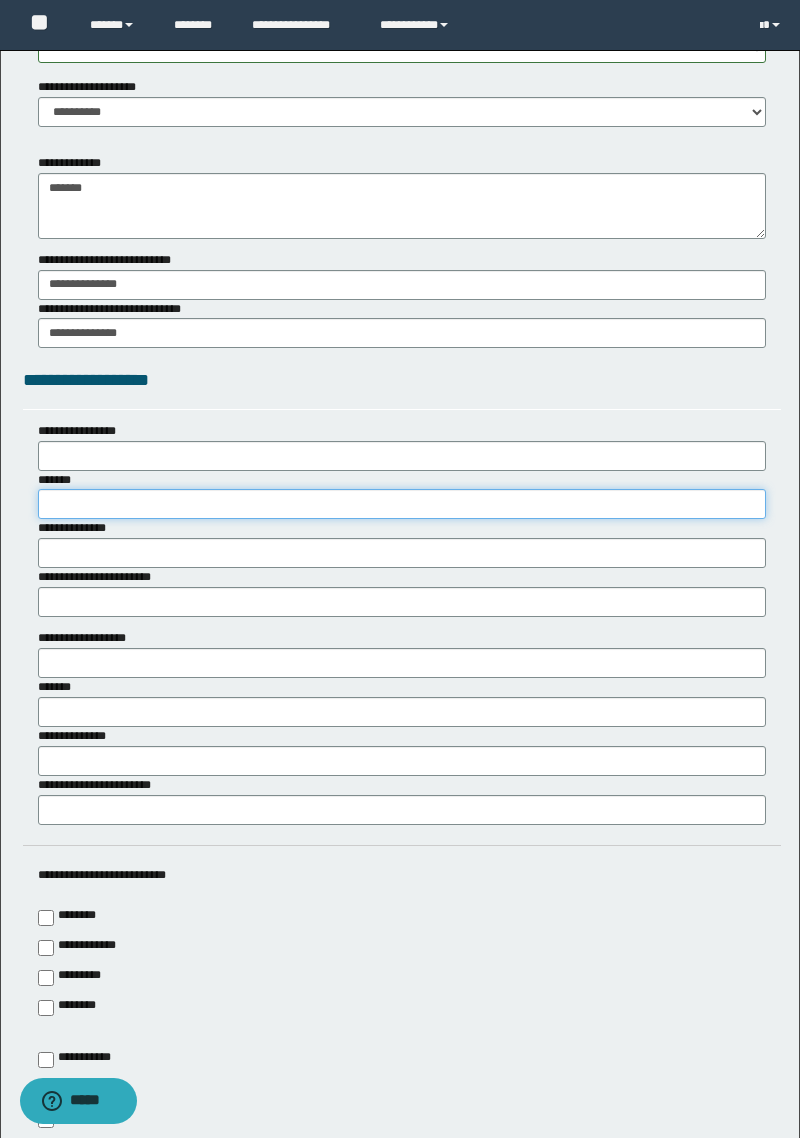 click on "*******" at bounding box center (402, 504) 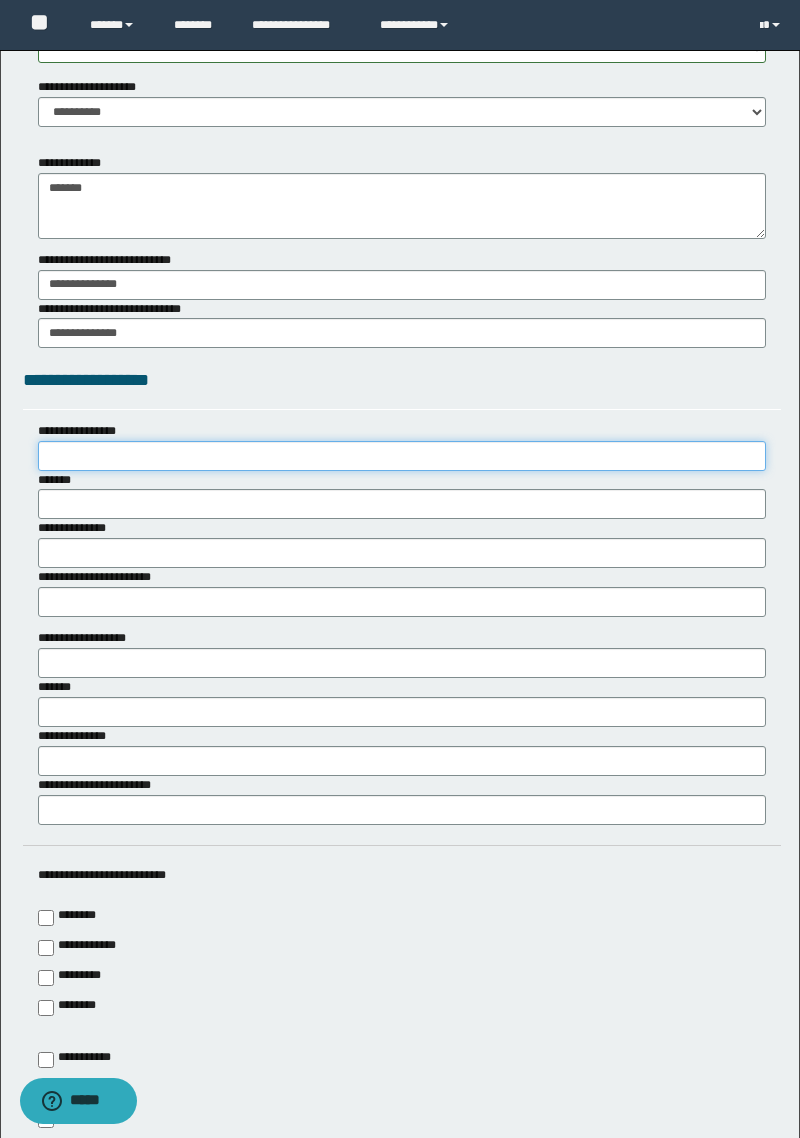 click on "**********" at bounding box center (402, 456) 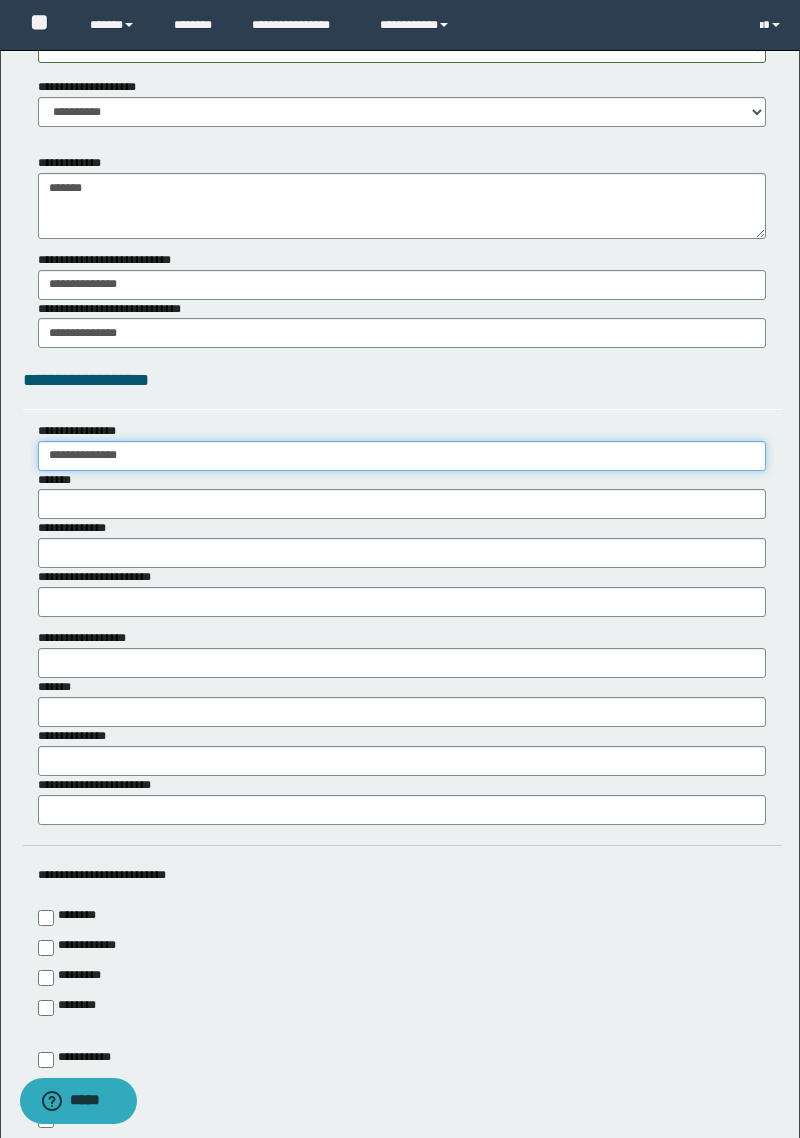 type on "**********" 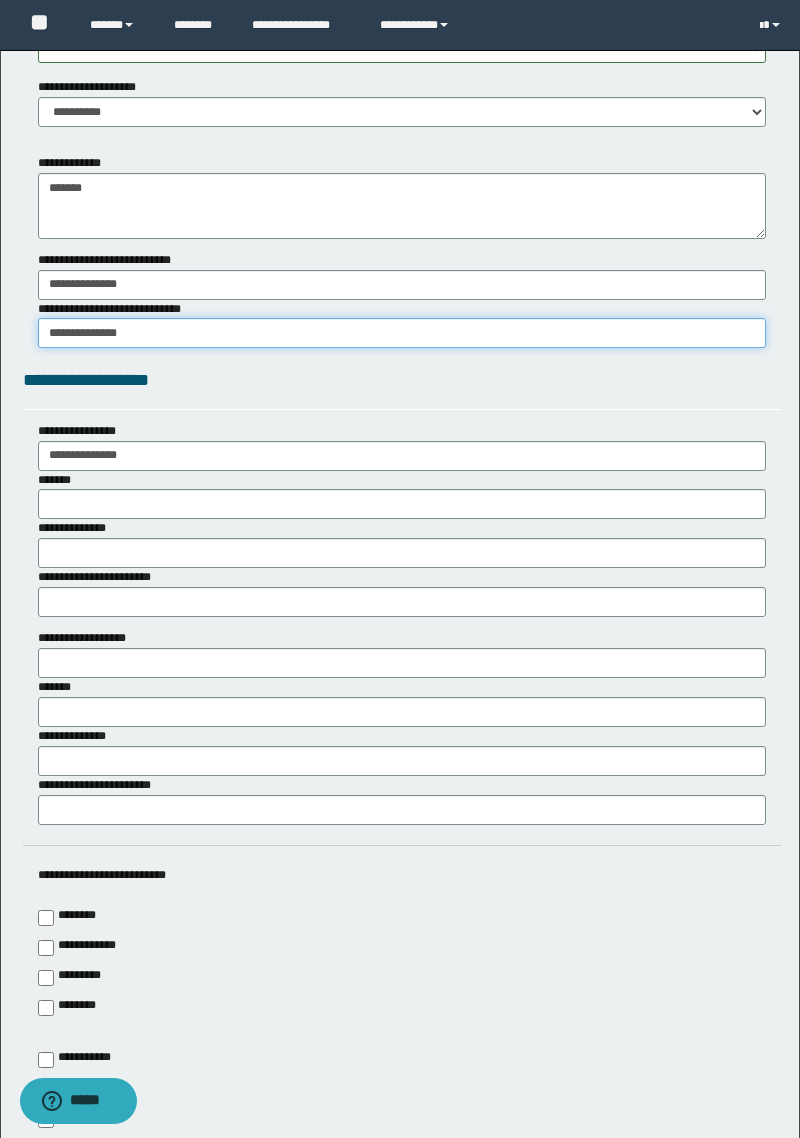 click on "**********" at bounding box center (402, 333) 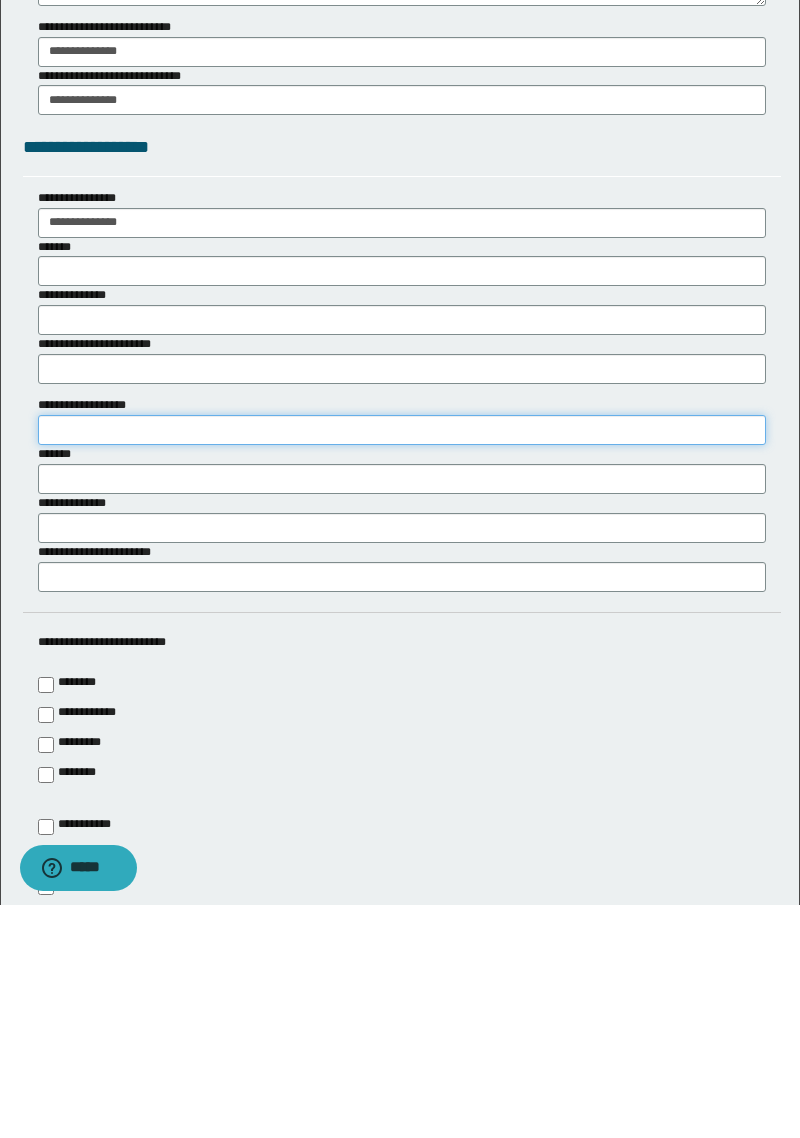 click on "**********" at bounding box center [402, 663] 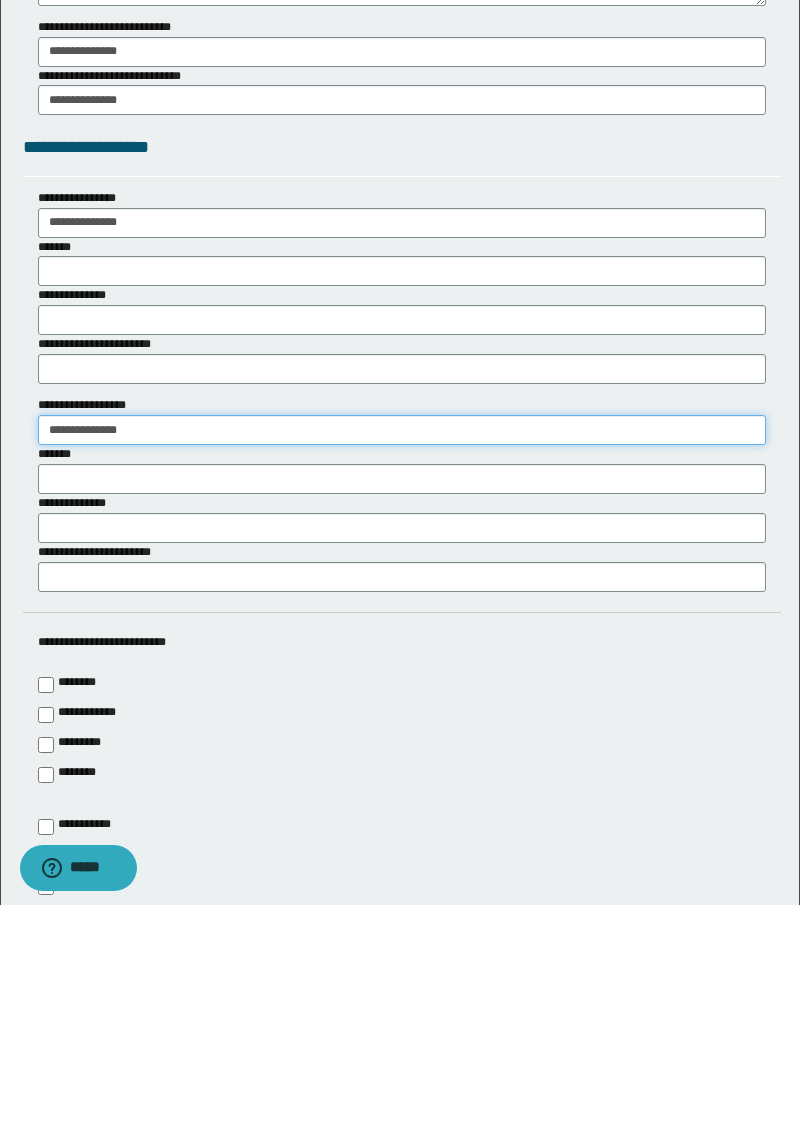 type on "**********" 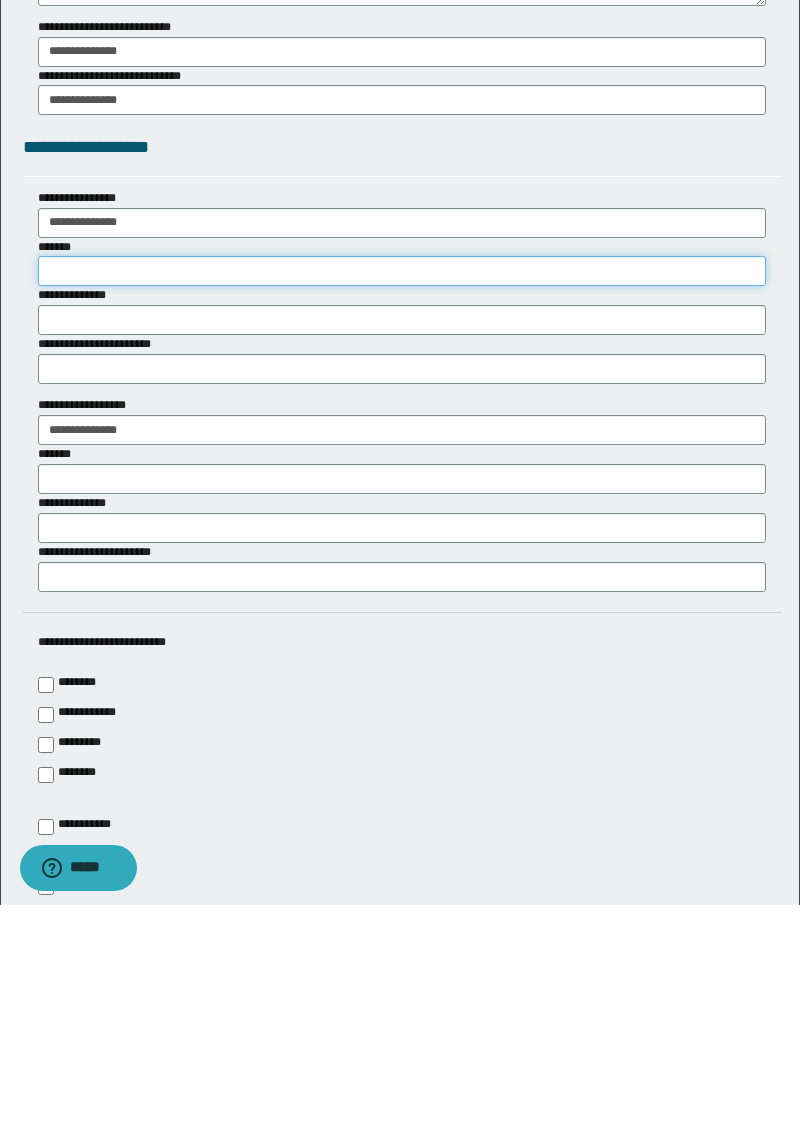 click on "*******" at bounding box center [402, 504] 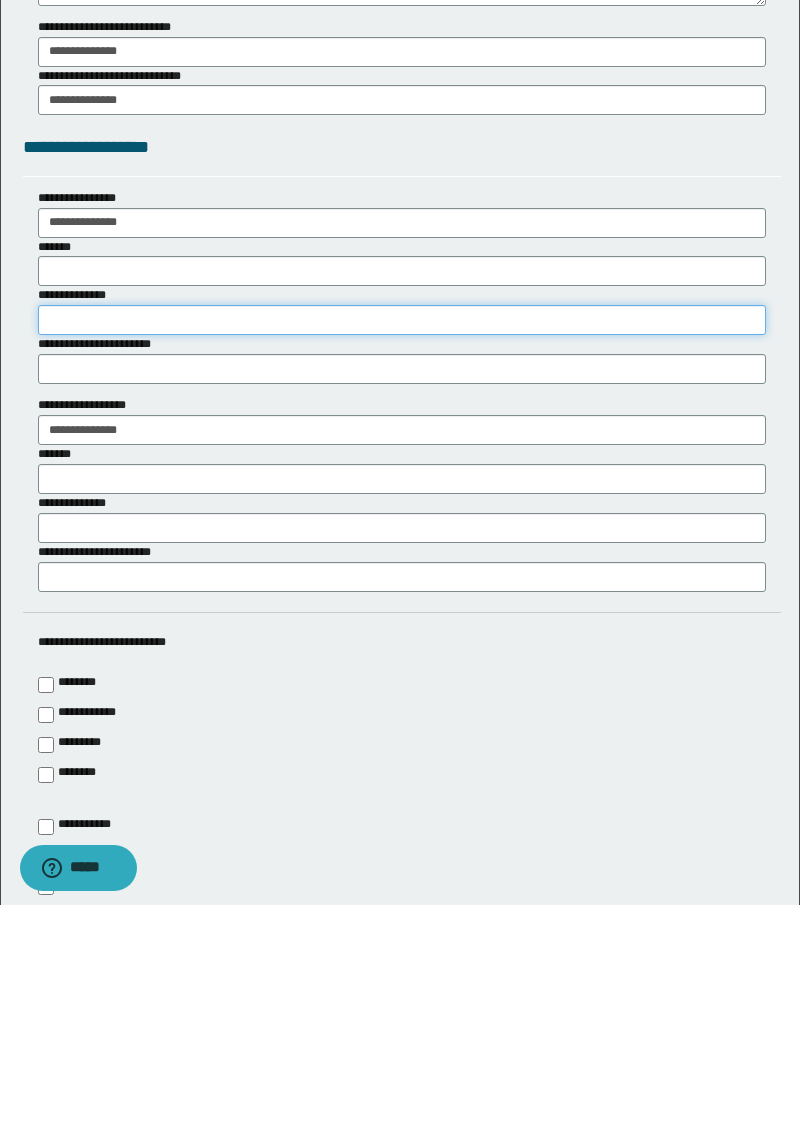 click on "**********" at bounding box center [402, 553] 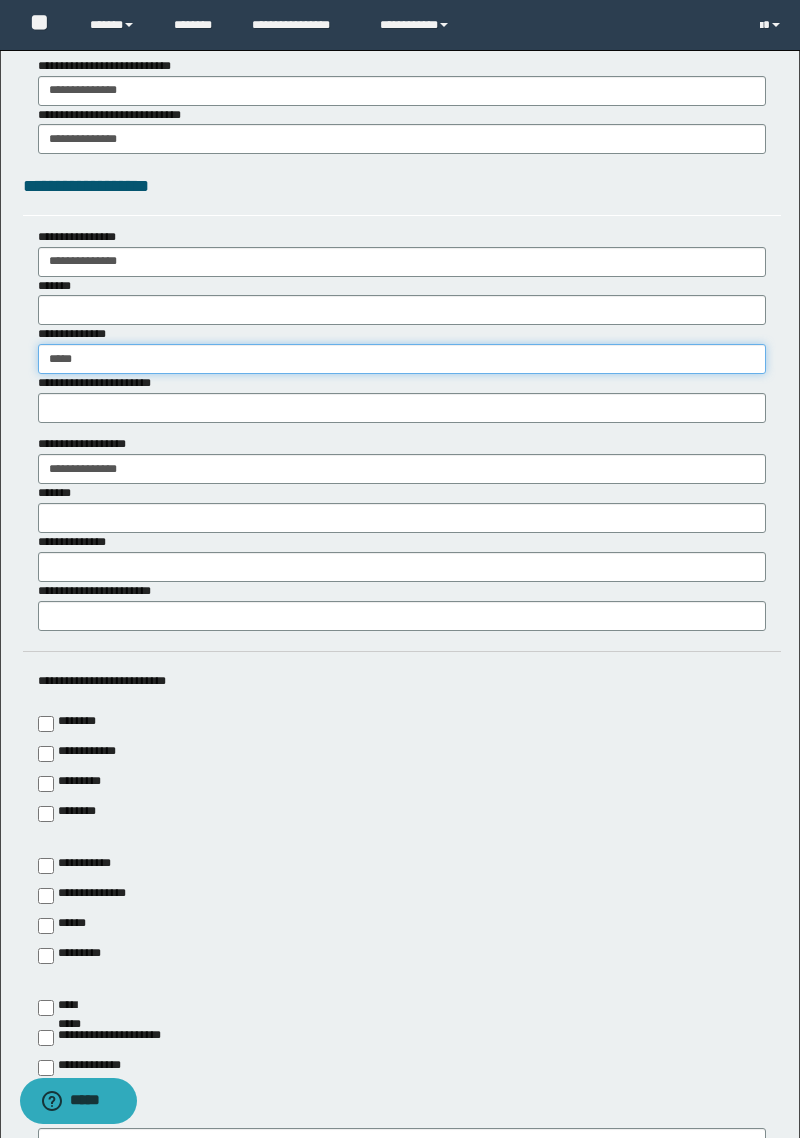 scroll, scrollTop: 3990, scrollLeft: 0, axis: vertical 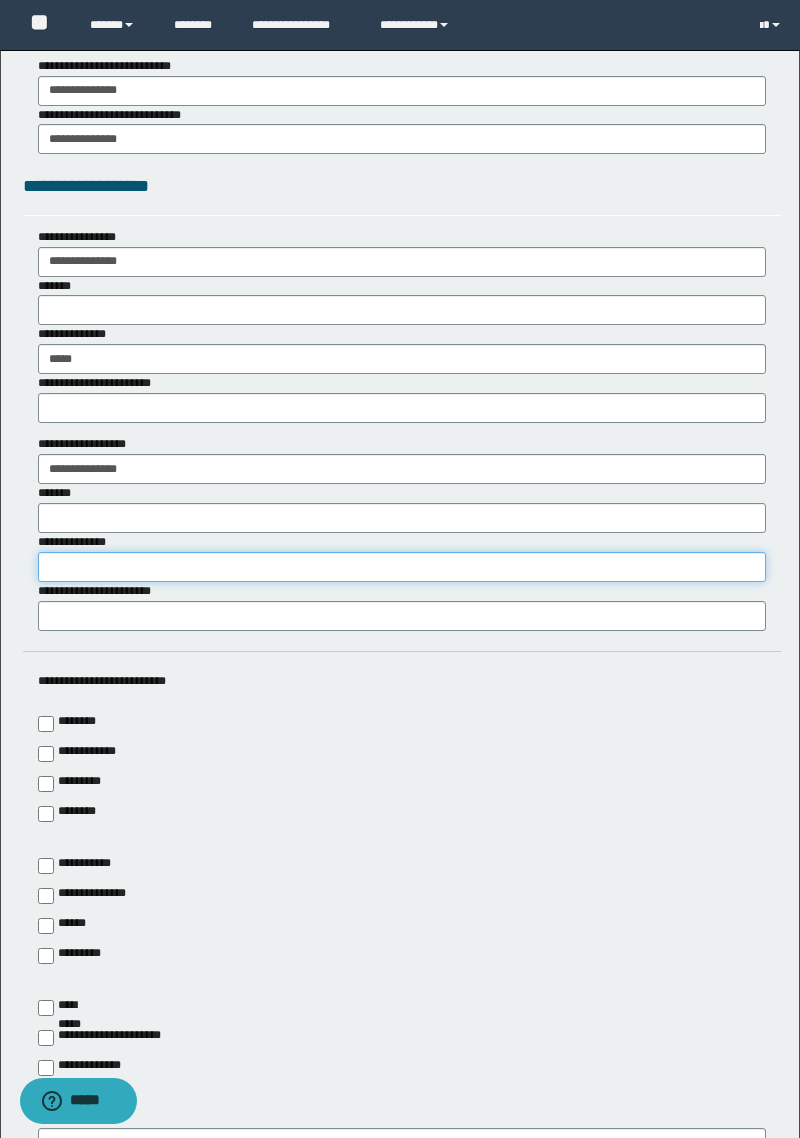 click on "**********" at bounding box center [402, 567] 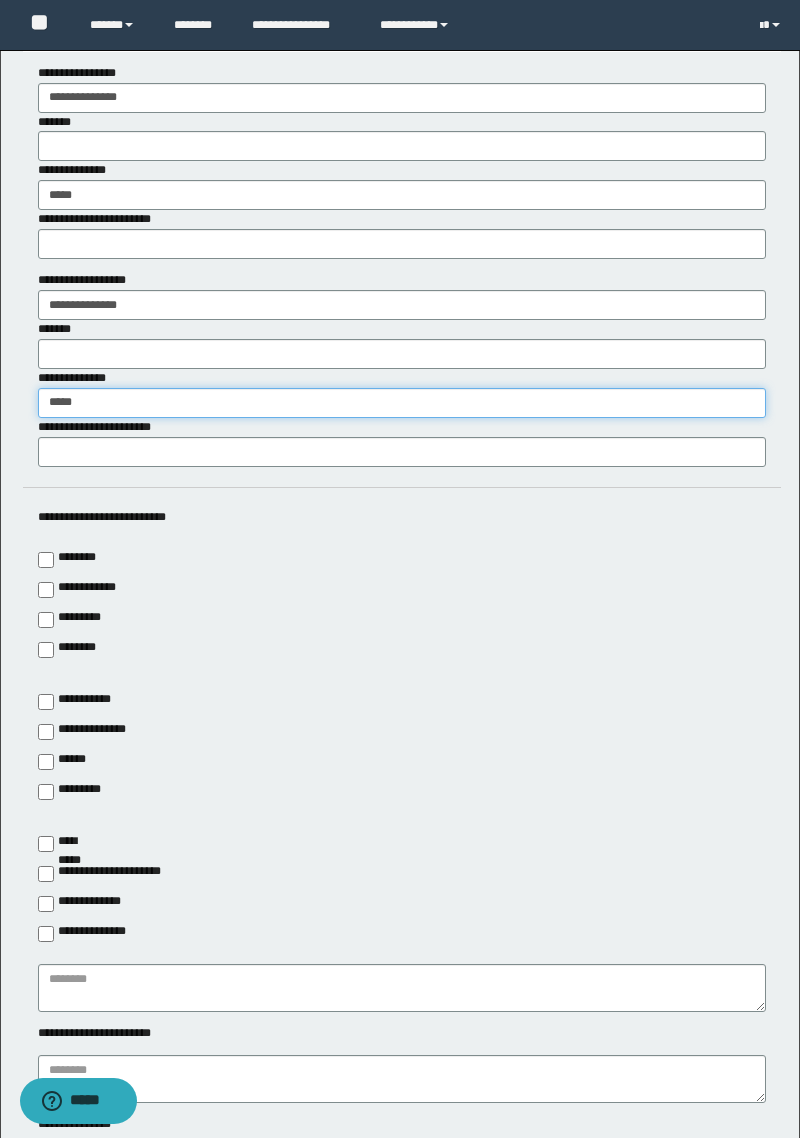 scroll, scrollTop: 4155, scrollLeft: 0, axis: vertical 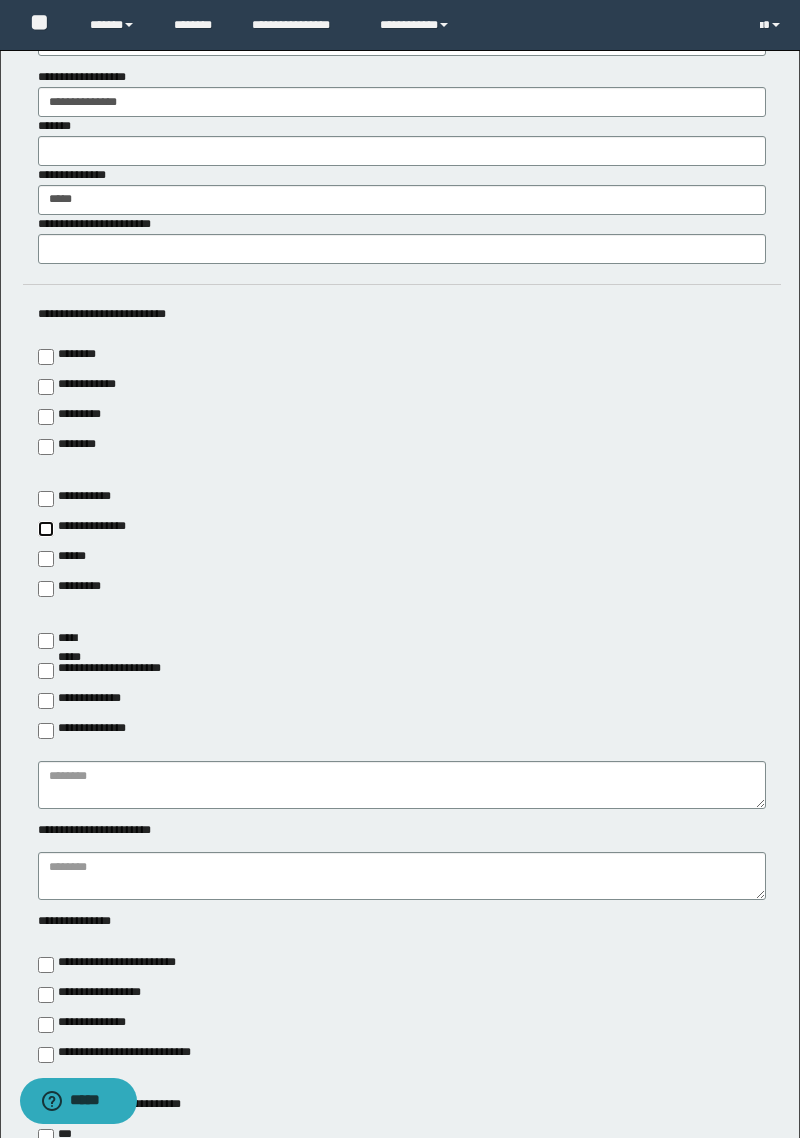 type on "**********" 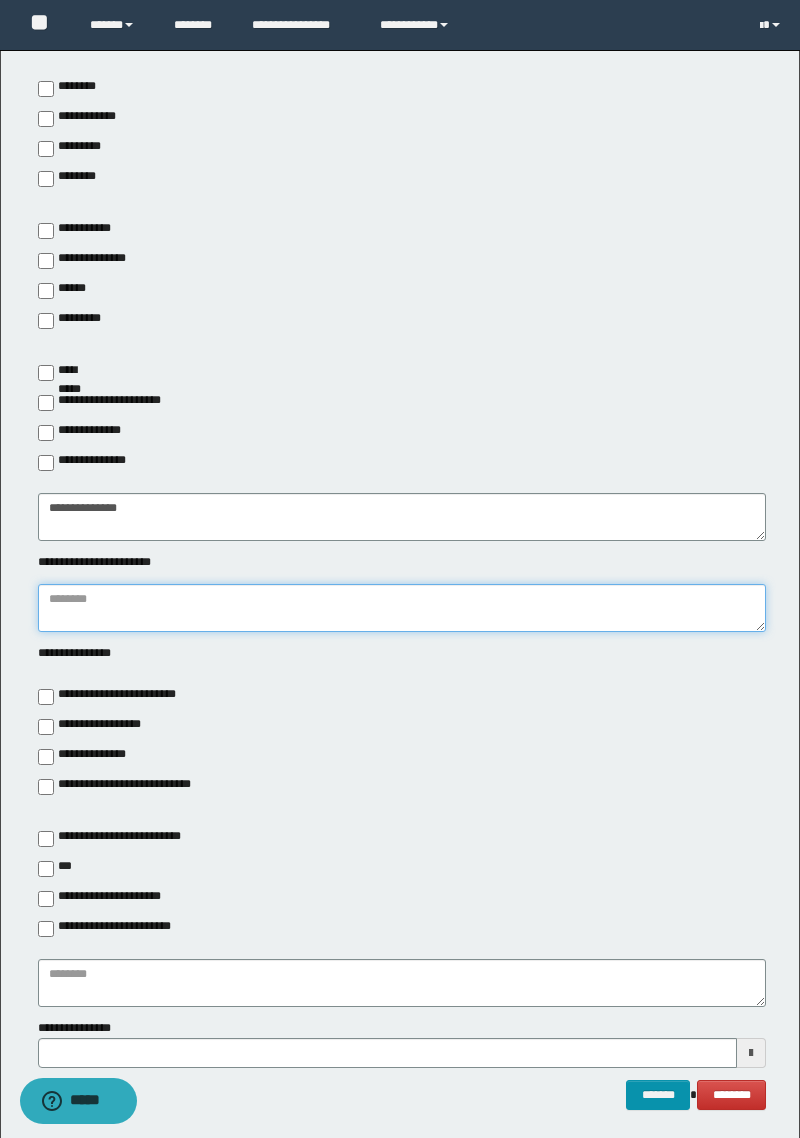 click at bounding box center [402, 608] 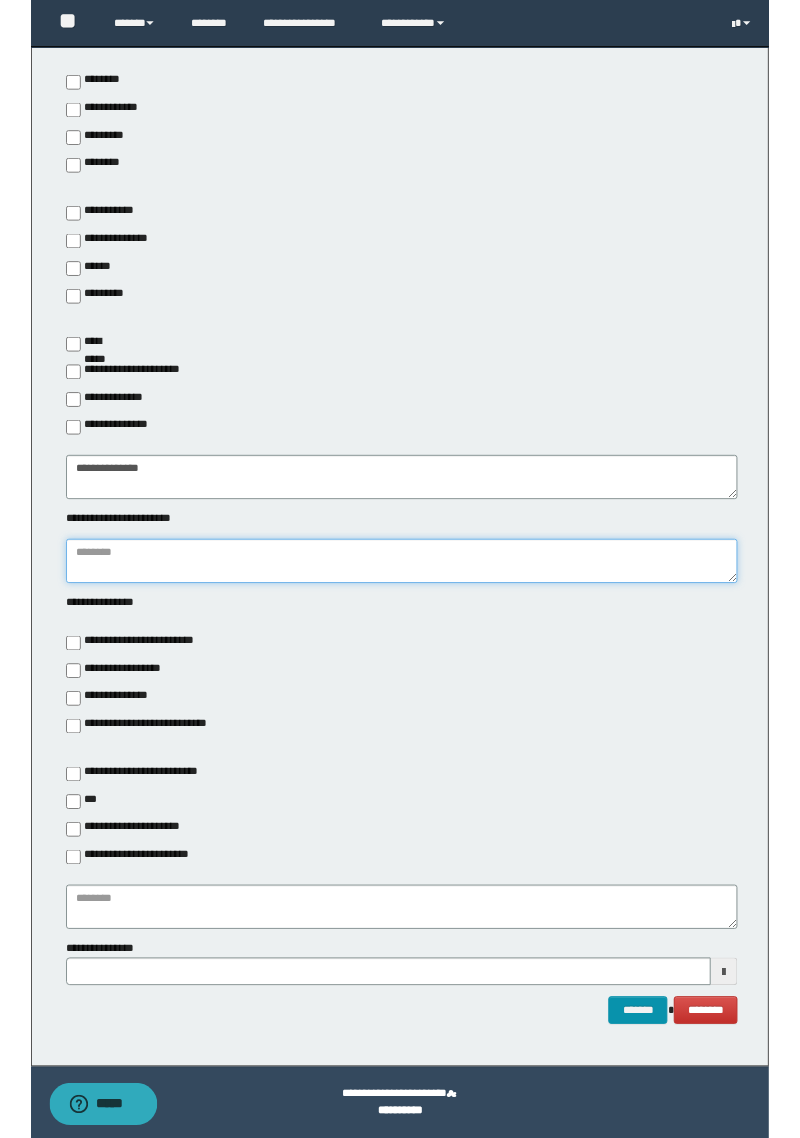 scroll, scrollTop: 4669, scrollLeft: 0, axis: vertical 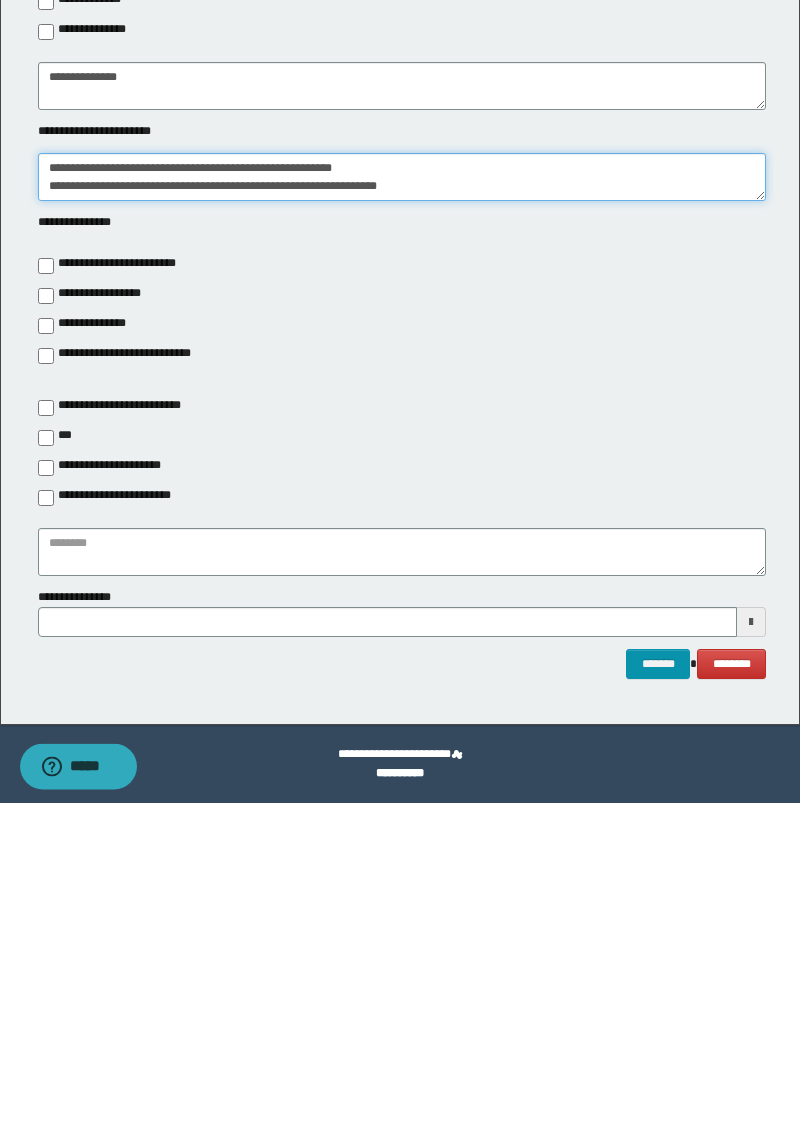 type on "**********" 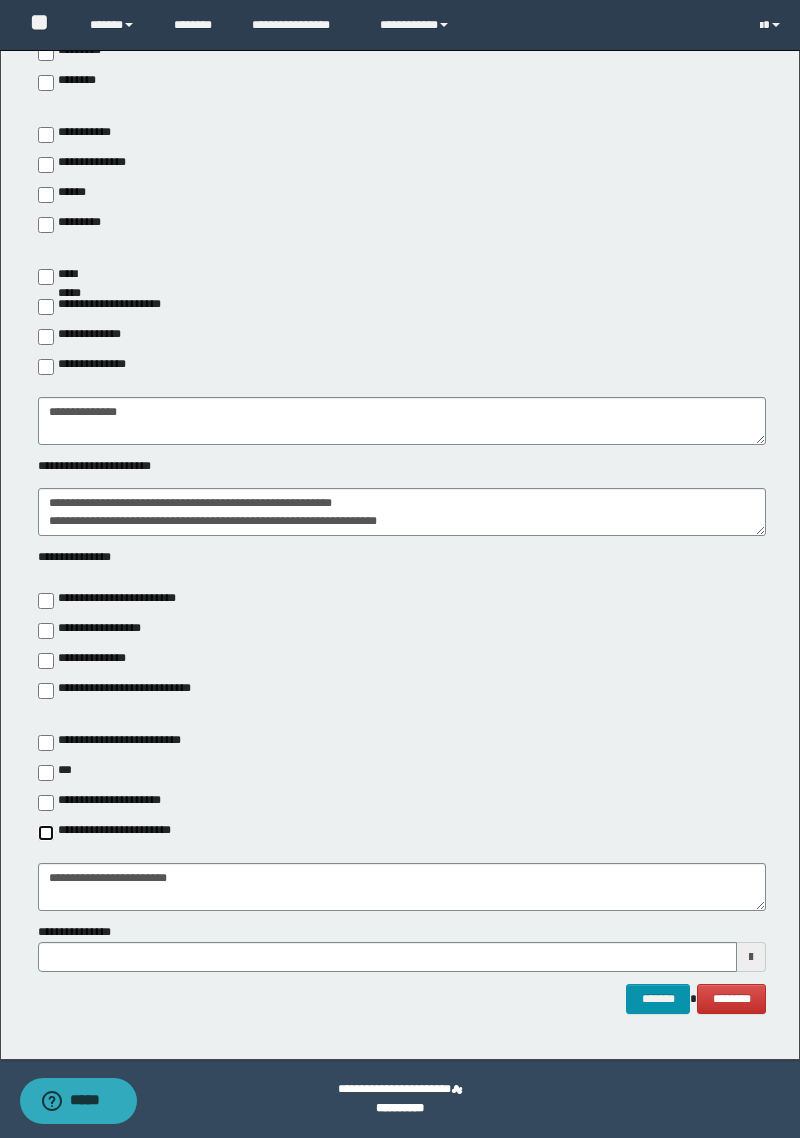 type on "**********" 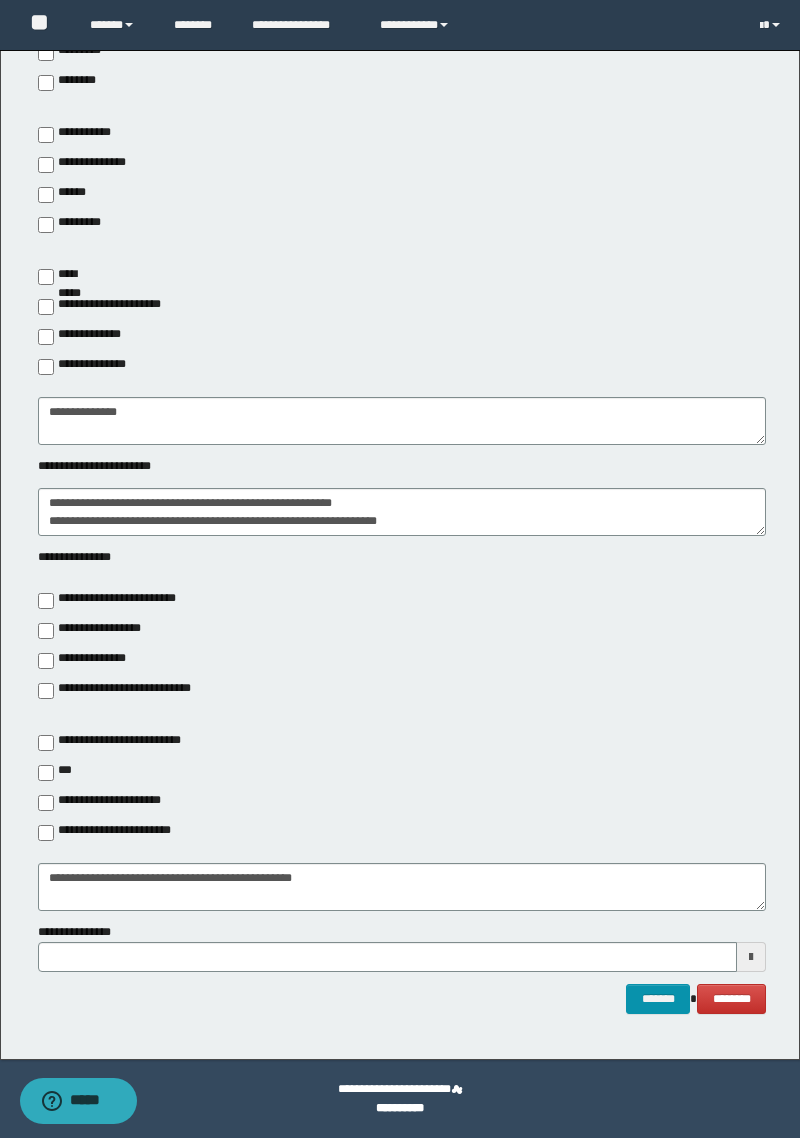 click at bounding box center [751, 957] 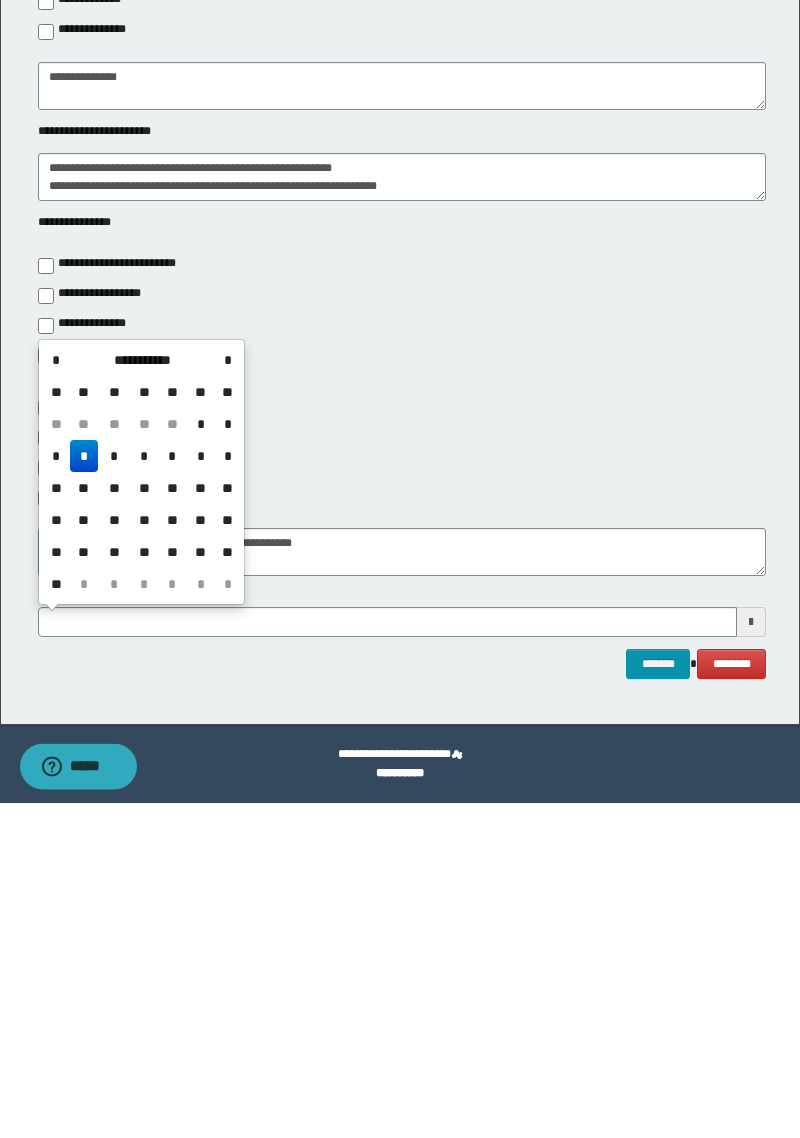 click on "**********" at bounding box center [142, 695] 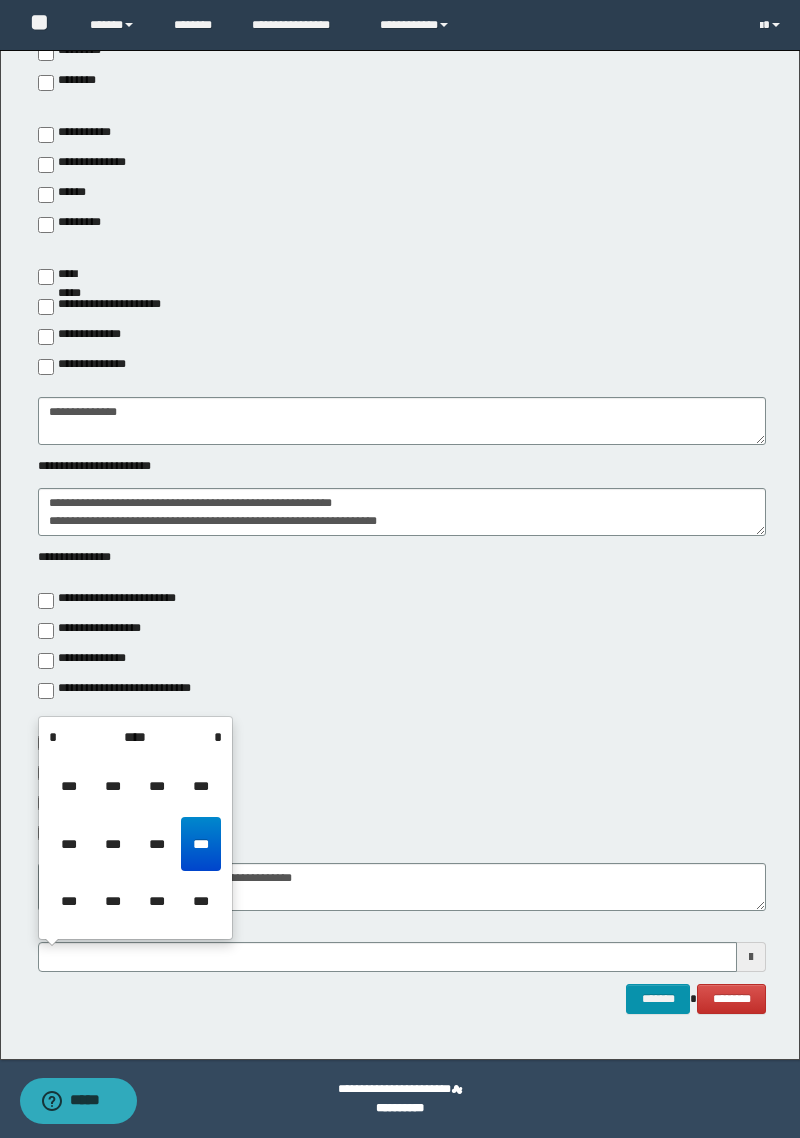 click on "****" at bounding box center (135, 737) 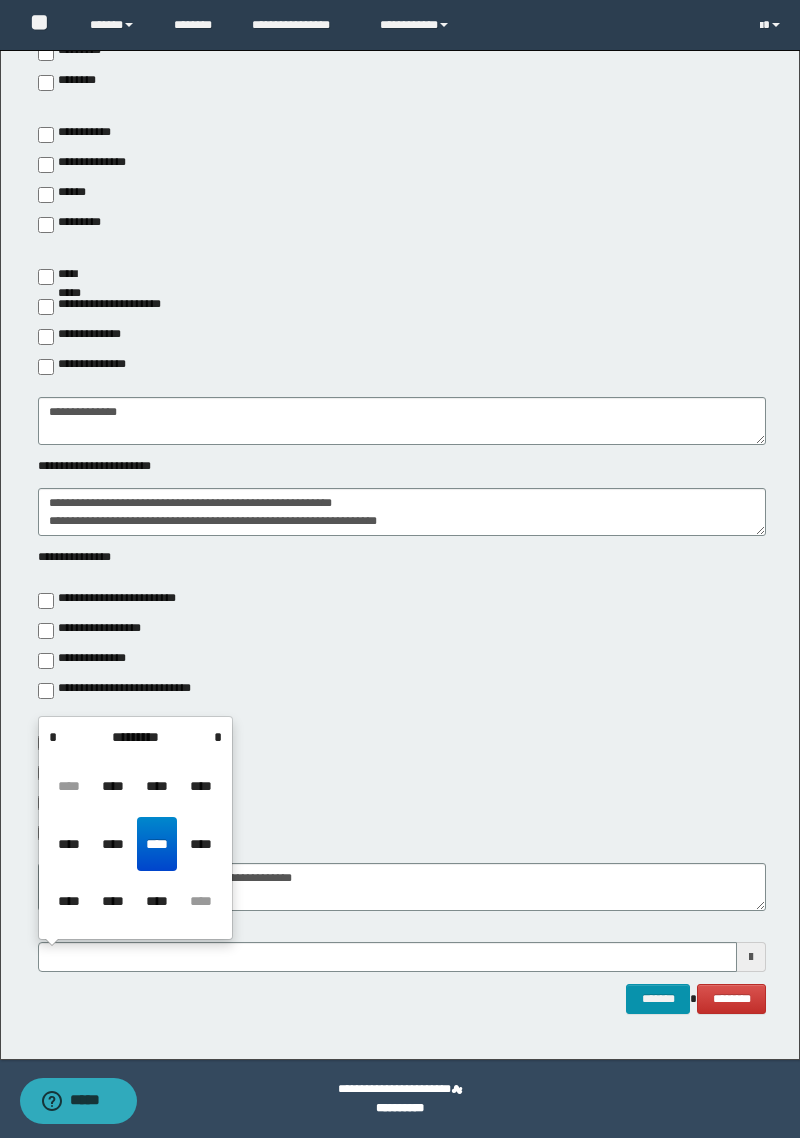 click on "****" at bounding box center [201, 844] 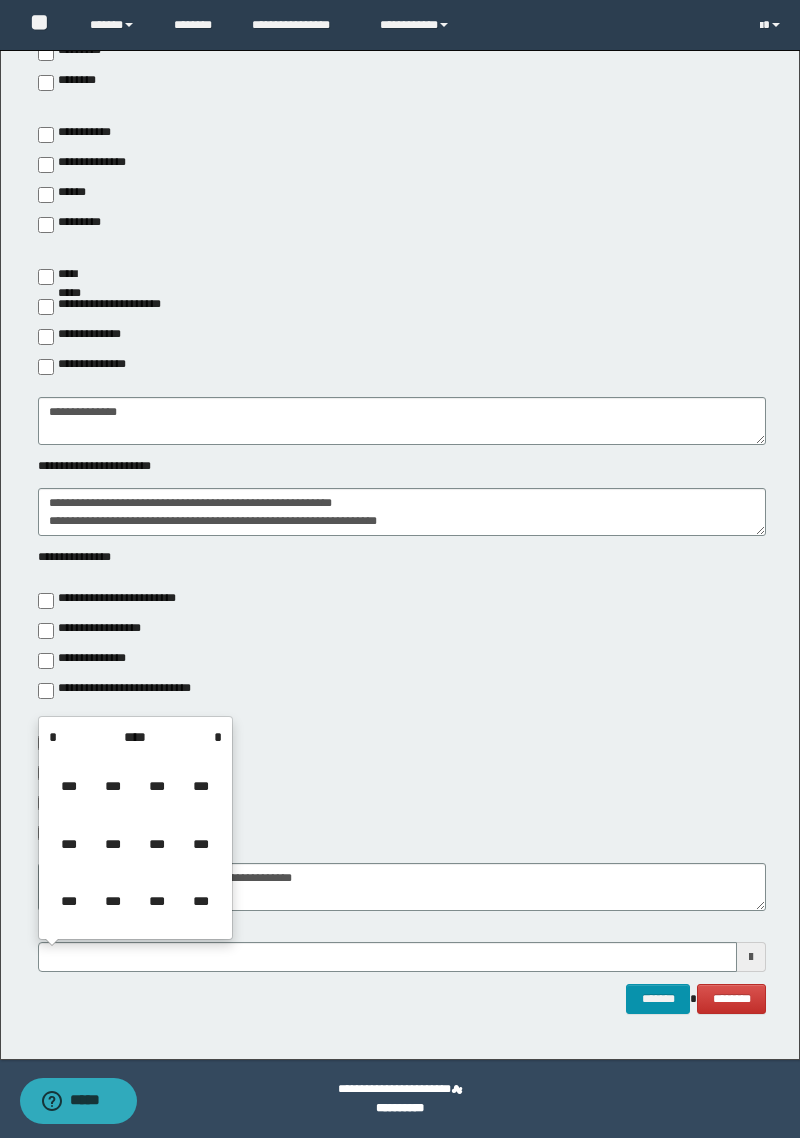 click on "***" at bounding box center [201, 844] 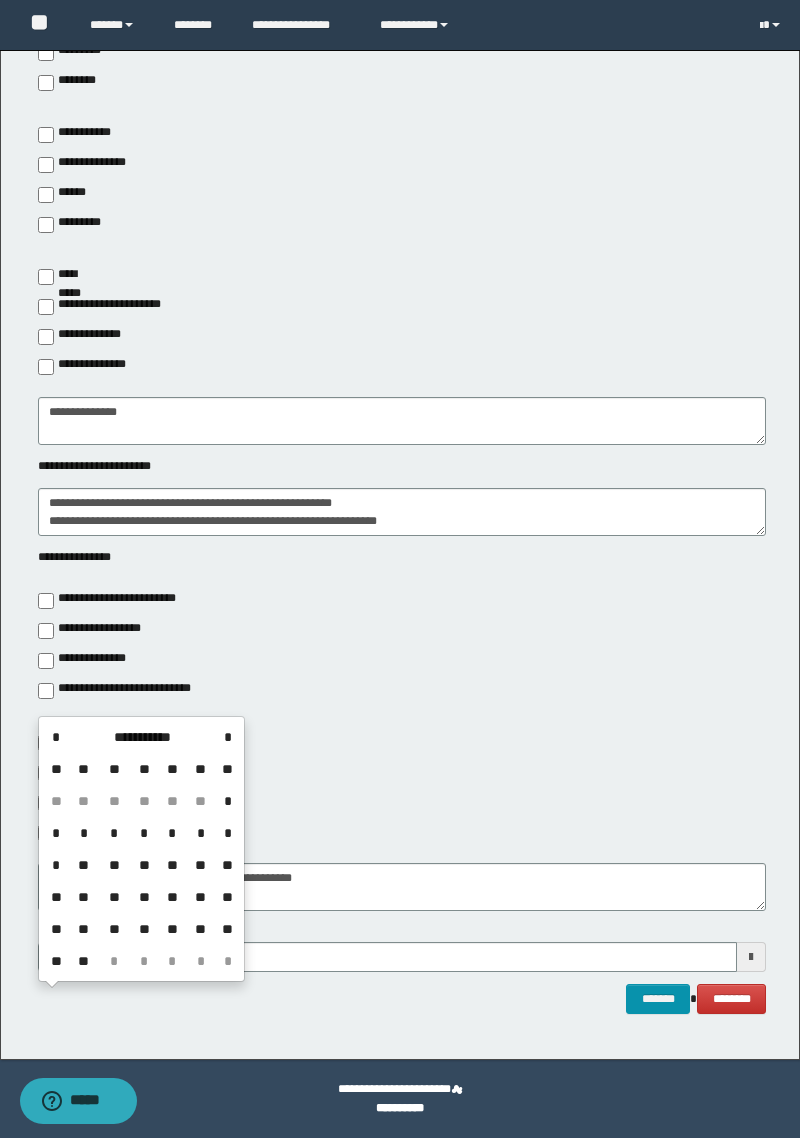 click on "*" at bounding box center [114, 833] 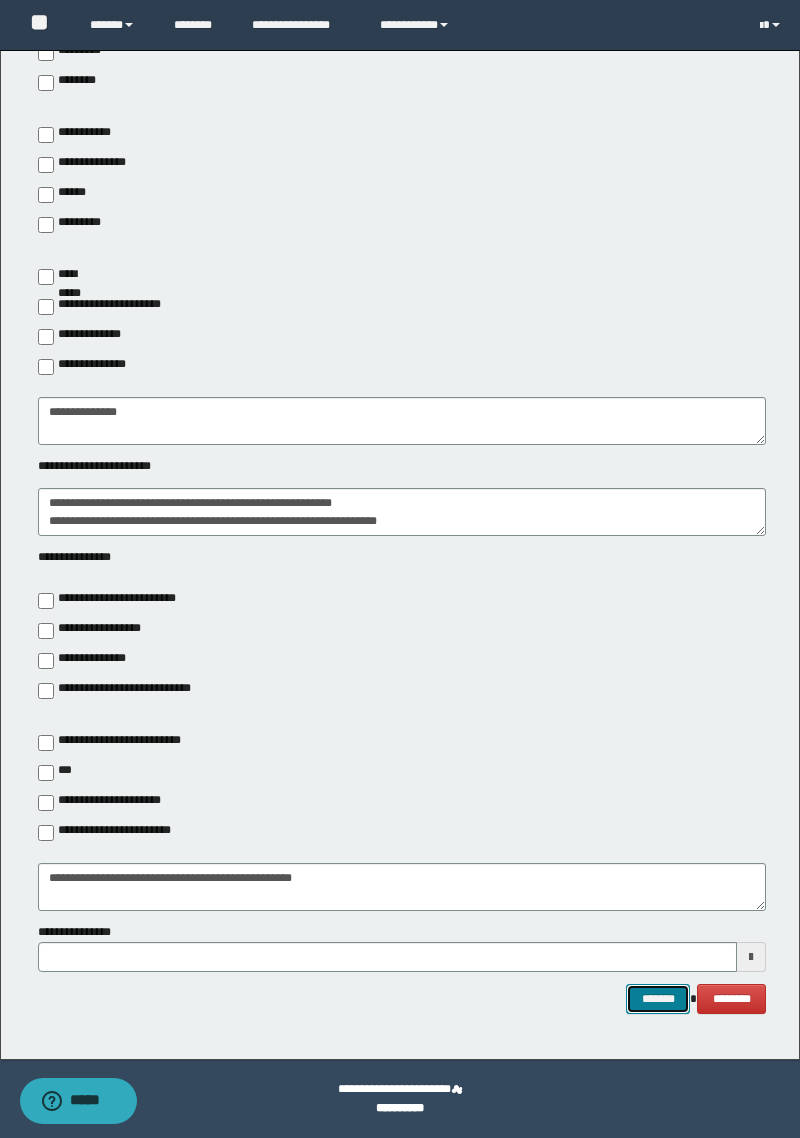 click on "*******" at bounding box center [658, 999] 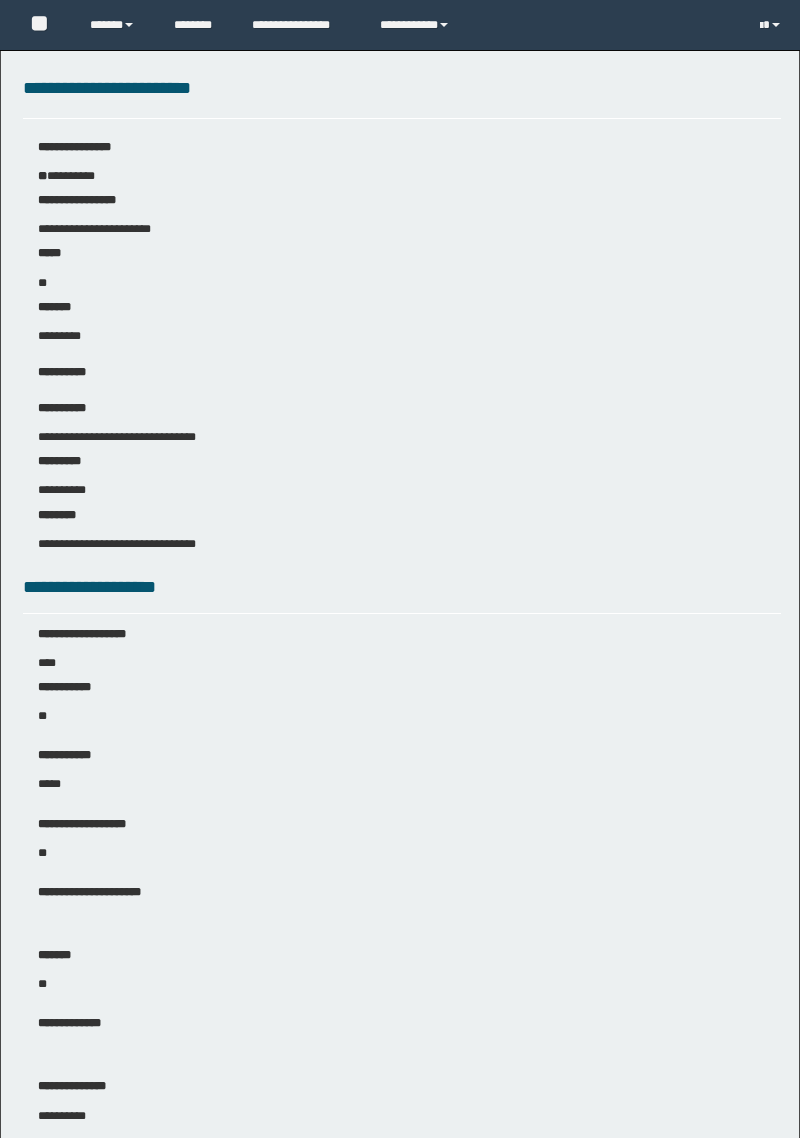 scroll, scrollTop: 0, scrollLeft: 0, axis: both 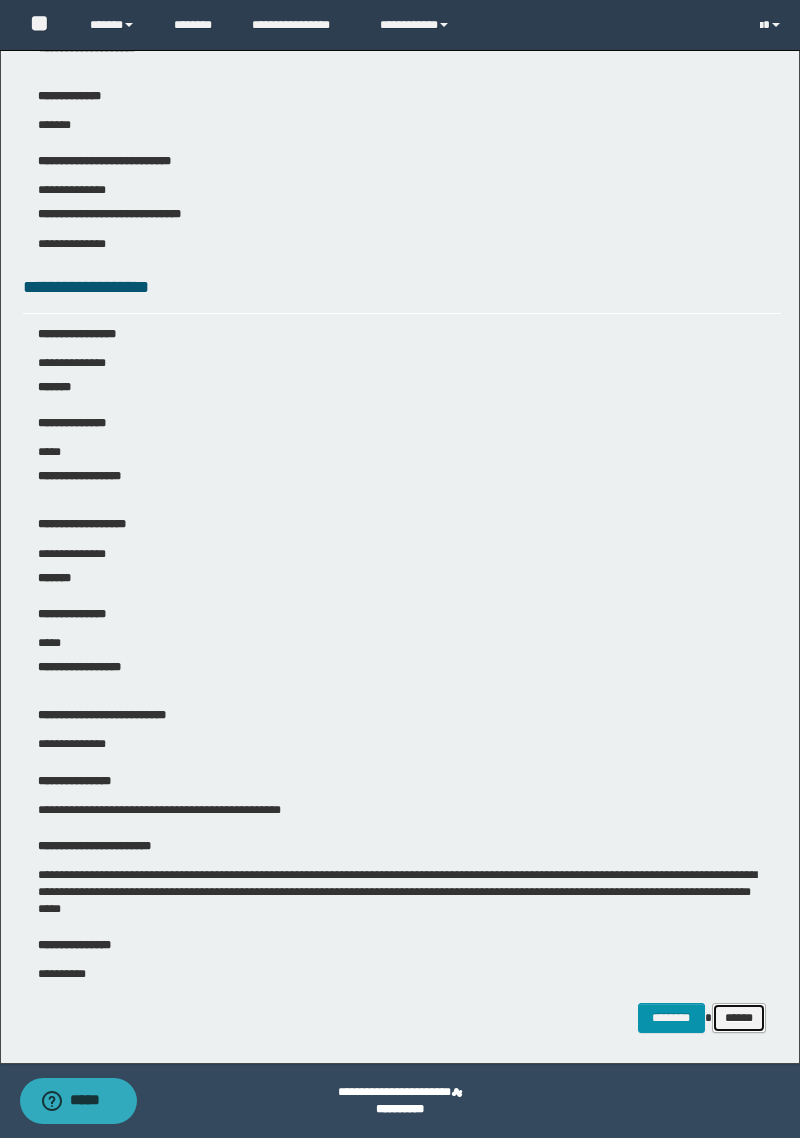 click on "******" at bounding box center (739, 1018) 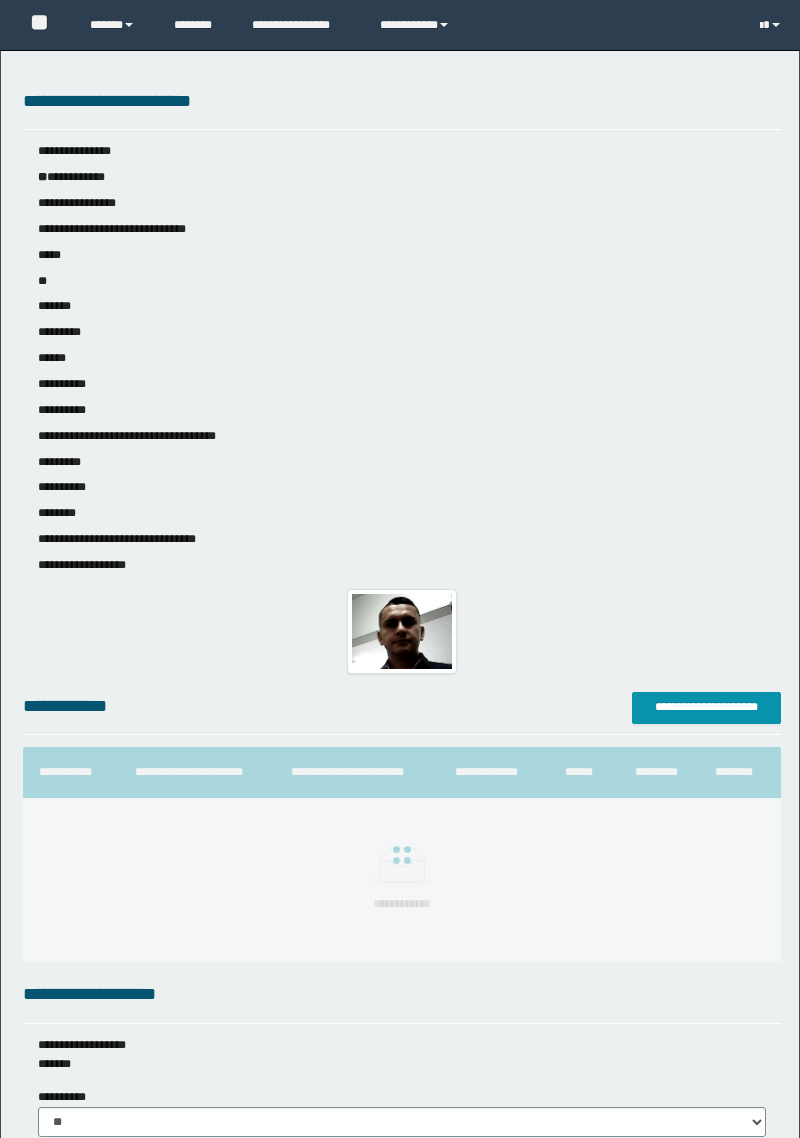 scroll, scrollTop: 0, scrollLeft: 0, axis: both 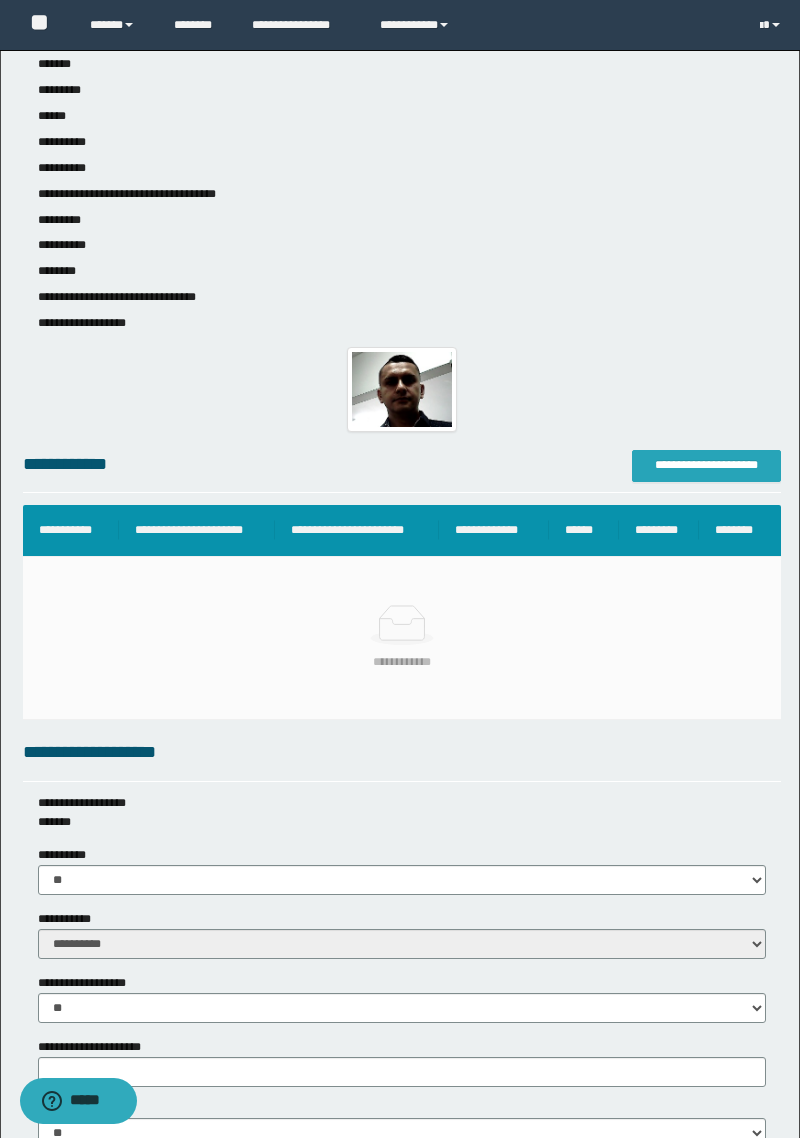 click on "**********" at bounding box center [706, 465] 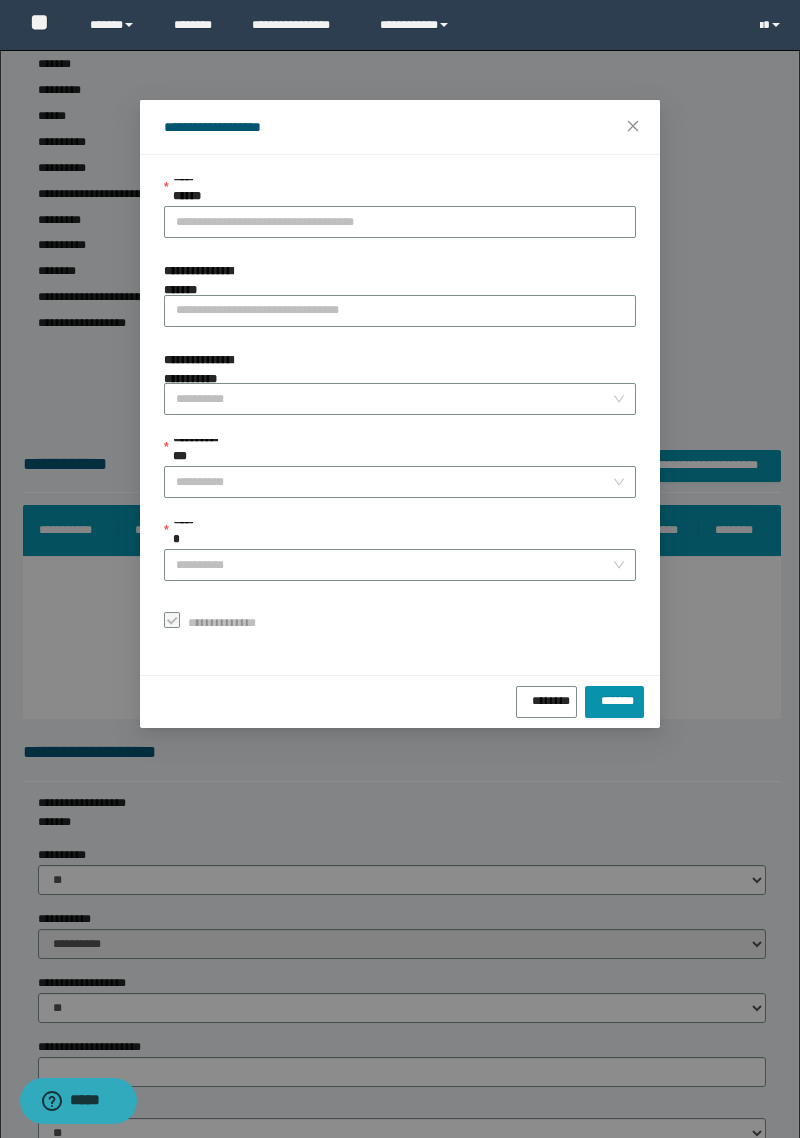 click on "**********" at bounding box center [400, 222] 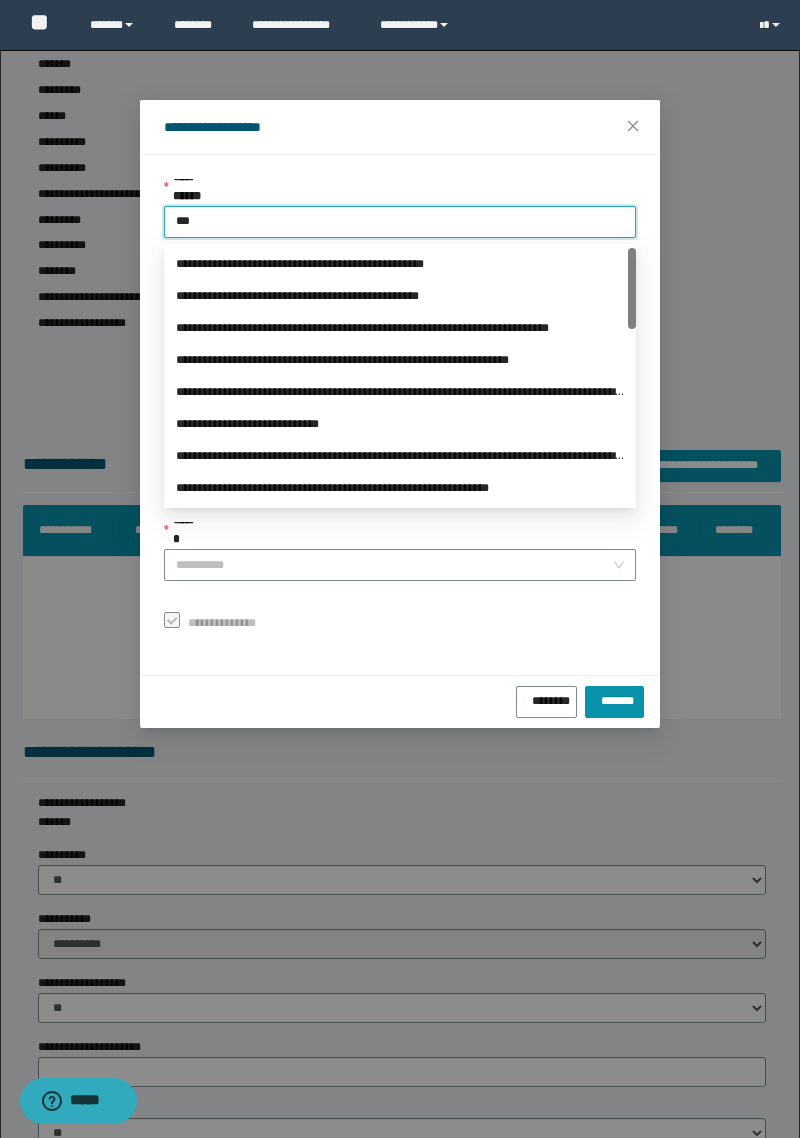type on "****" 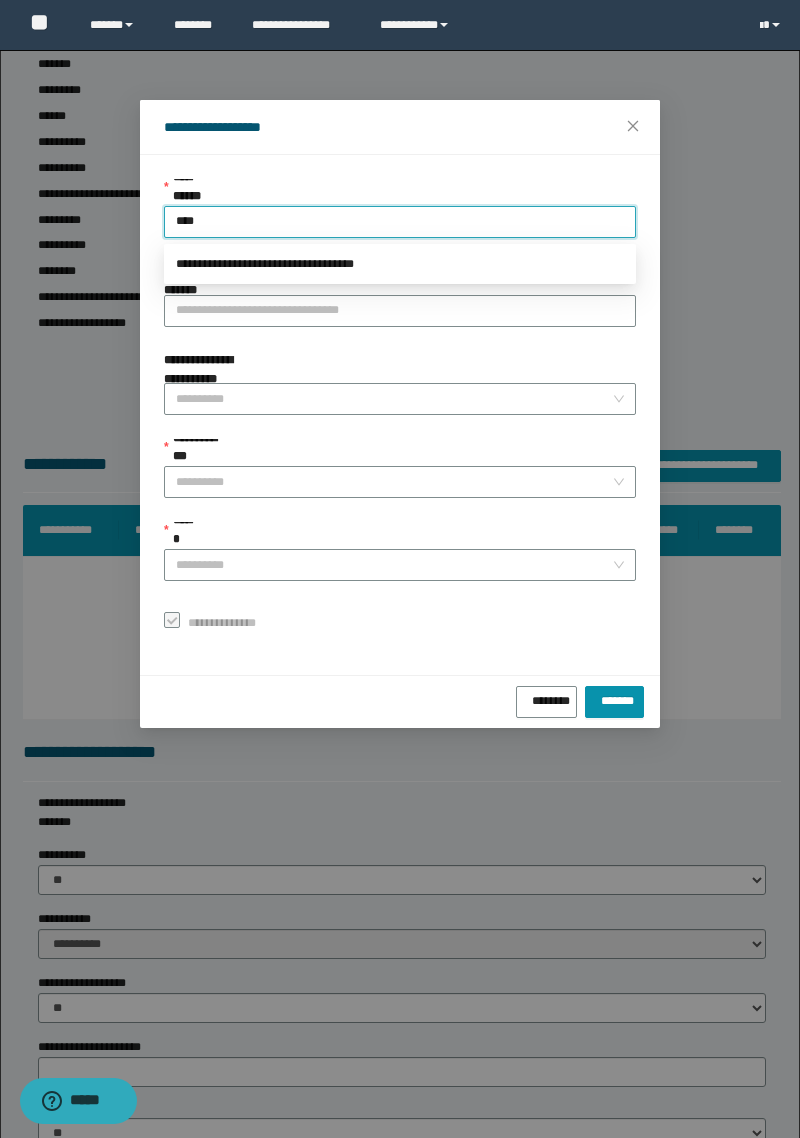 click on "**********" at bounding box center (400, 264) 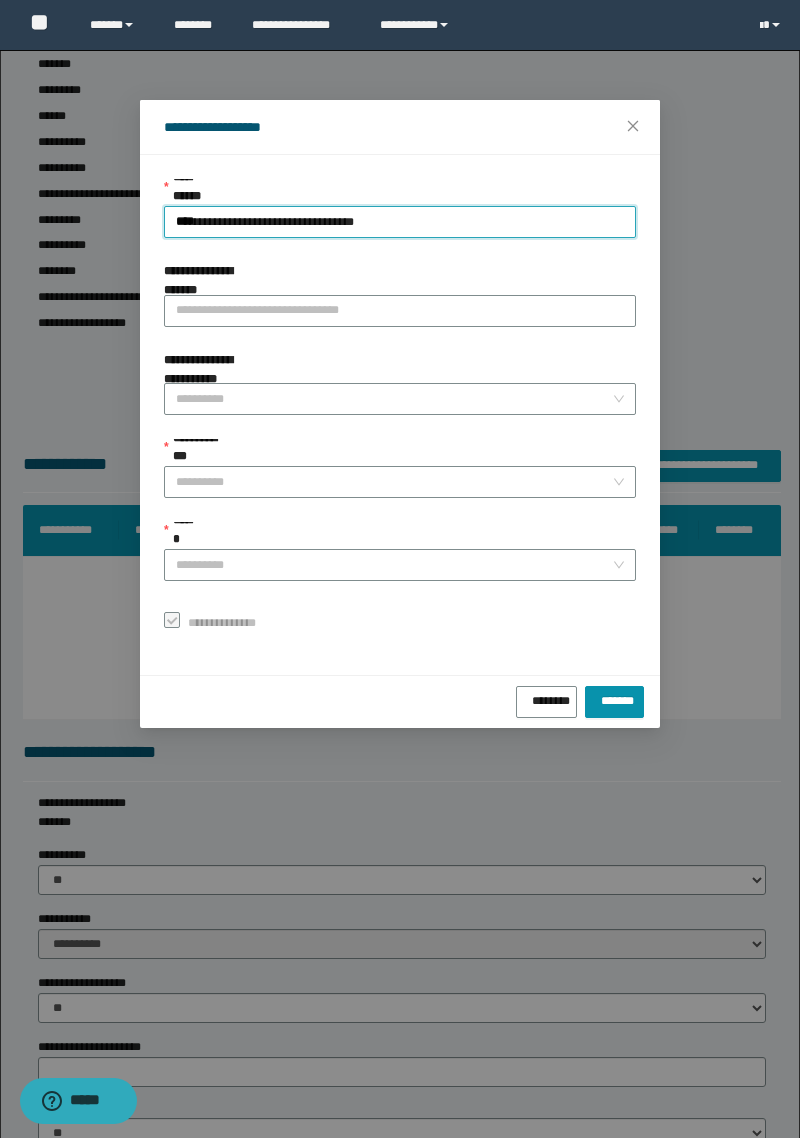 type 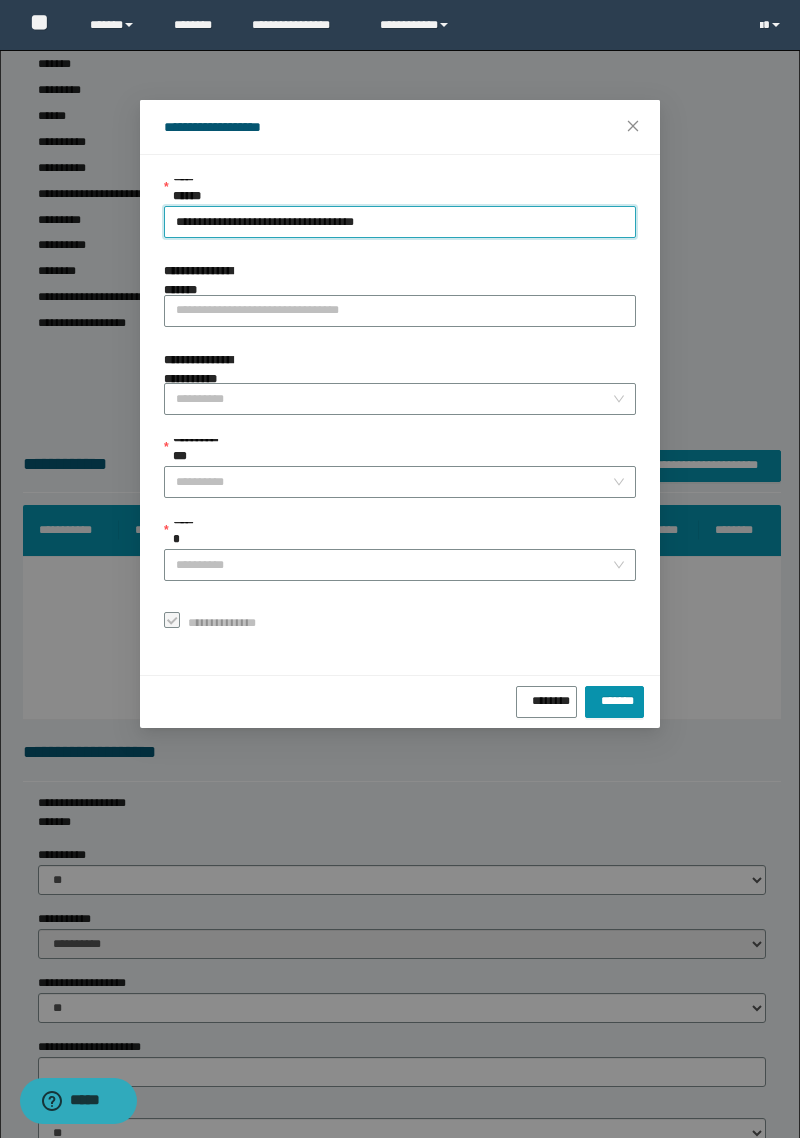 click on "**********" at bounding box center (394, 482) 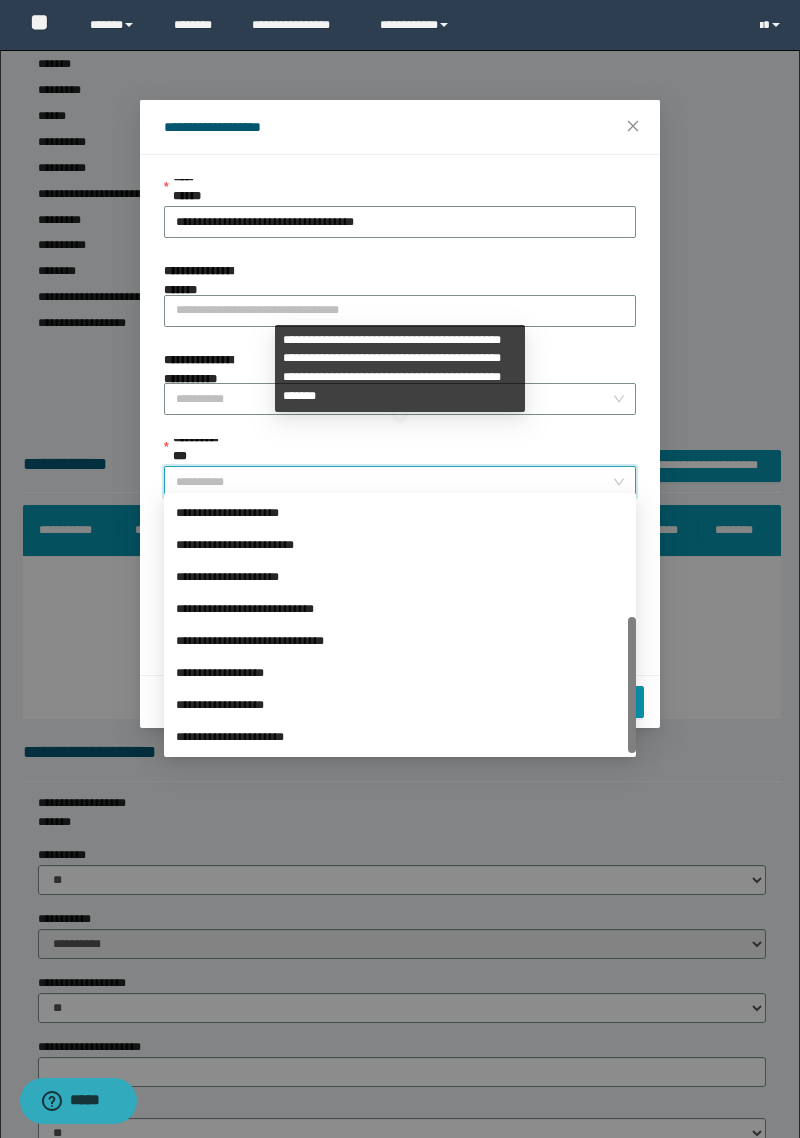 scroll, scrollTop: 224, scrollLeft: 0, axis: vertical 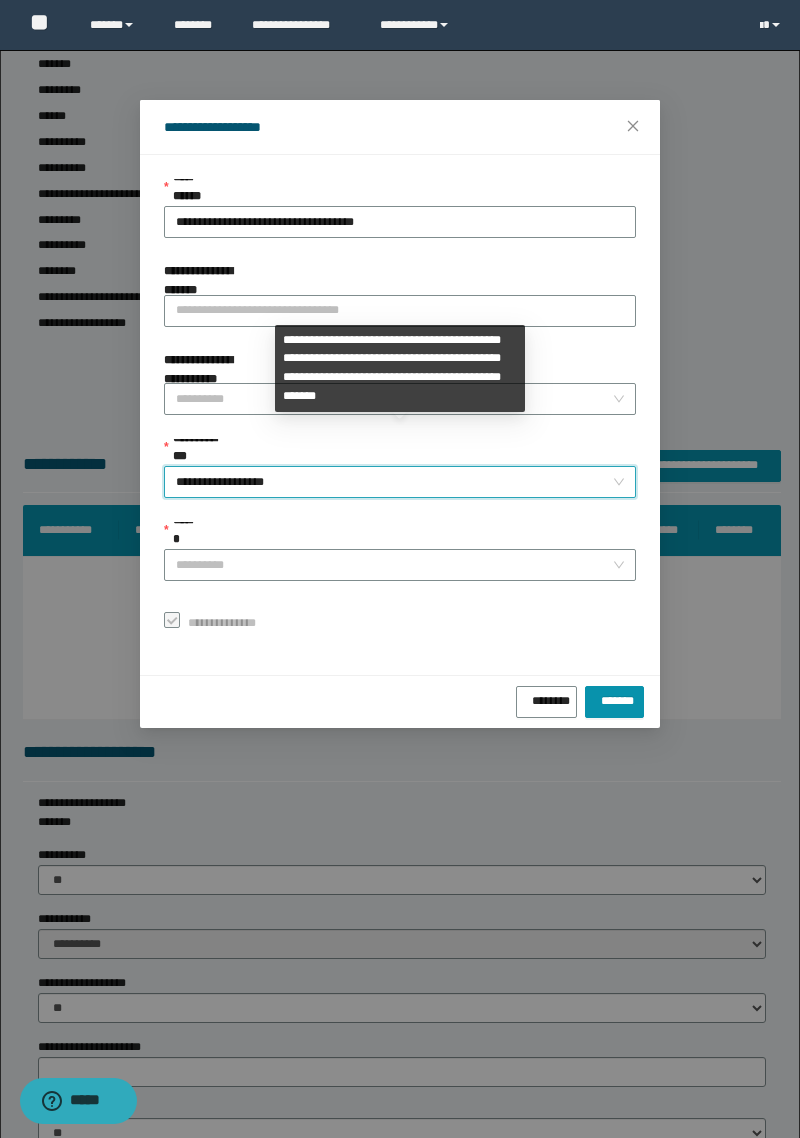 click on "******" at bounding box center (394, 565) 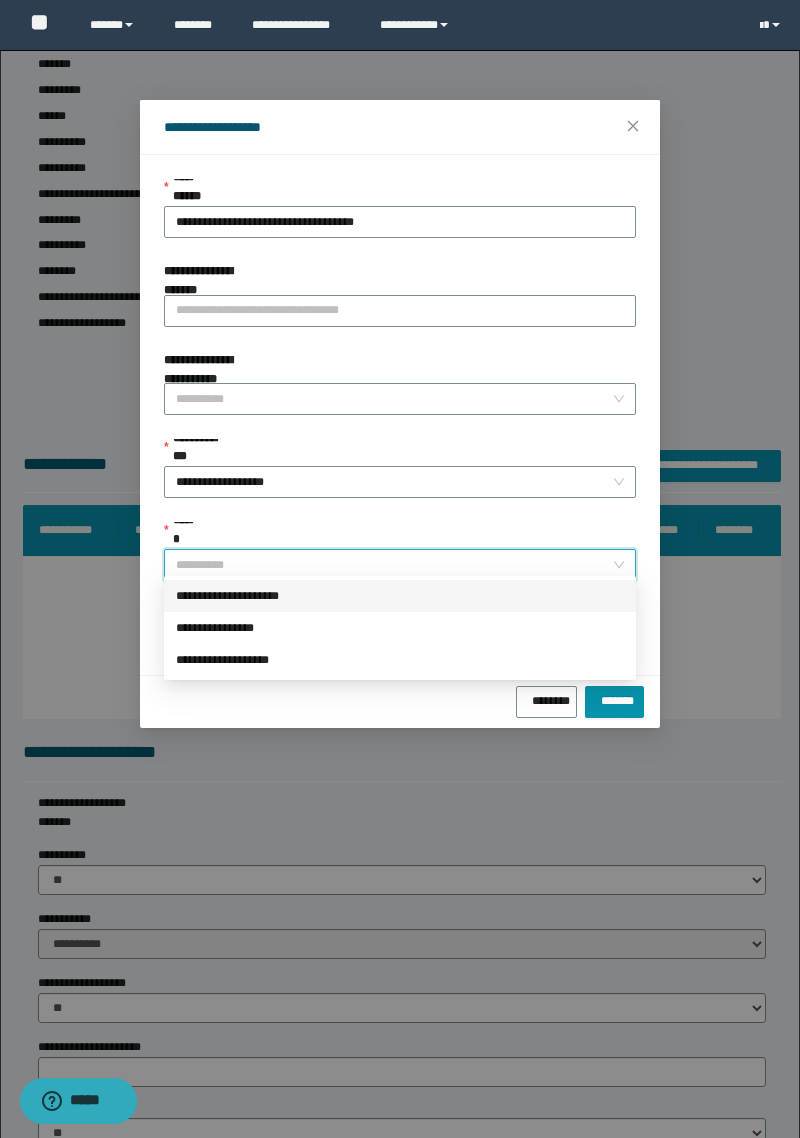 click on "**********" at bounding box center [400, 628] 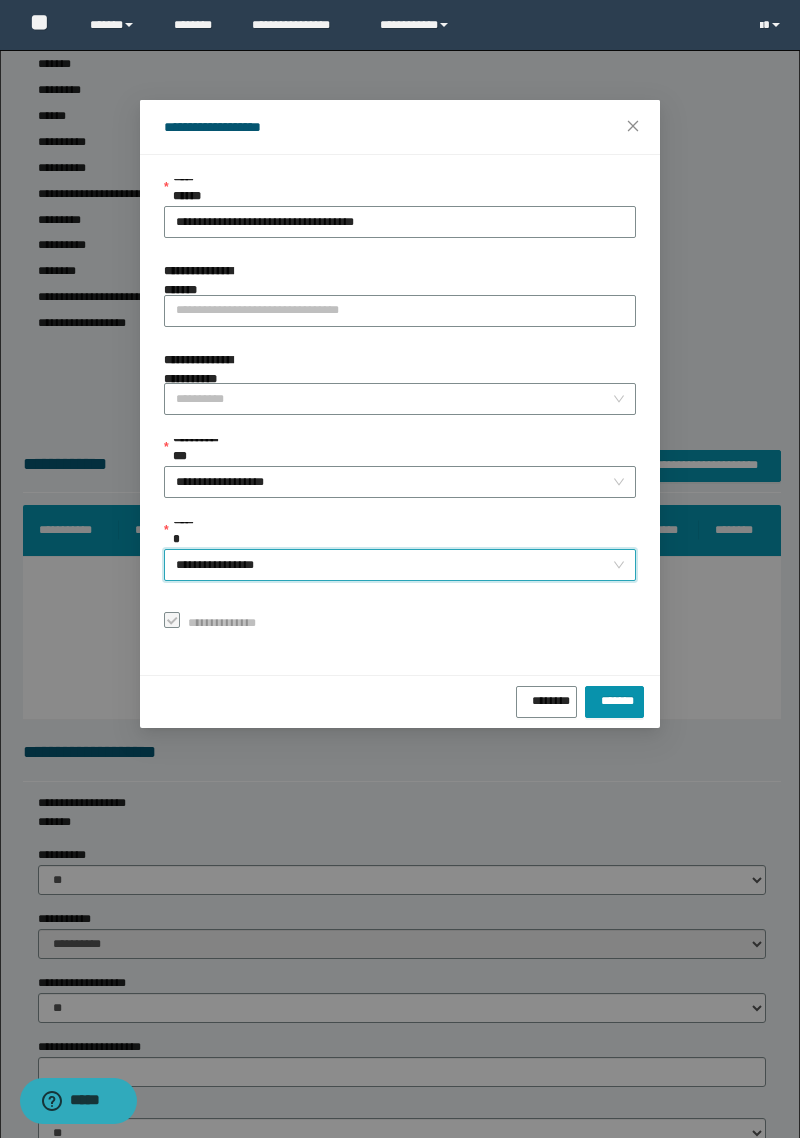 click on "**********" at bounding box center [400, 565] 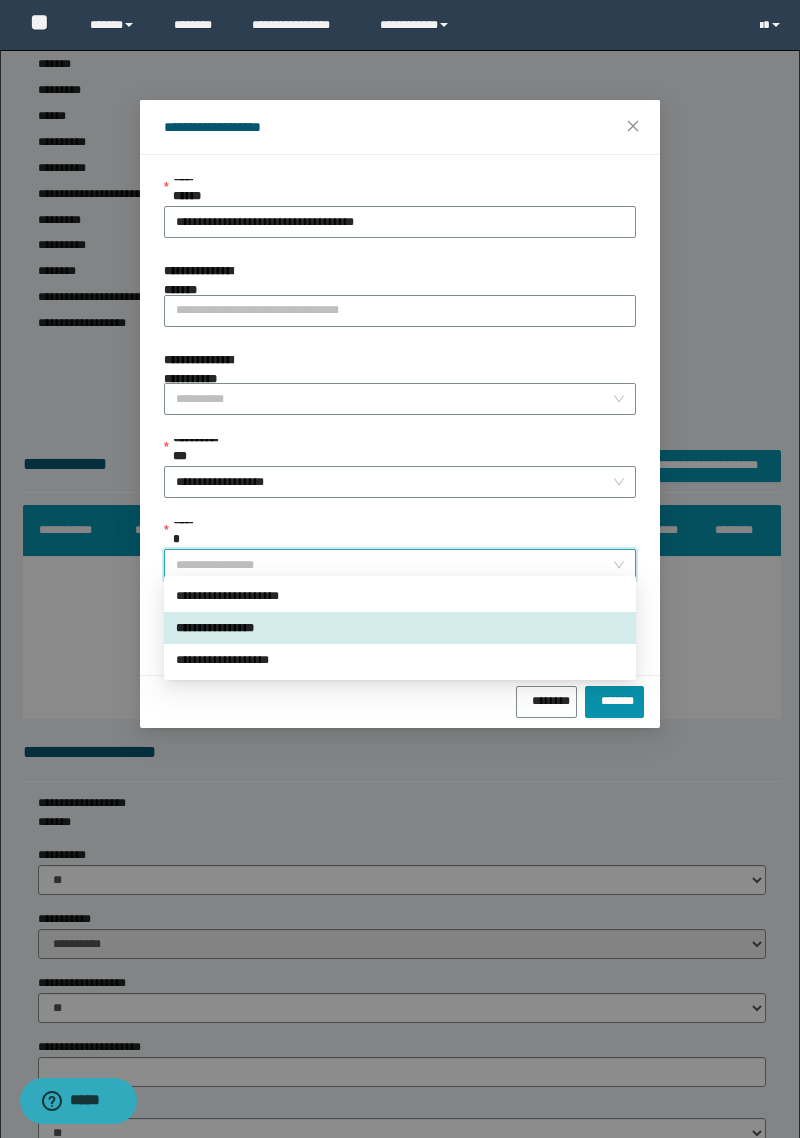 click on "**********" at bounding box center [400, 596] 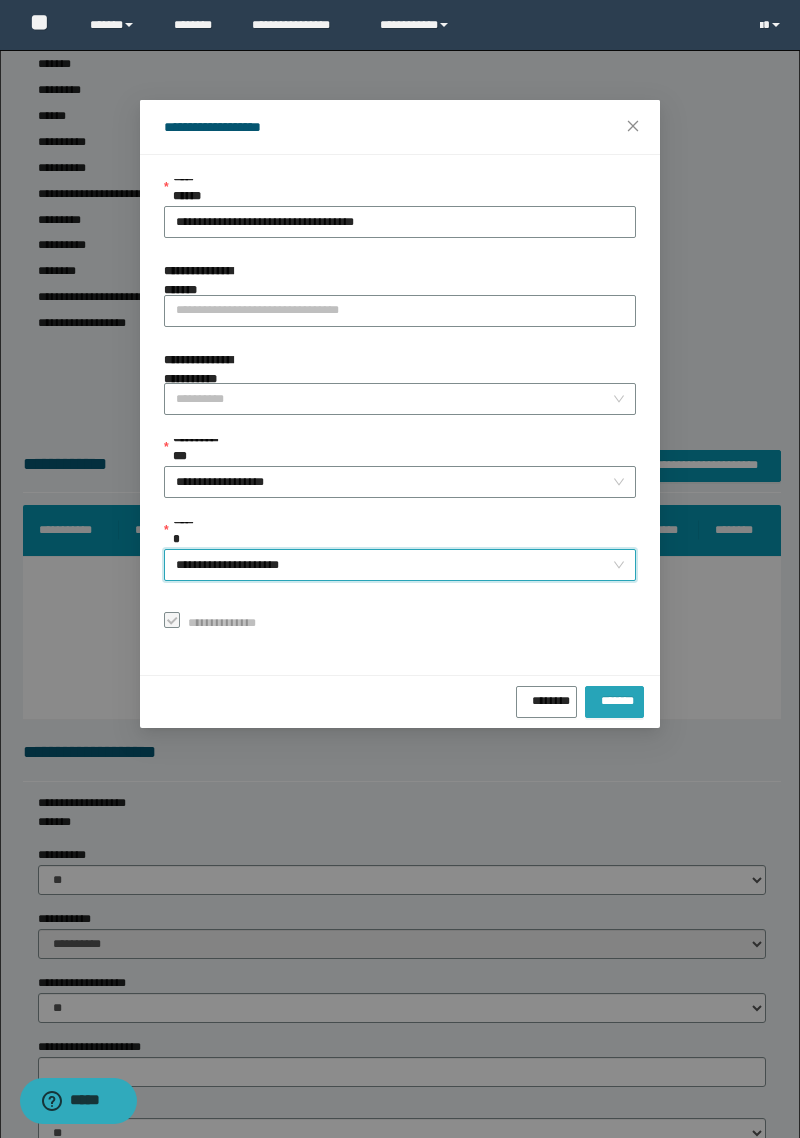 click on "*******" at bounding box center (614, 698) 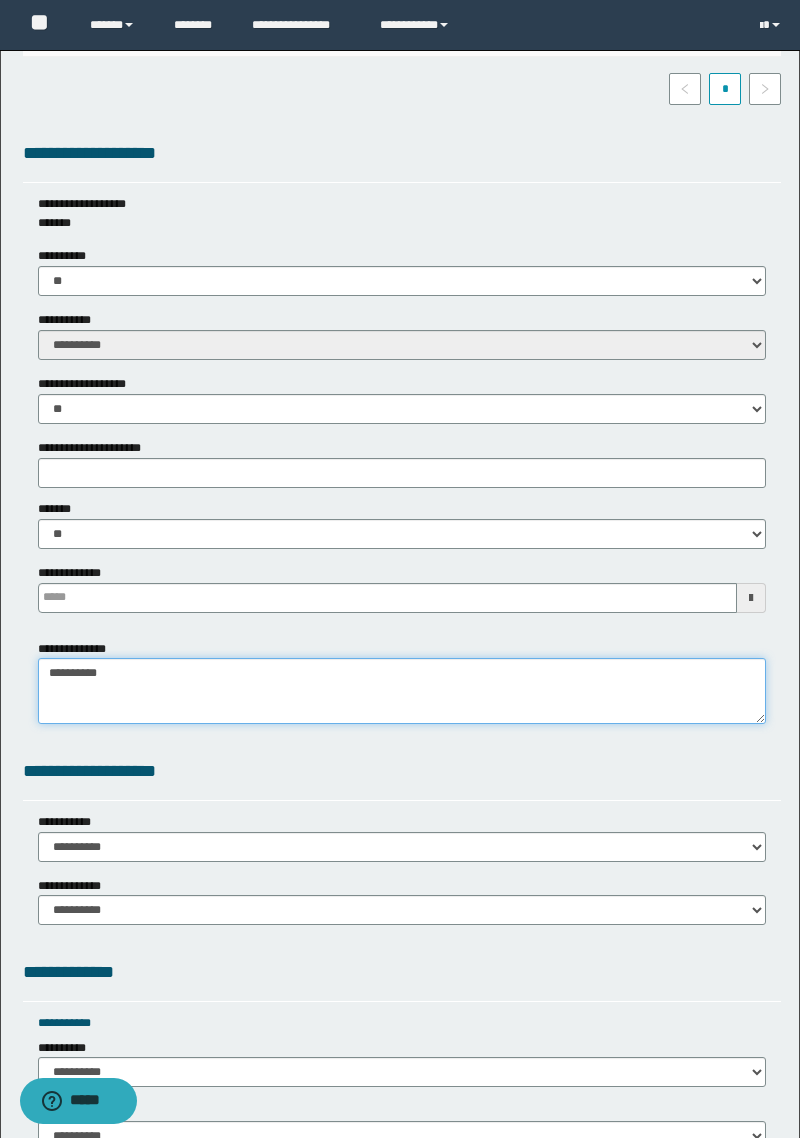 click on "**********" at bounding box center [402, 691] 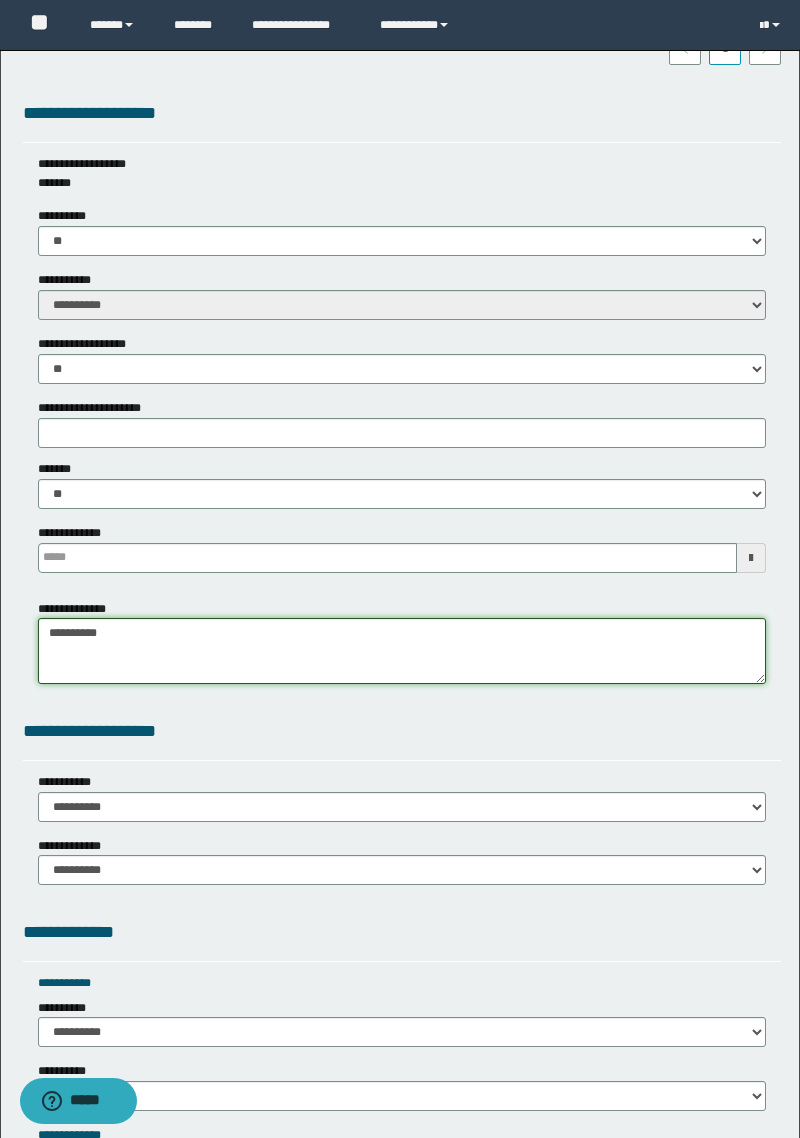 scroll, scrollTop: 913, scrollLeft: 0, axis: vertical 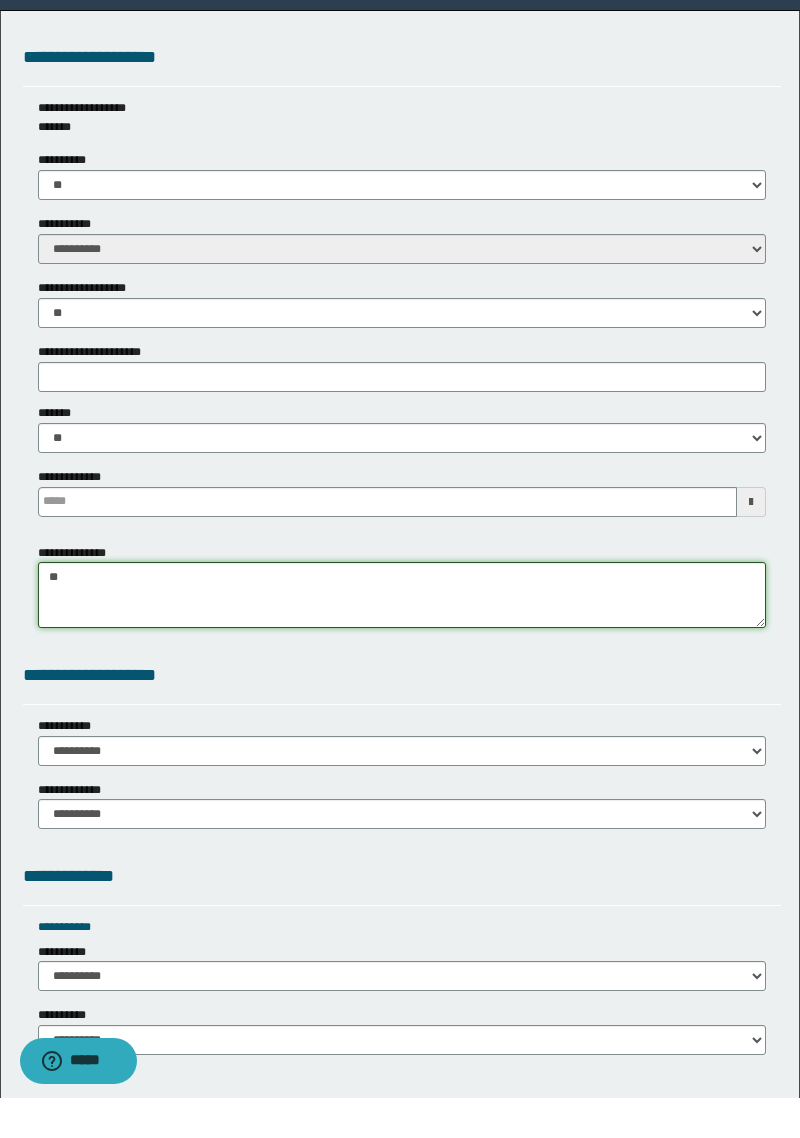 type on "*" 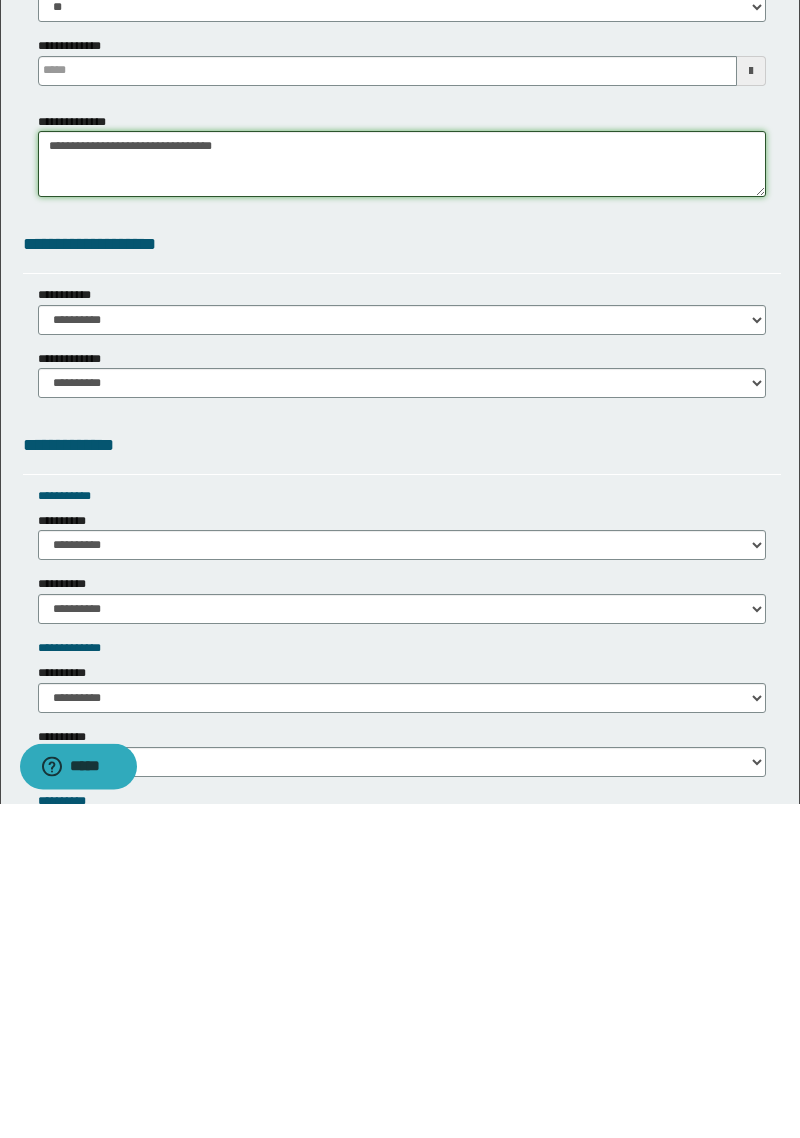 scroll, scrollTop: 1063, scrollLeft: 0, axis: vertical 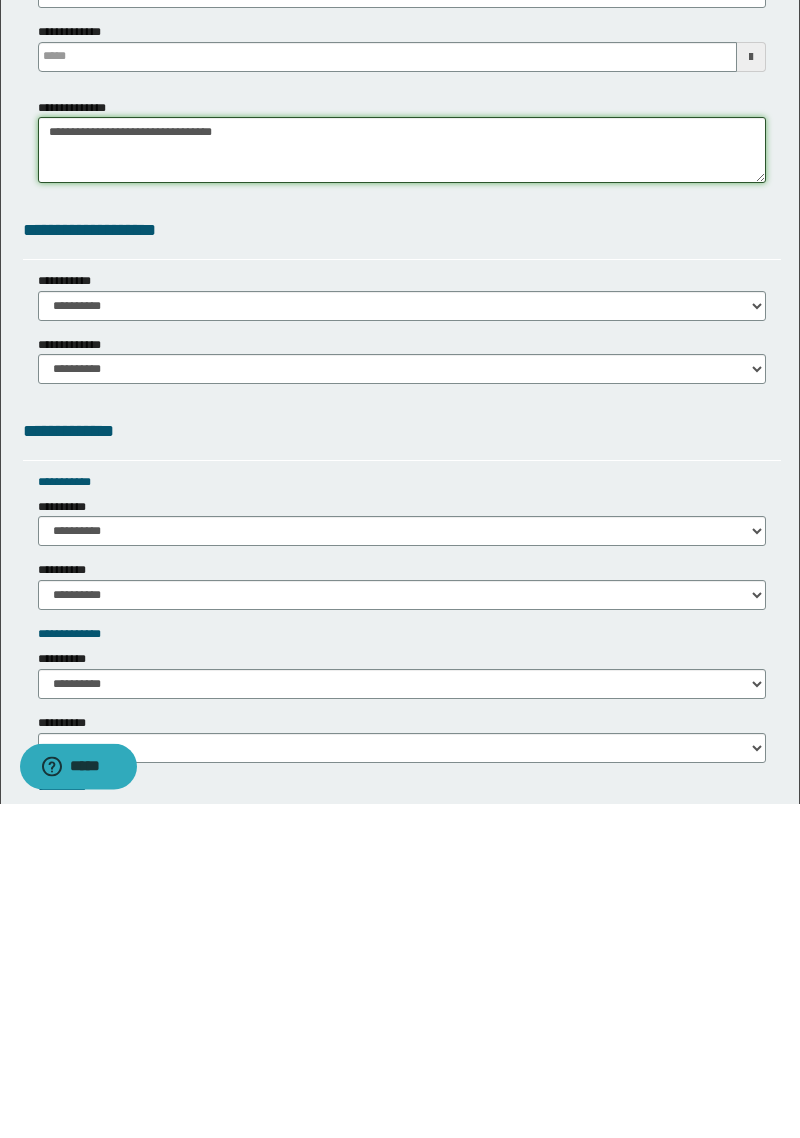 type on "**********" 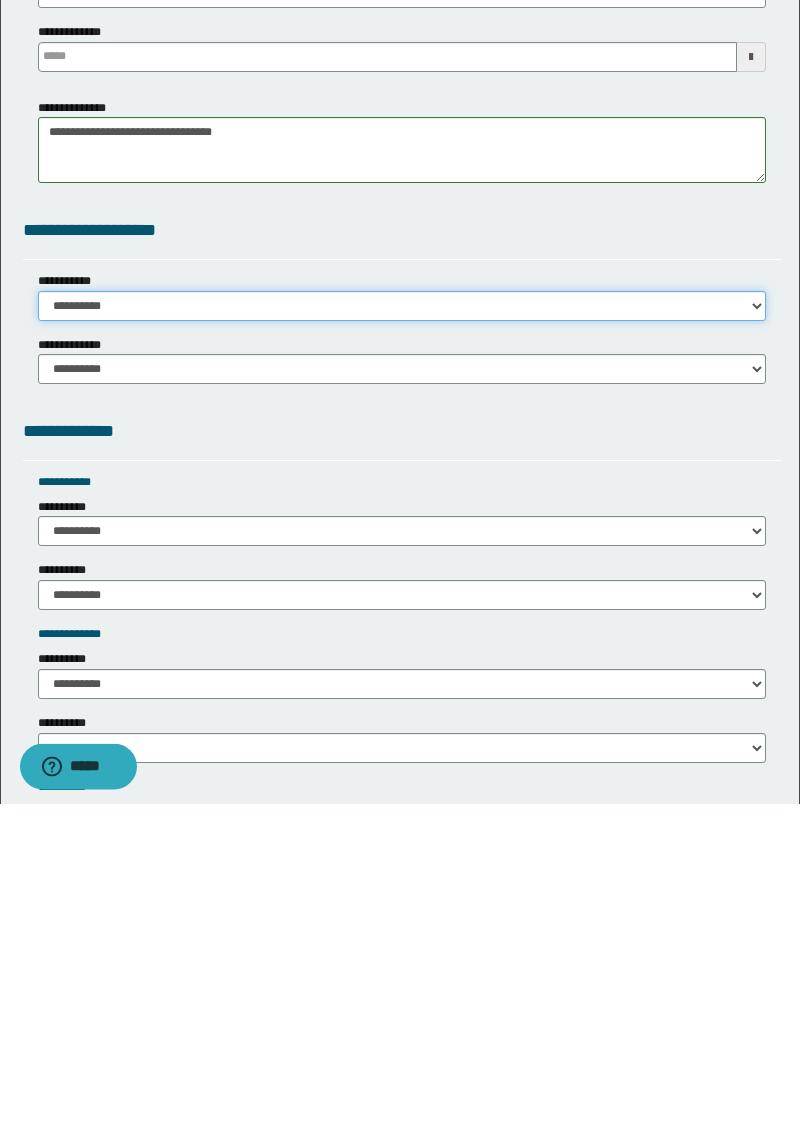 click on "**********" at bounding box center (402, 641) 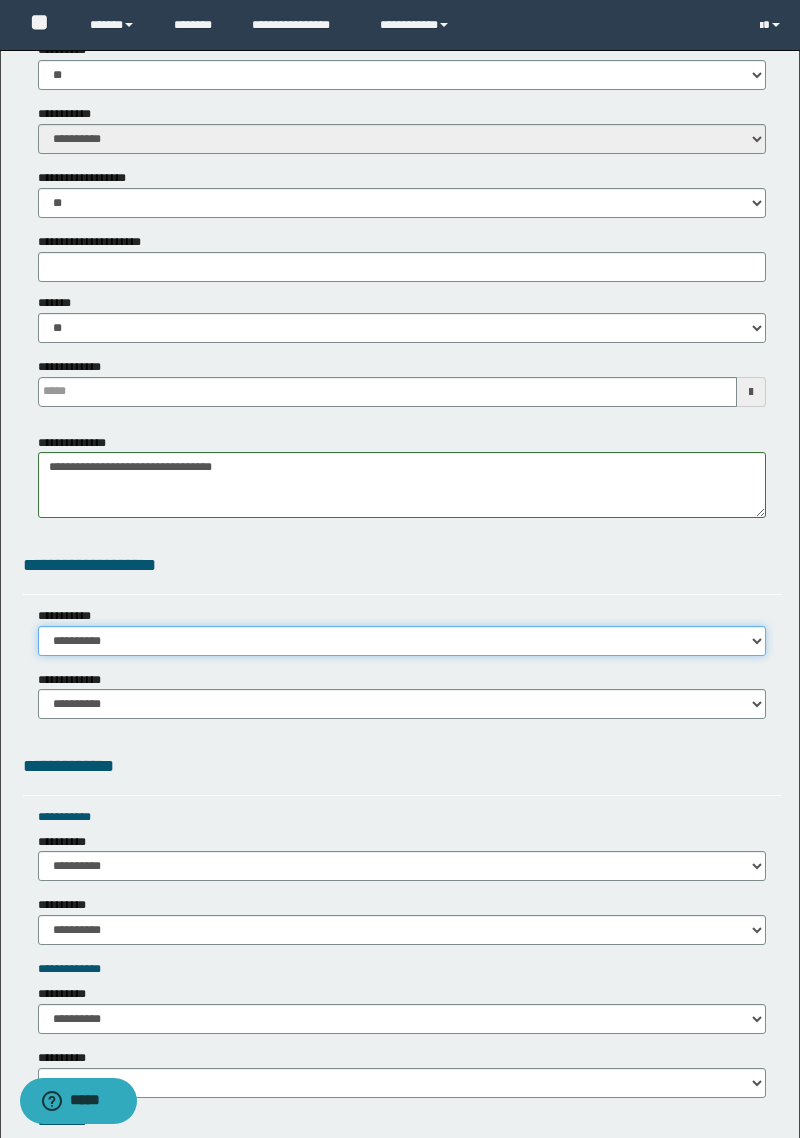 select on "*" 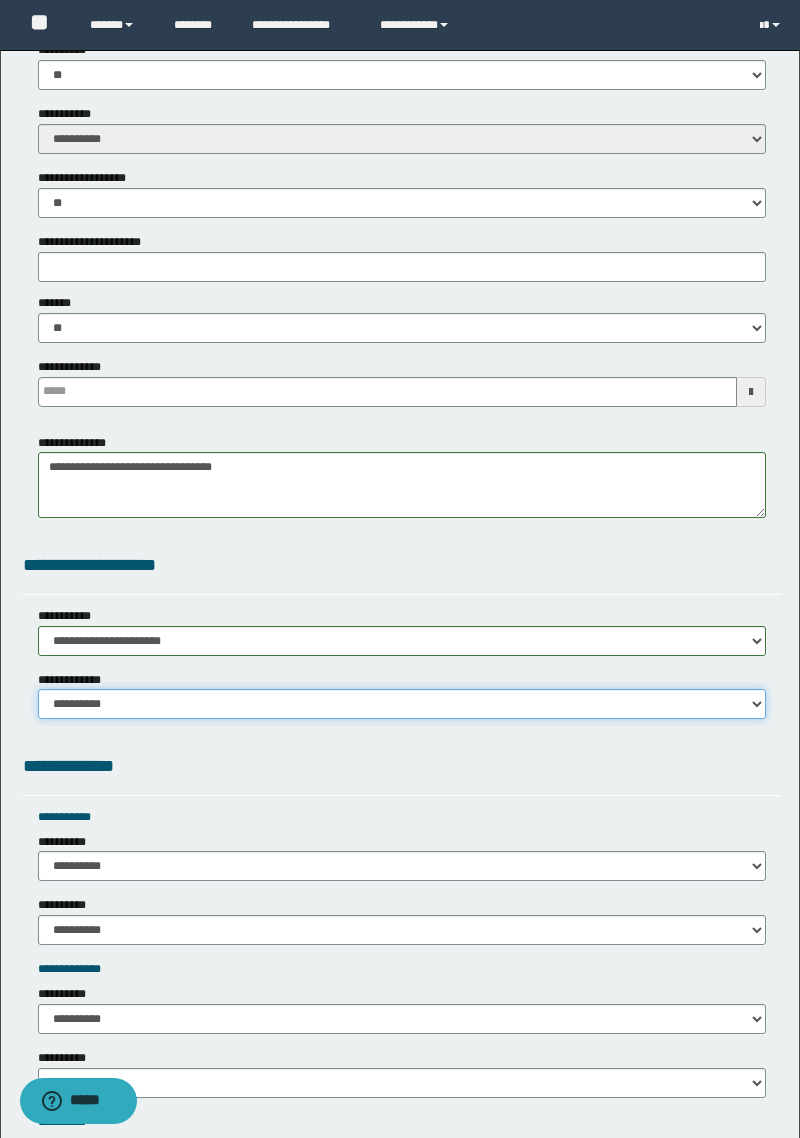 click on "**********" at bounding box center (402, 704) 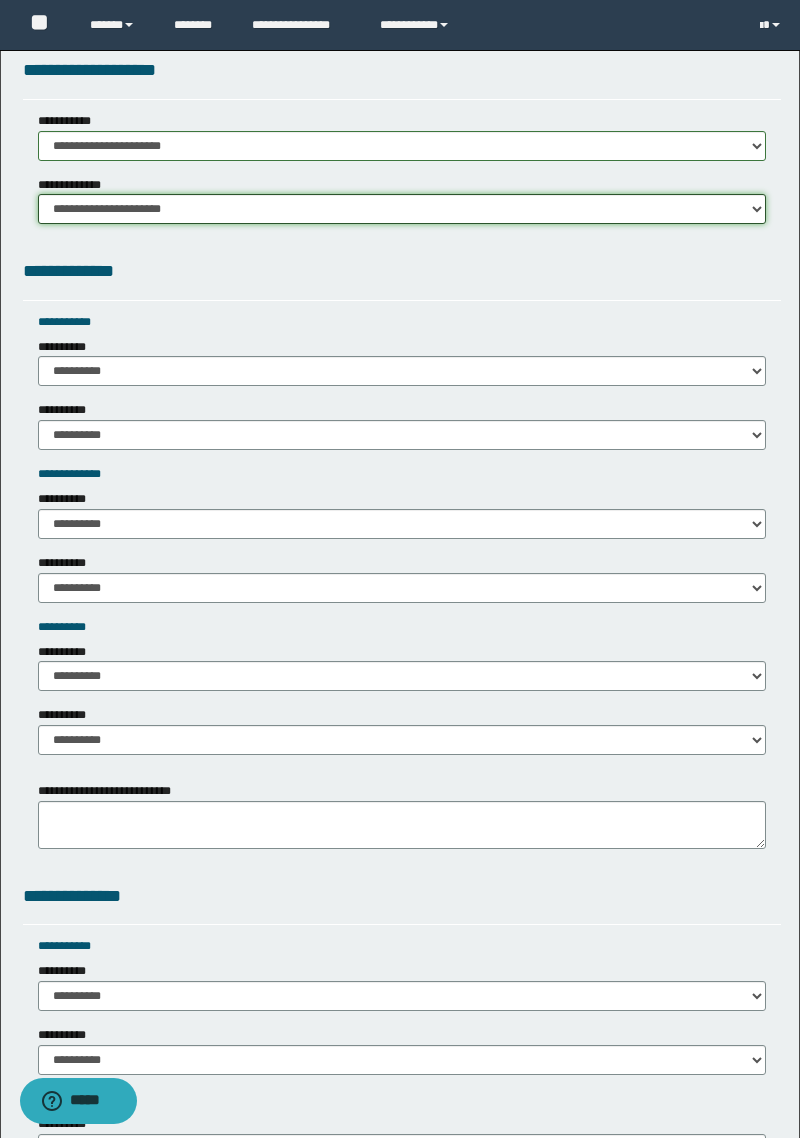 scroll, scrollTop: 1576, scrollLeft: 0, axis: vertical 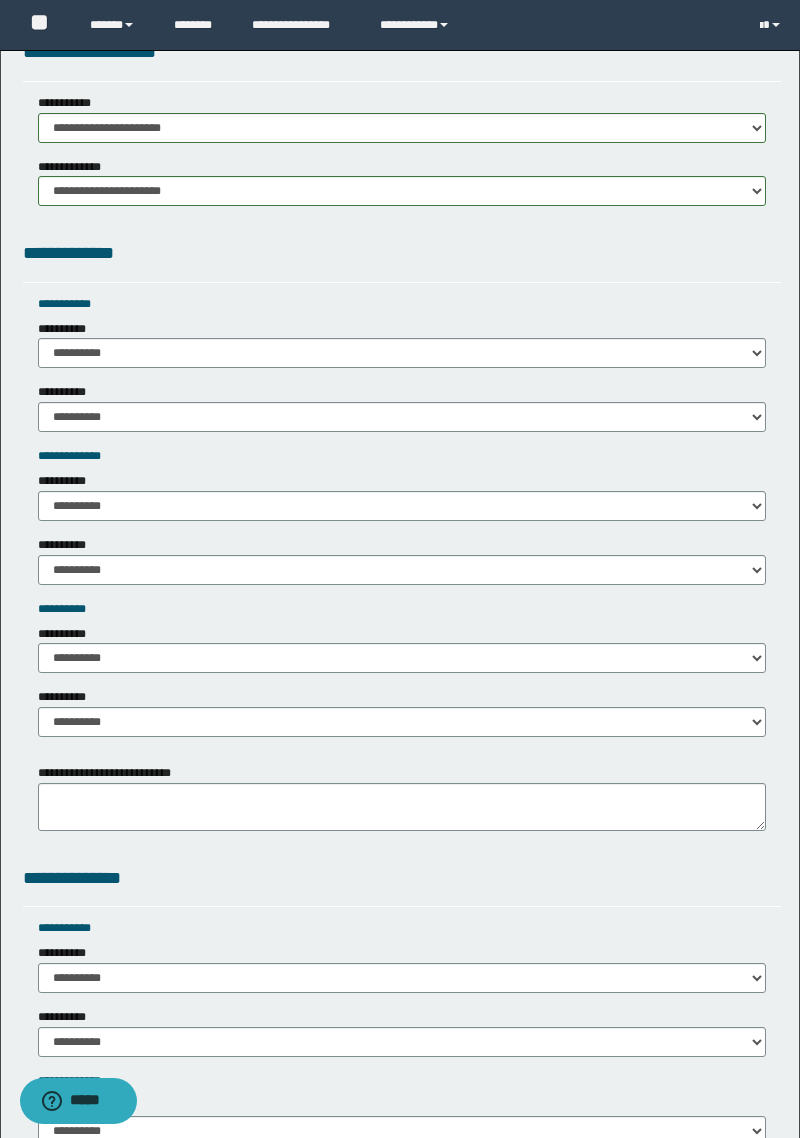 click on "**********" at bounding box center [63, 329] 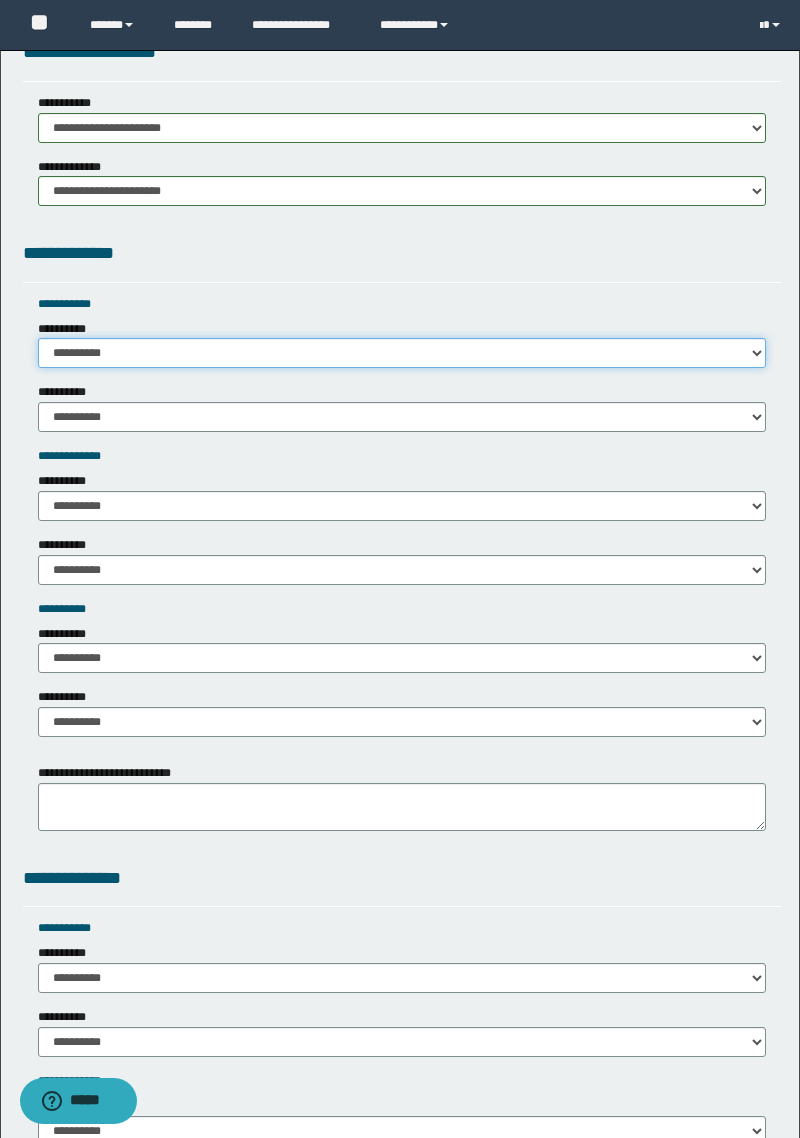 click on "**********" at bounding box center (402, 353) 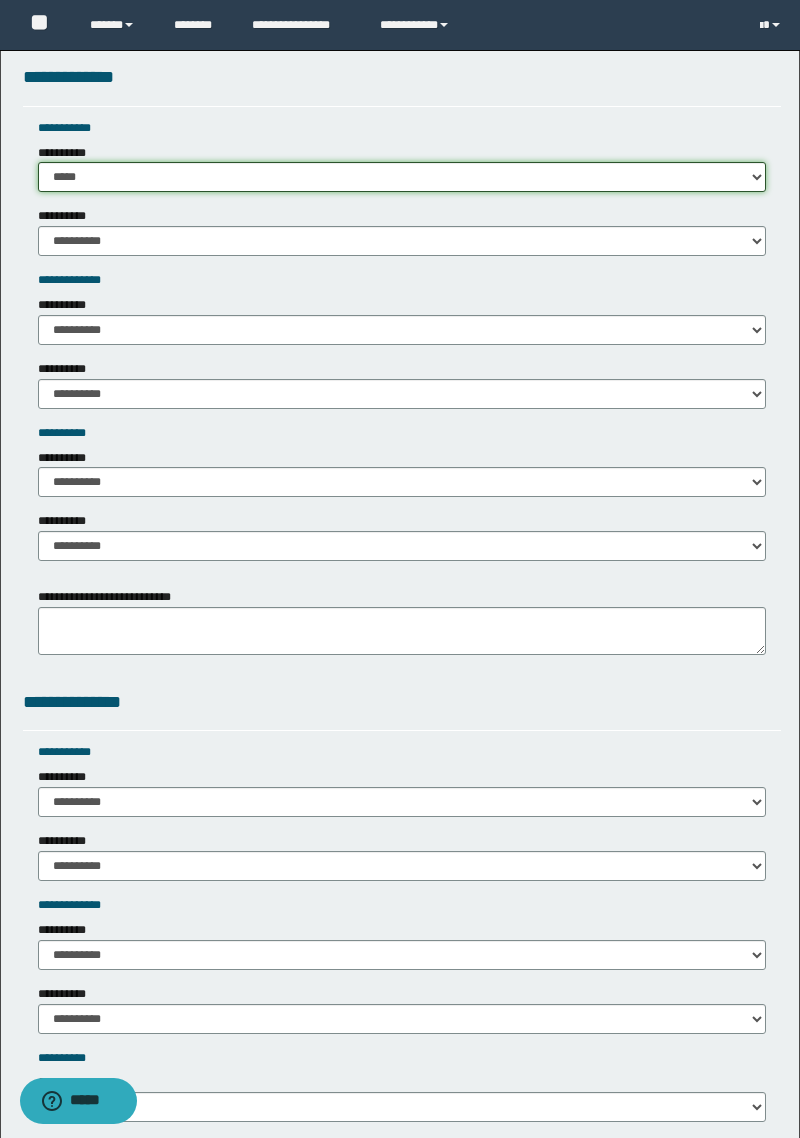 scroll, scrollTop: 1760, scrollLeft: 0, axis: vertical 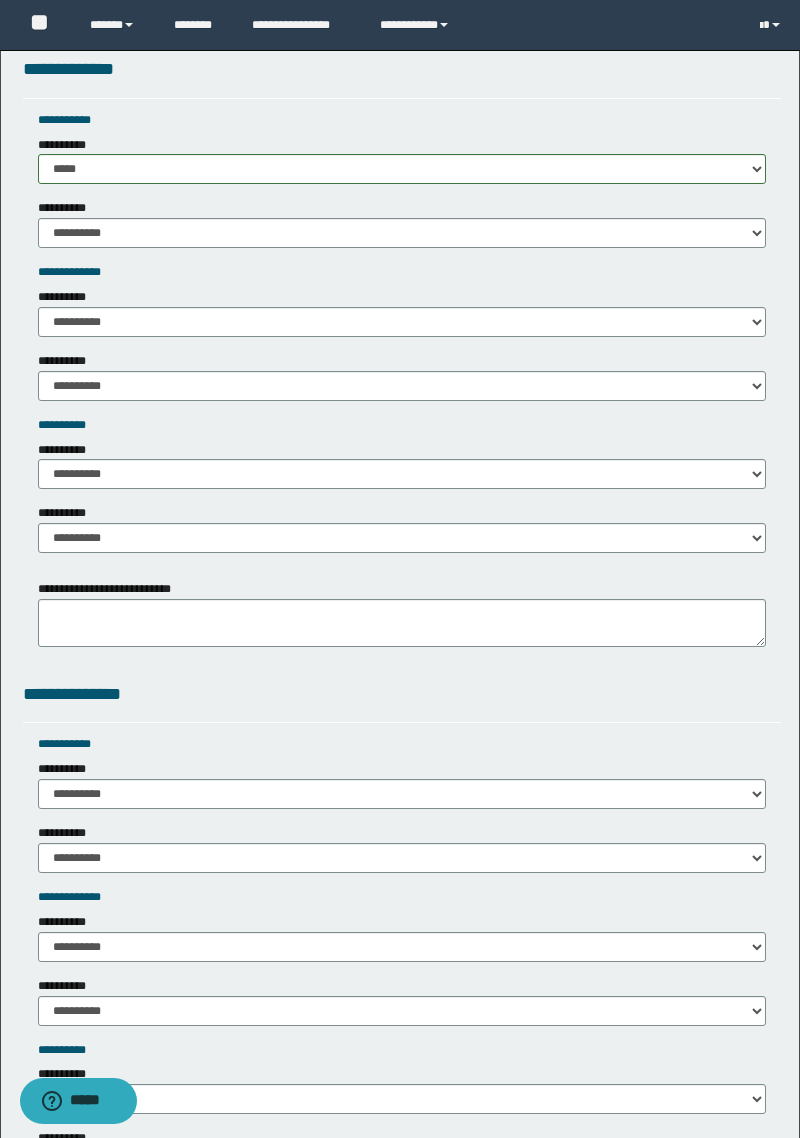 click on "**********" at bounding box center (63, 297) 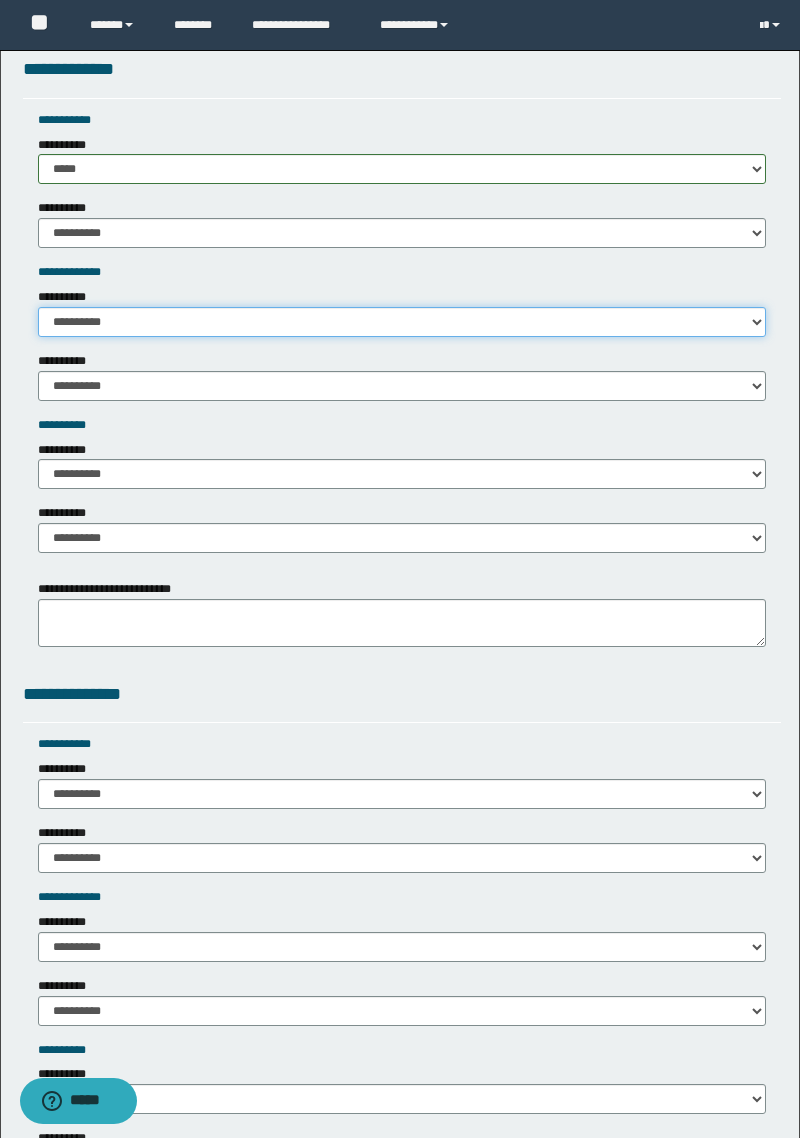 click on "**********" at bounding box center (402, 322) 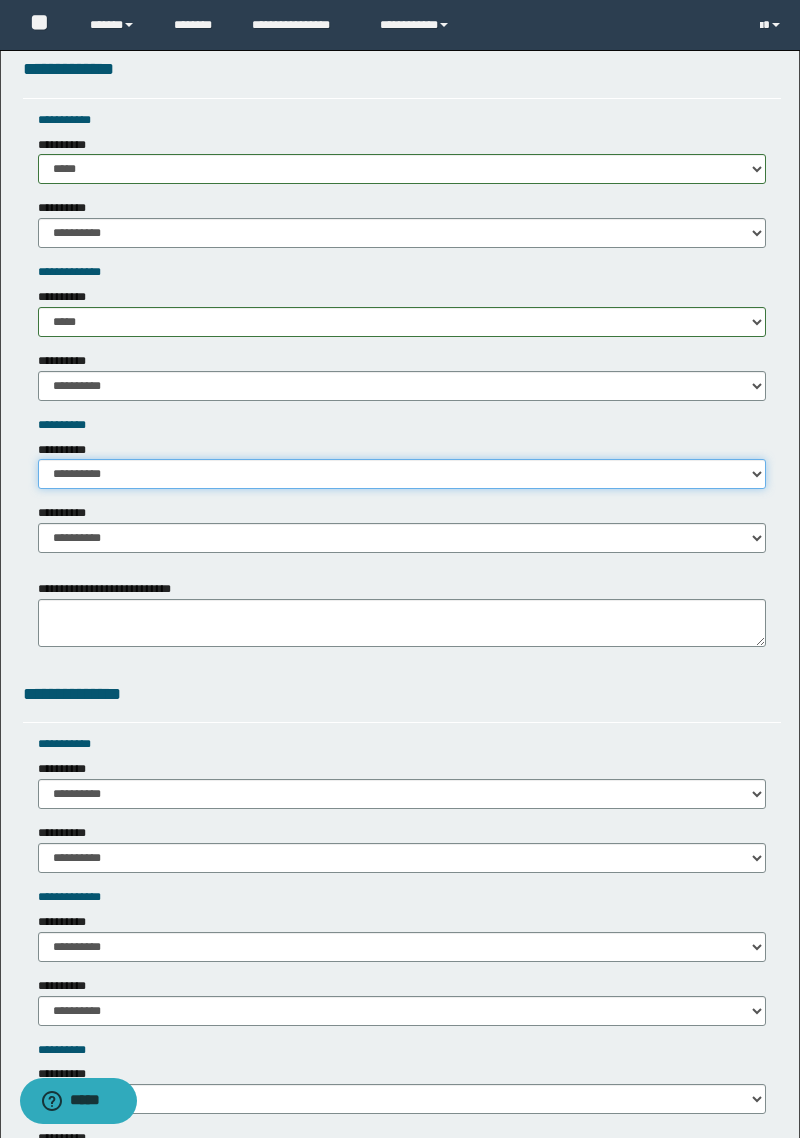 click on "**********" at bounding box center (402, 474) 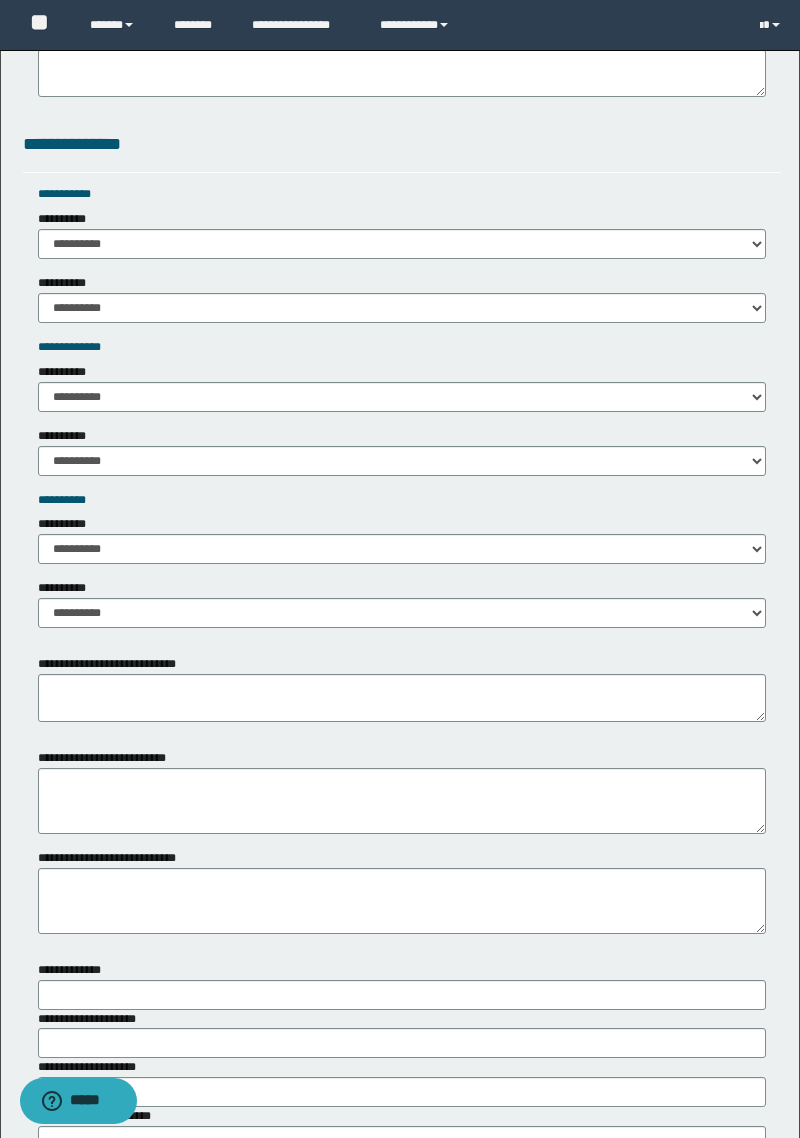 scroll, scrollTop: 2314, scrollLeft: 0, axis: vertical 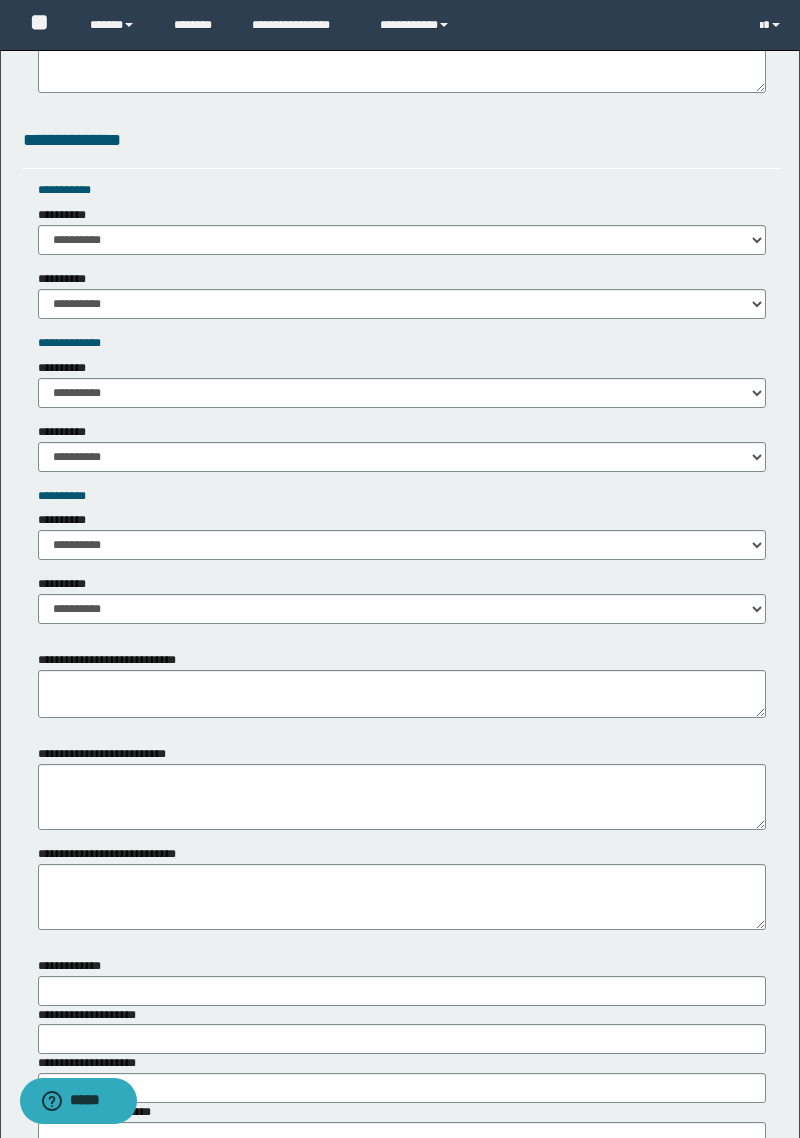 click on "**********" at bounding box center (63, 215) 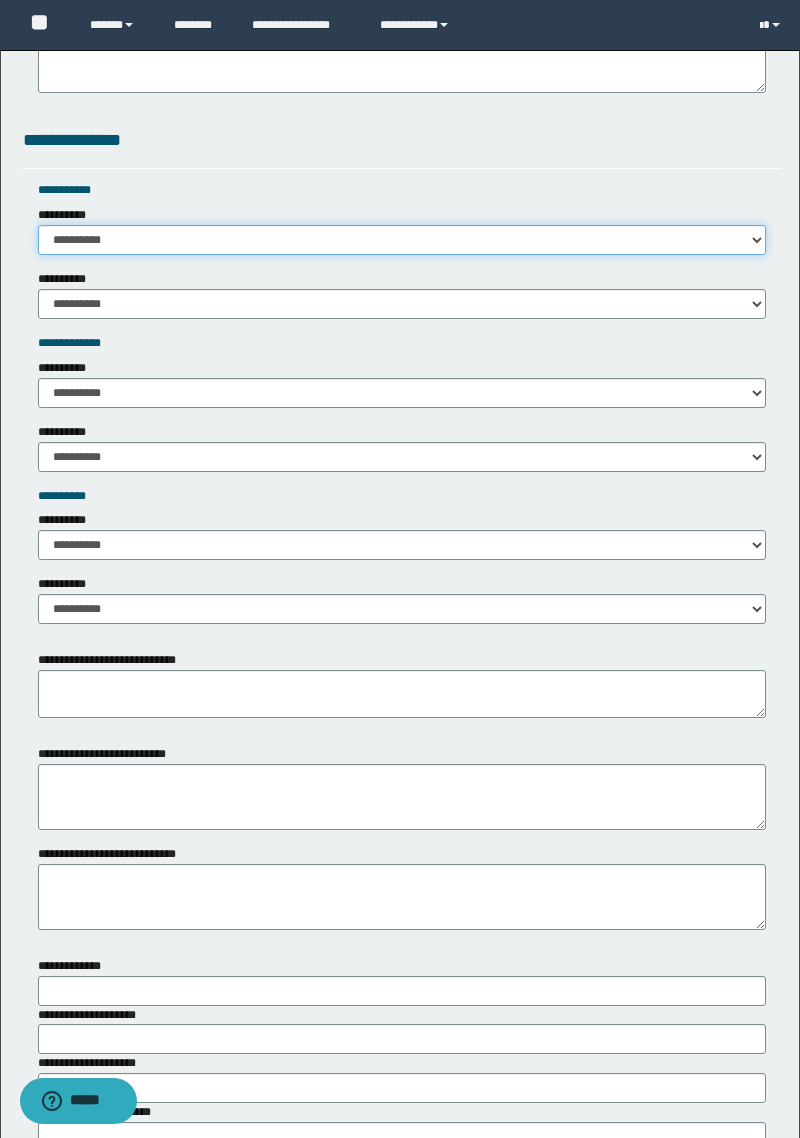 click on "**********" at bounding box center [402, 240] 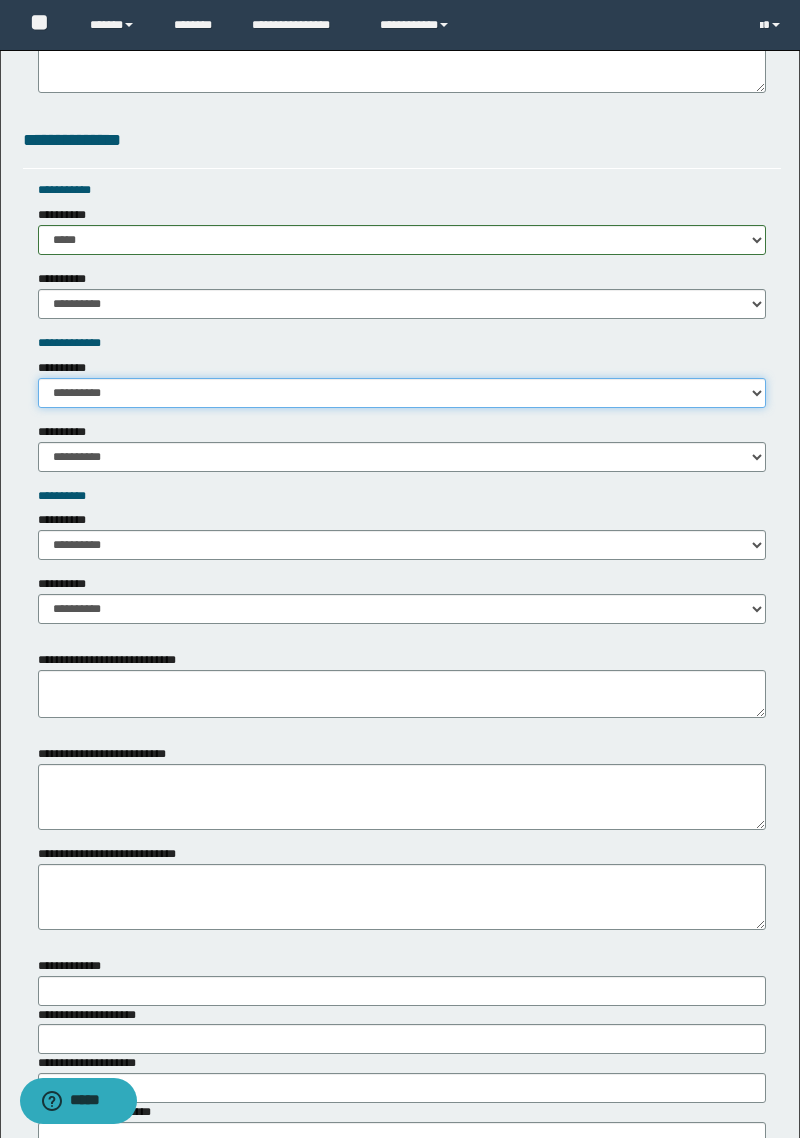 click on "**********" at bounding box center (402, 393) 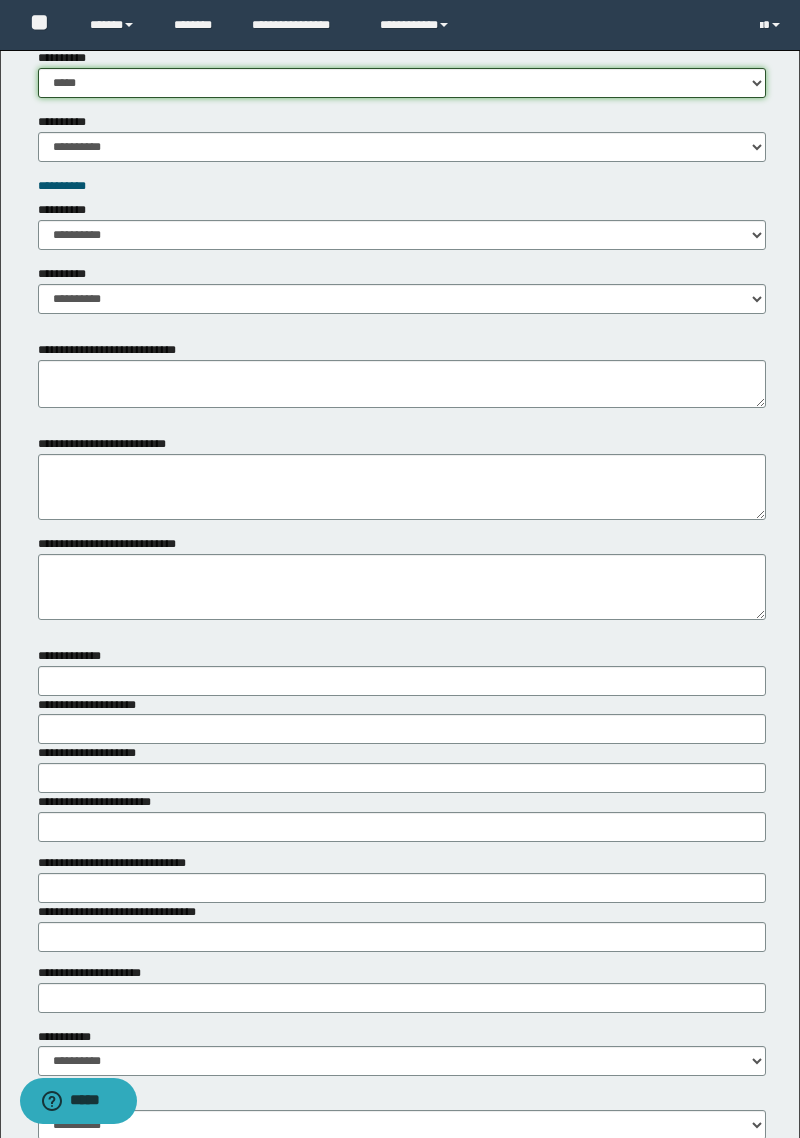 scroll, scrollTop: 2625, scrollLeft: 0, axis: vertical 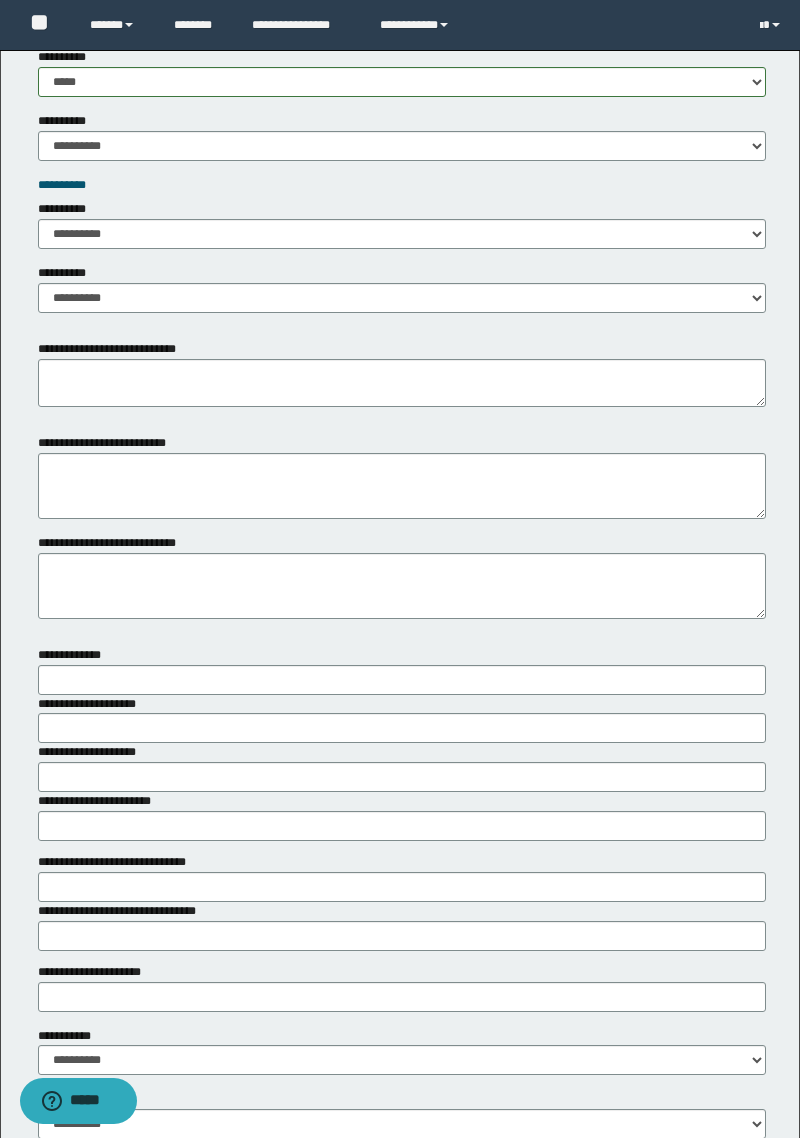 click on "**********" at bounding box center [63, 209] 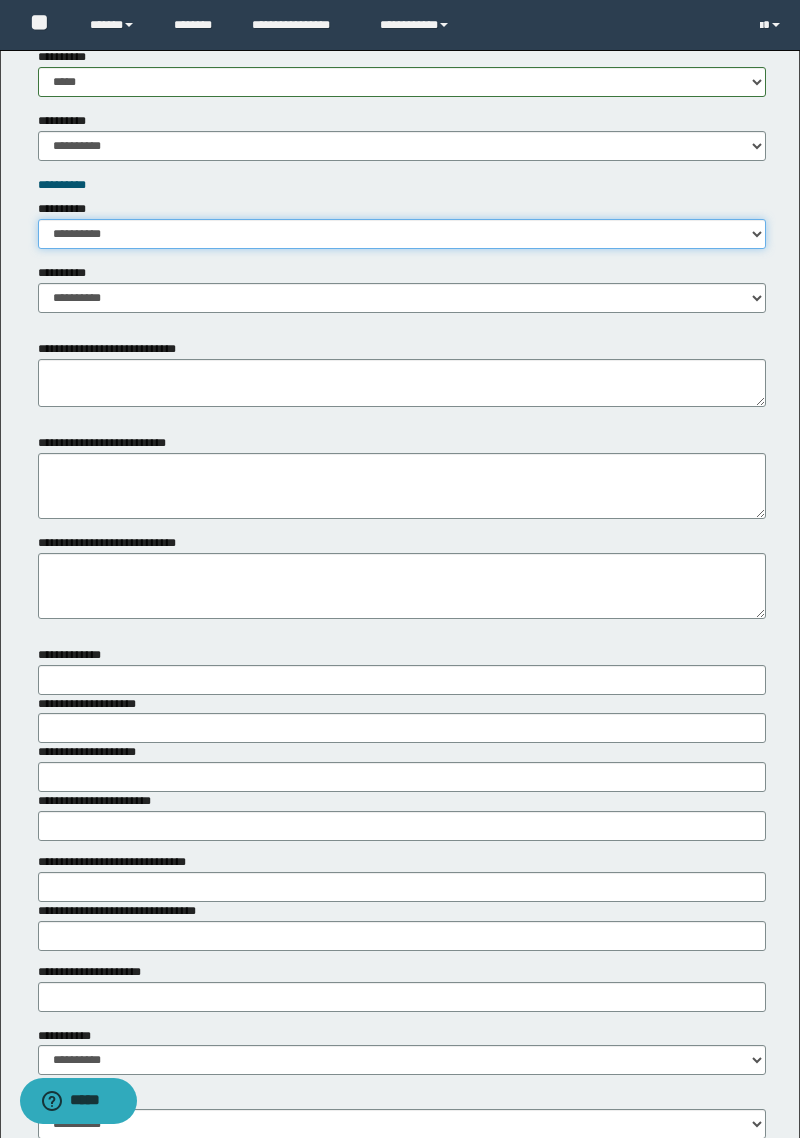 click on "**********" at bounding box center [402, 234] 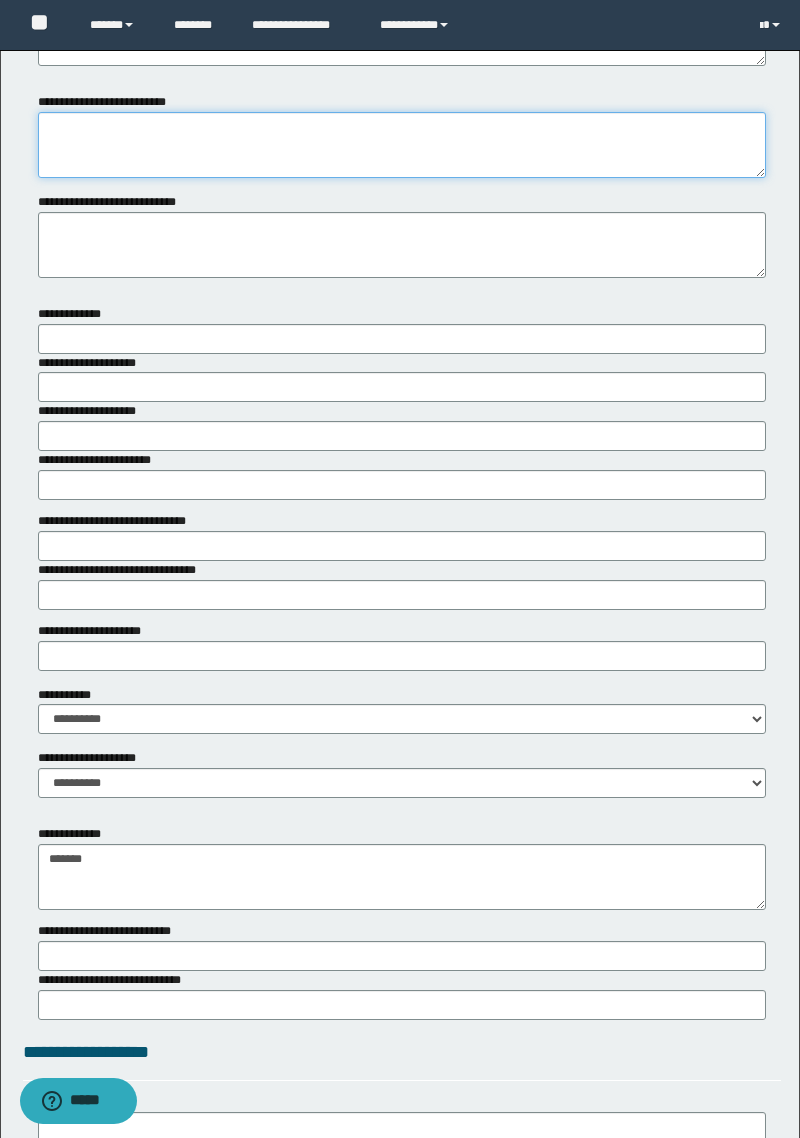 click on "**********" at bounding box center (402, 145) 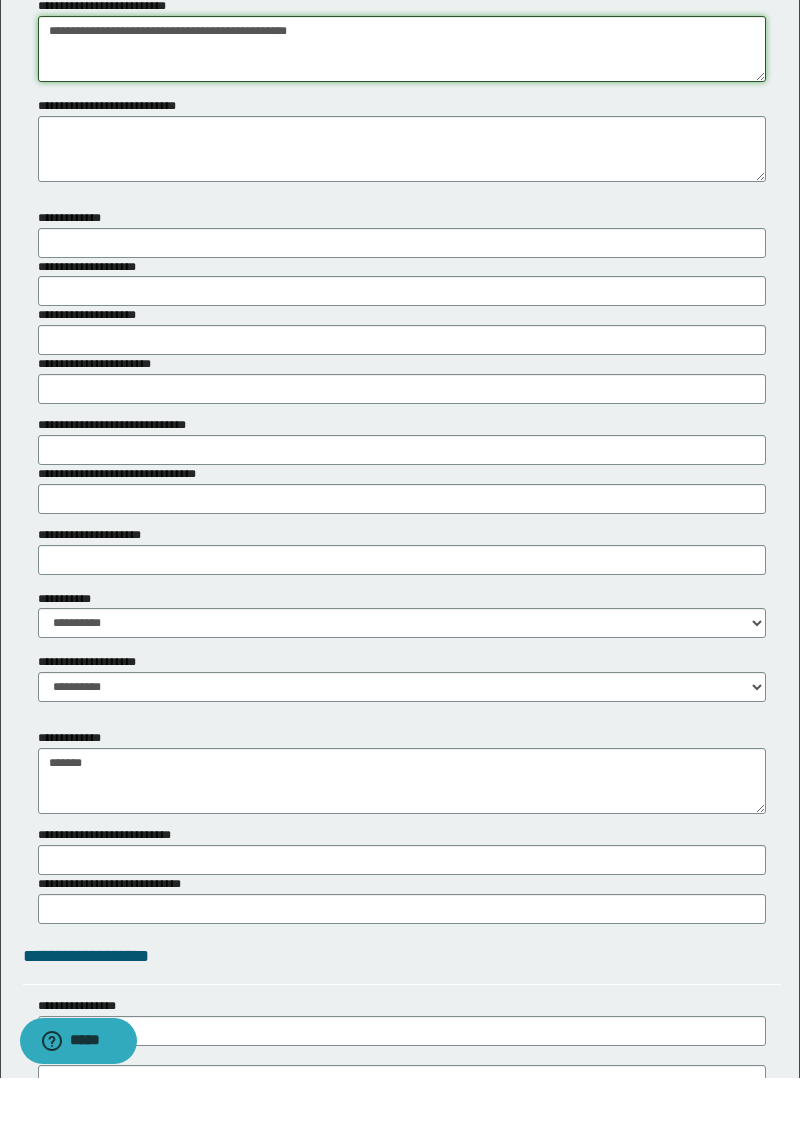 type on "**********" 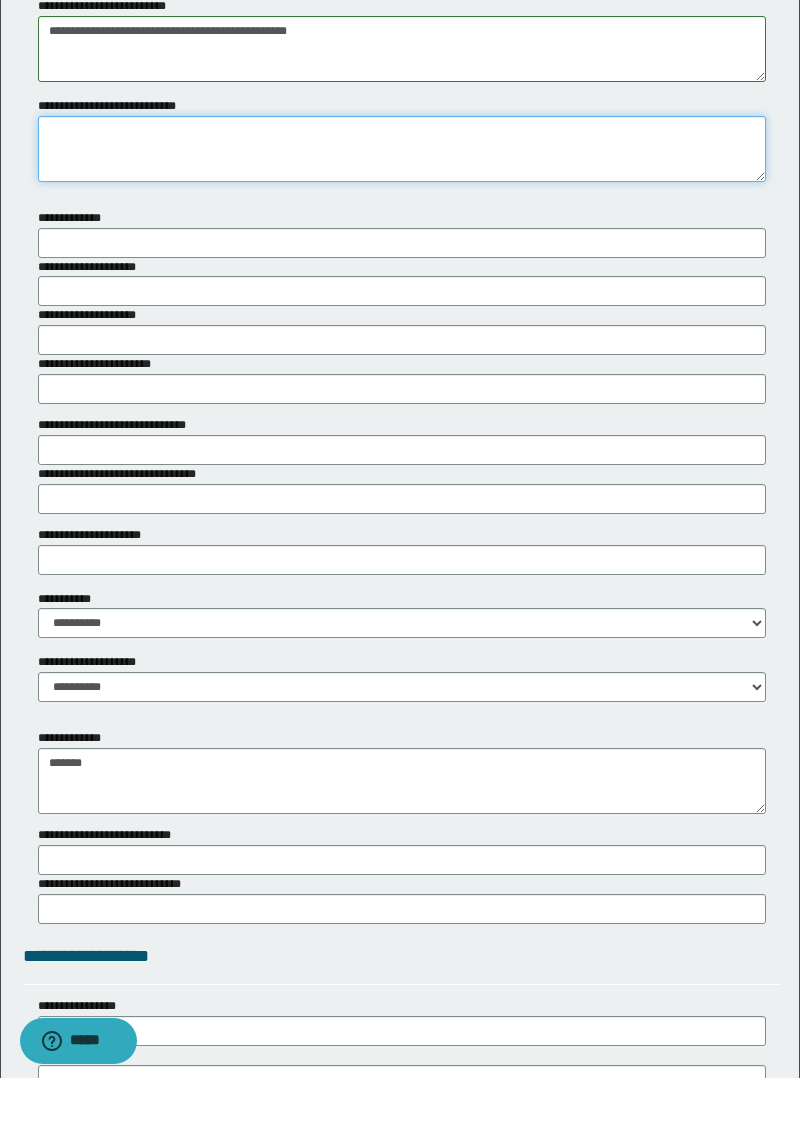 click on "**********" at bounding box center [402, 209] 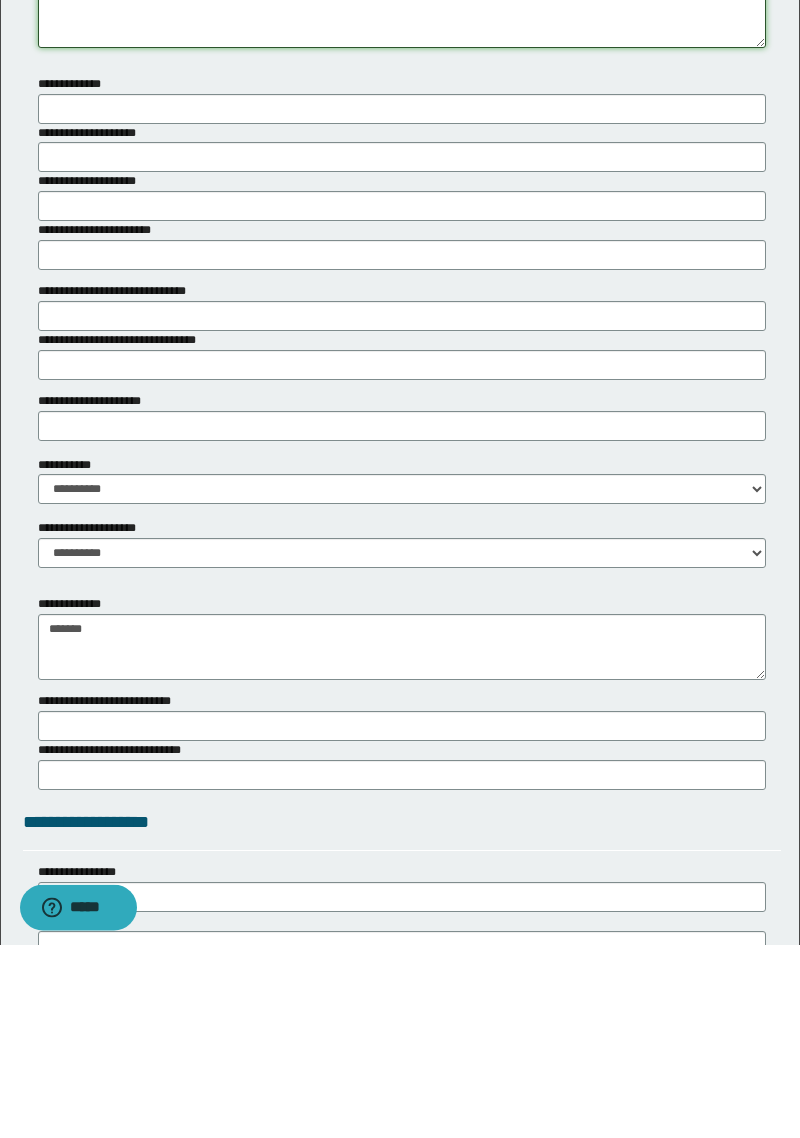 type on "**********" 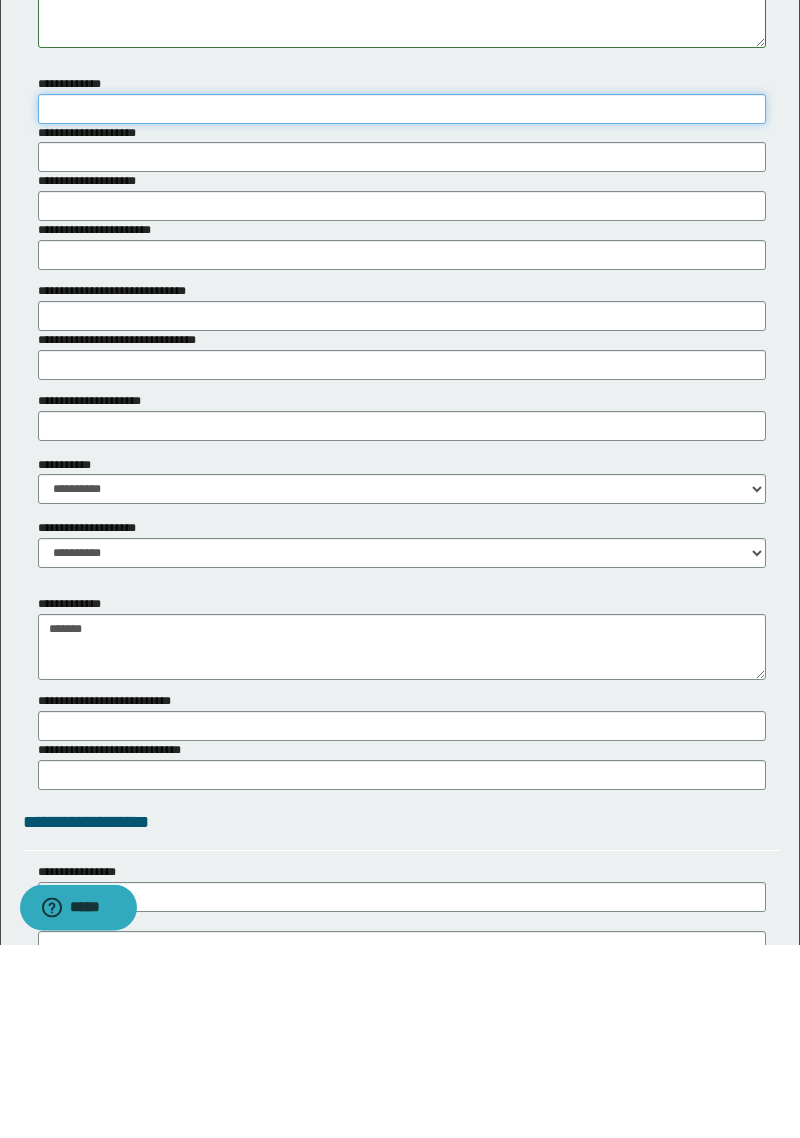click on "**********" at bounding box center (402, 303) 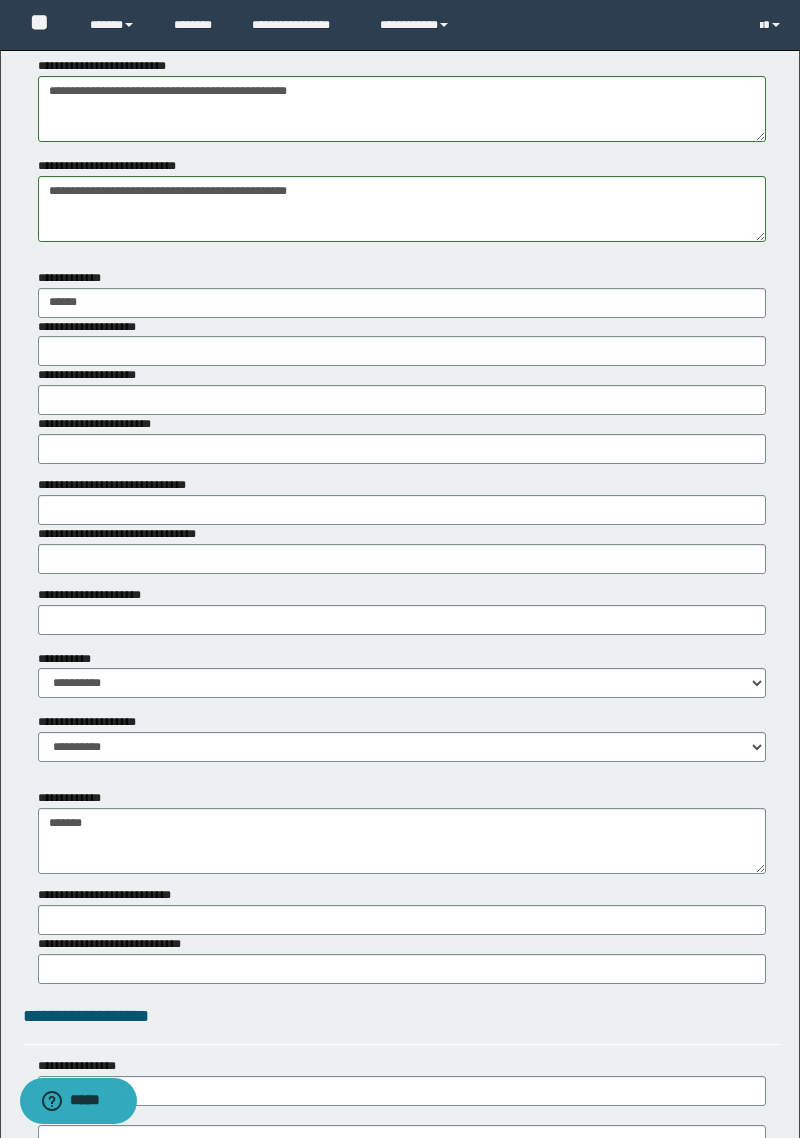 click on "**********" at bounding box center (94, 375) 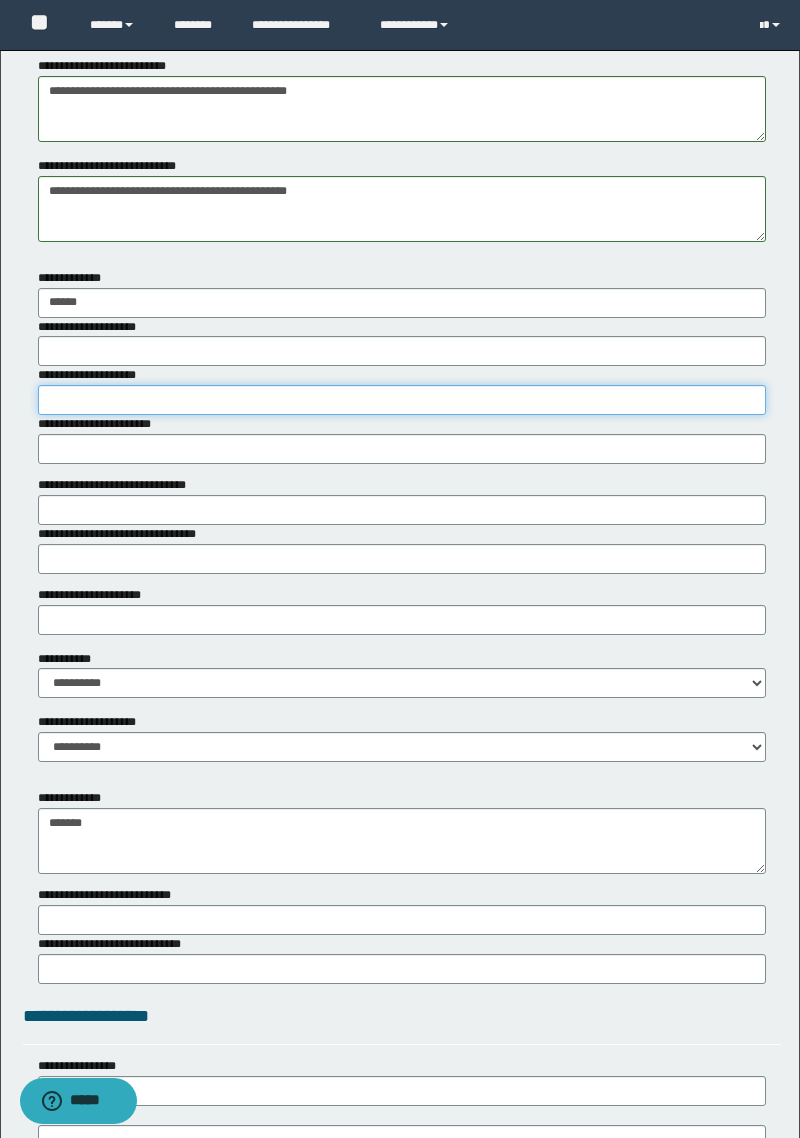 click on "**********" at bounding box center (402, 400) 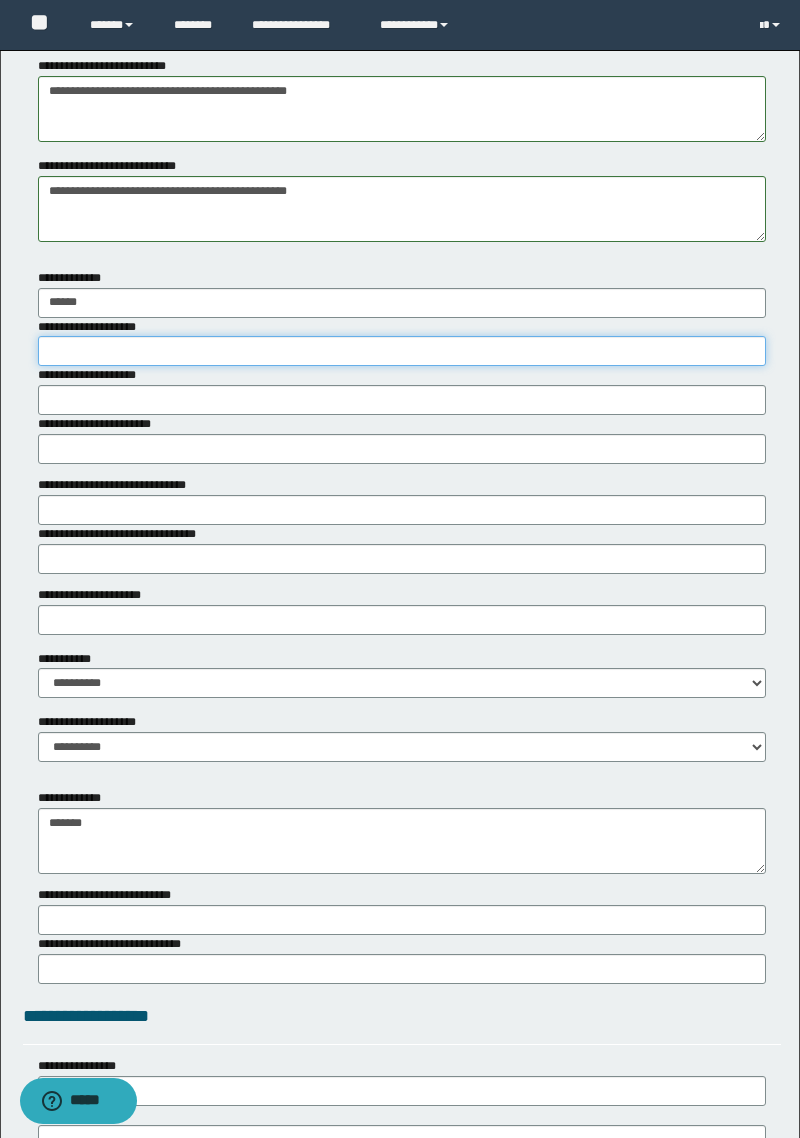 click on "**********" at bounding box center [402, 351] 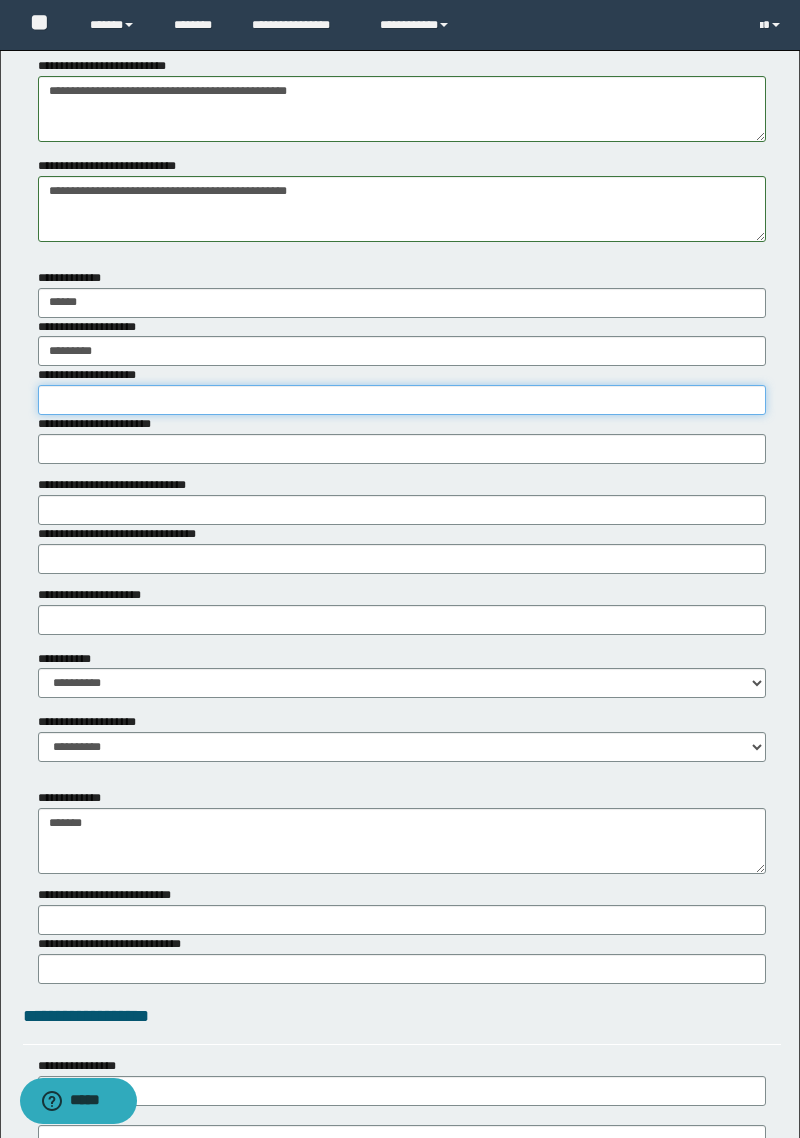 click on "**********" at bounding box center (402, 400) 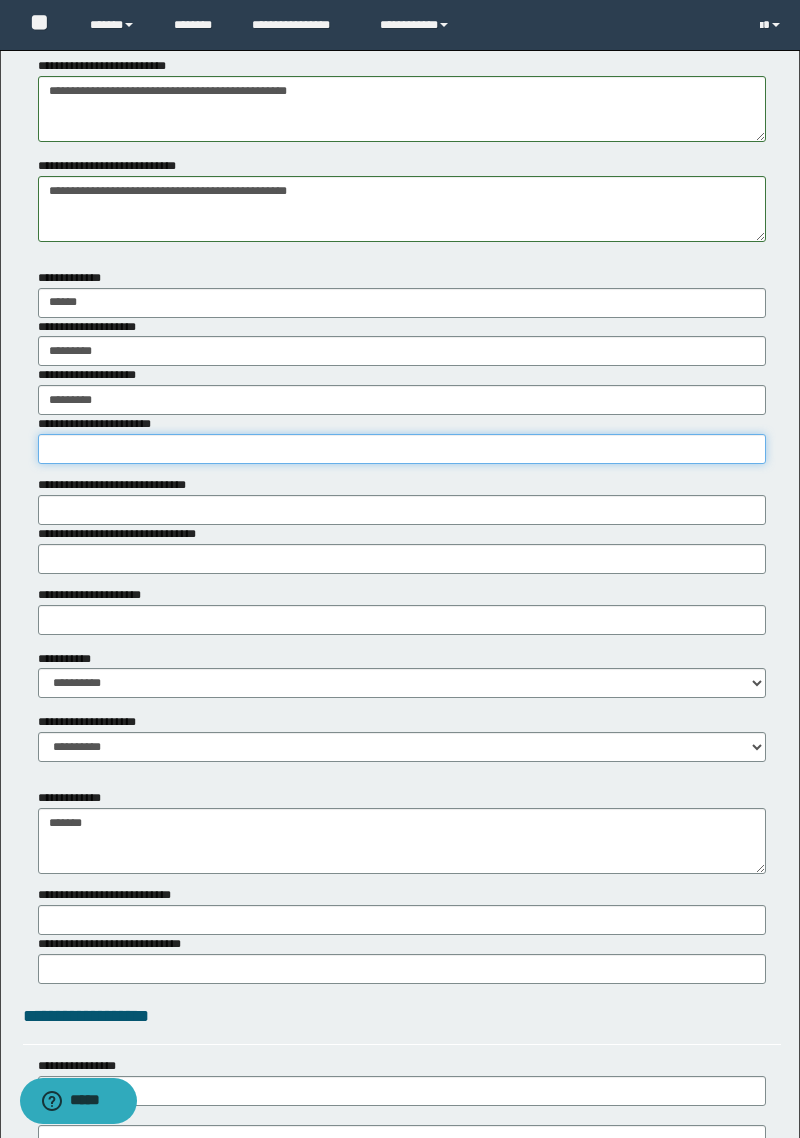 click on "**********" at bounding box center (402, 449) 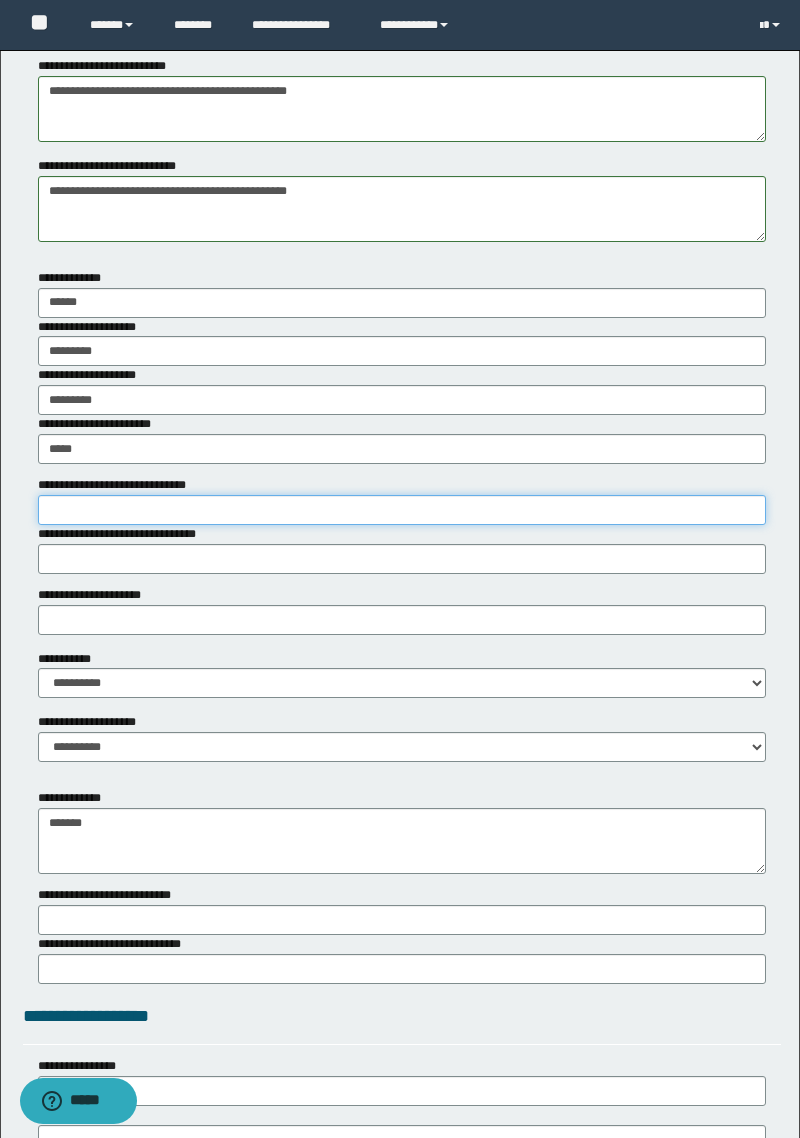 click on "**********" at bounding box center [402, 510] 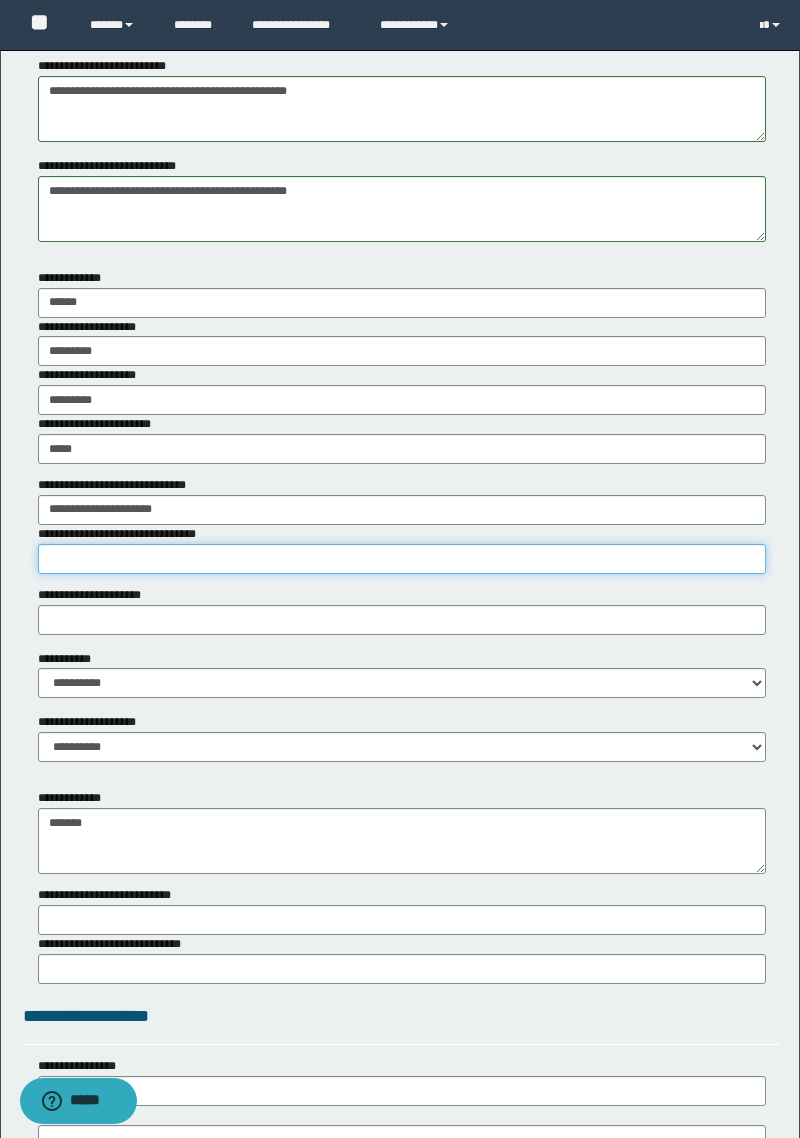 click on "**********" at bounding box center [402, 559] 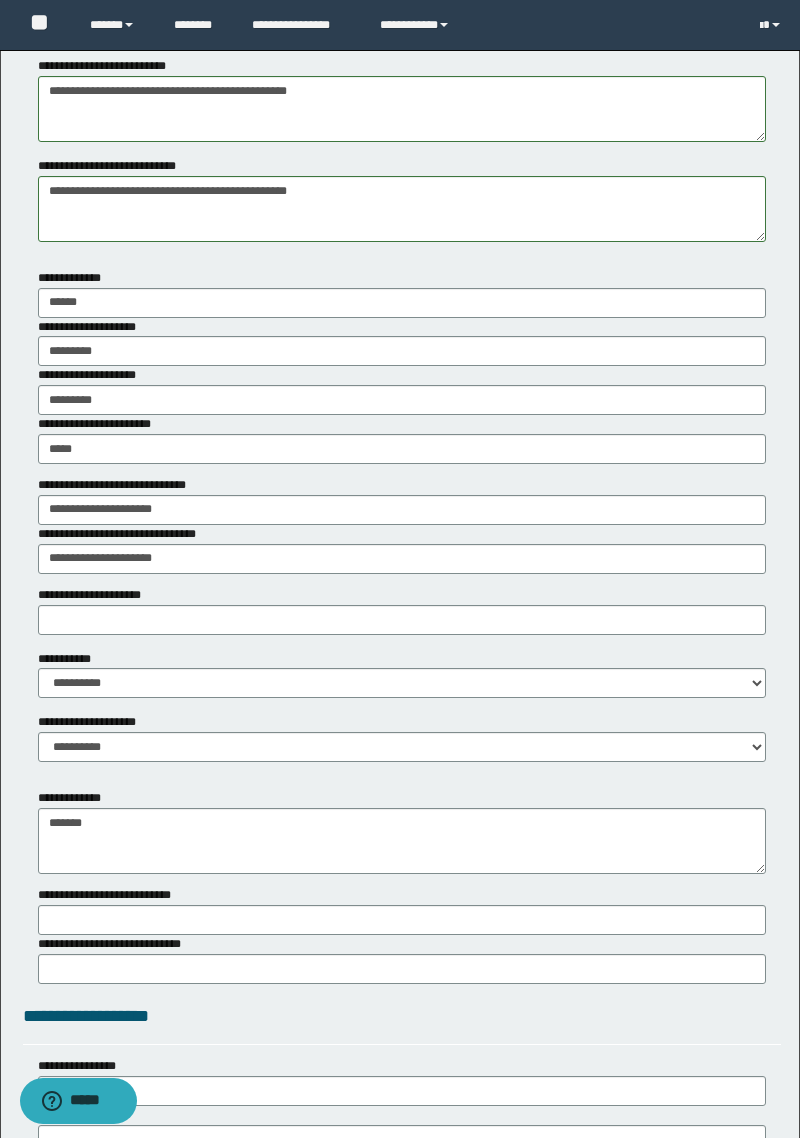 click on "**********" at bounding box center [93, 595] 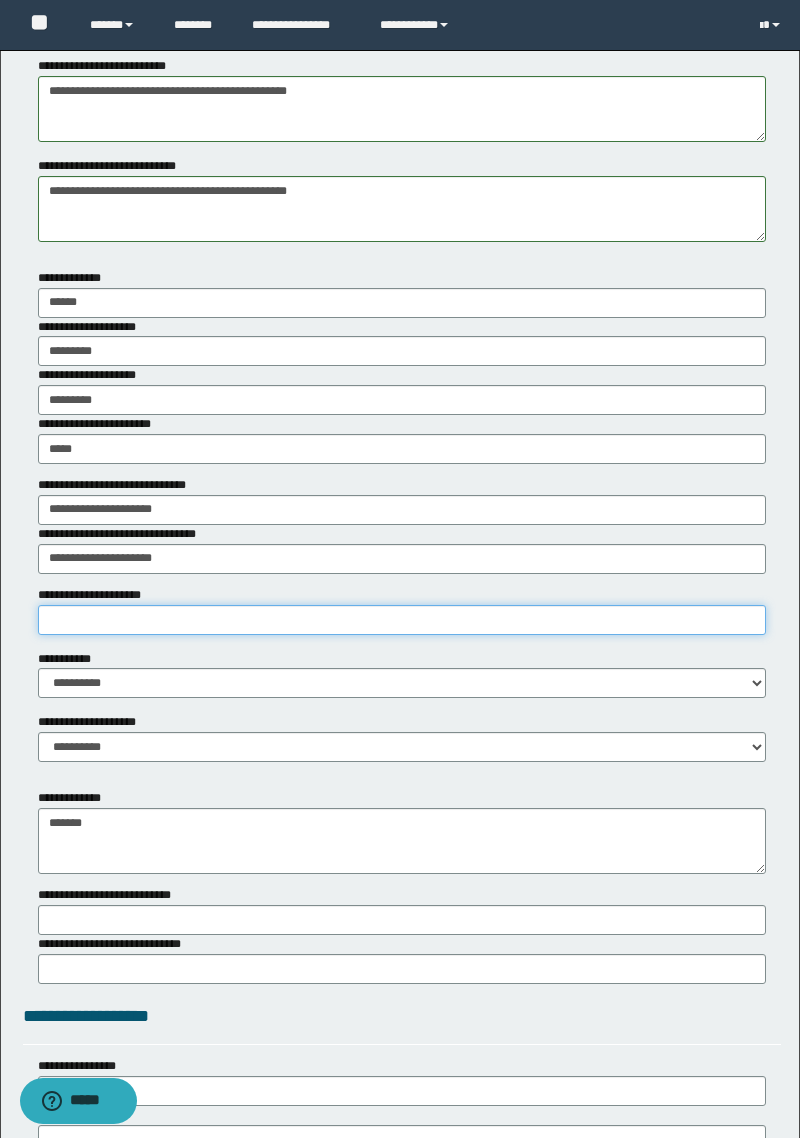 click on "**********" at bounding box center (402, 620) 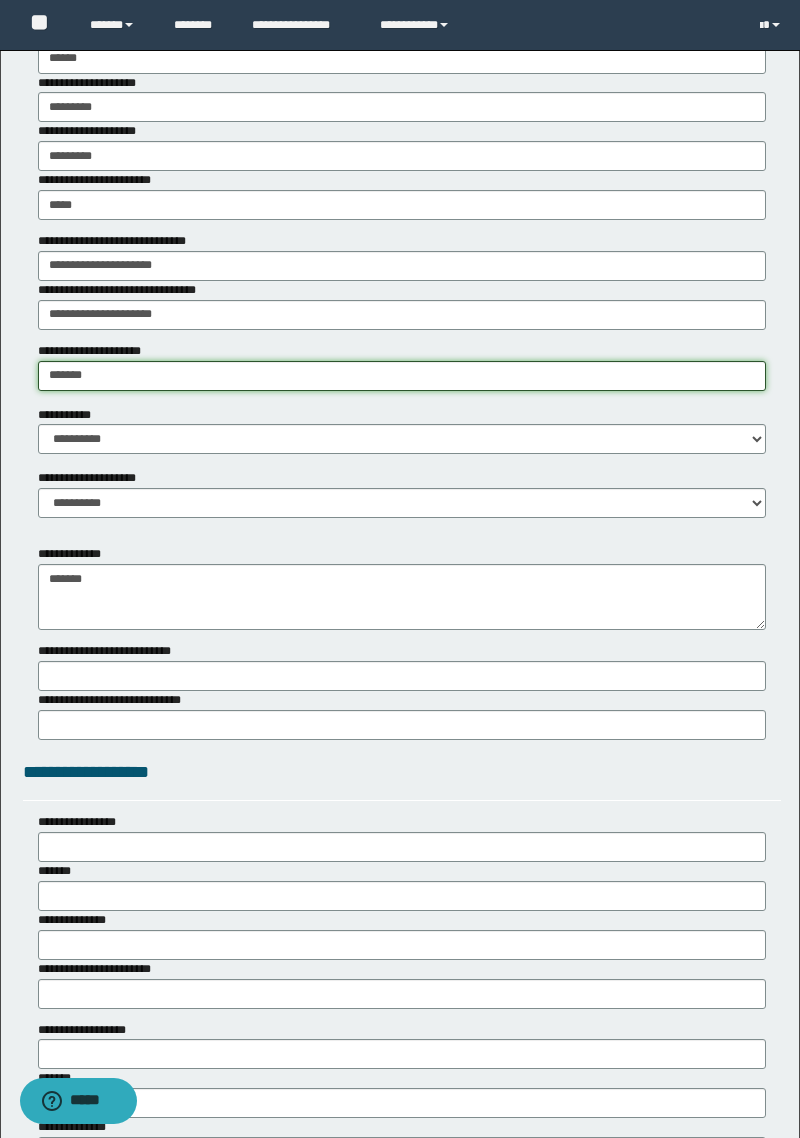 scroll, scrollTop: 3248, scrollLeft: 0, axis: vertical 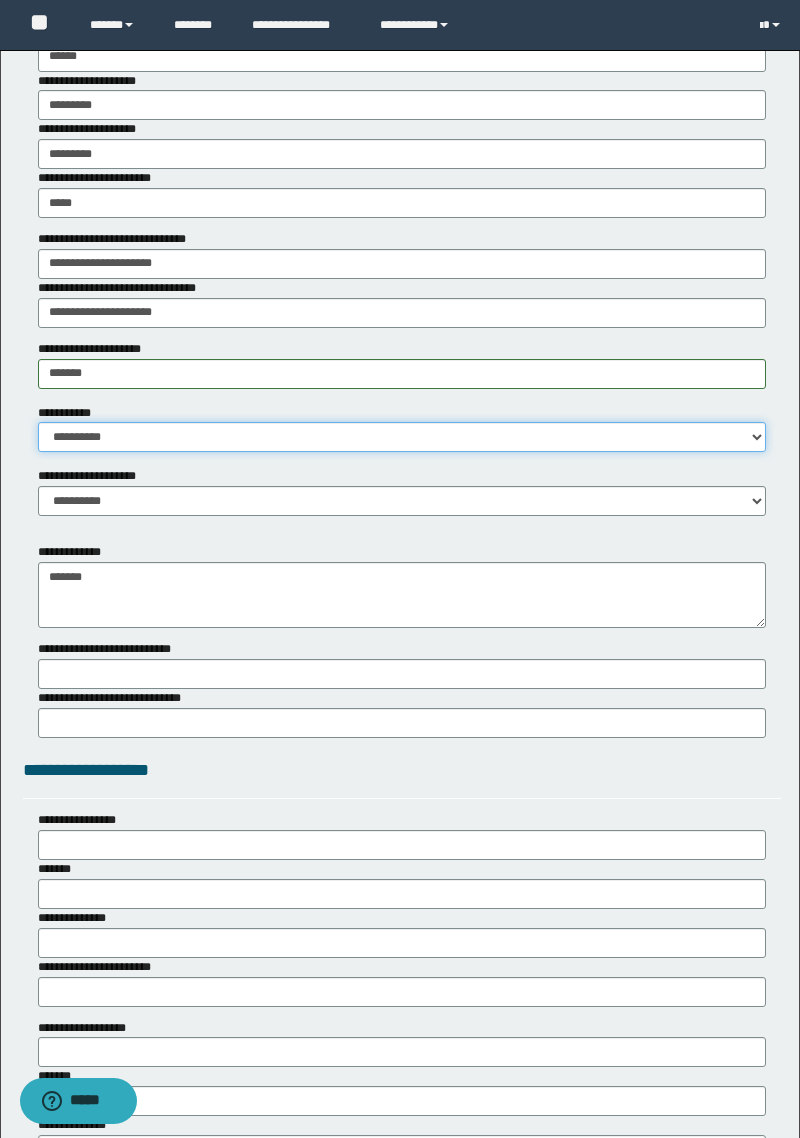 click on "**********" at bounding box center [402, 437] 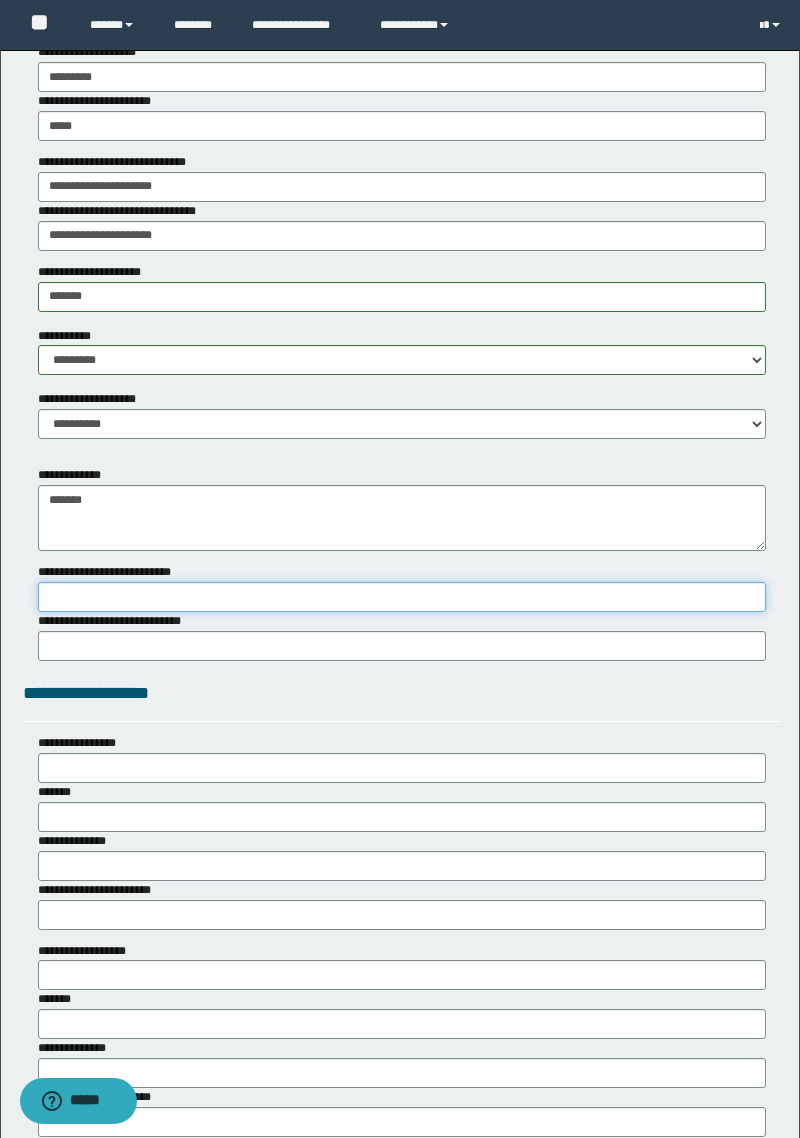 click on "**********" at bounding box center [402, 597] 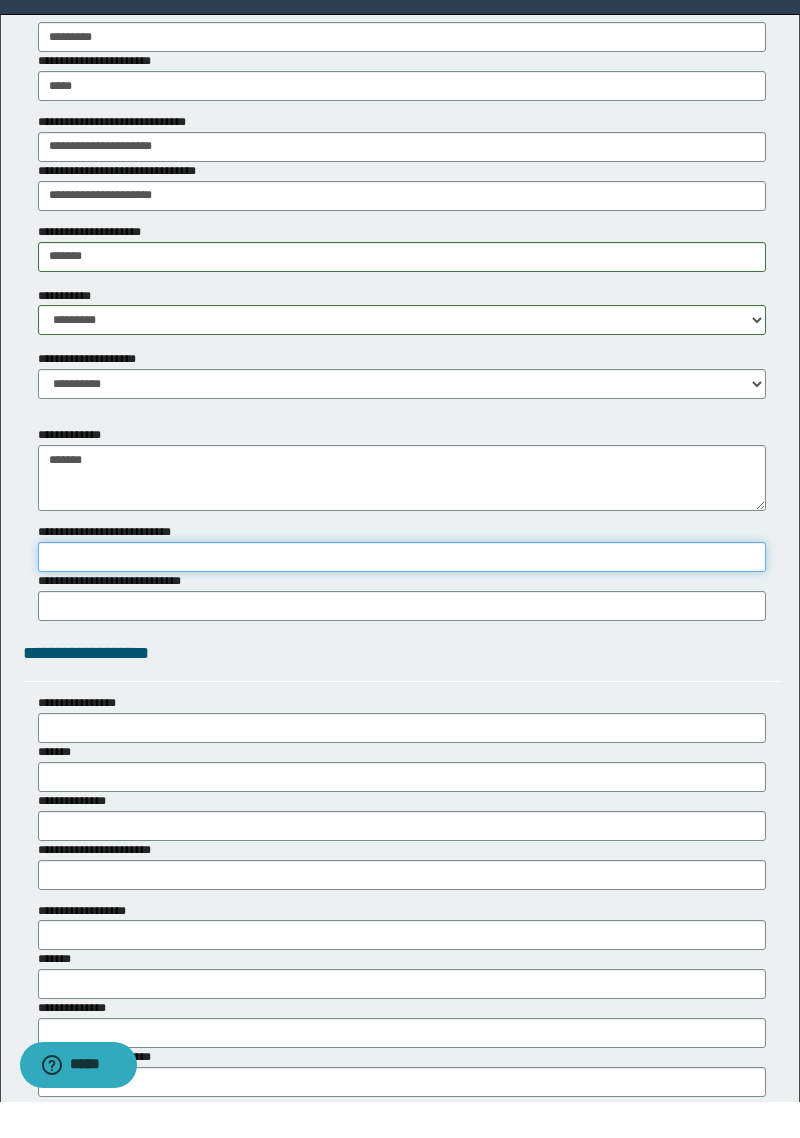 scroll, scrollTop: 3333, scrollLeft: 0, axis: vertical 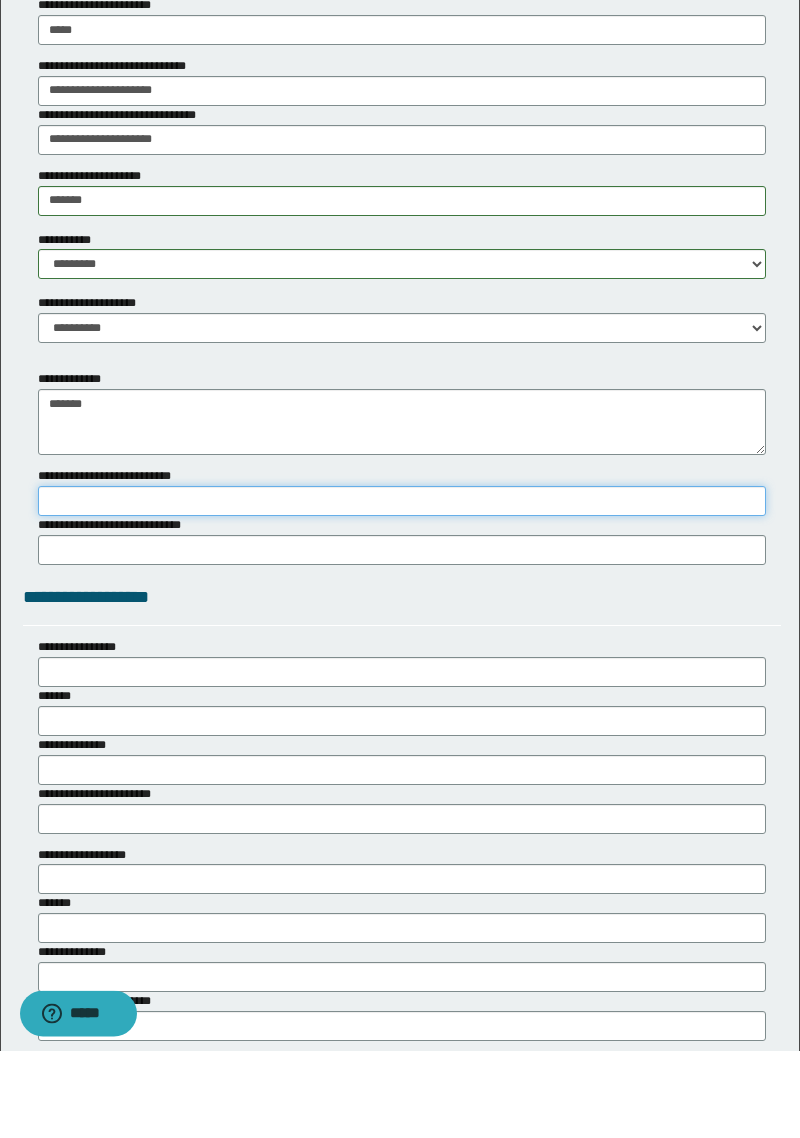 type on "*" 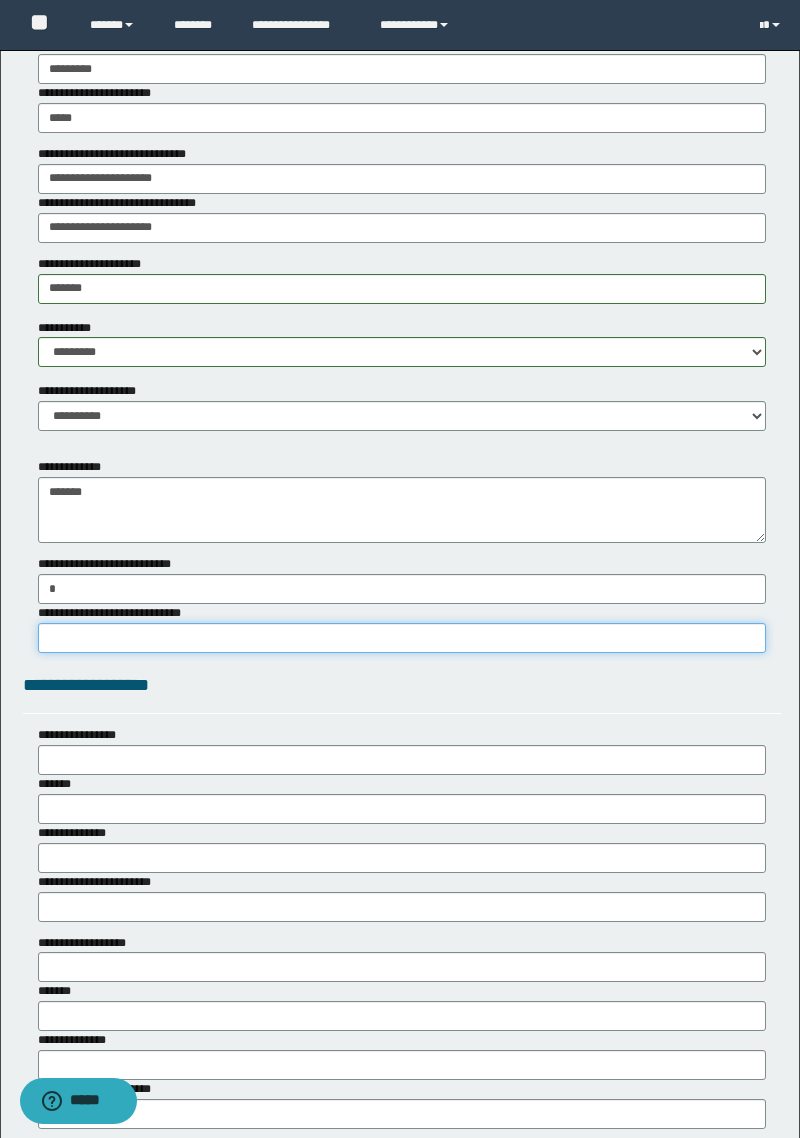 click on "**********" at bounding box center [402, 638] 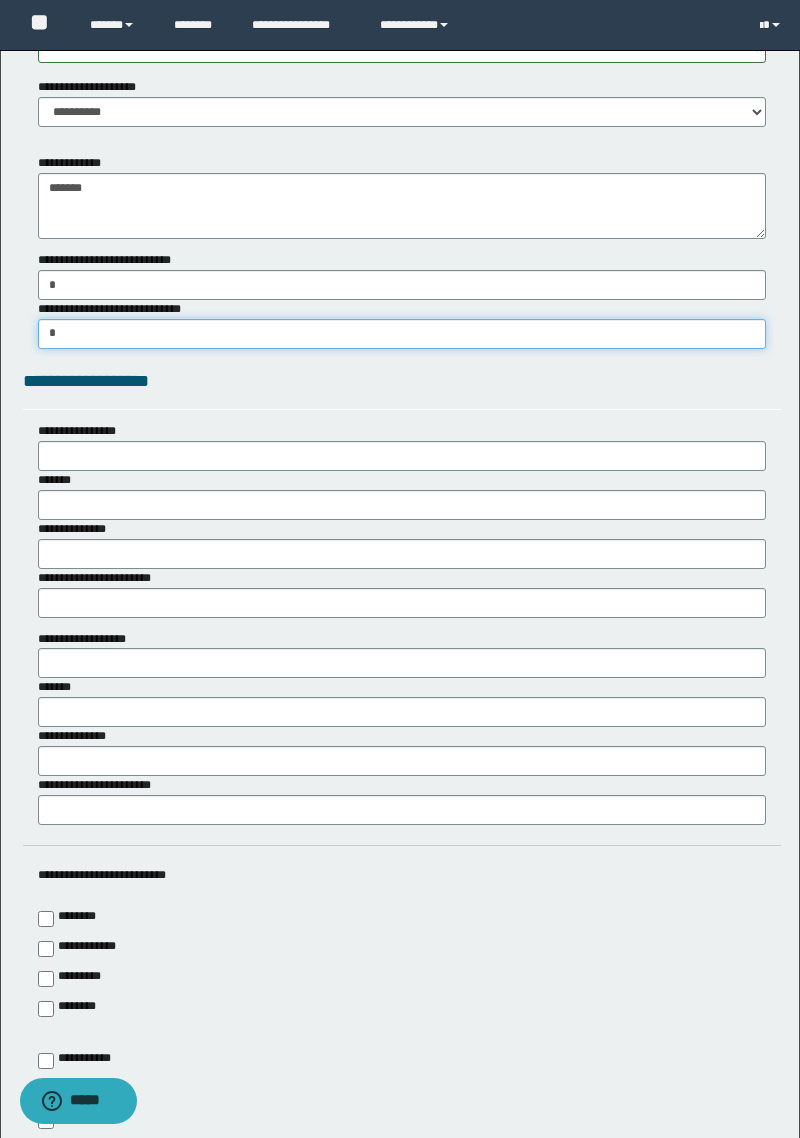 scroll, scrollTop: 3663, scrollLeft: 0, axis: vertical 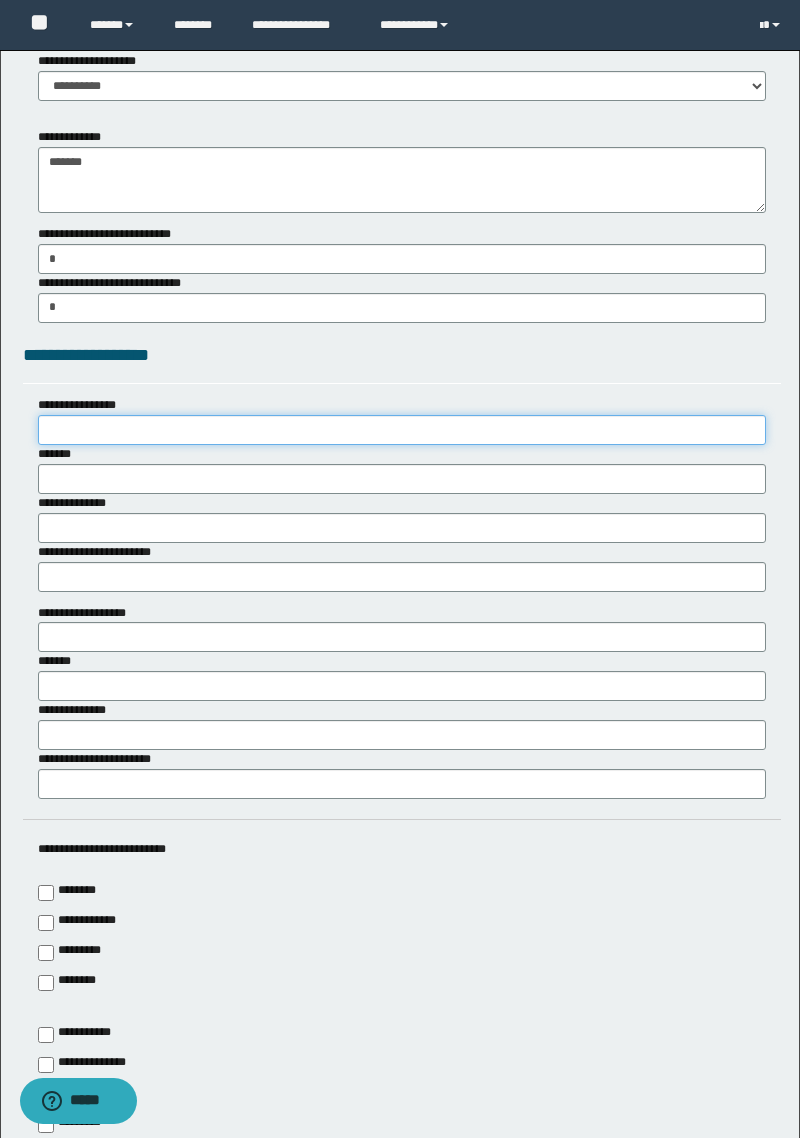 click on "**********" at bounding box center [402, 430] 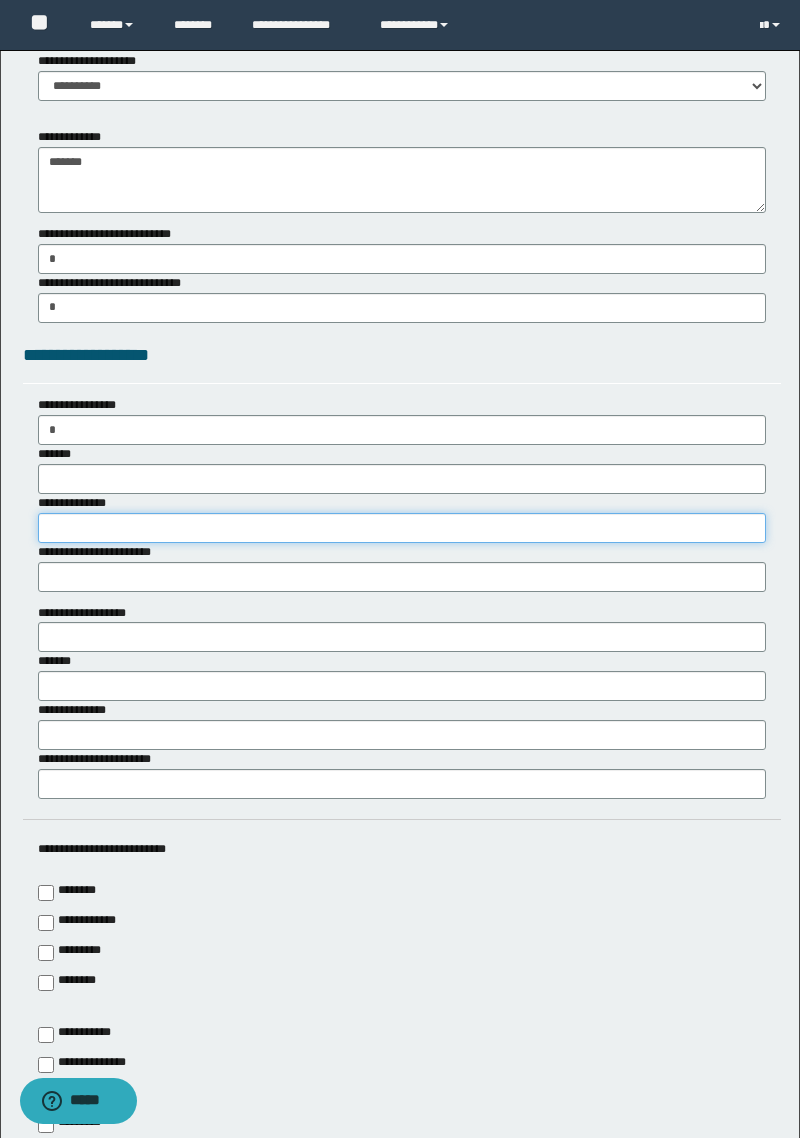 click on "**********" at bounding box center [402, 528] 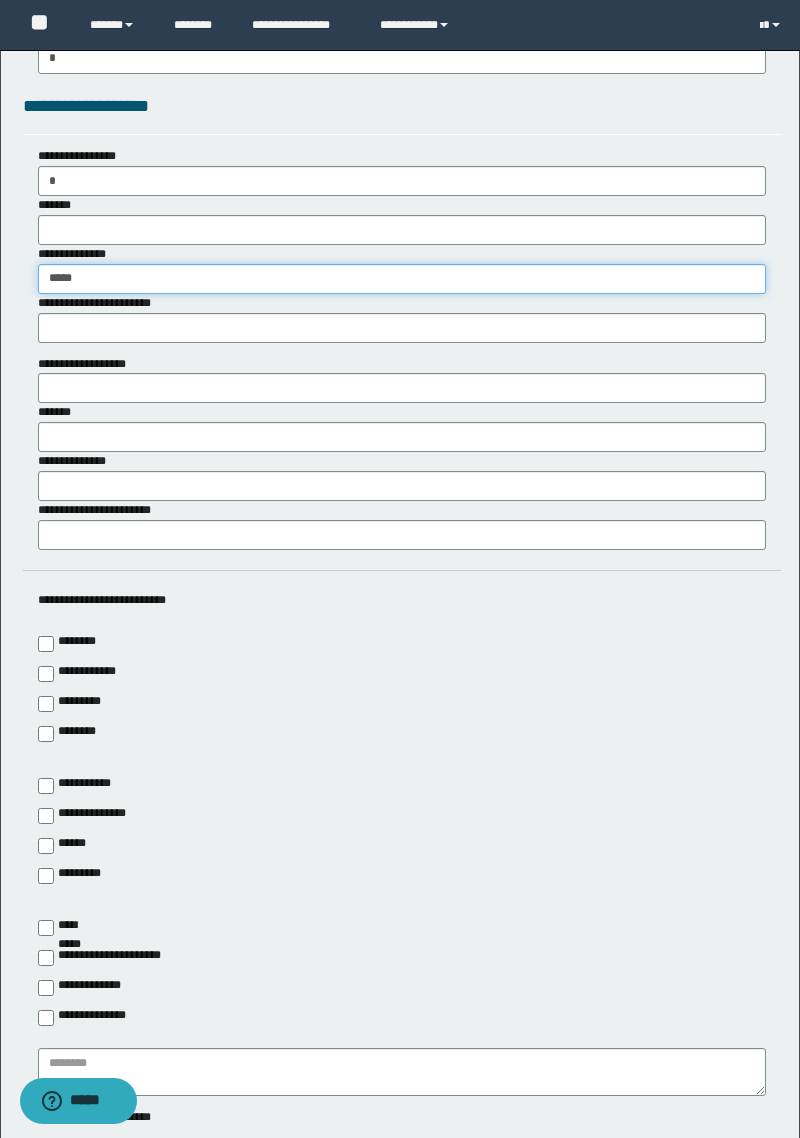 scroll, scrollTop: 3922, scrollLeft: 0, axis: vertical 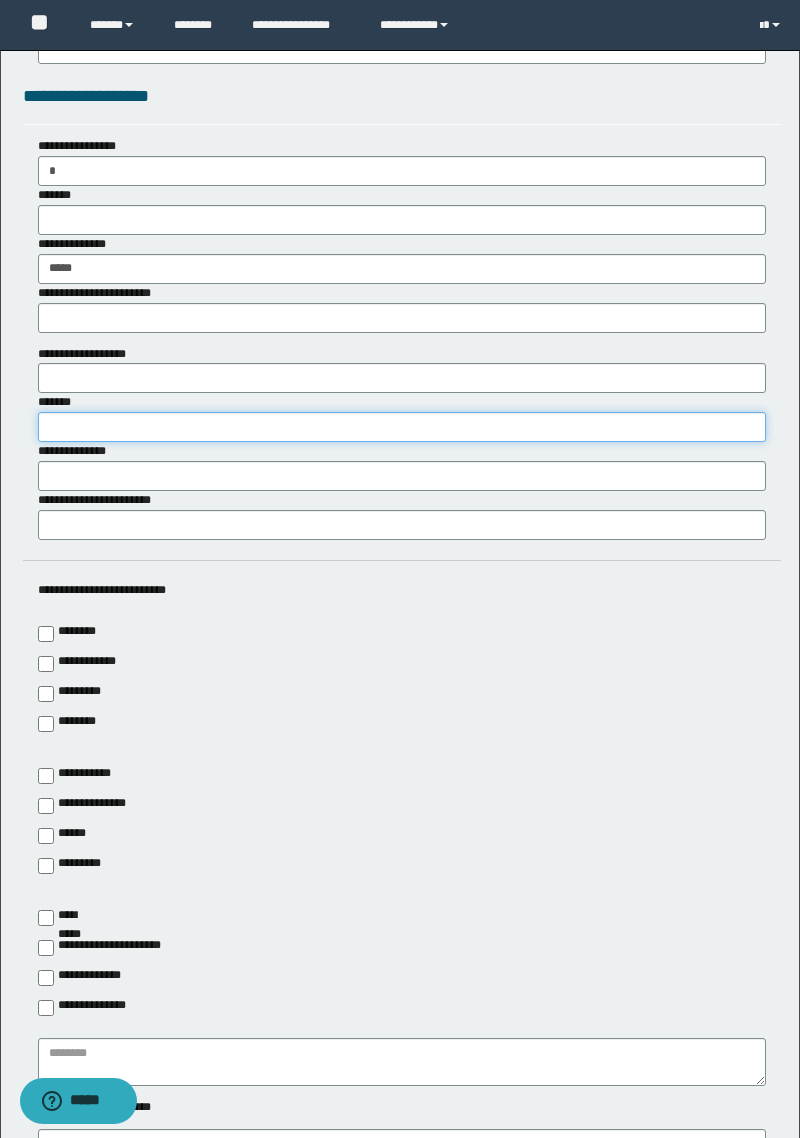 click on "*******" at bounding box center [402, 427] 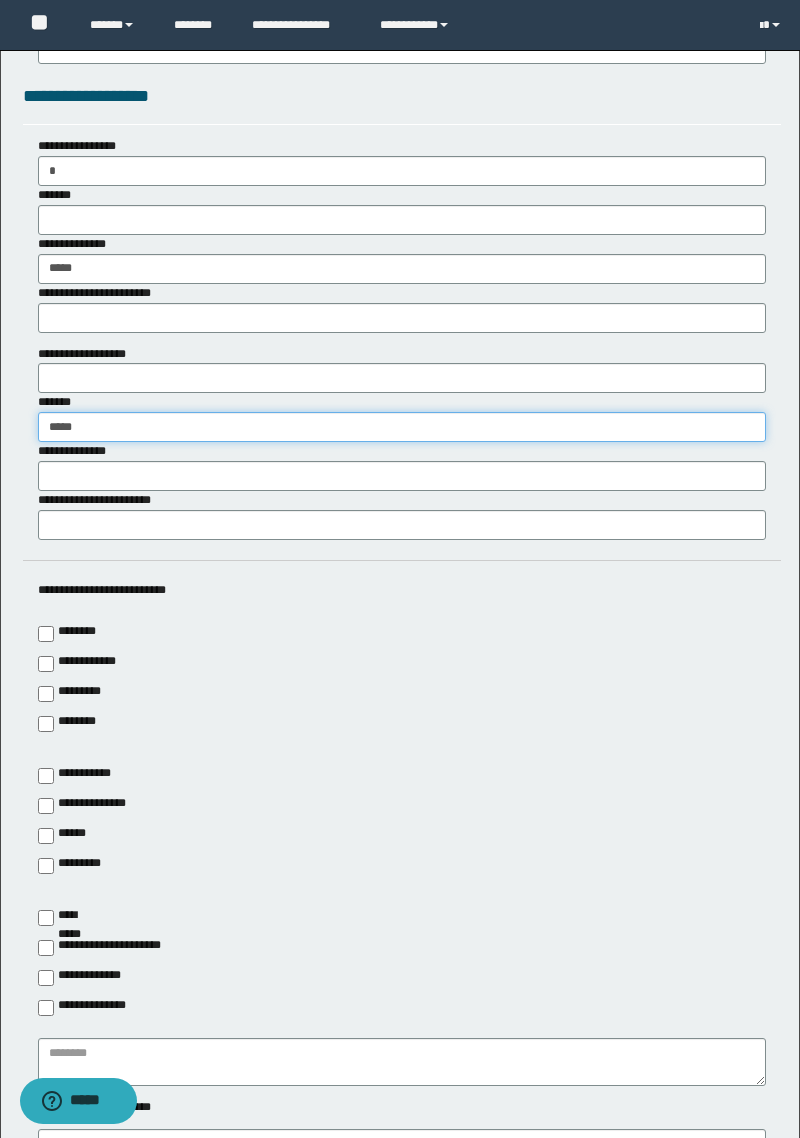 click on "*****" at bounding box center [402, 427] 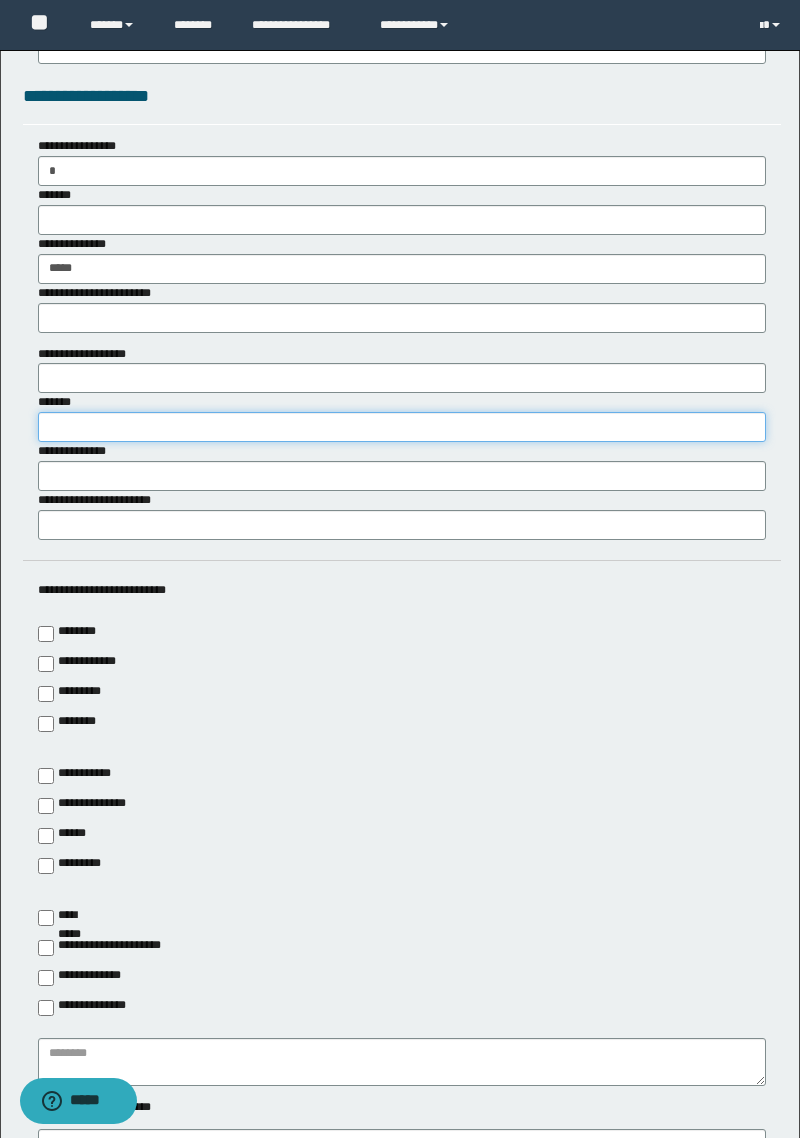 type 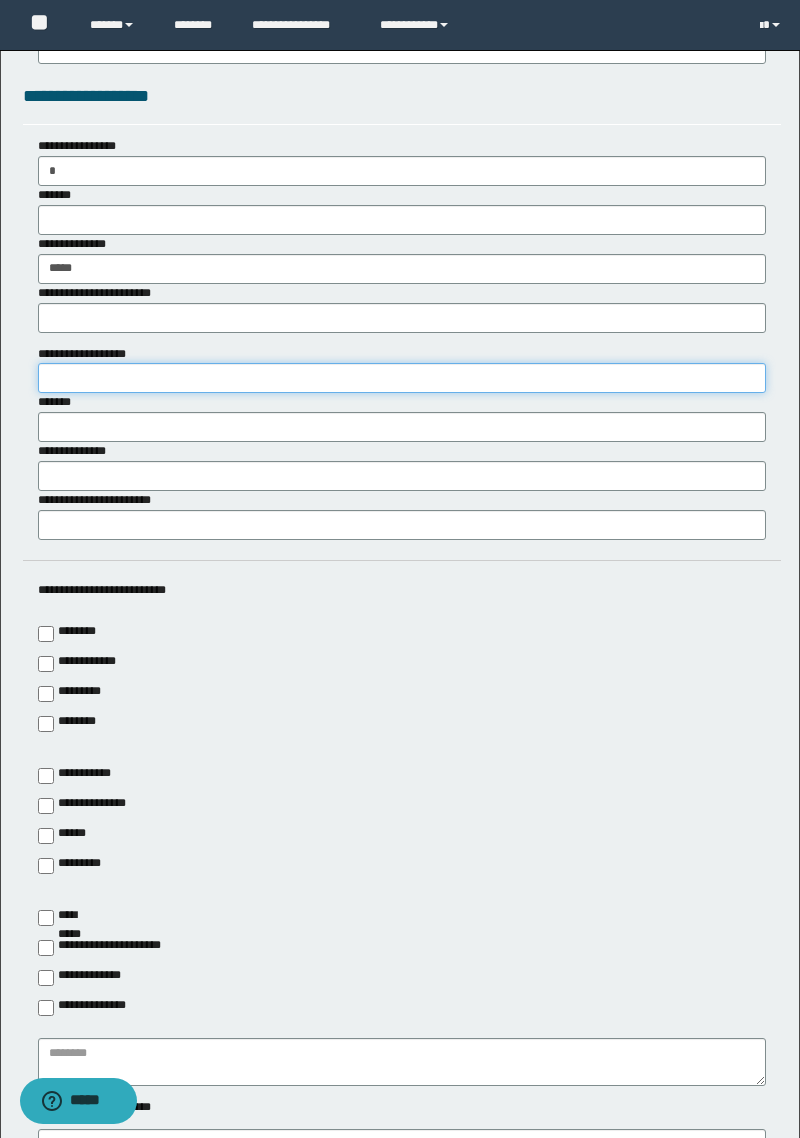 click on "**********" at bounding box center (402, 378) 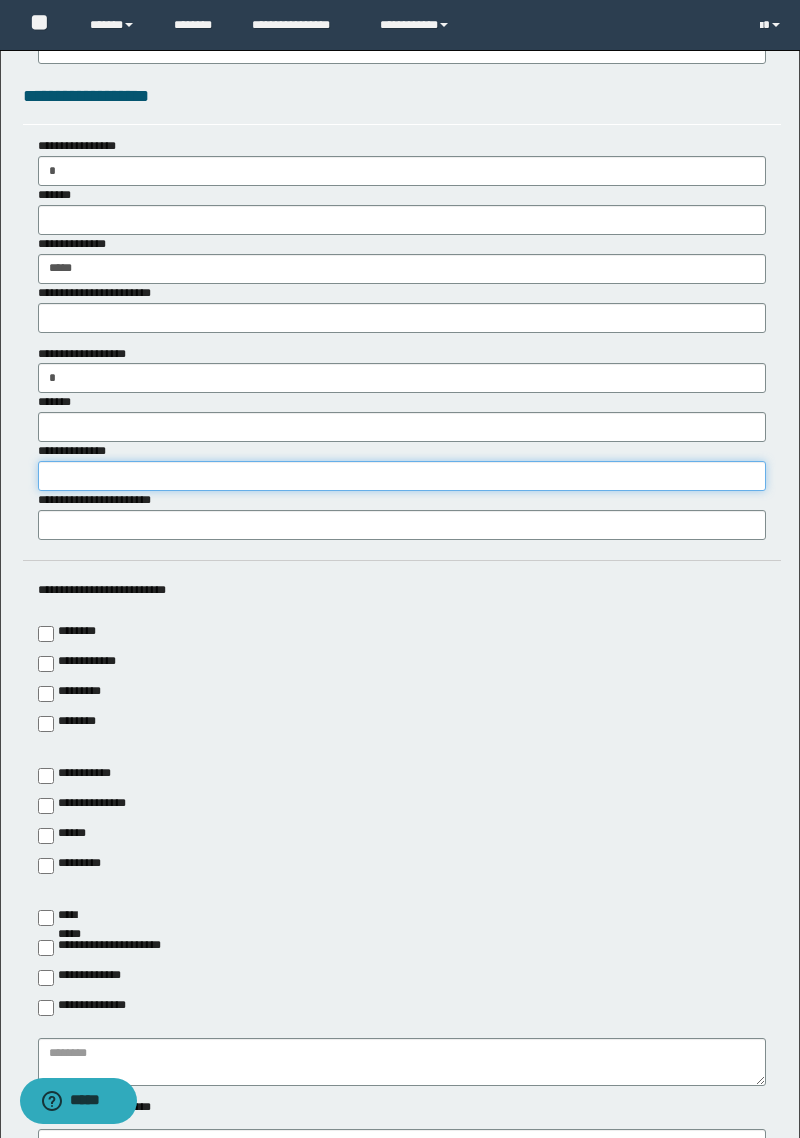 click on "**********" at bounding box center (402, 476) 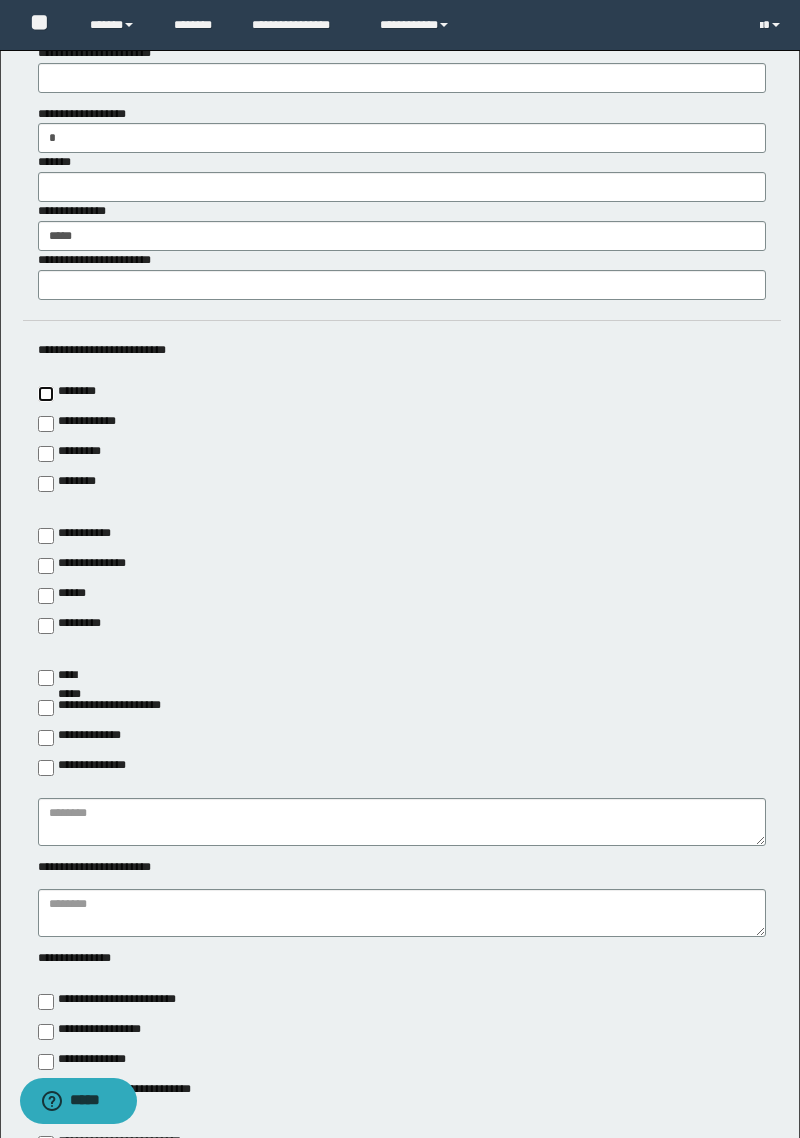 type on "********" 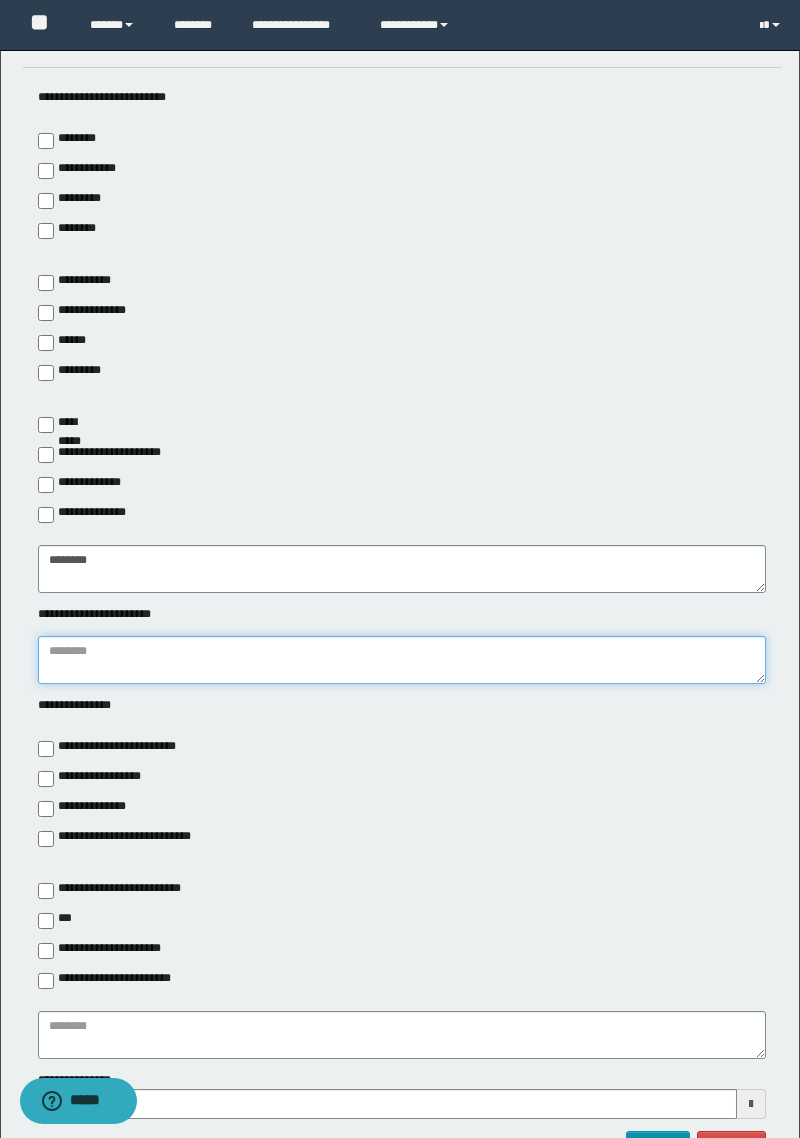 click at bounding box center (402, 660) 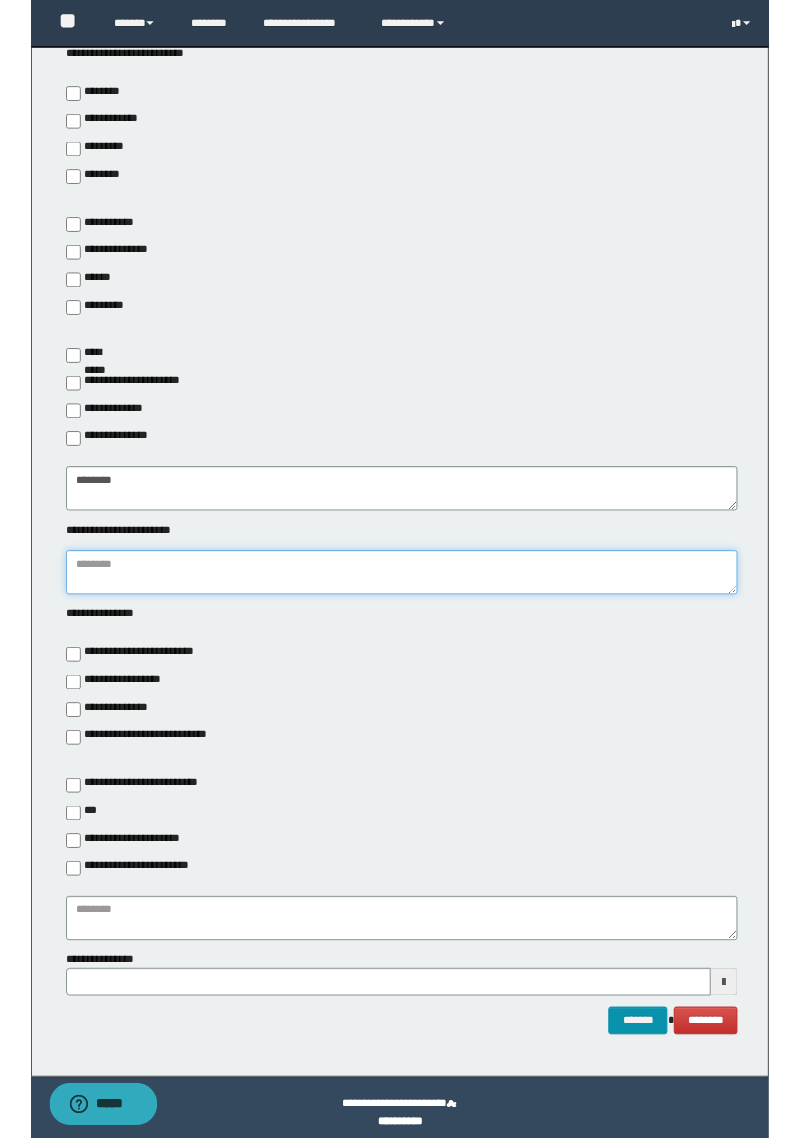 scroll, scrollTop: 4459, scrollLeft: 0, axis: vertical 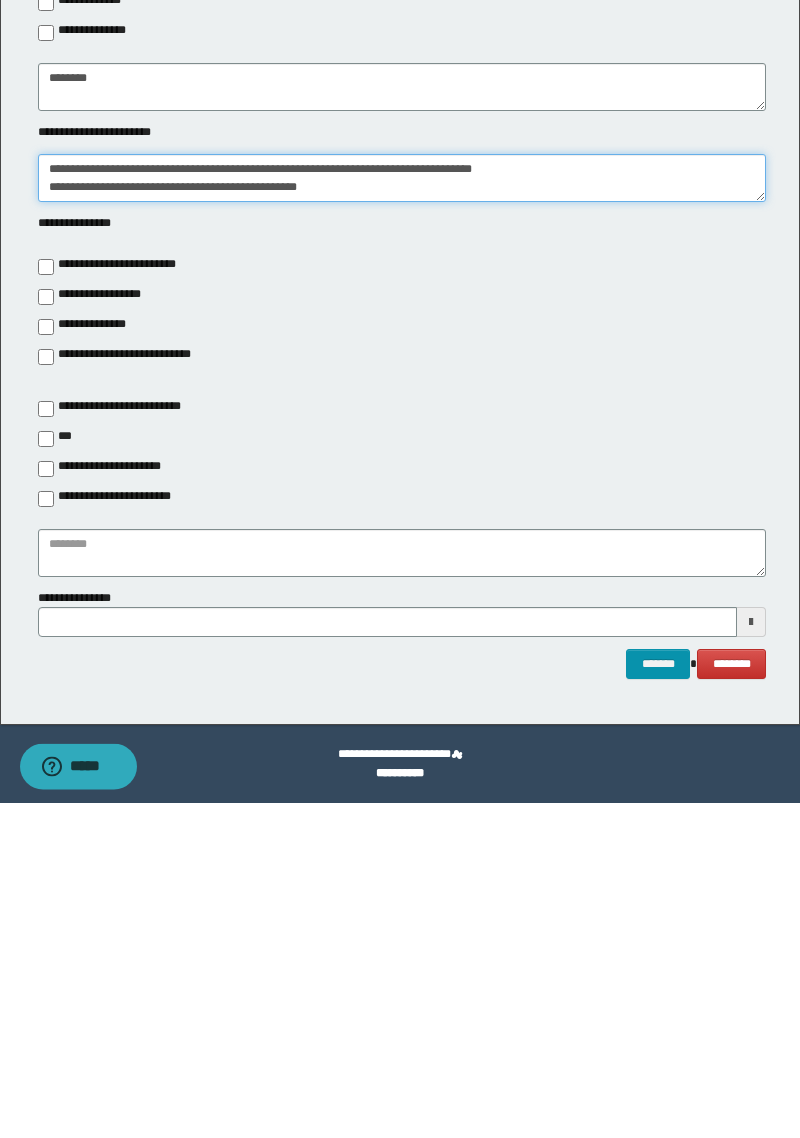 type on "**********" 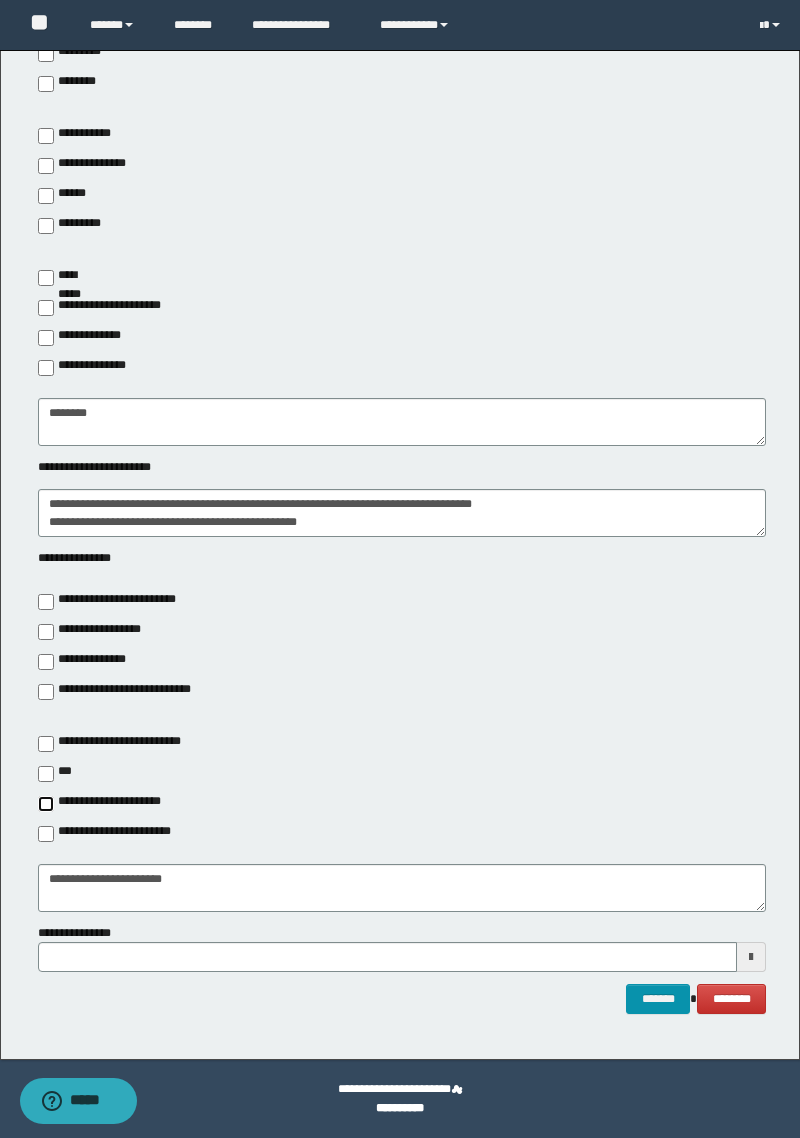 type on "**********" 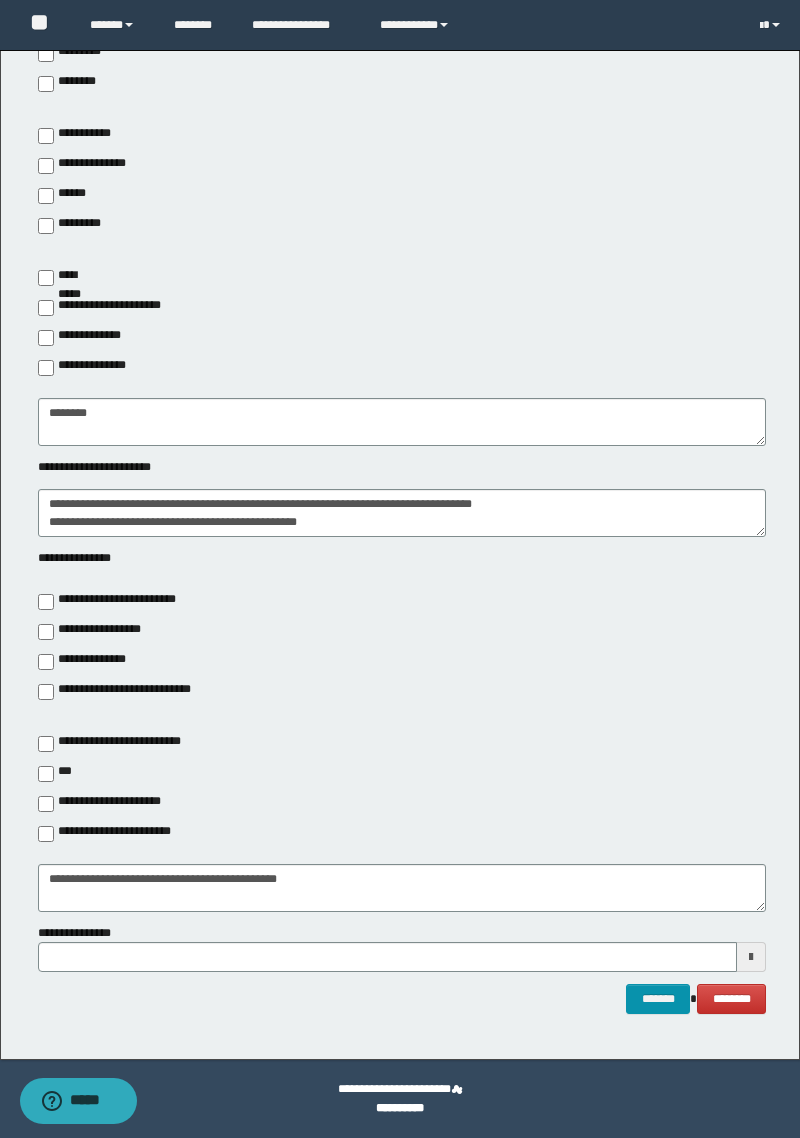 click at bounding box center [751, 957] 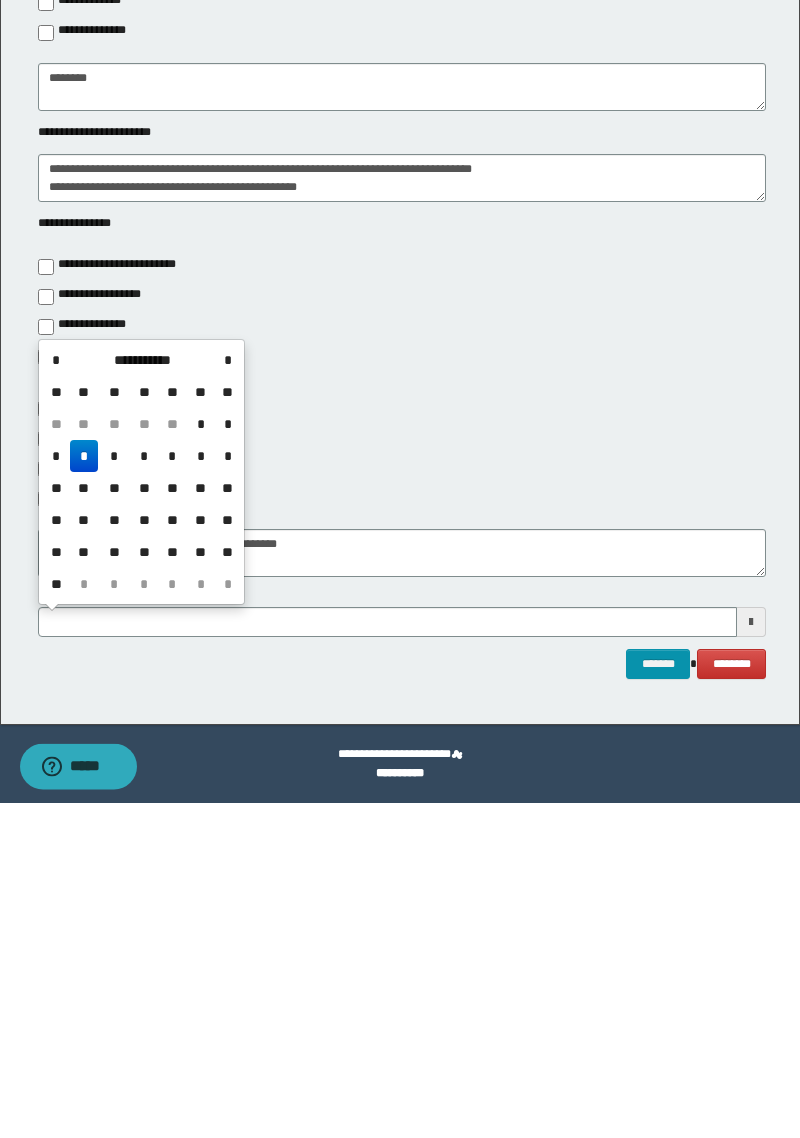 click on "**********" at bounding box center (142, 695) 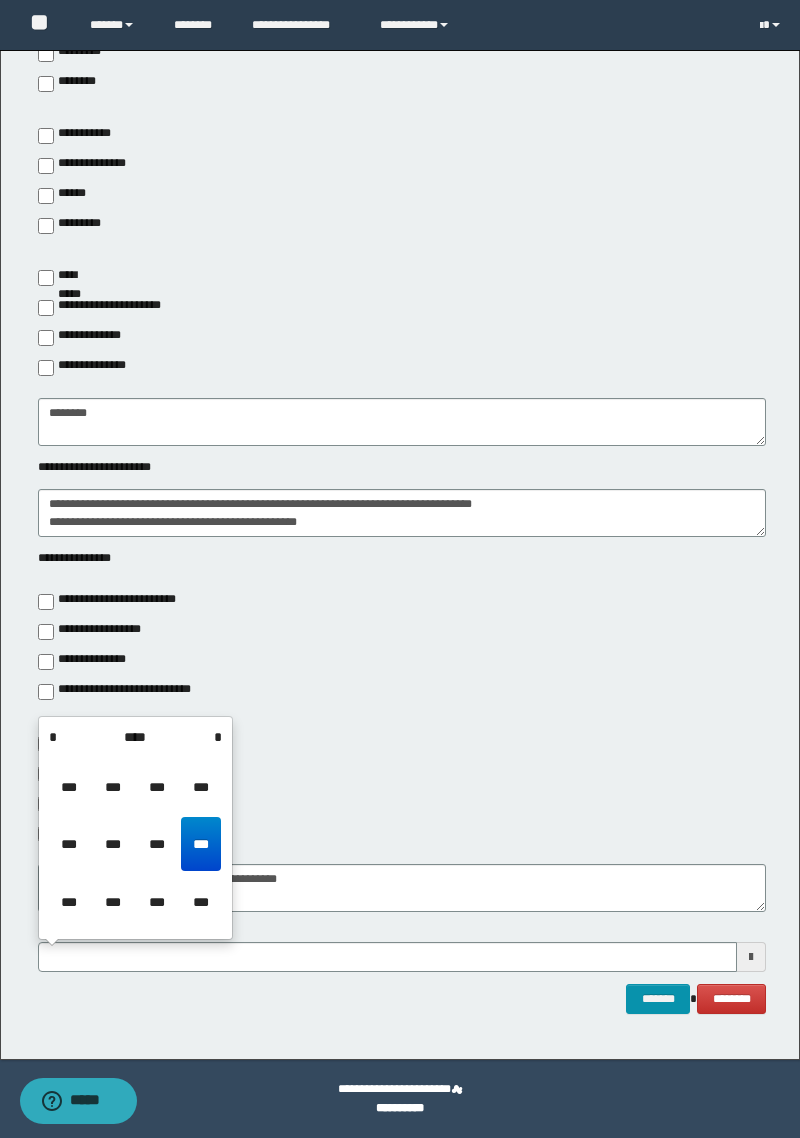 click on "****" at bounding box center (135, 737) 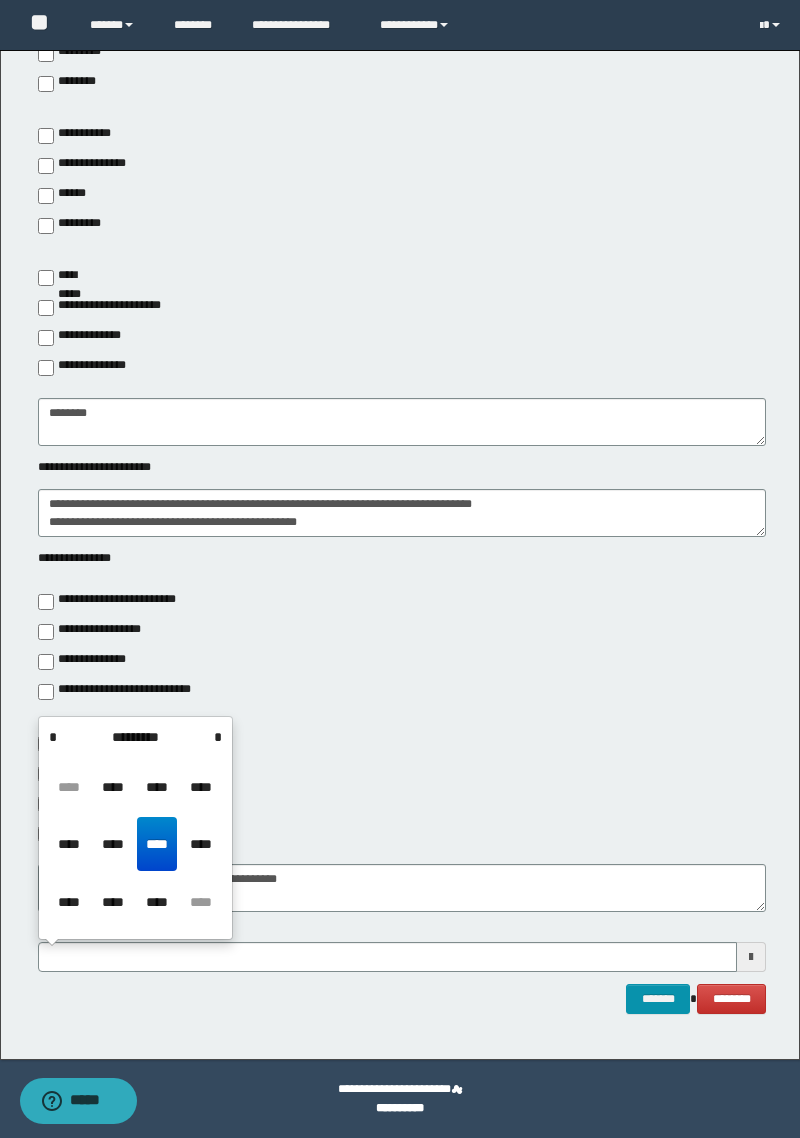 click on "****" at bounding box center [201, 844] 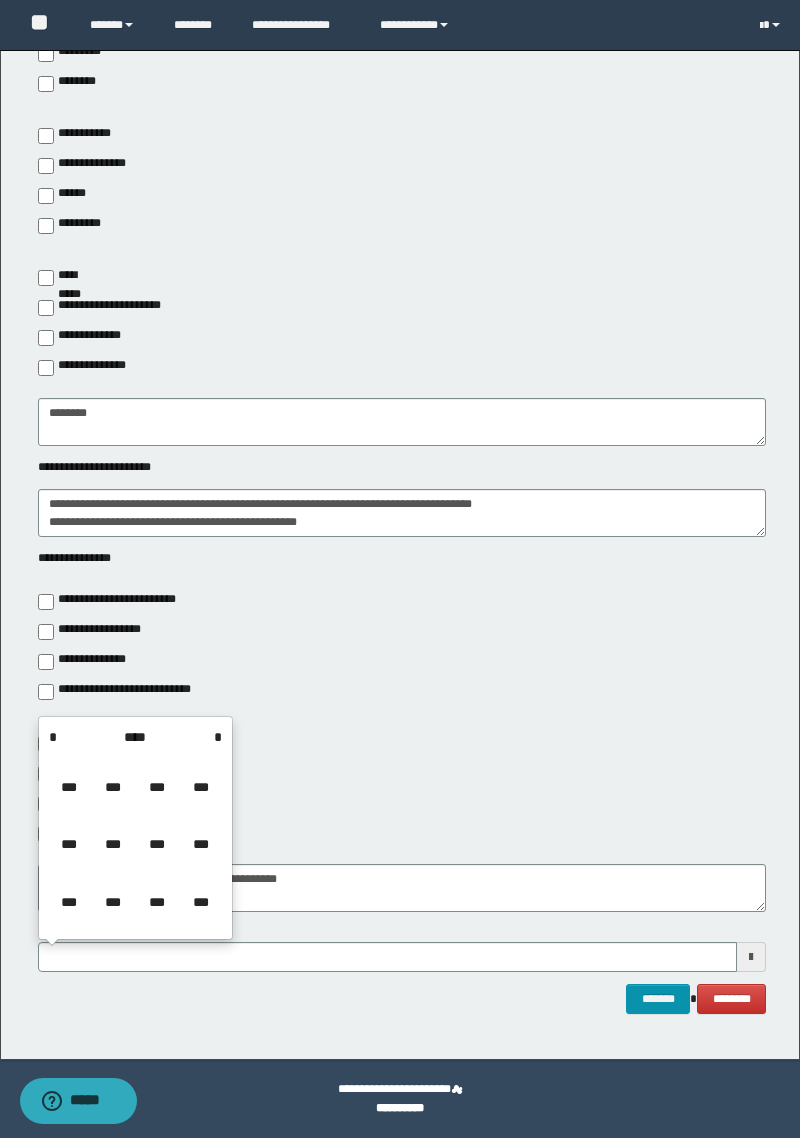 click on "***" at bounding box center (201, 844) 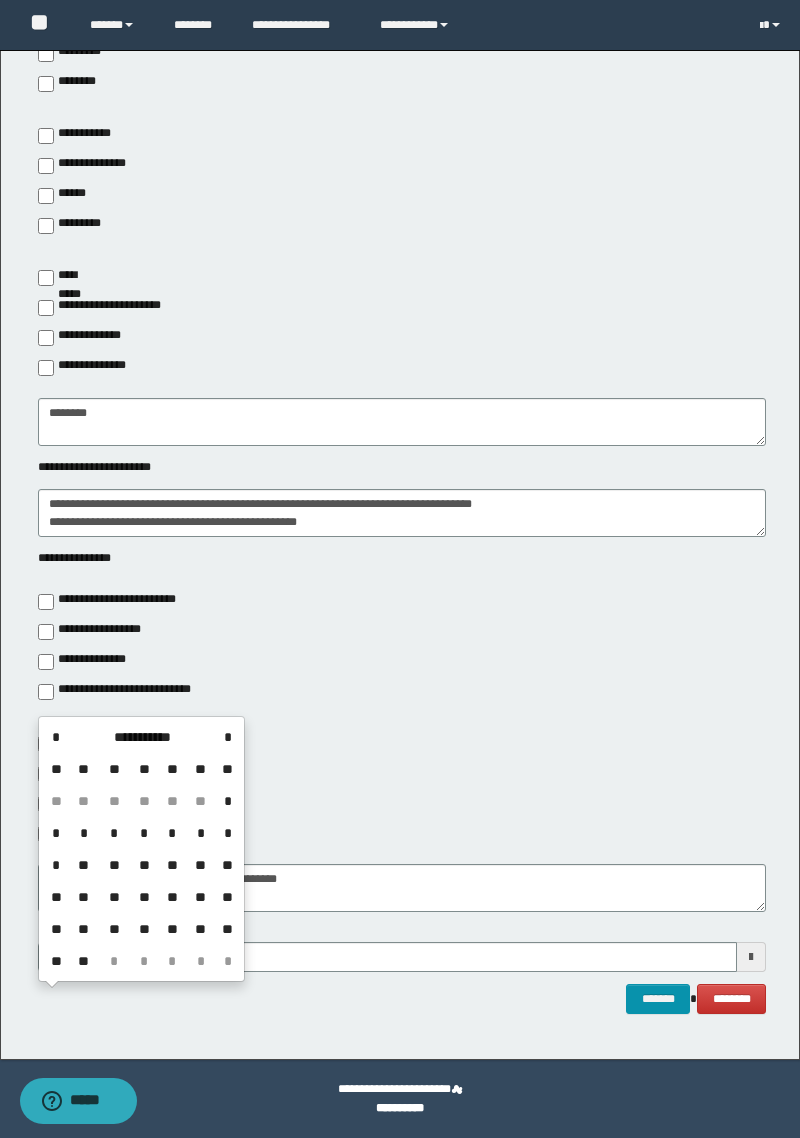 click on "*" at bounding box center (114, 833) 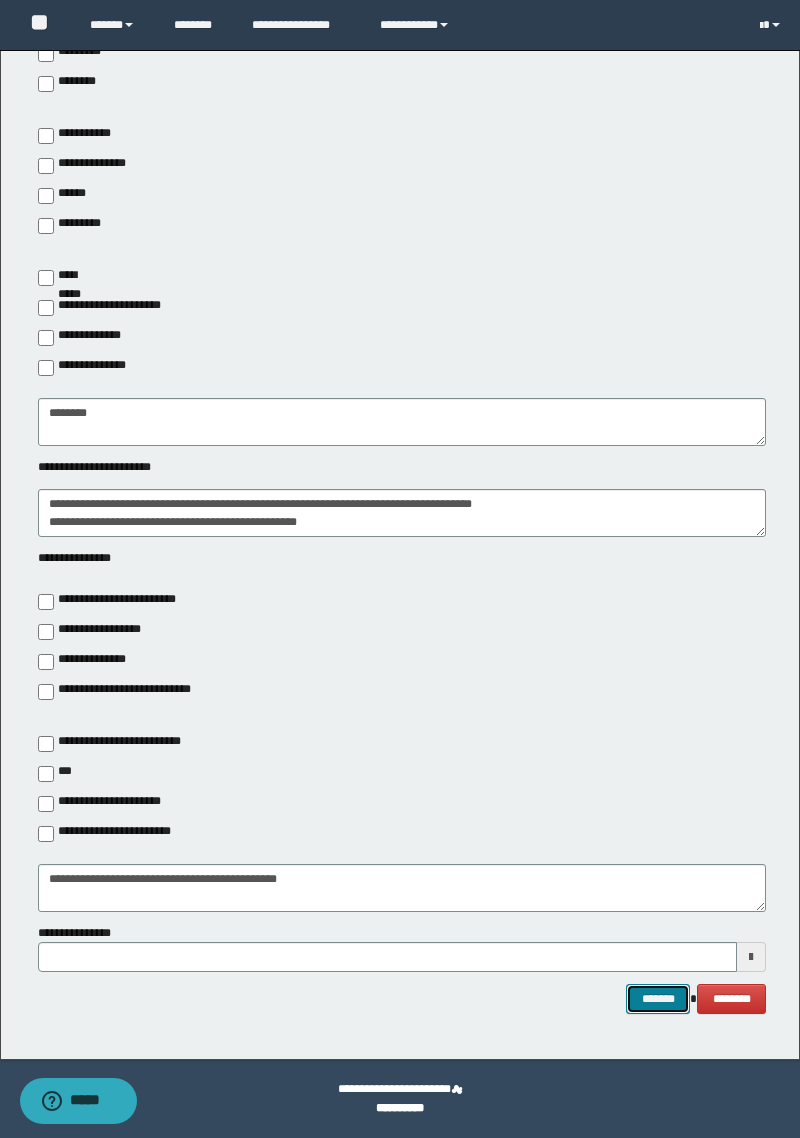 click on "*******" at bounding box center (658, 999) 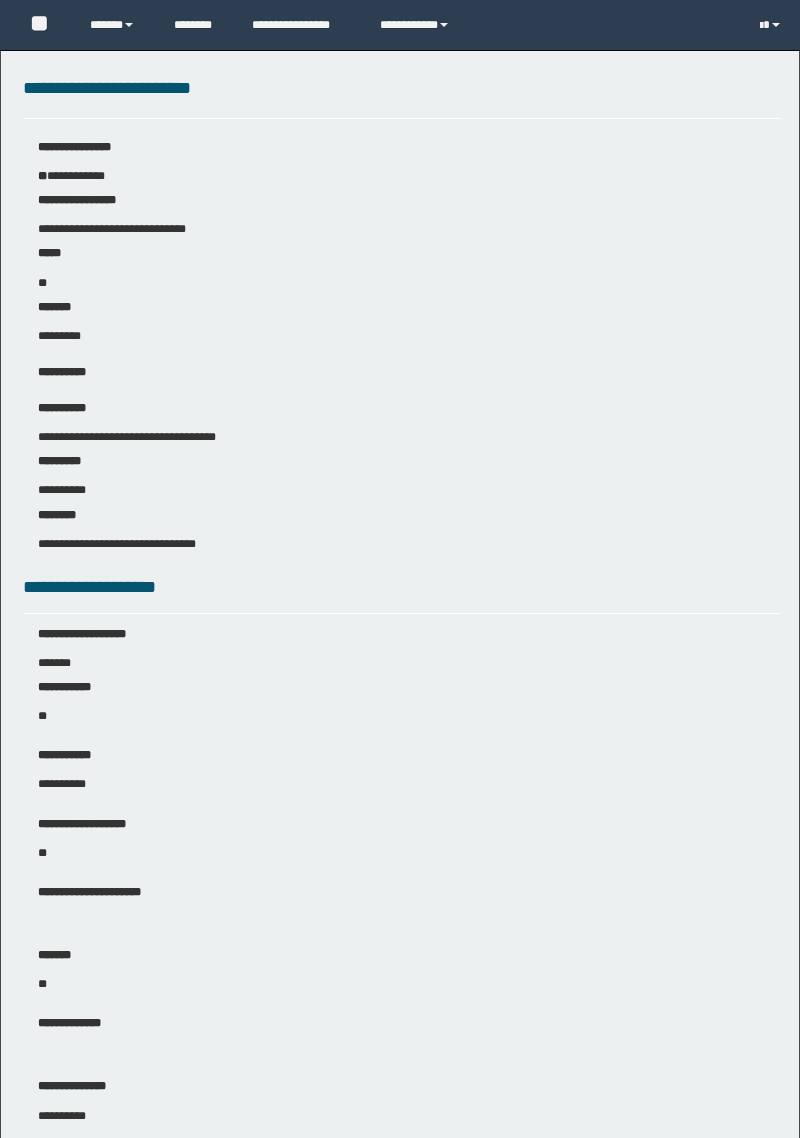 scroll, scrollTop: 0, scrollLeft: 0, axis: both 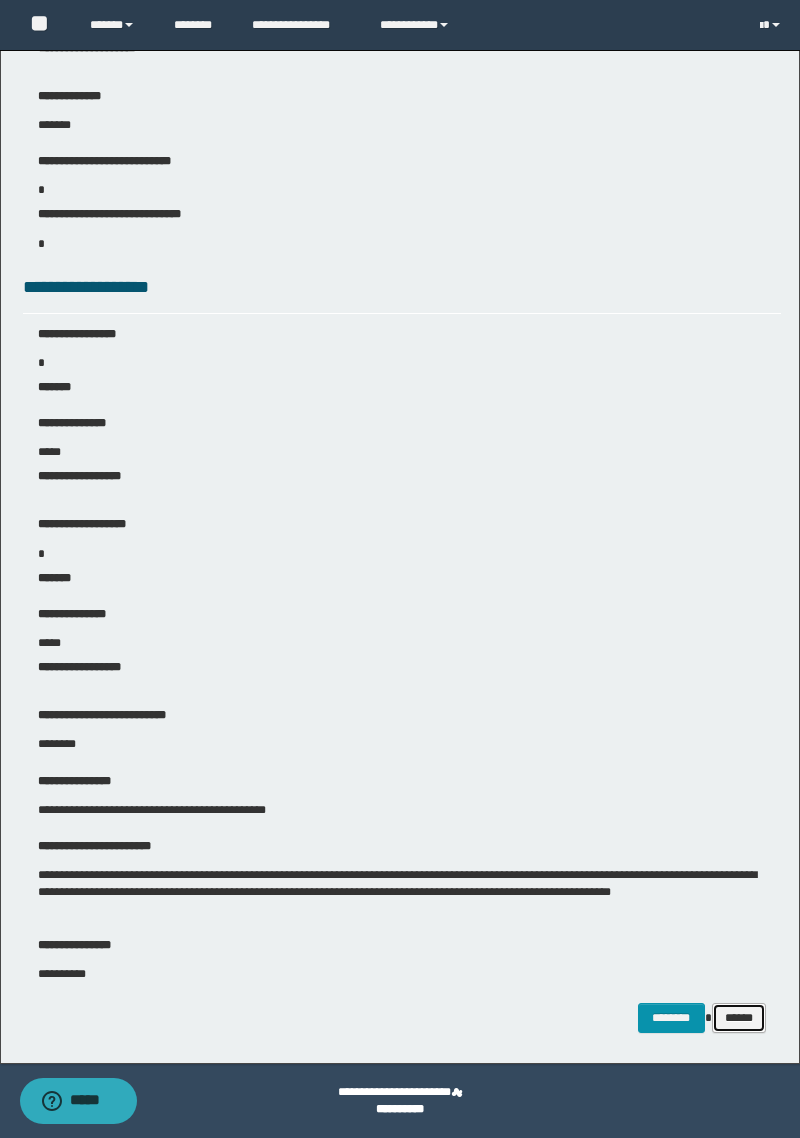 click on "******" at bounding box center [739, 1018] 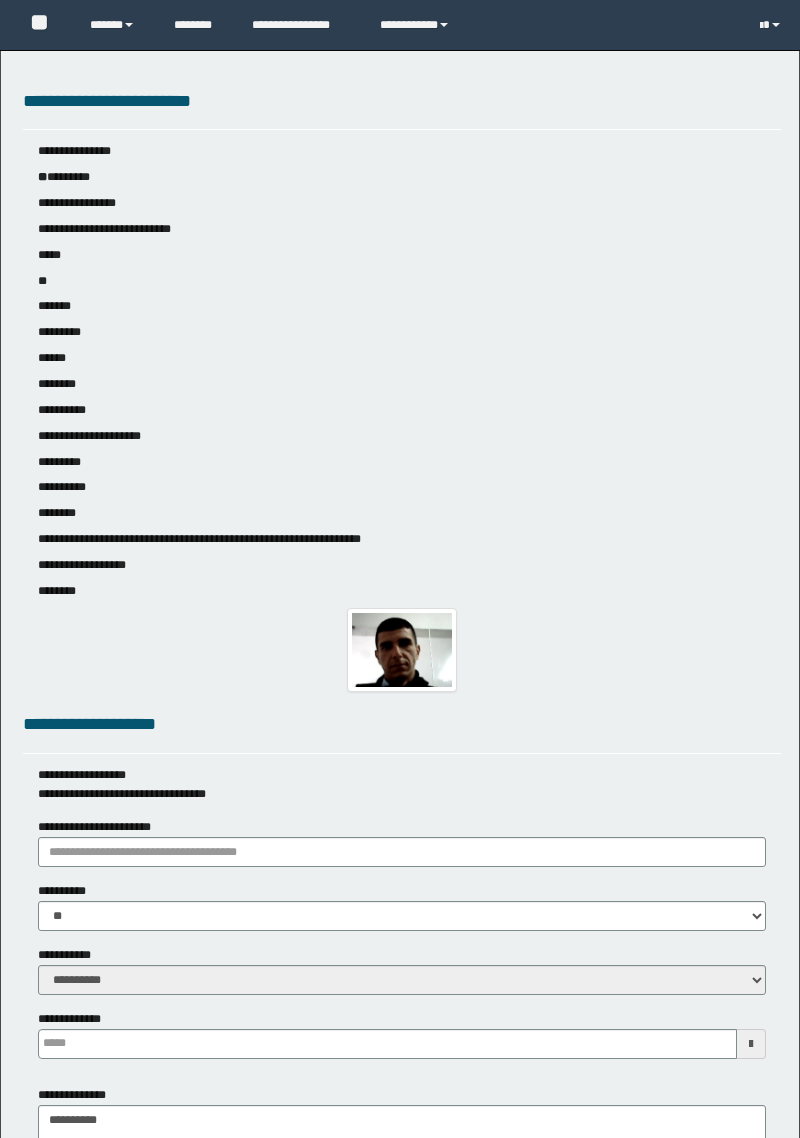 scroll, scrollTop: 0, scrollLeft: 0, axis: both 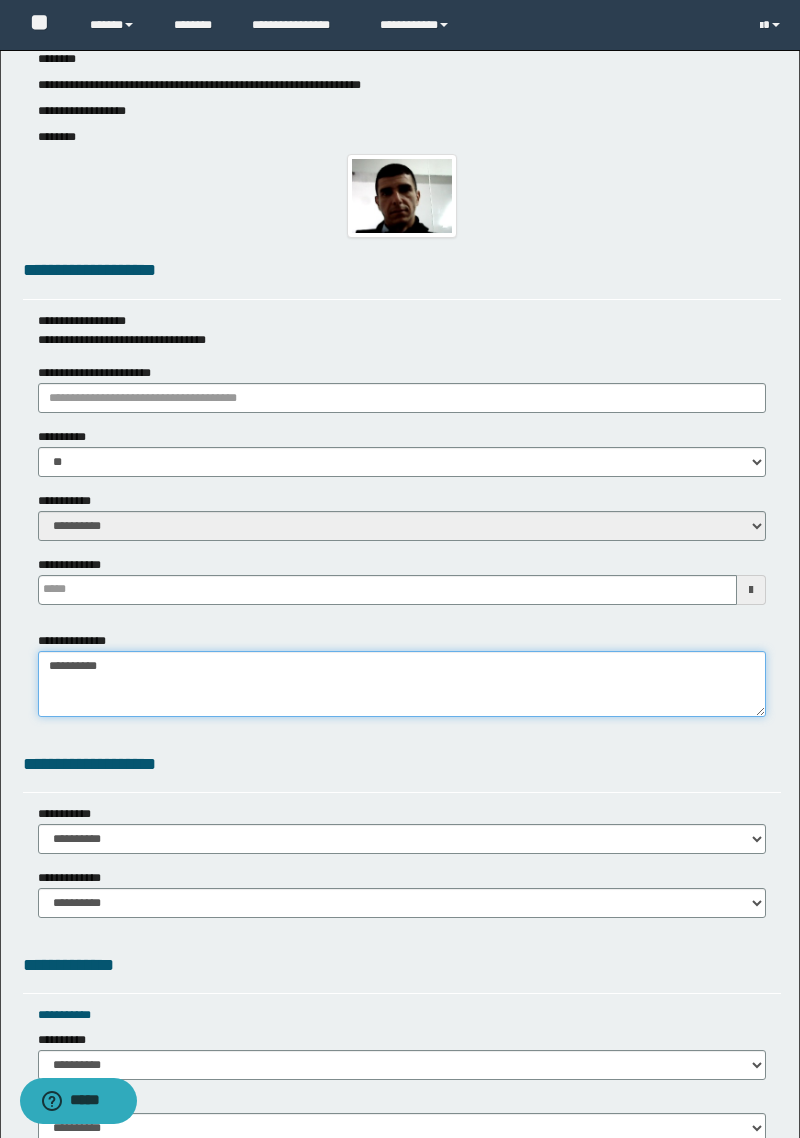 click on "**********" at bounding box center (402, 684) 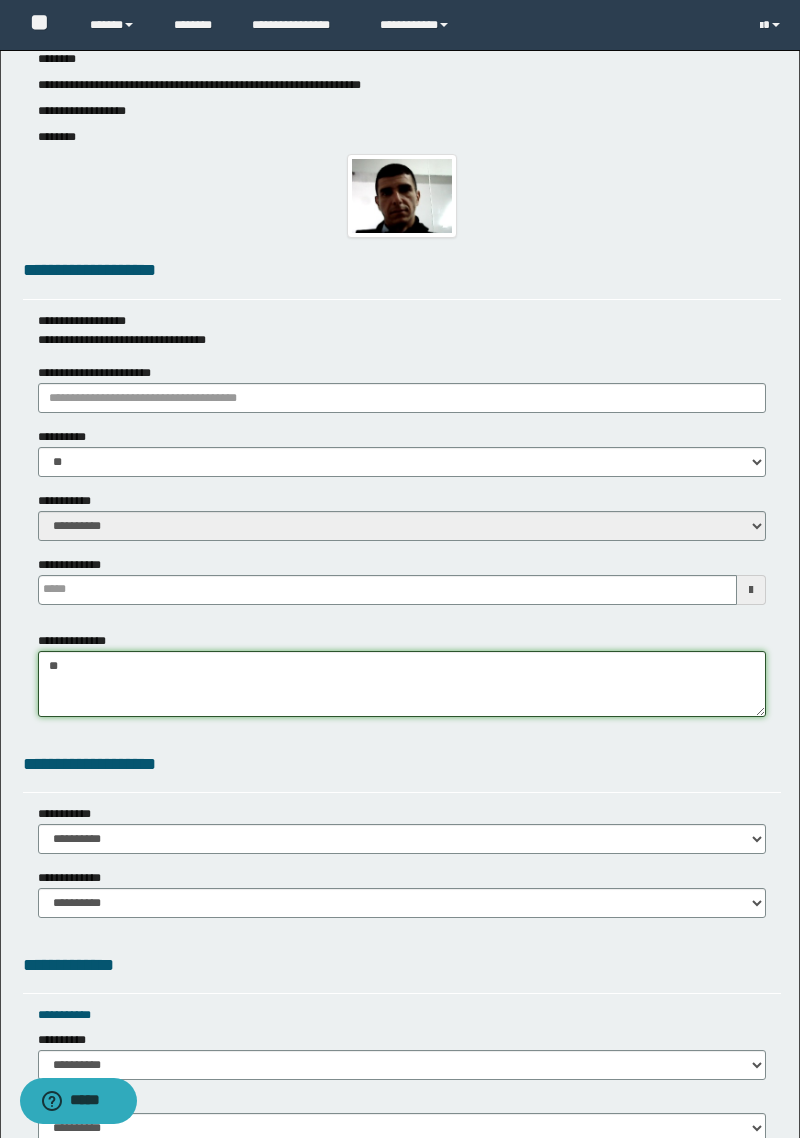 type on "*" 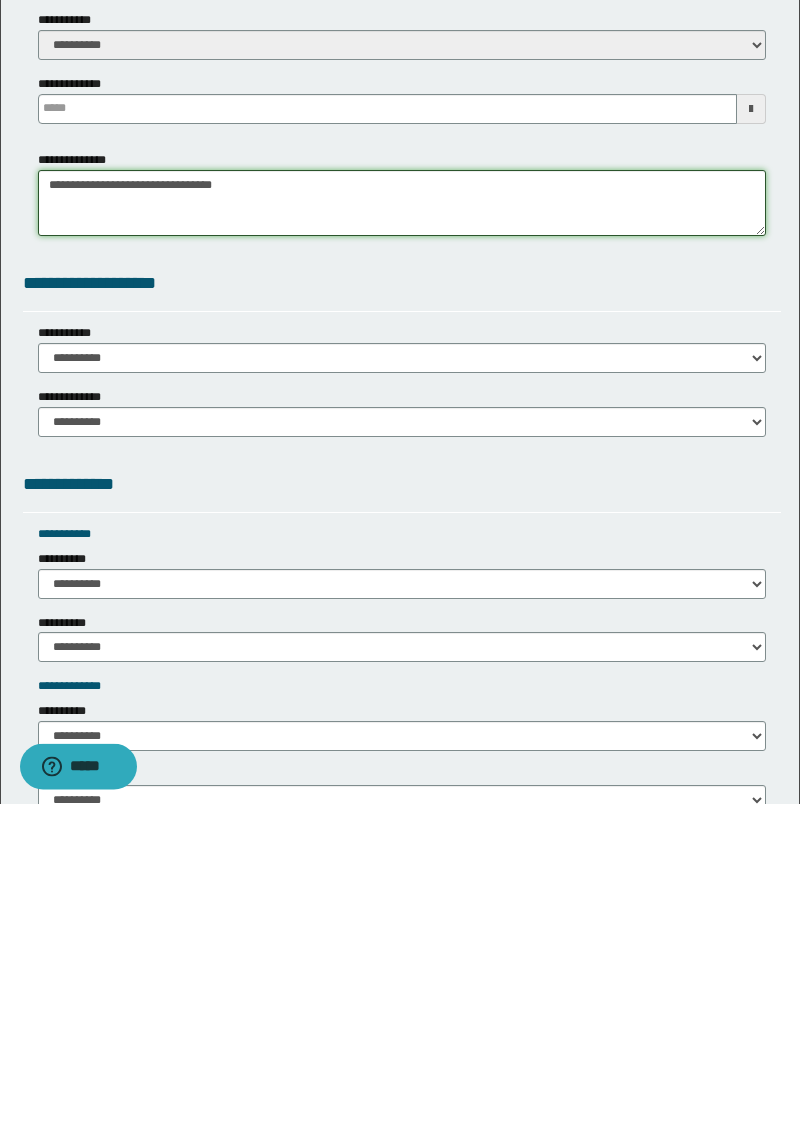 scroll, scrollTop: 601, scrollLeft: 0, axis: vertical 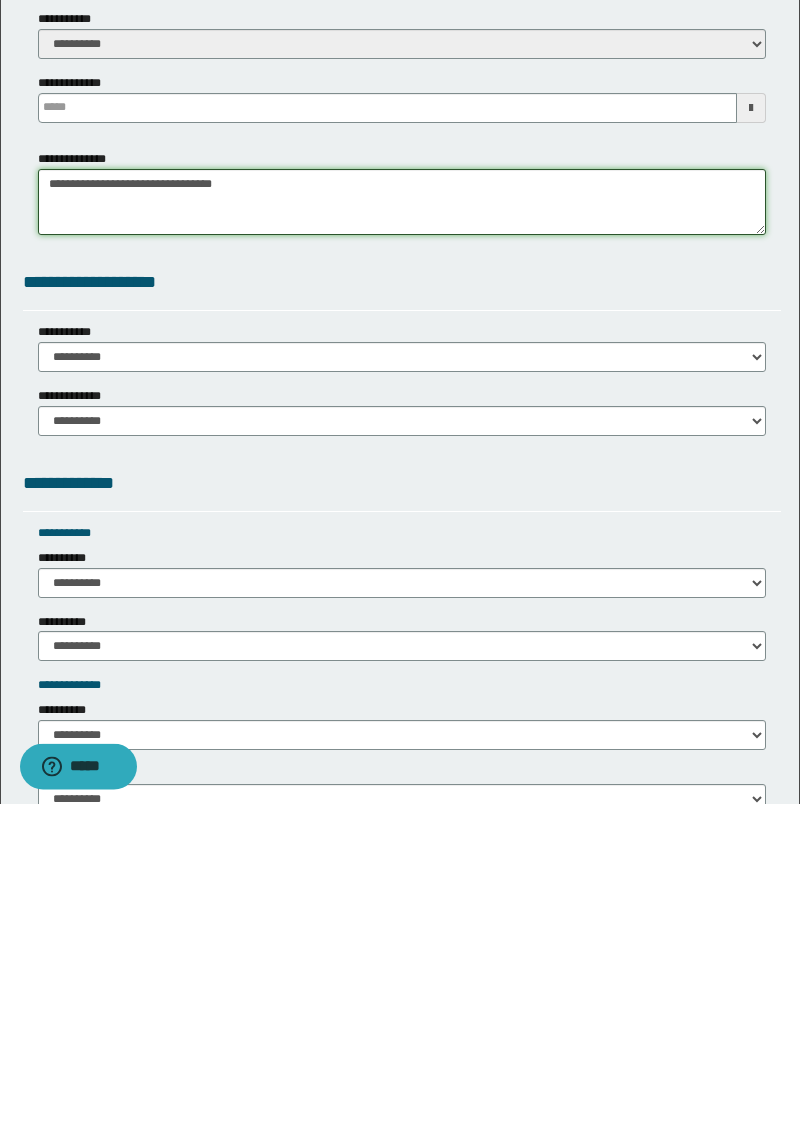 type on "**********" 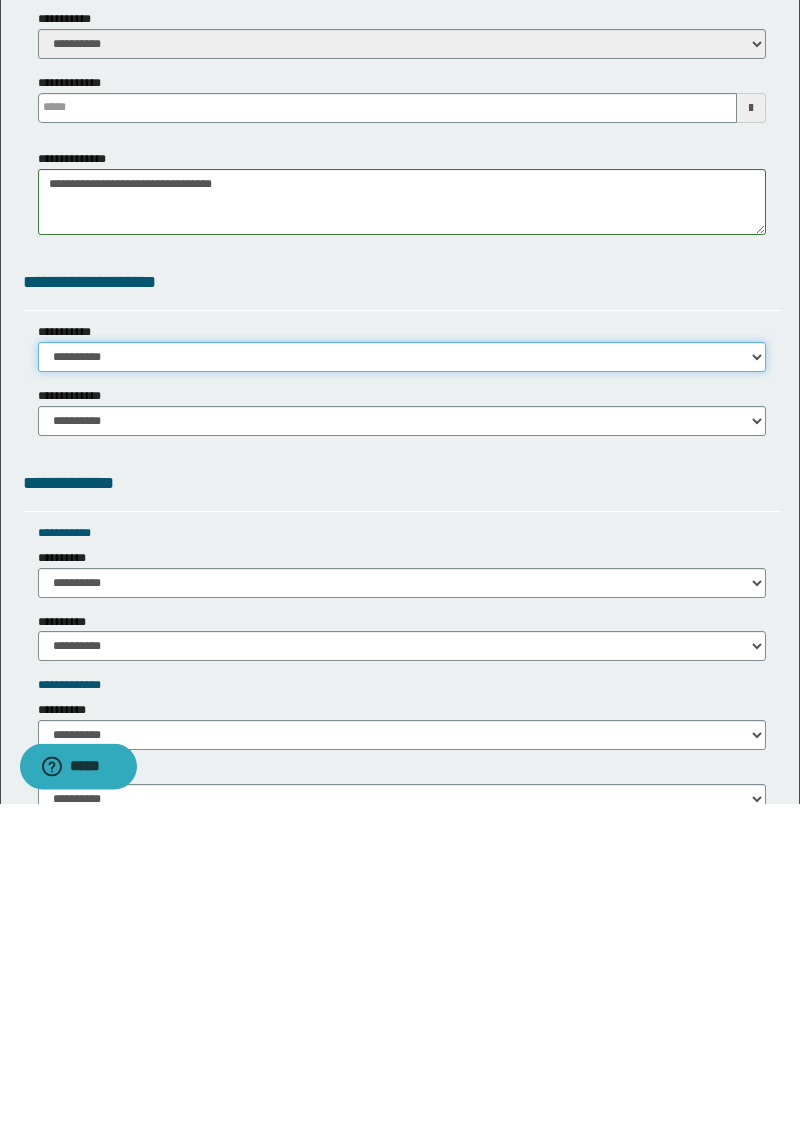 click on "**********" at bounding box center [402, 692] 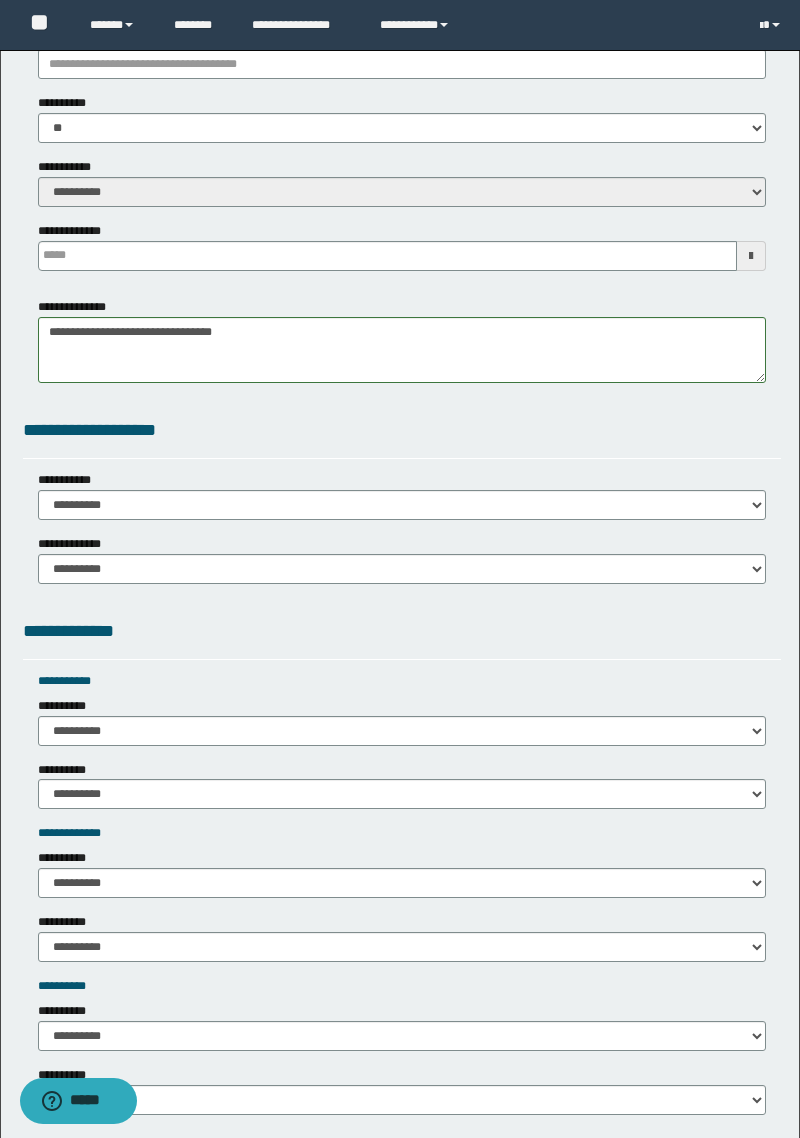 scroll, scrollTop: 779, scrollLeft: 0, axis: vertical 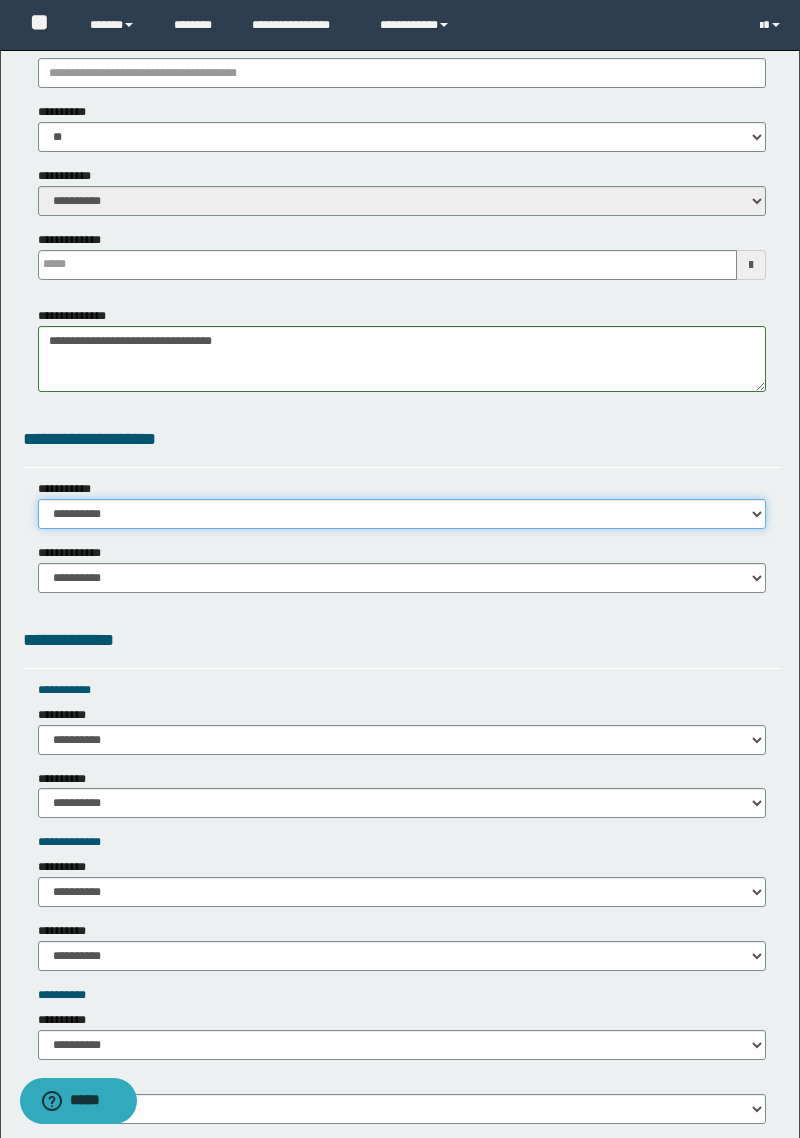 click on "**********" at bounding box center [402, 514] 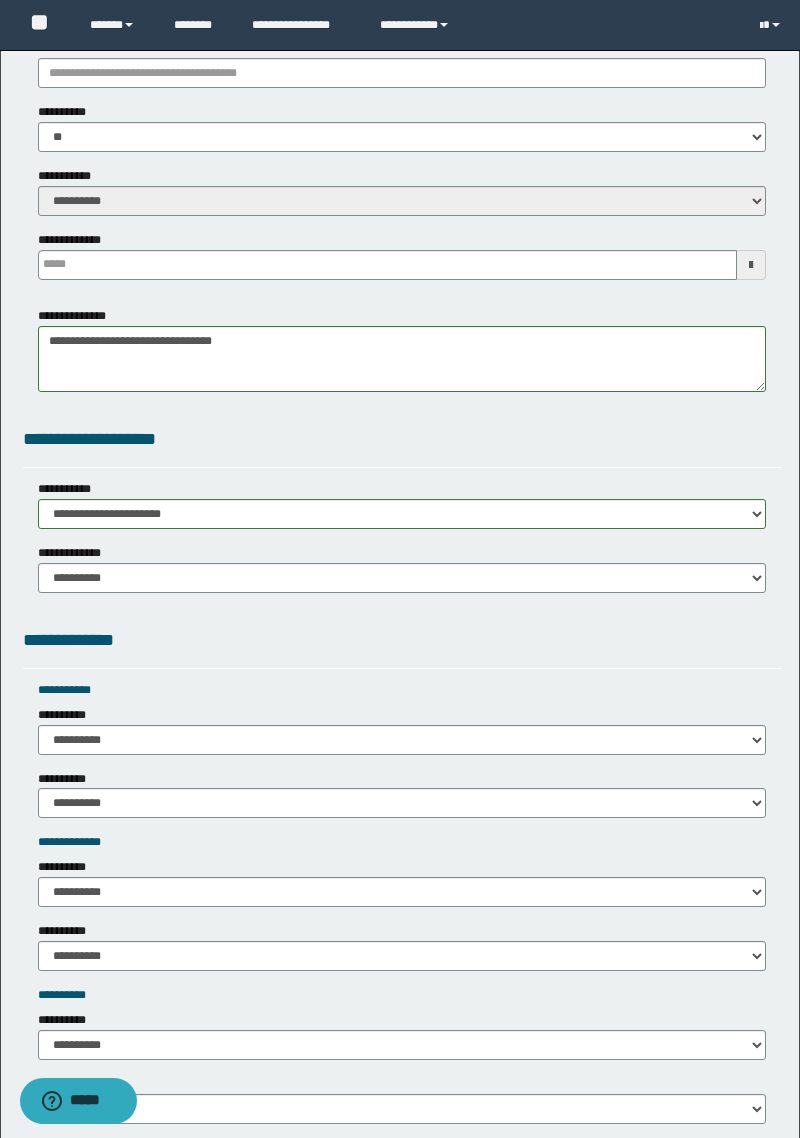 click on "**********" at bounding box center [72, 553] 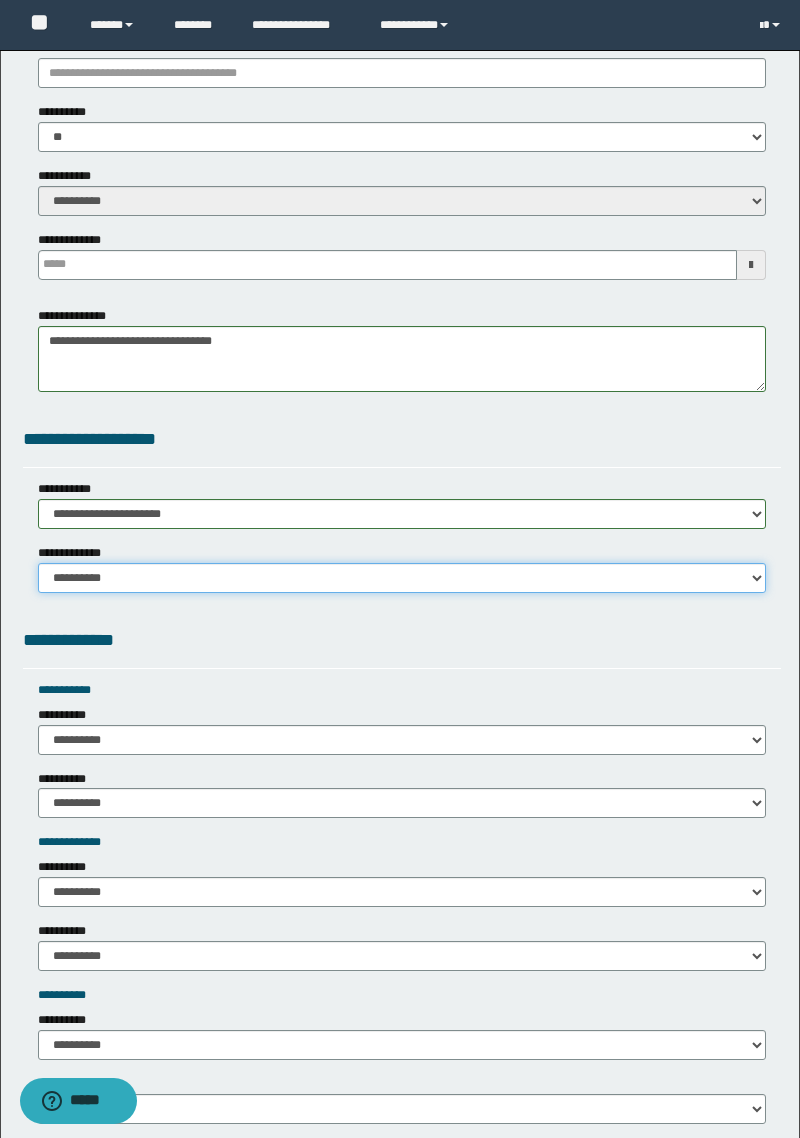 click on "**********" at bounding box center [402, 578] 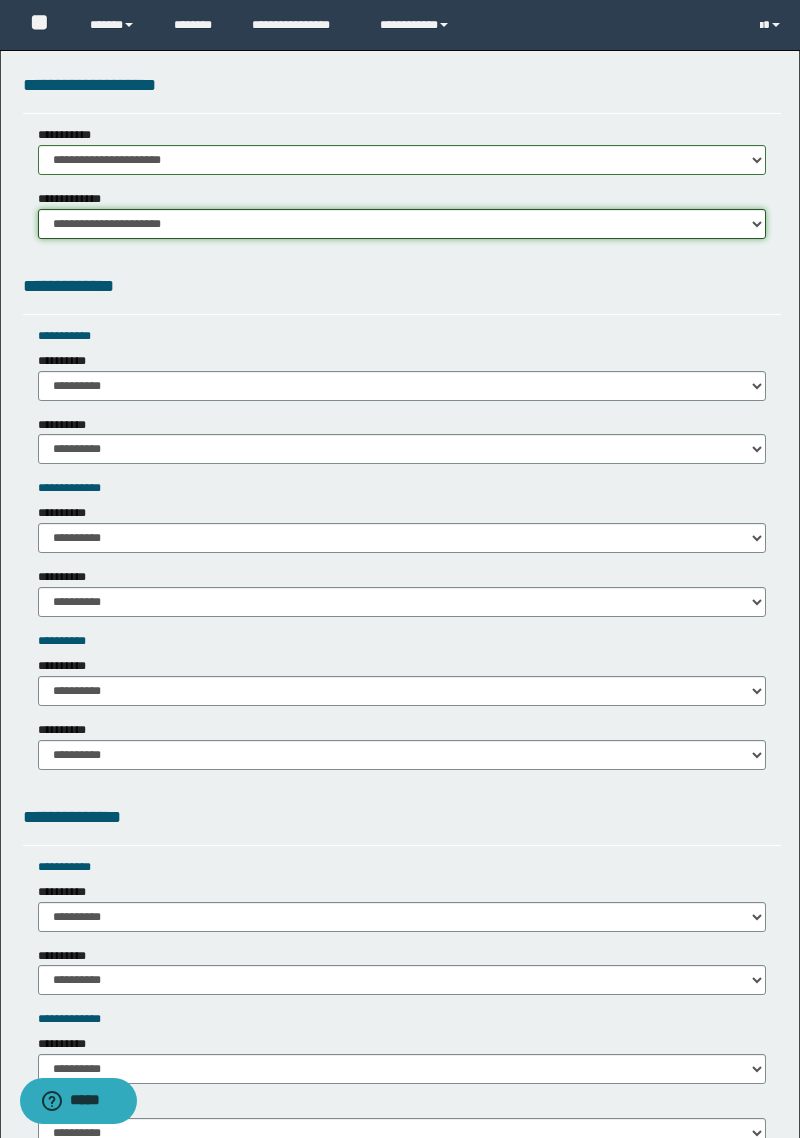 scroll, scrollTop: 1134, scrollLeft: 0, axis: vertical 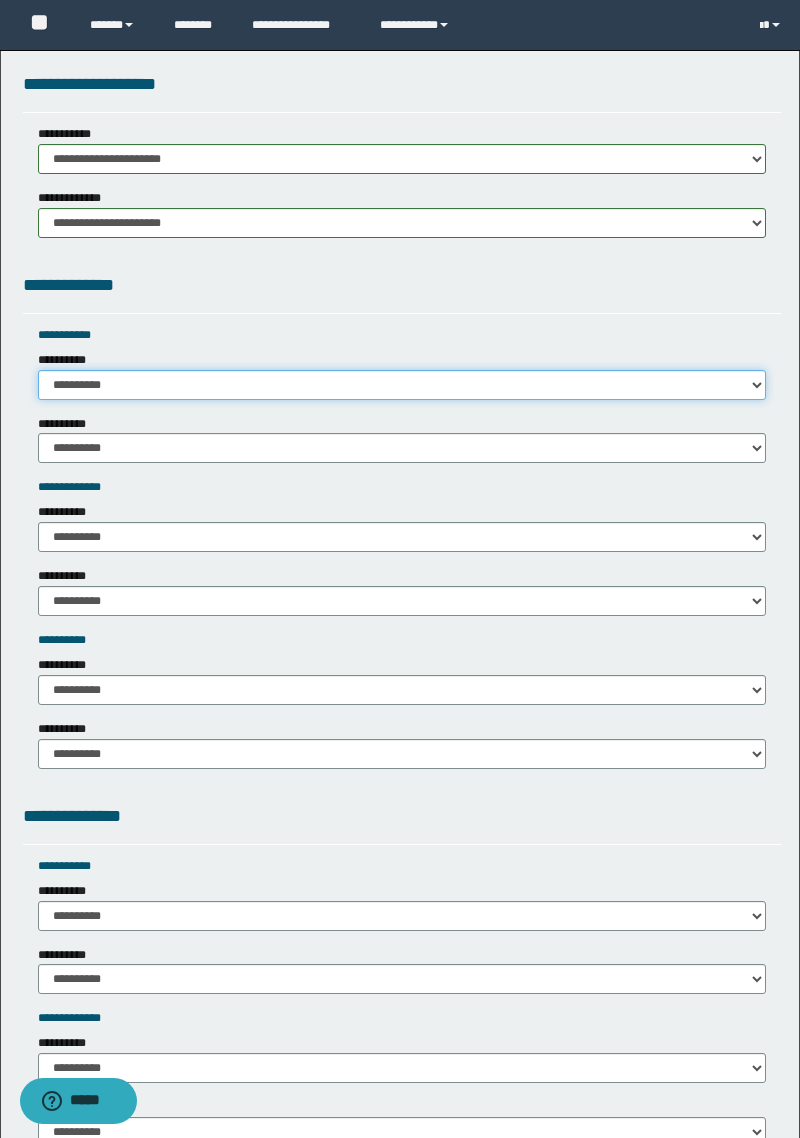 click on "**********" at bounding box center [402, 385] 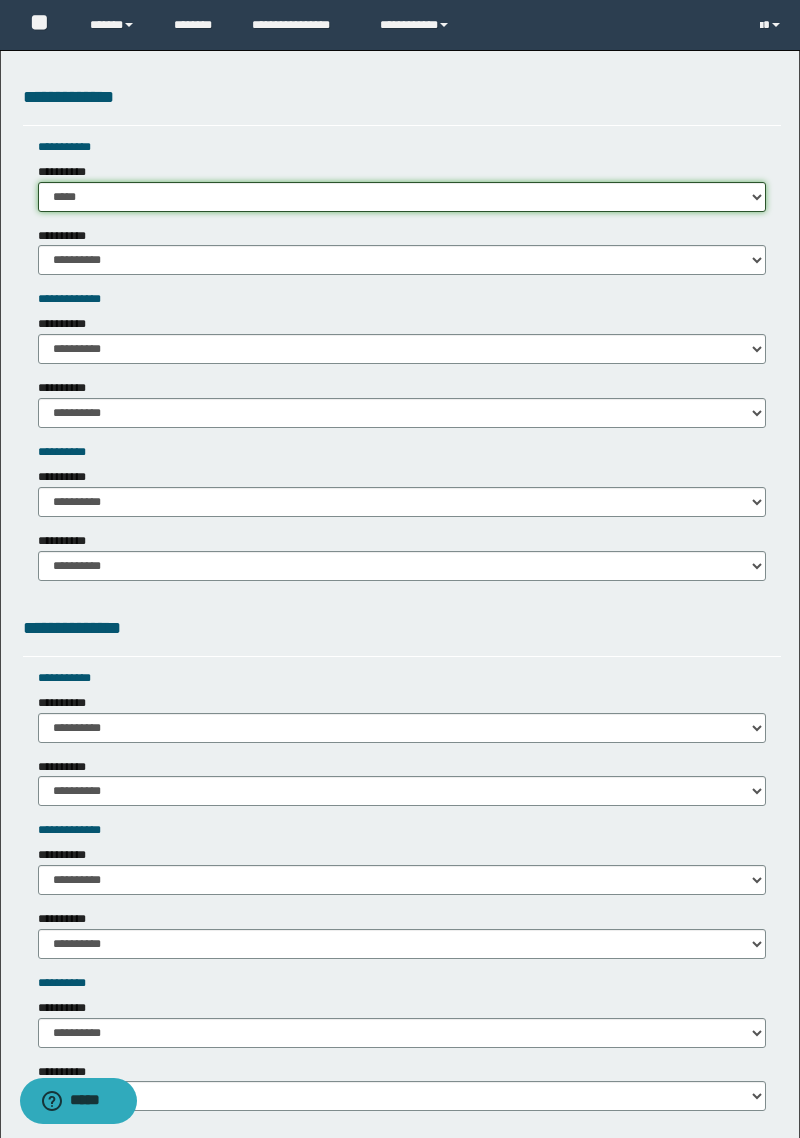 scroll, scrollTop: 1330, scrollLeft: 0, axis: vertical 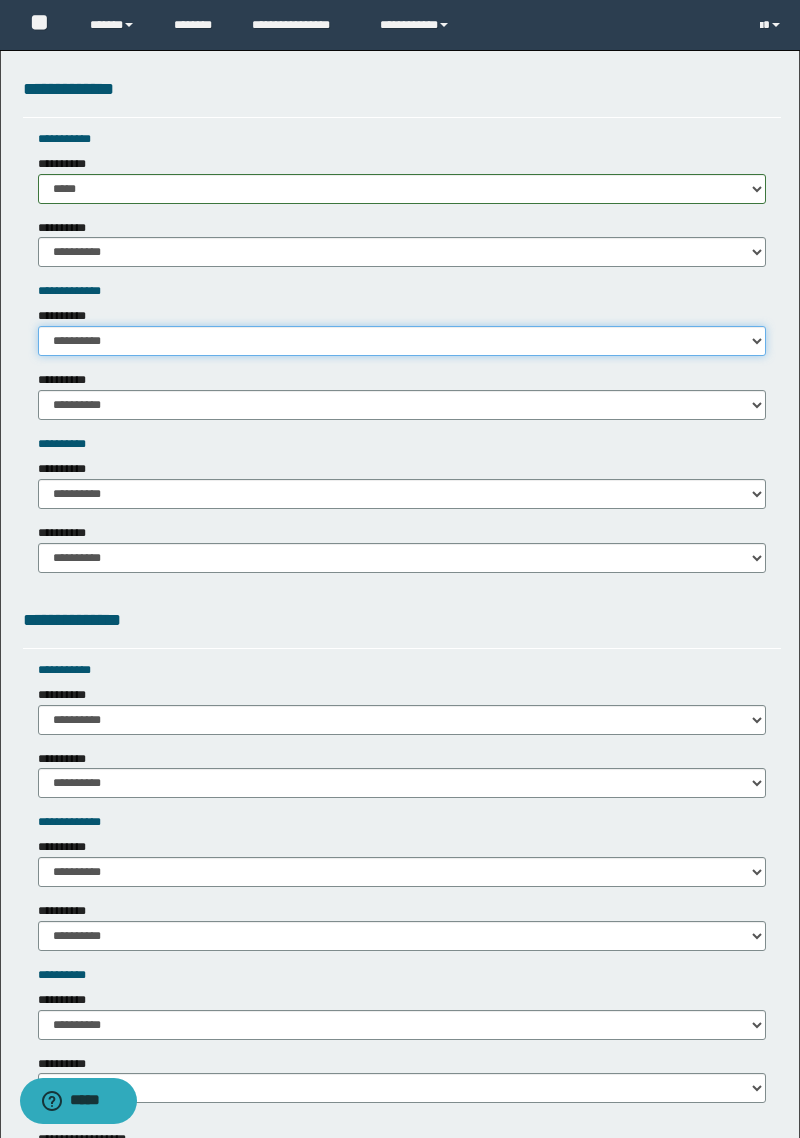 click on "**********" at bounding box center [402, 341] 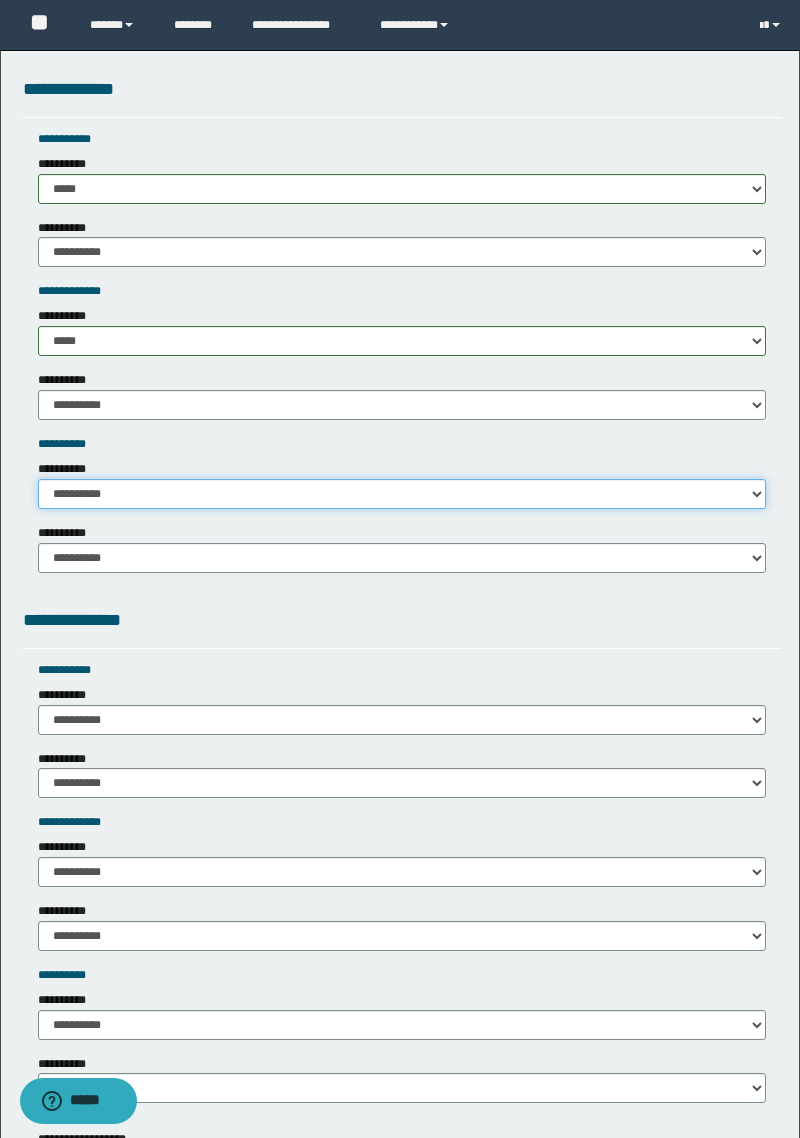 click on "**********" at bounding box center (402, 494) 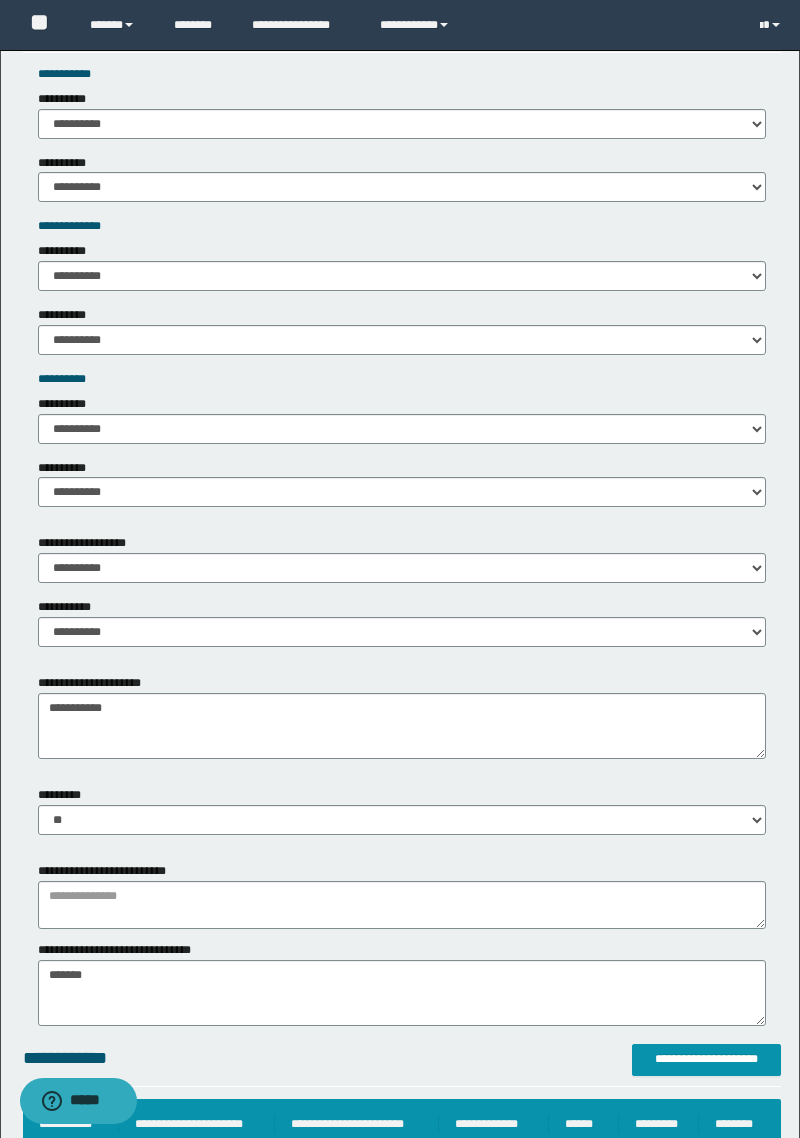 scroll, scrollTop: 1935, scrollLeft: 0, axis: vertical 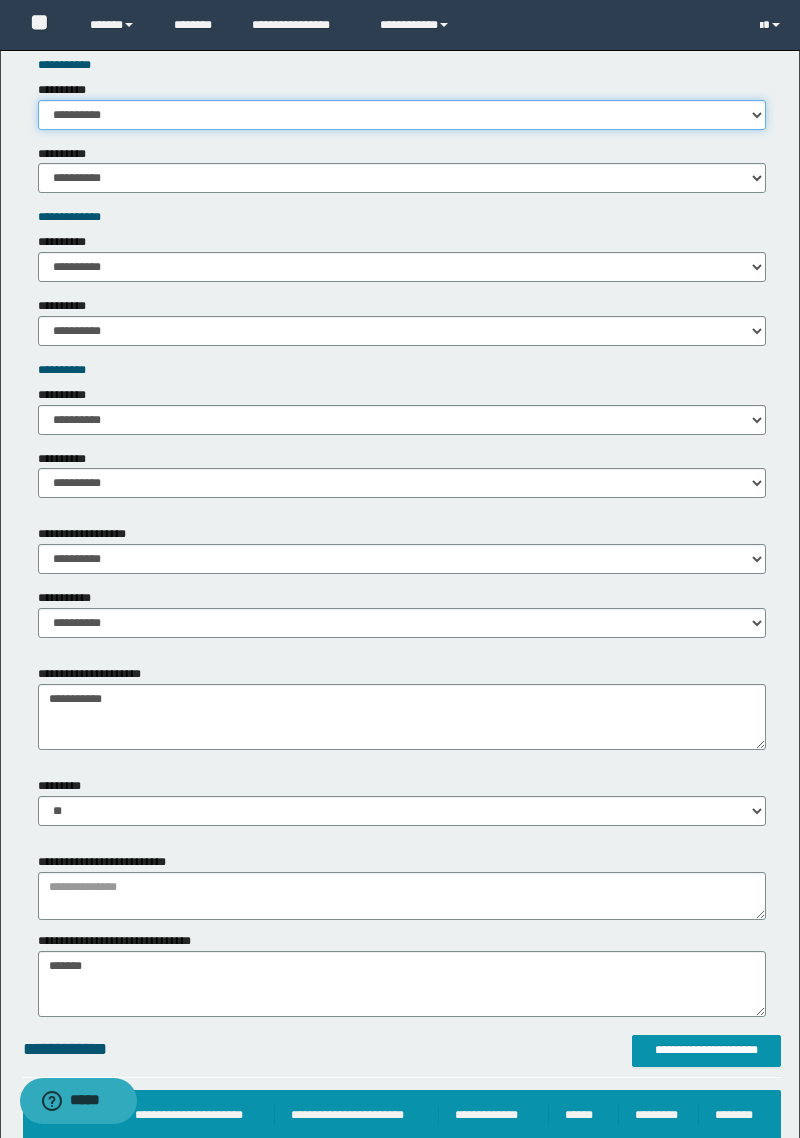 click on "**********" at bounding box center [402, 115] 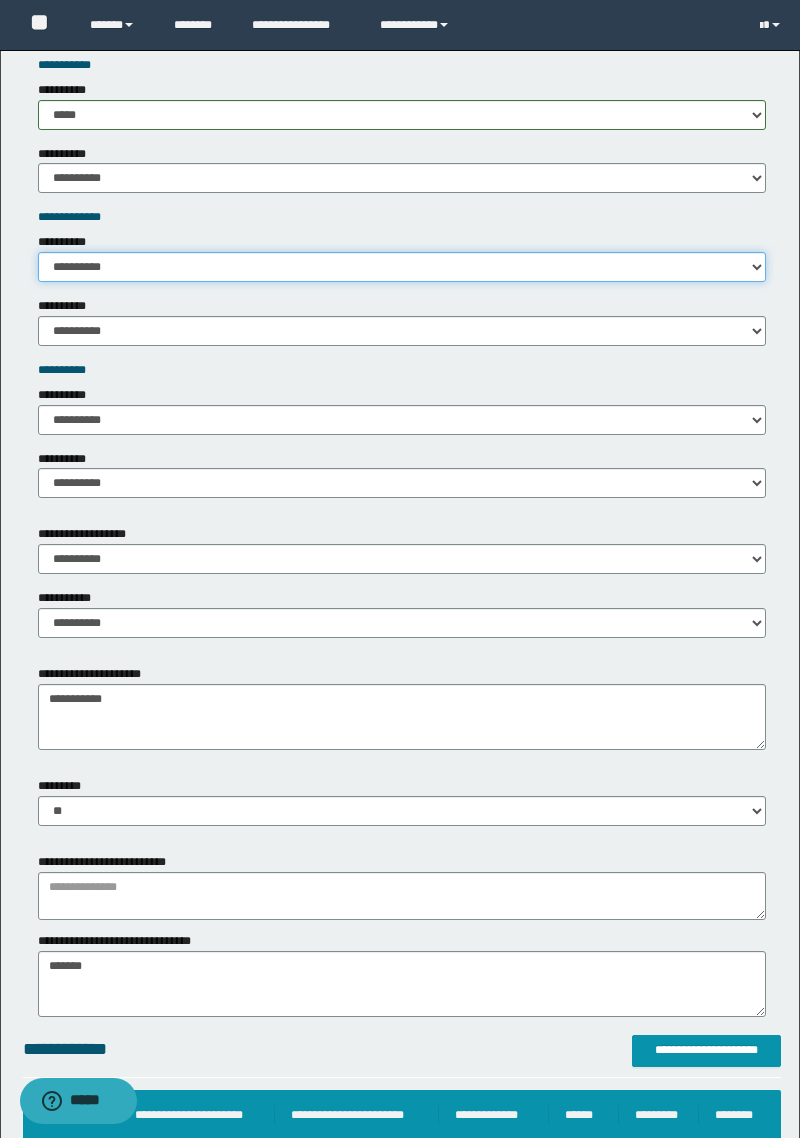 click on "**********" at bounding box center [402, 267] 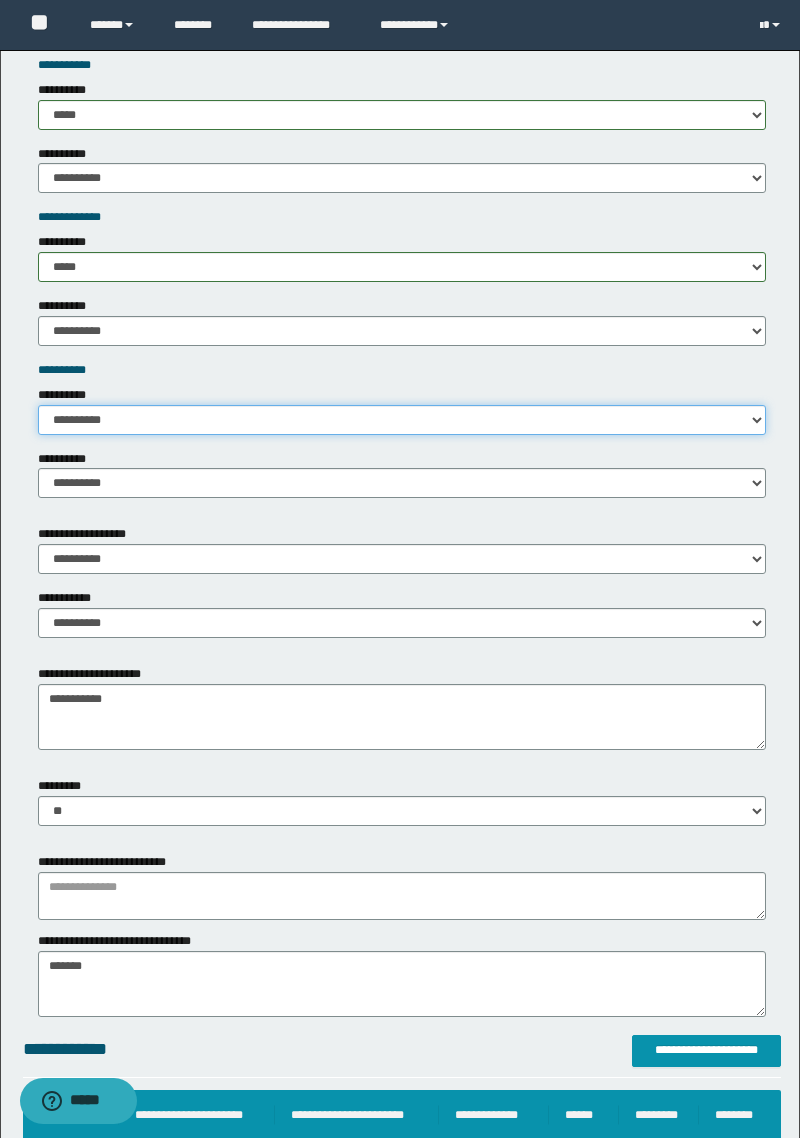 click on "**********" at bounding box center [402, 420] 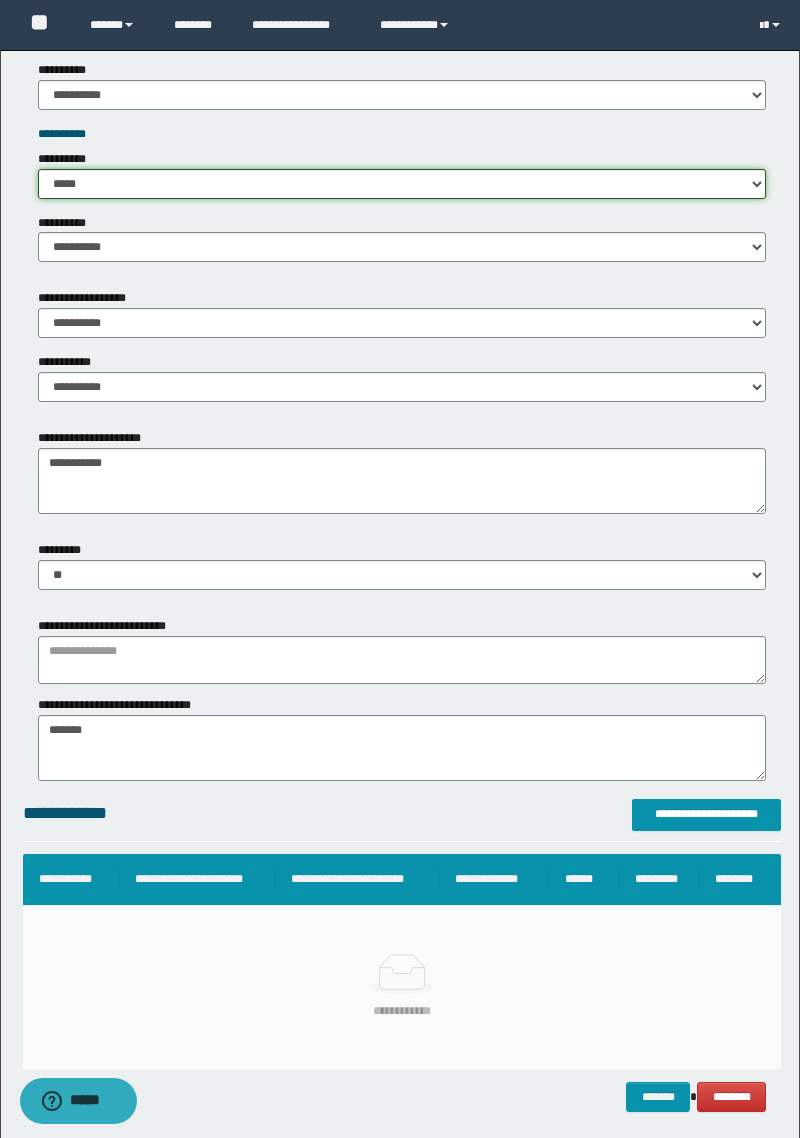 scroll, scrollTop: 2172, scrollLeft: 0, axis: vertical 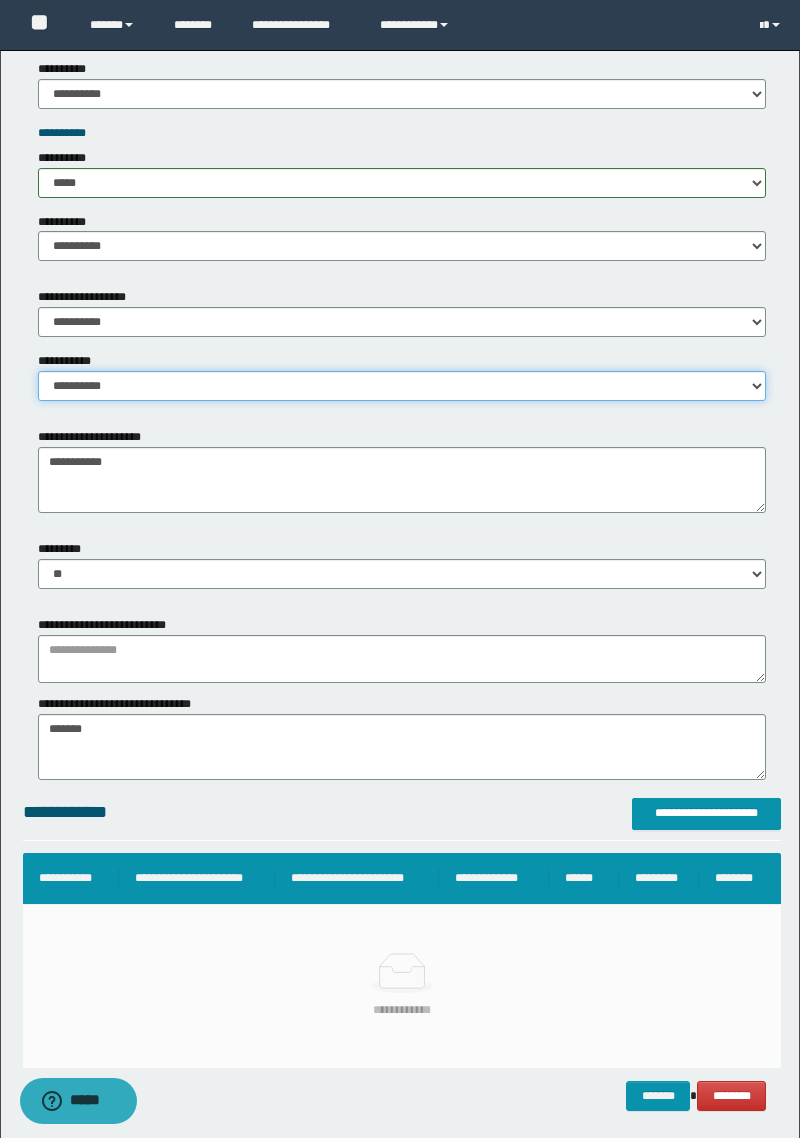 click on "**********" at bounding box center (402, 386) 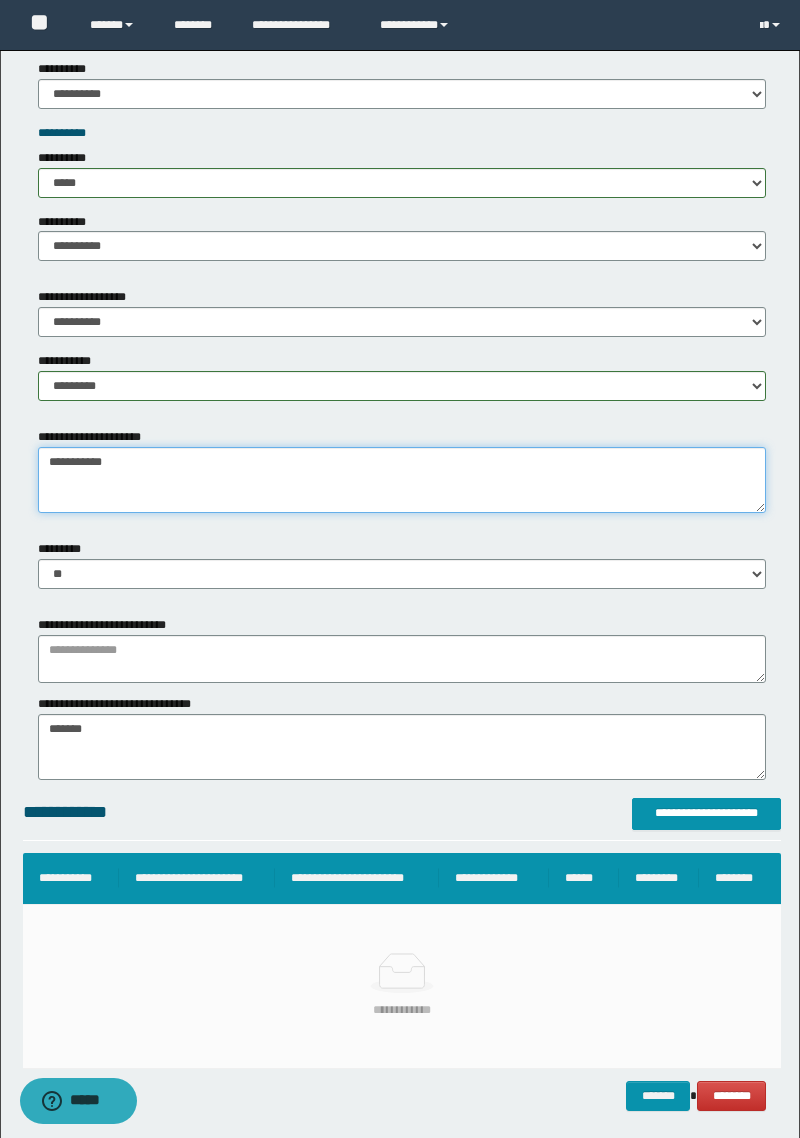 click on "**********" at bounding box center [402, 480] 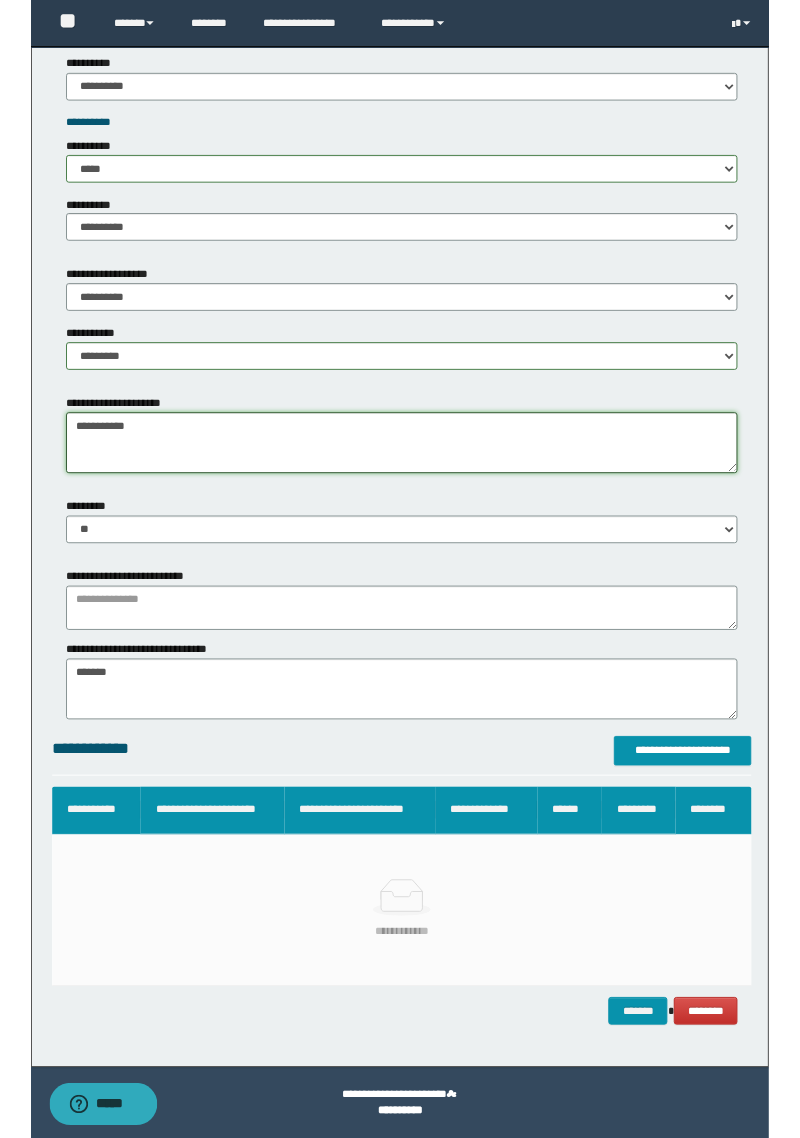 scroll, scrollTop: 2212, scrollLeft: 0, axis: vertical 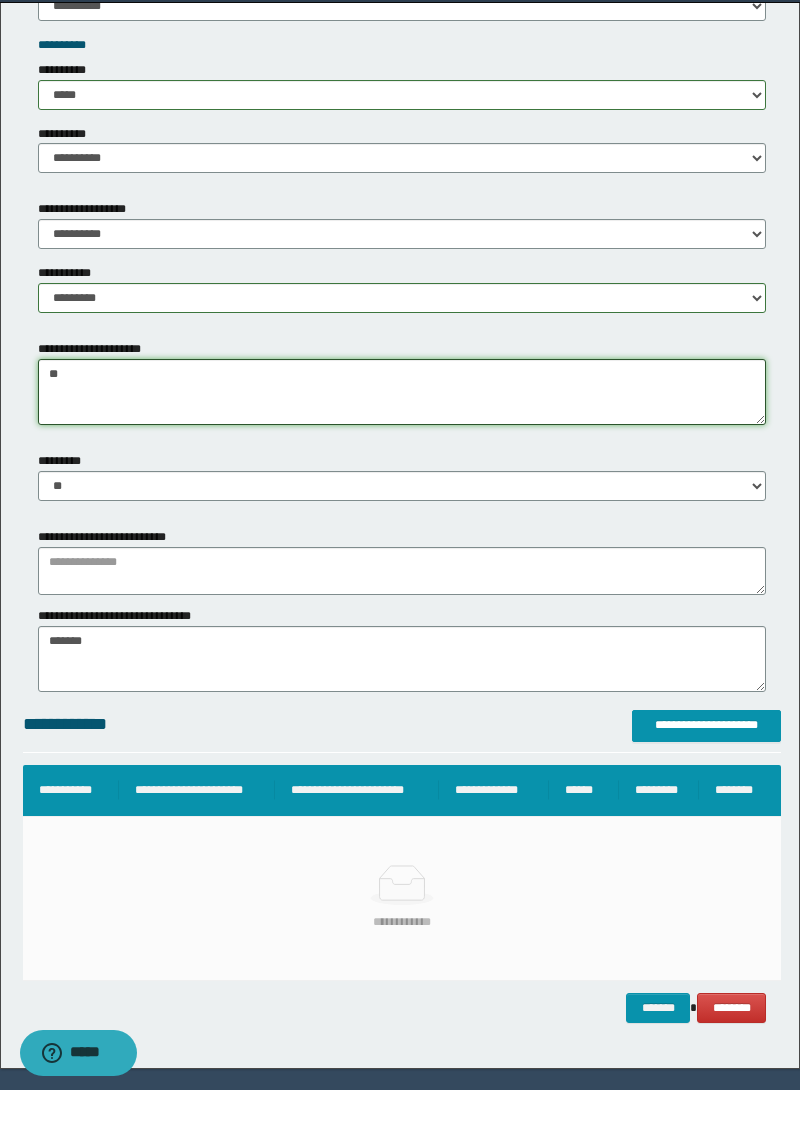 type on "*" 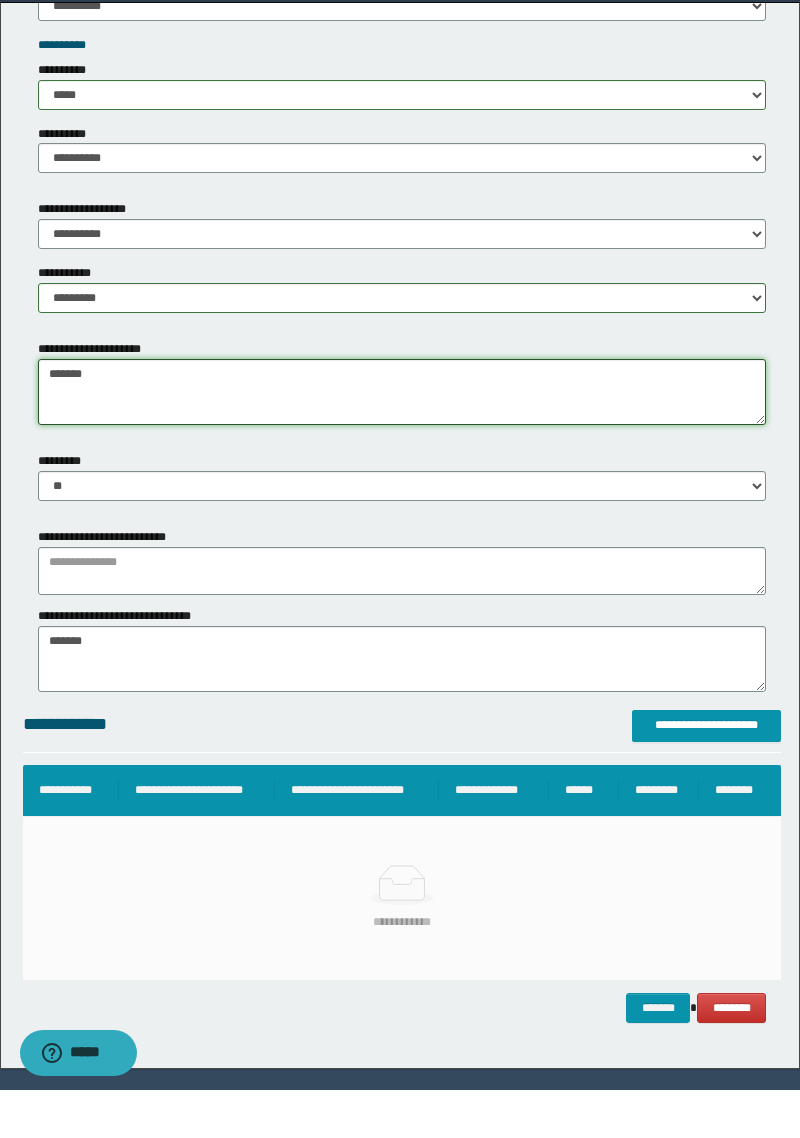 type on "******" 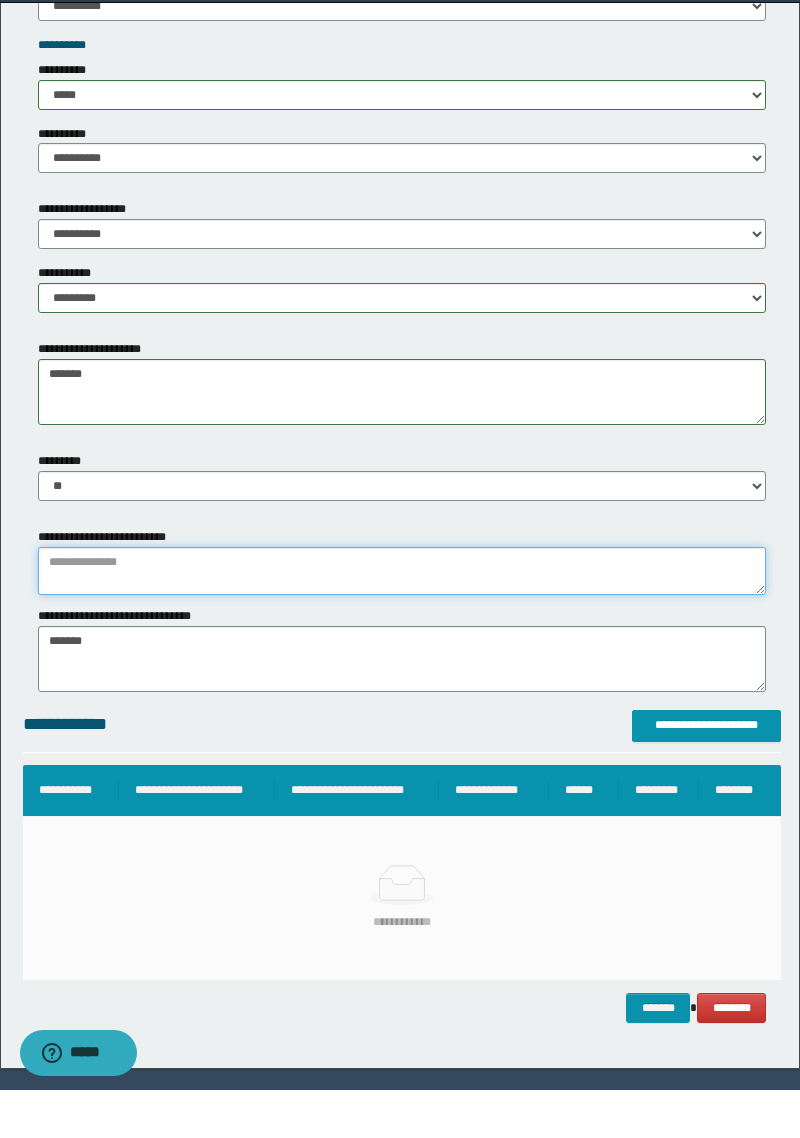 click at bounding box center [402, 619] 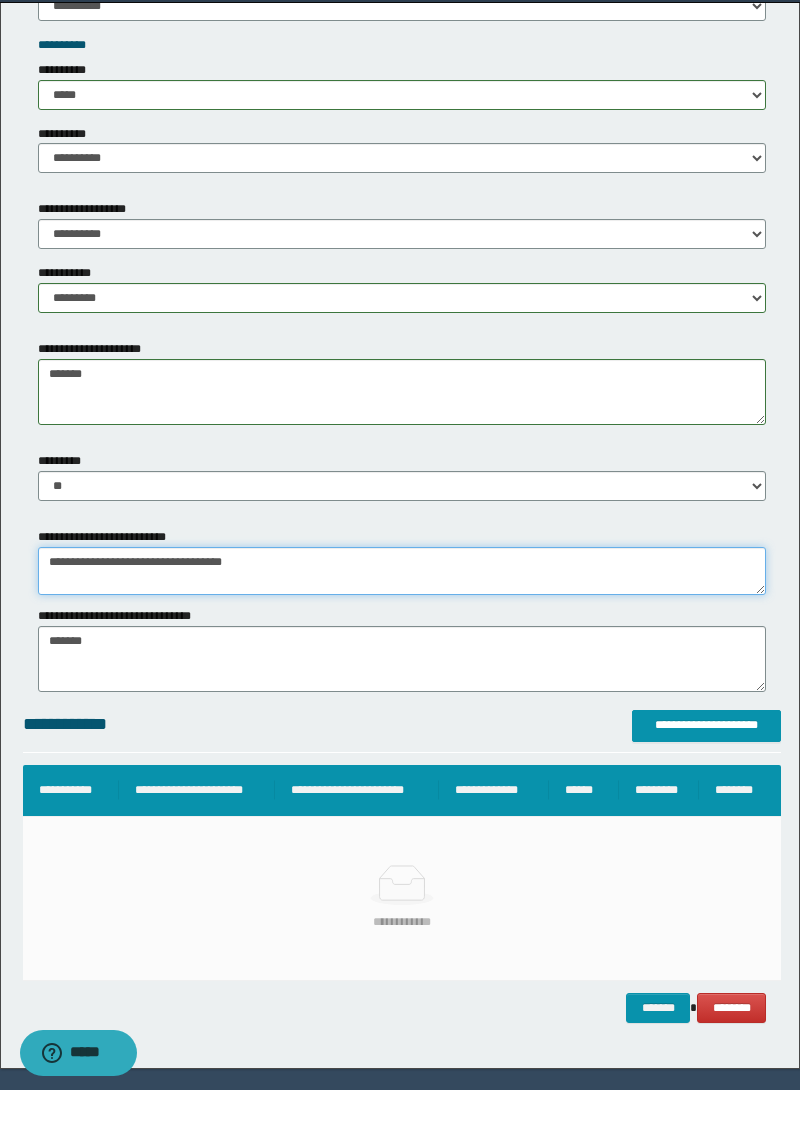 type on "**********" 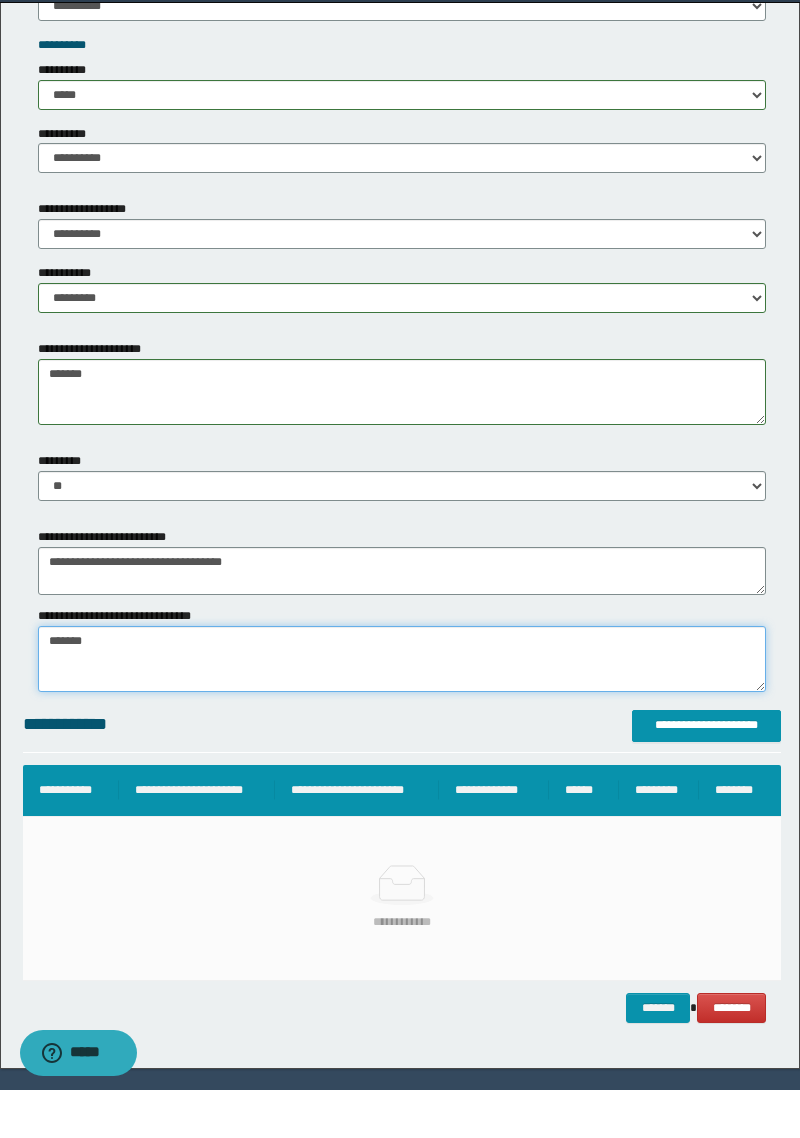 click on "*******" at bounding box center [402, 707] 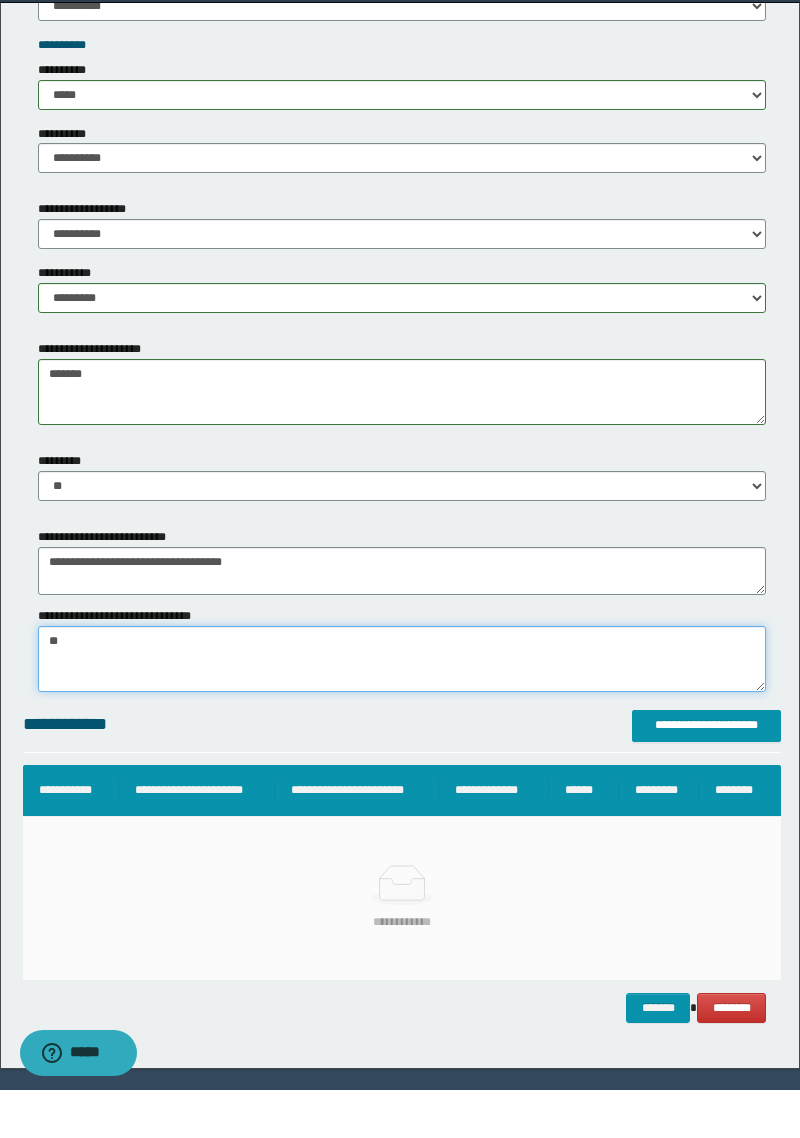 type on "*" 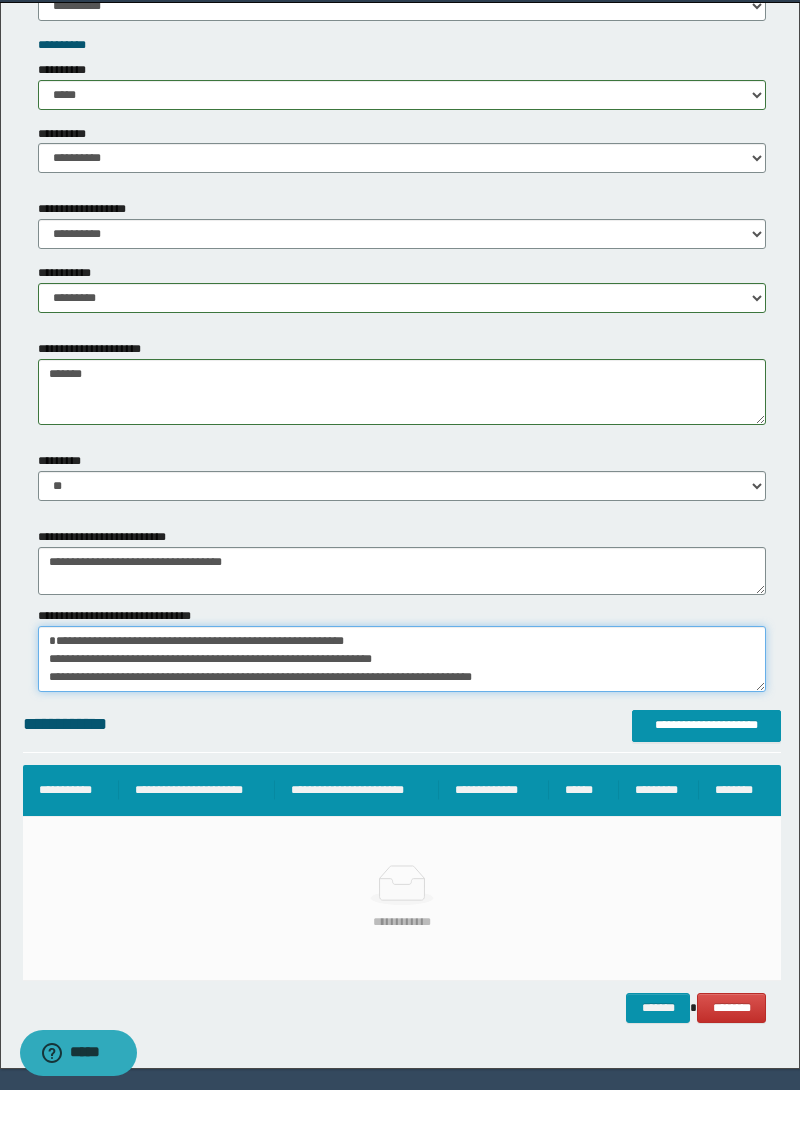 scroll, scrollTop: 47, scrollLeft: 0, axis: vertical 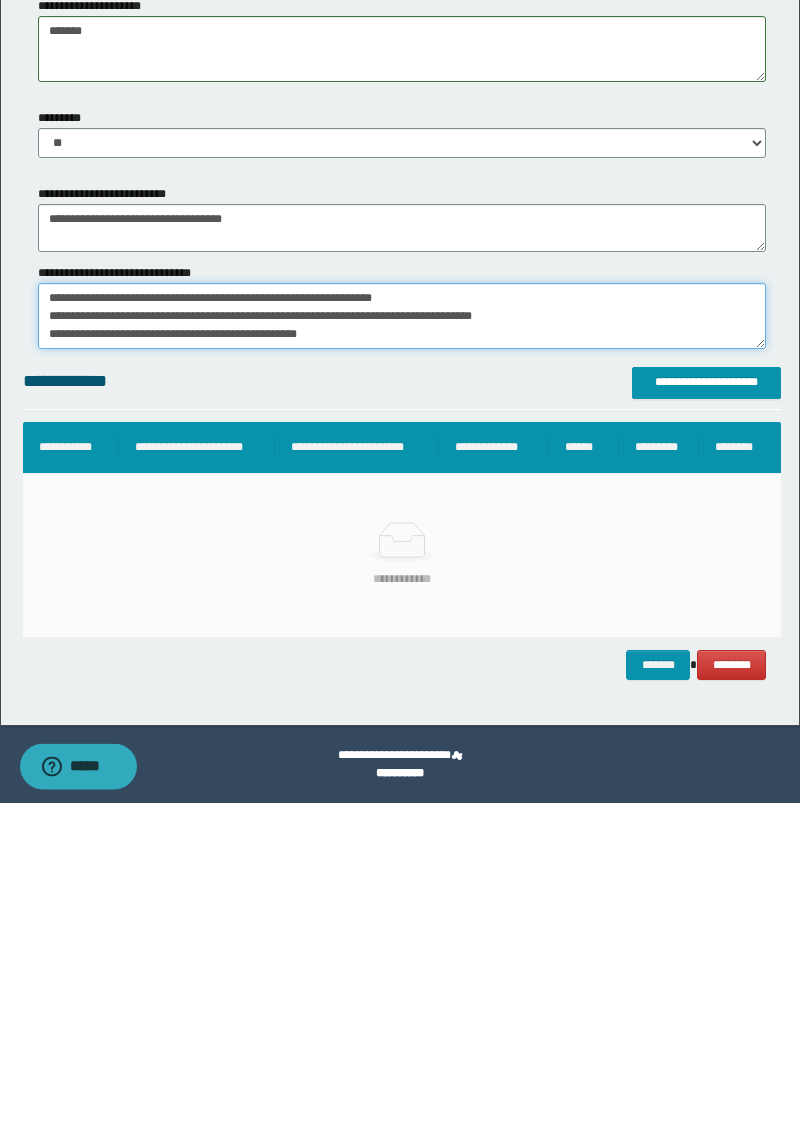type on "**********" 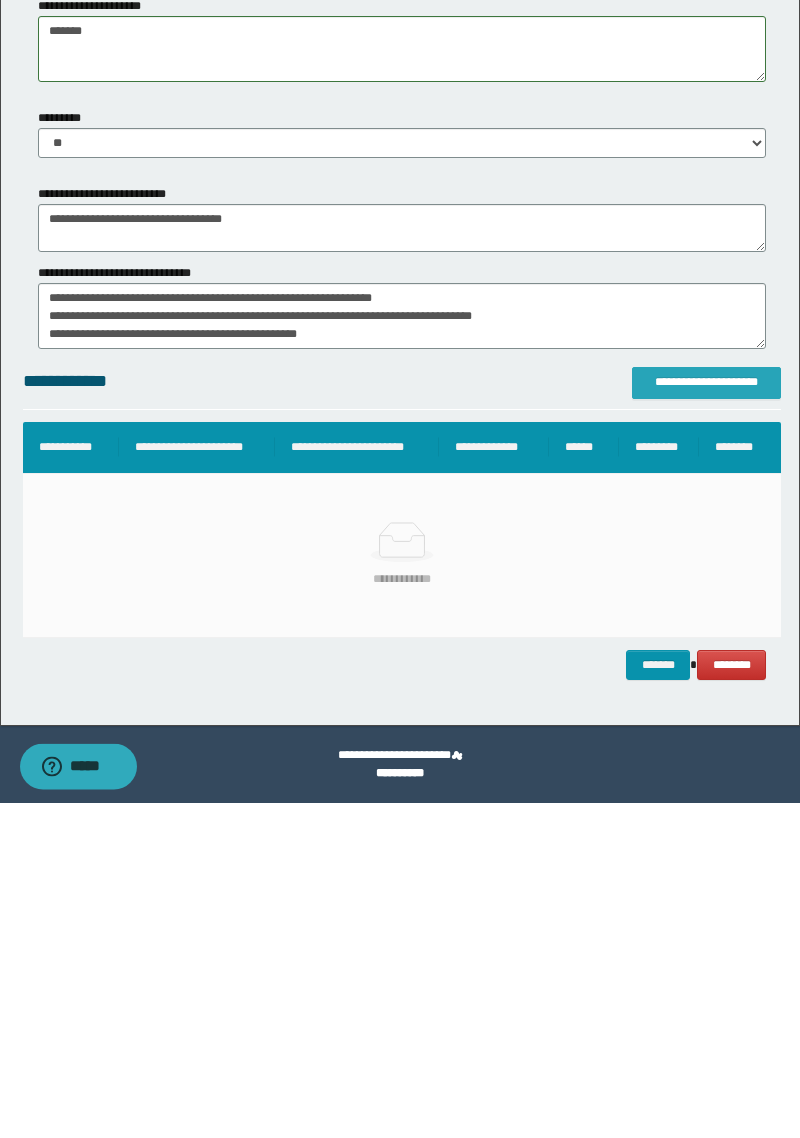 click on "**********" at bounding box center [706, 718] 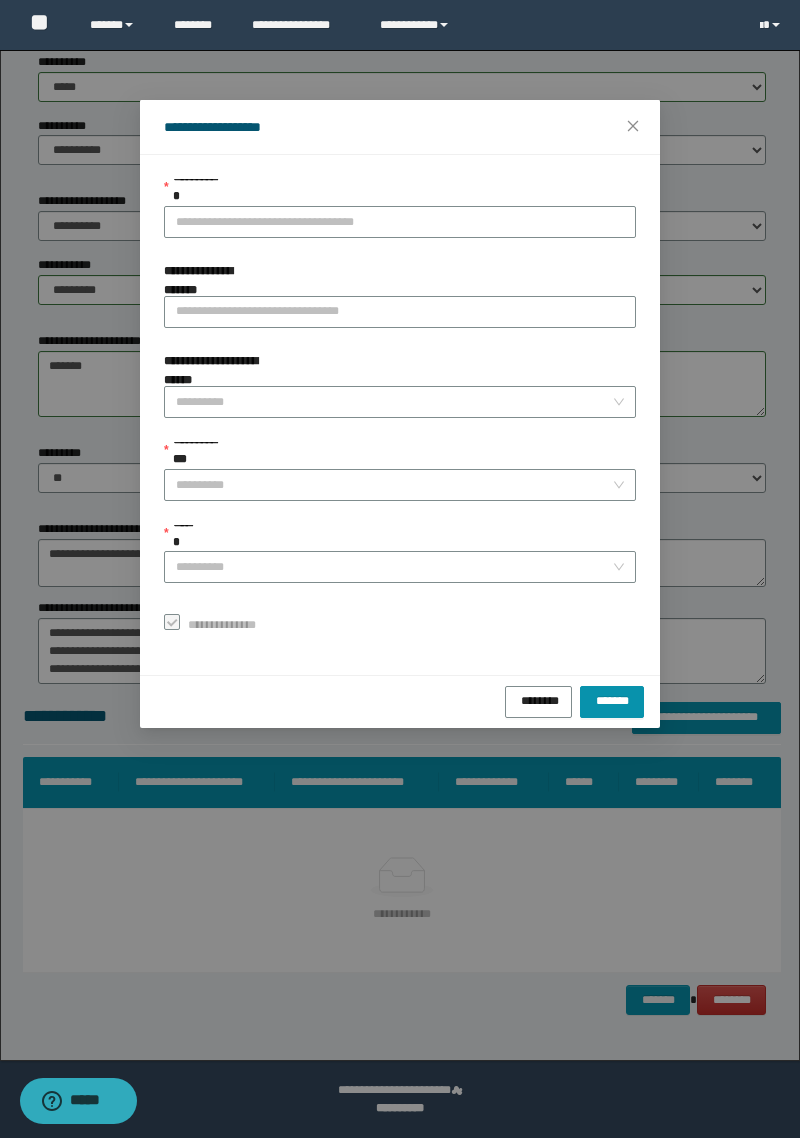 click on "**********" at bounding box center (400, 222) 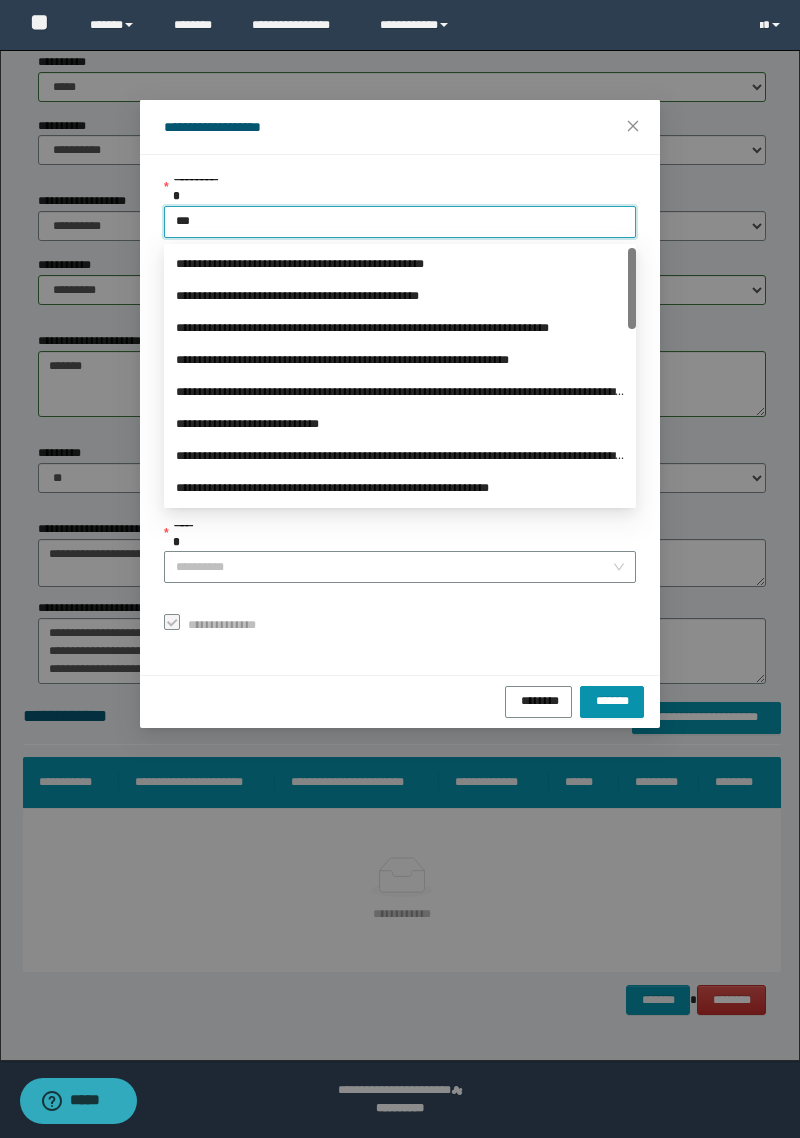 type on "****" 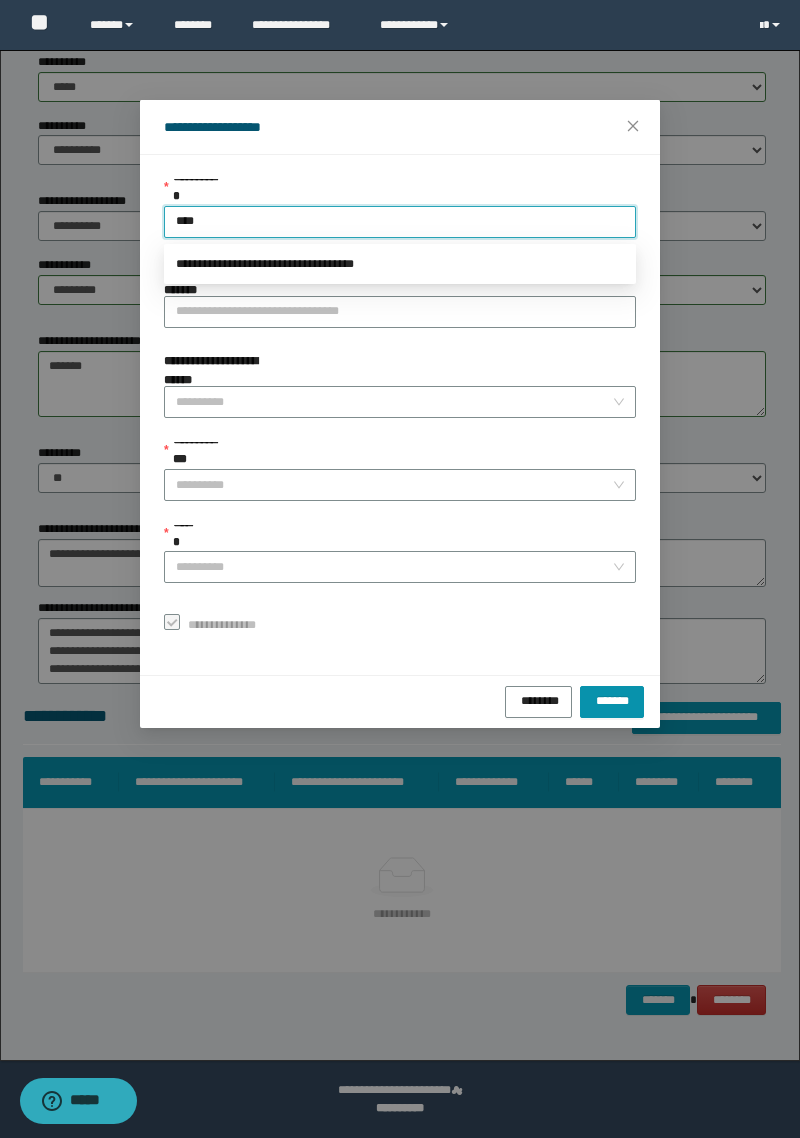 click on "**********" at bounding box center (400, 264) 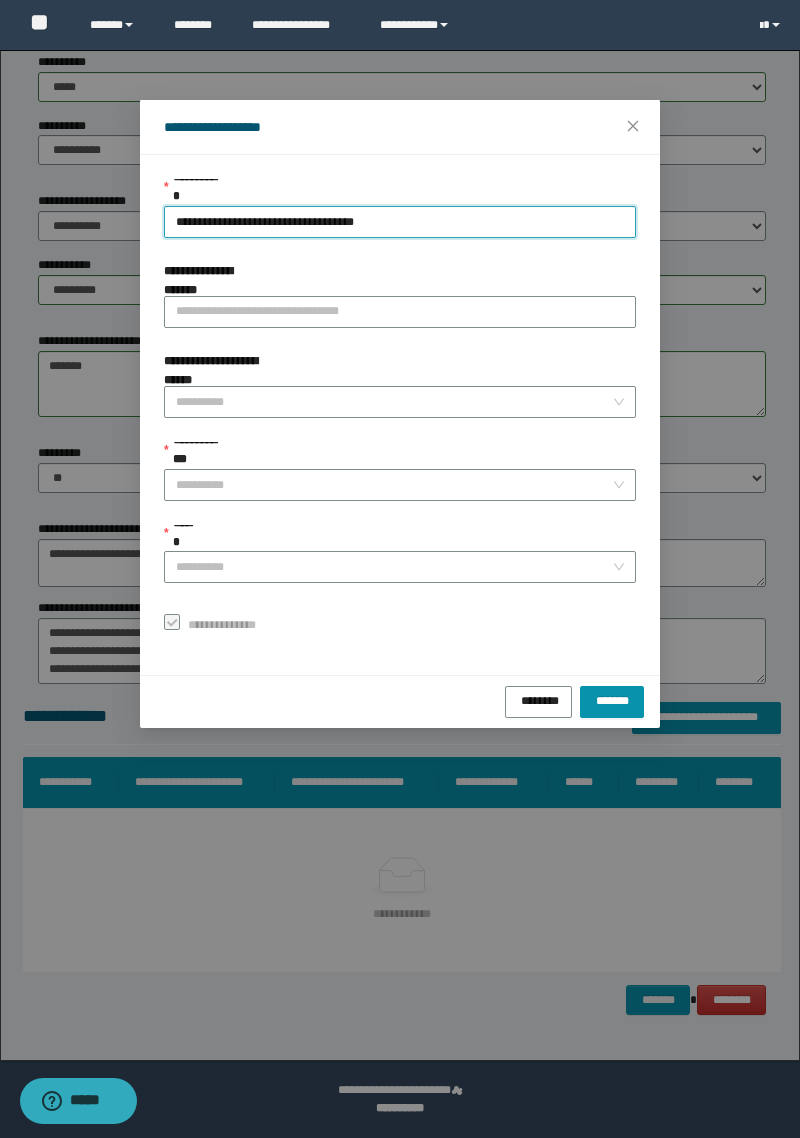 click on "**********" at bounding box center [394, 485] 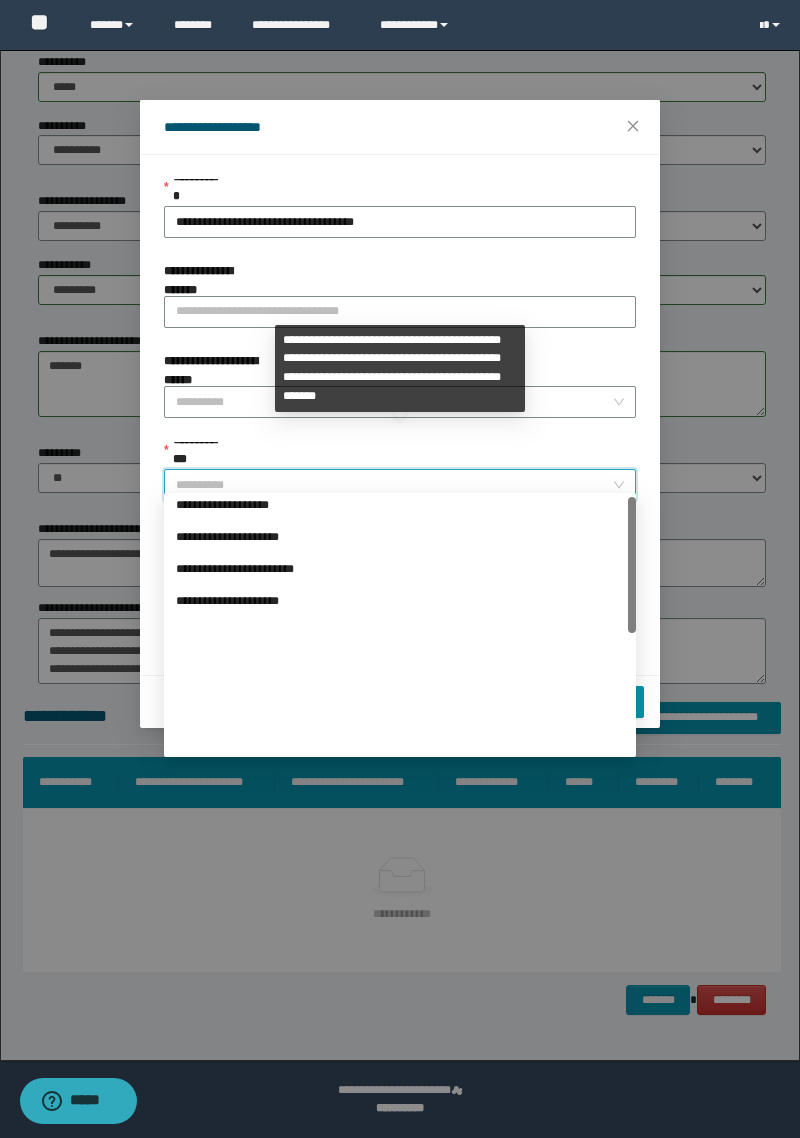 scroll, scrollTop: 224, scrollLeft: 0, axis: vertical 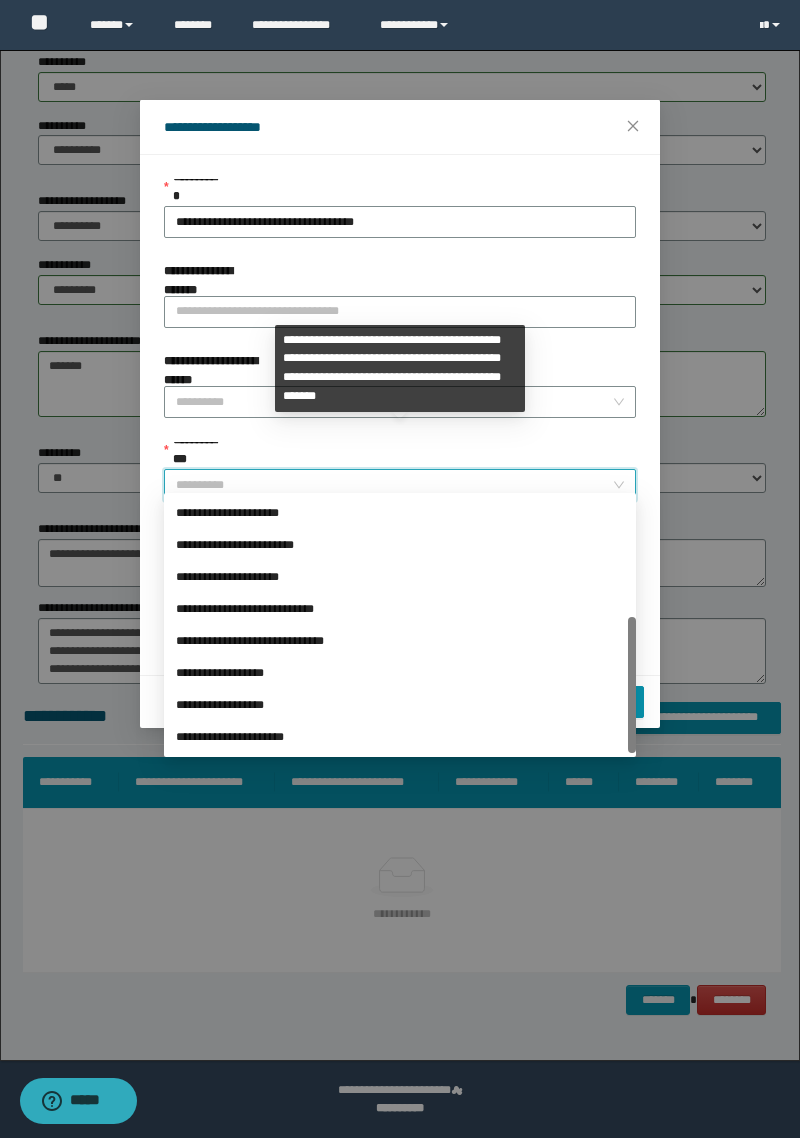 click on "**********" at bounding box center (400, 673) 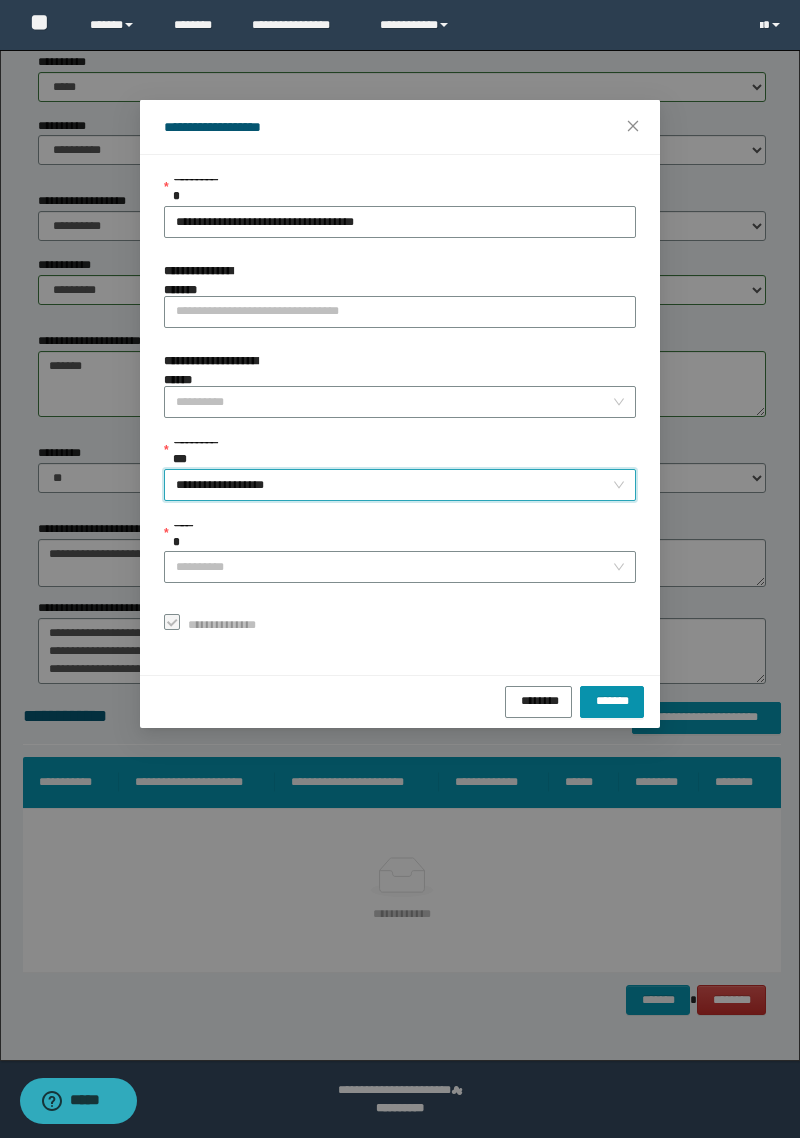 click on "******" at bounding box center [181, 532] 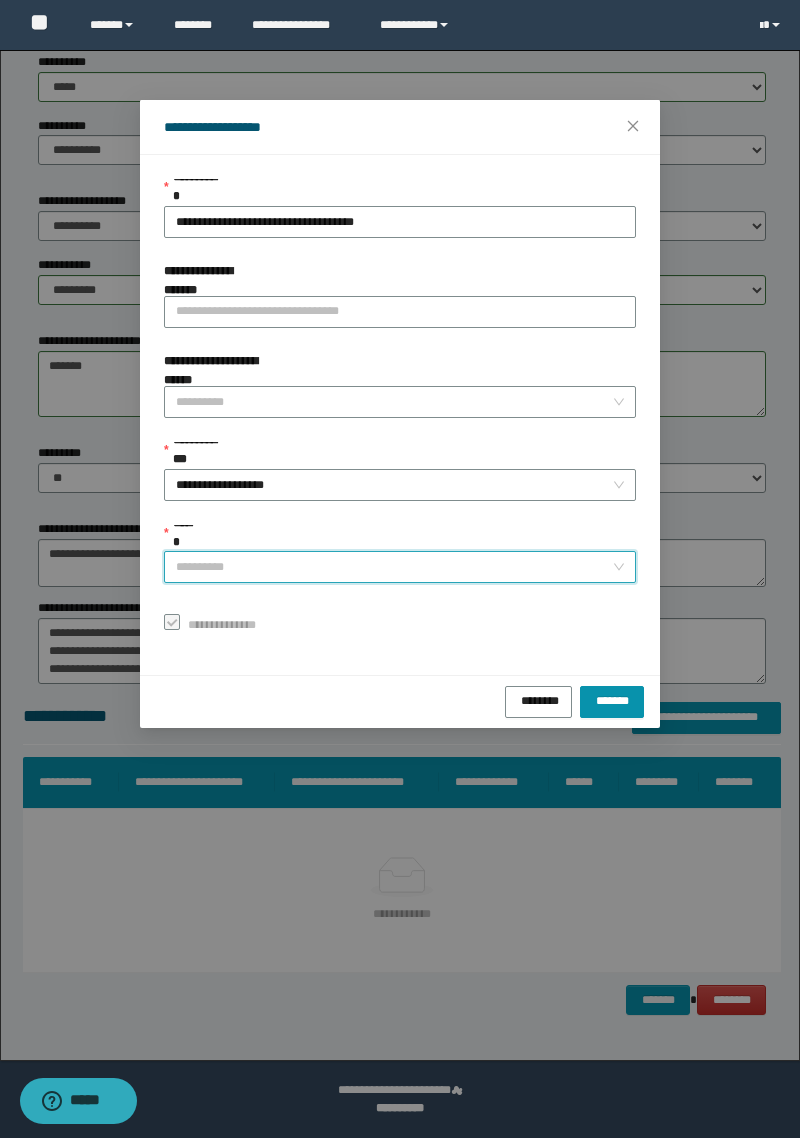 click on "******" at bounding box center [394, 567] 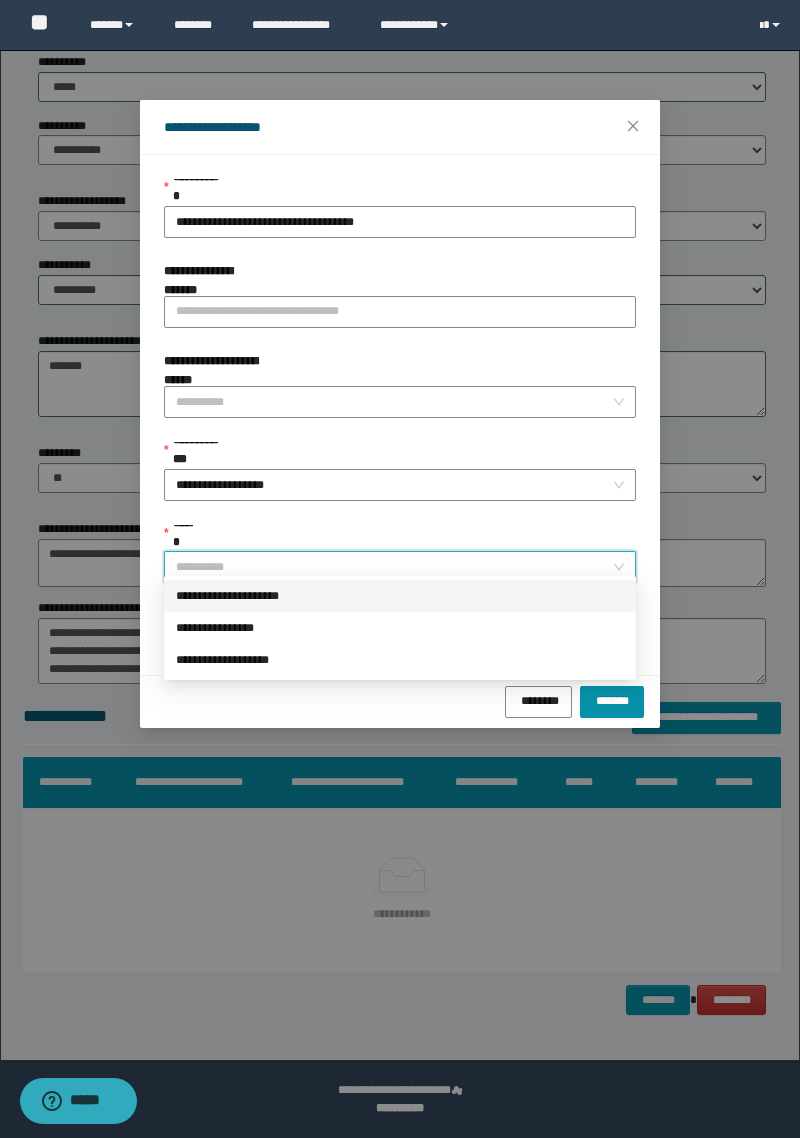 click on "**********" at bounding box center (400, 596) 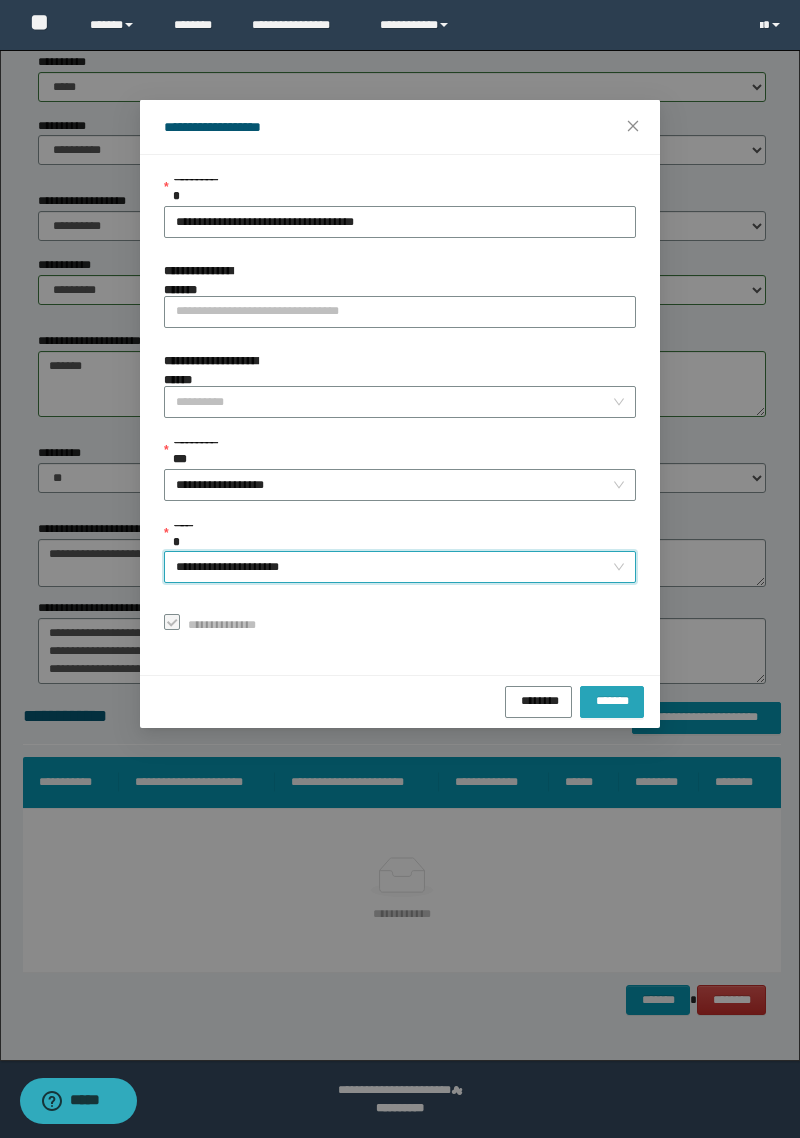 click on "*******" at bounding box center [612, 702] 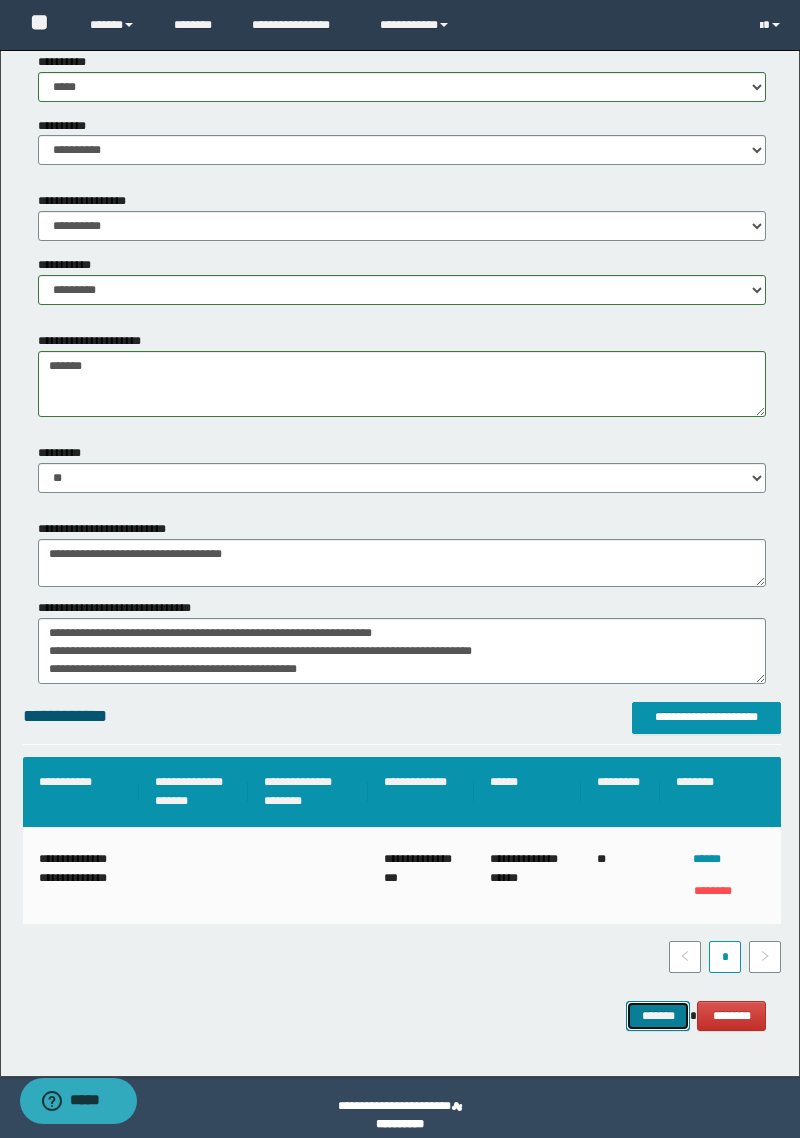 click on "*******" at bounding box center (658, 1016) 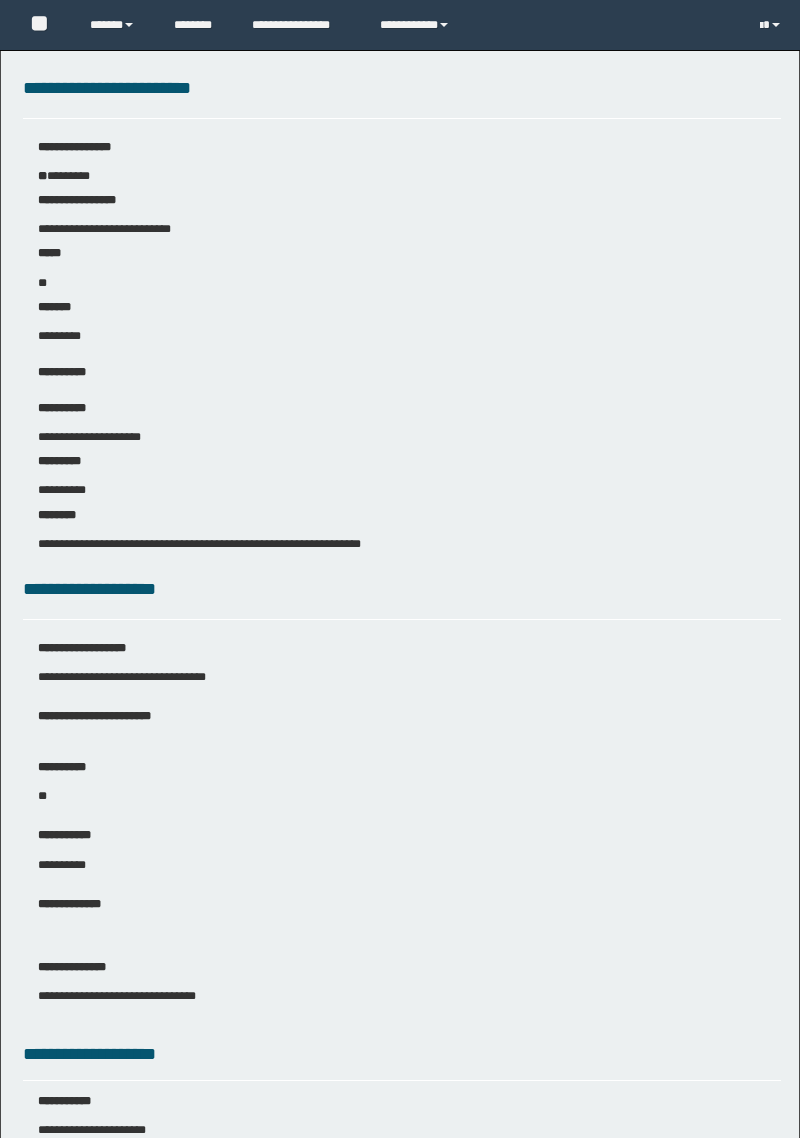 scroll, scrollTop: 494, scrollLeft: 0, axis: vertical 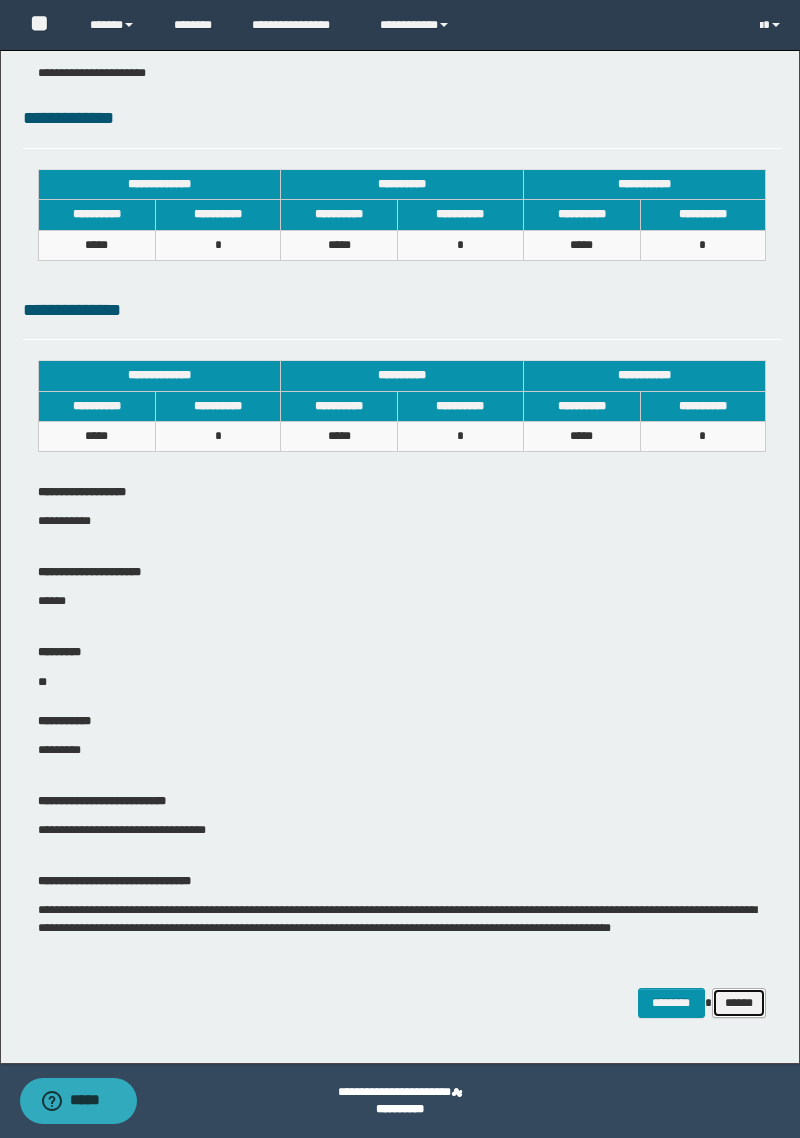 click on "******" at bounding box center (739, 1003) 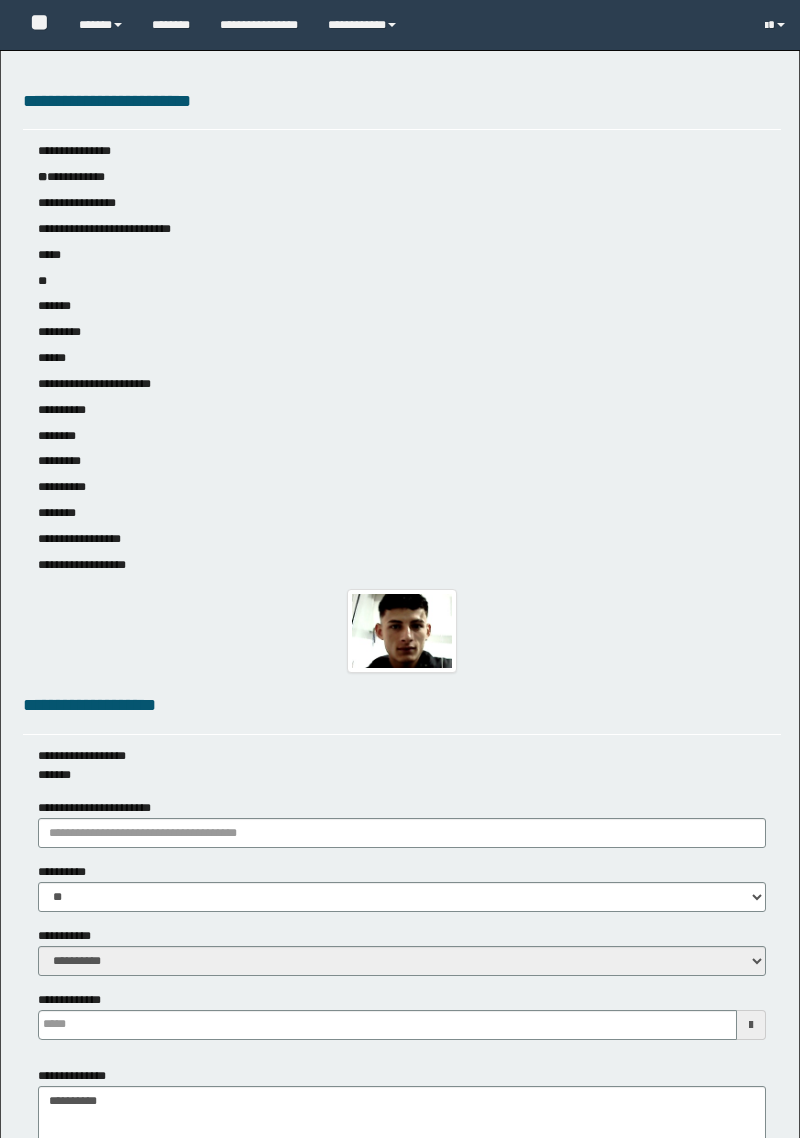 scroll, scrollTop: 0, scrollLeft: 0, axis: both 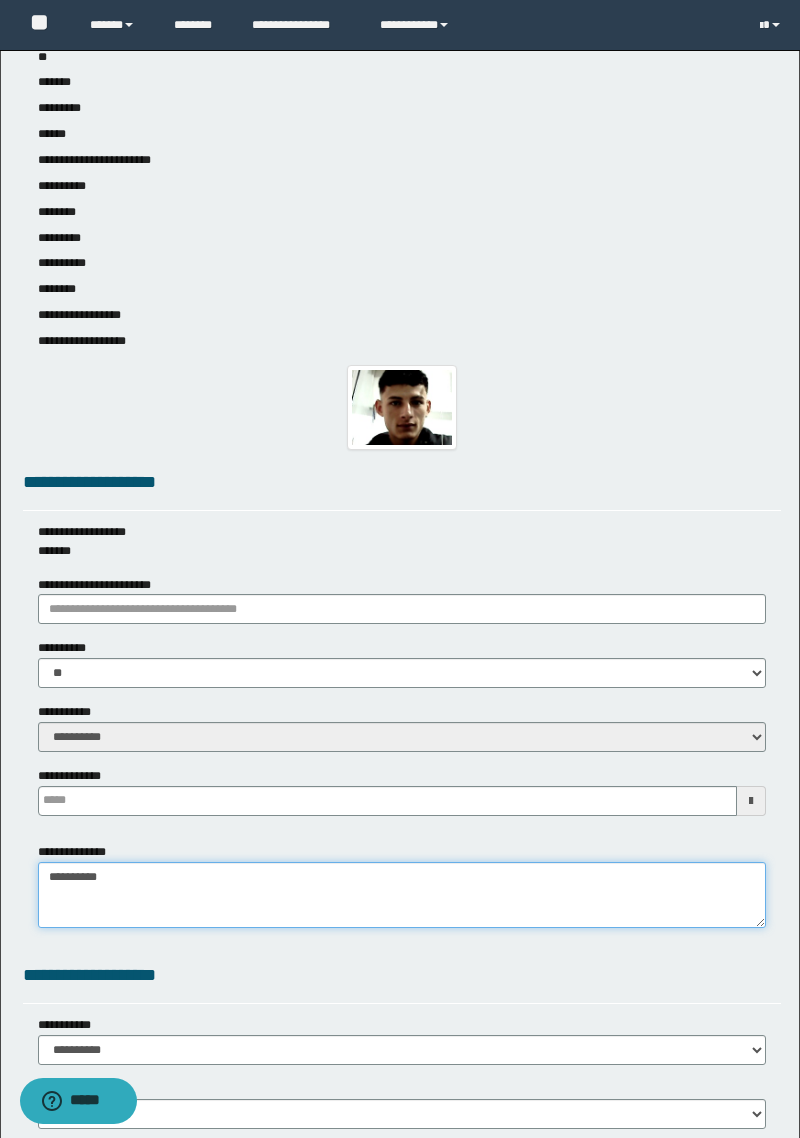 click on "**********" at bounding box center [402, 895] 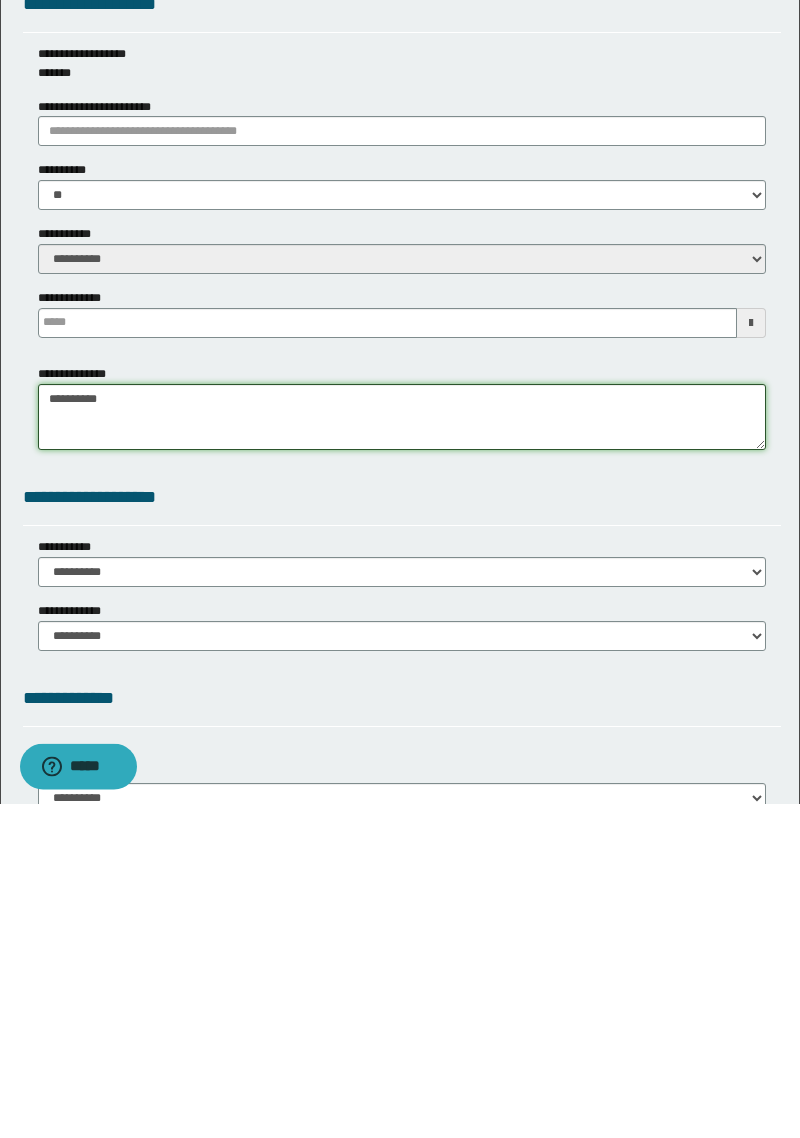 scroll, scrollTop: 382, scrollLeft: 0, axis: vertical 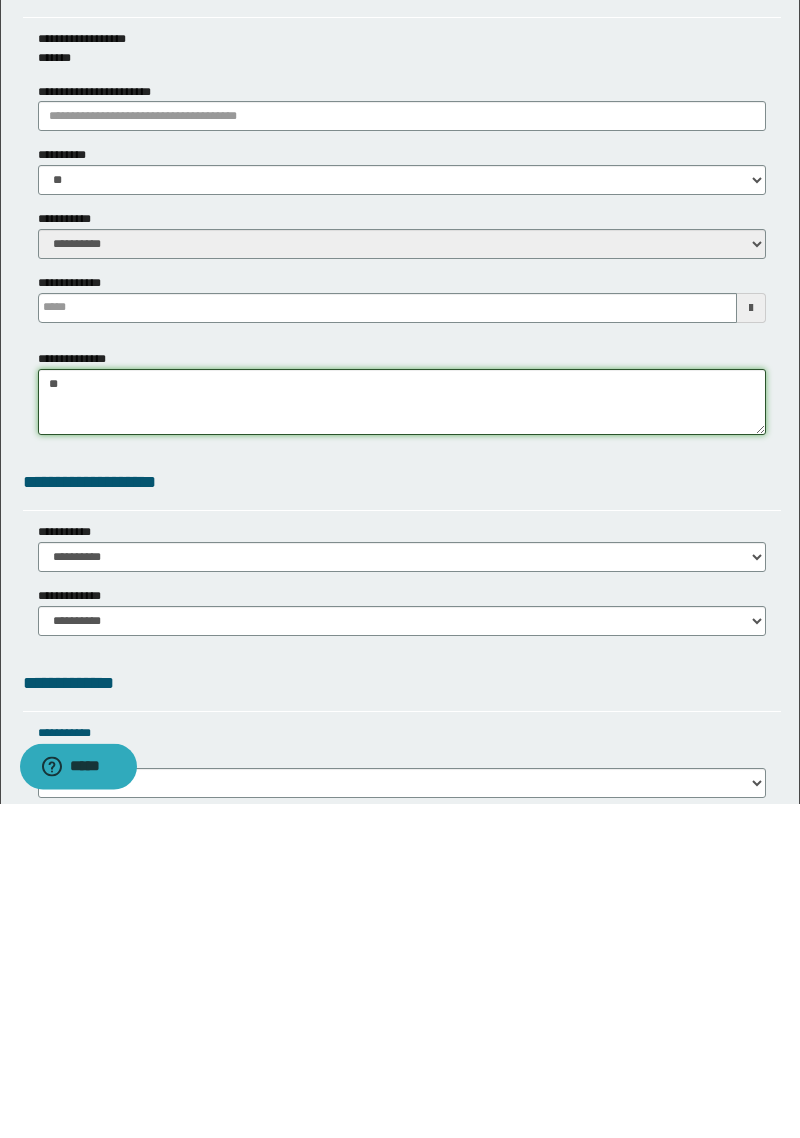type on "*" 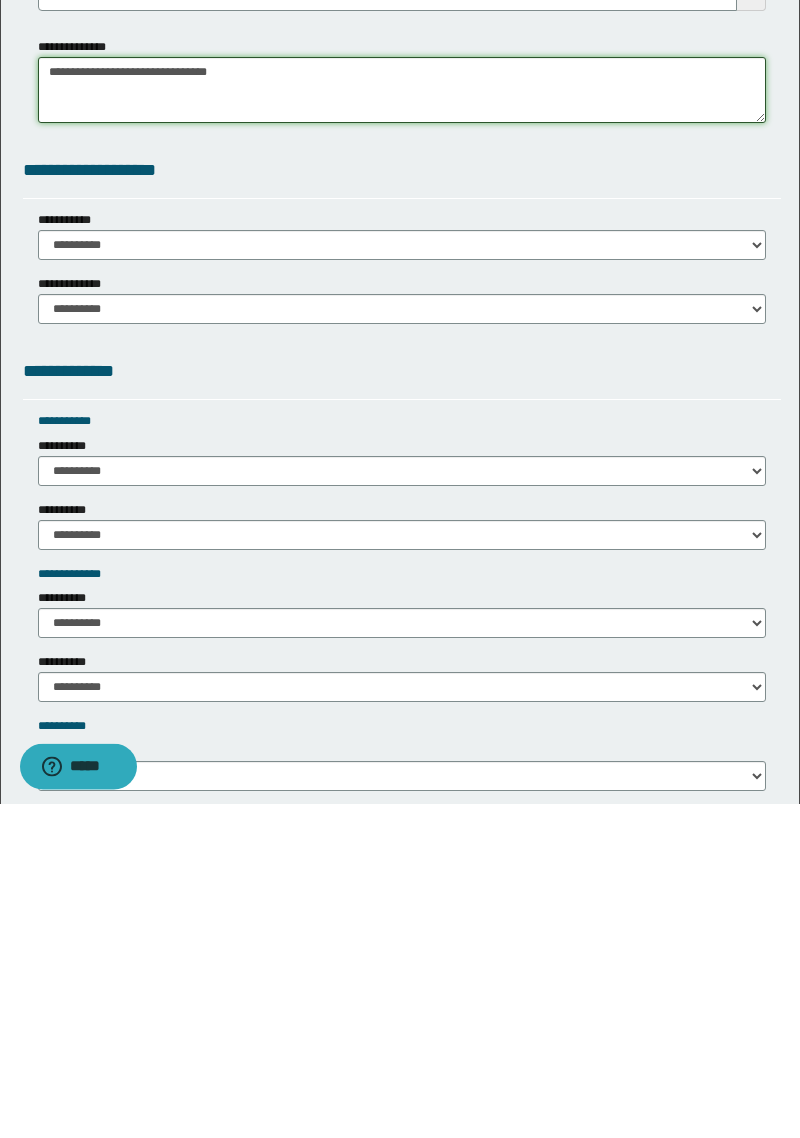 scroll, scrollTop: 696, scrollLeft: 0, axis: vertical 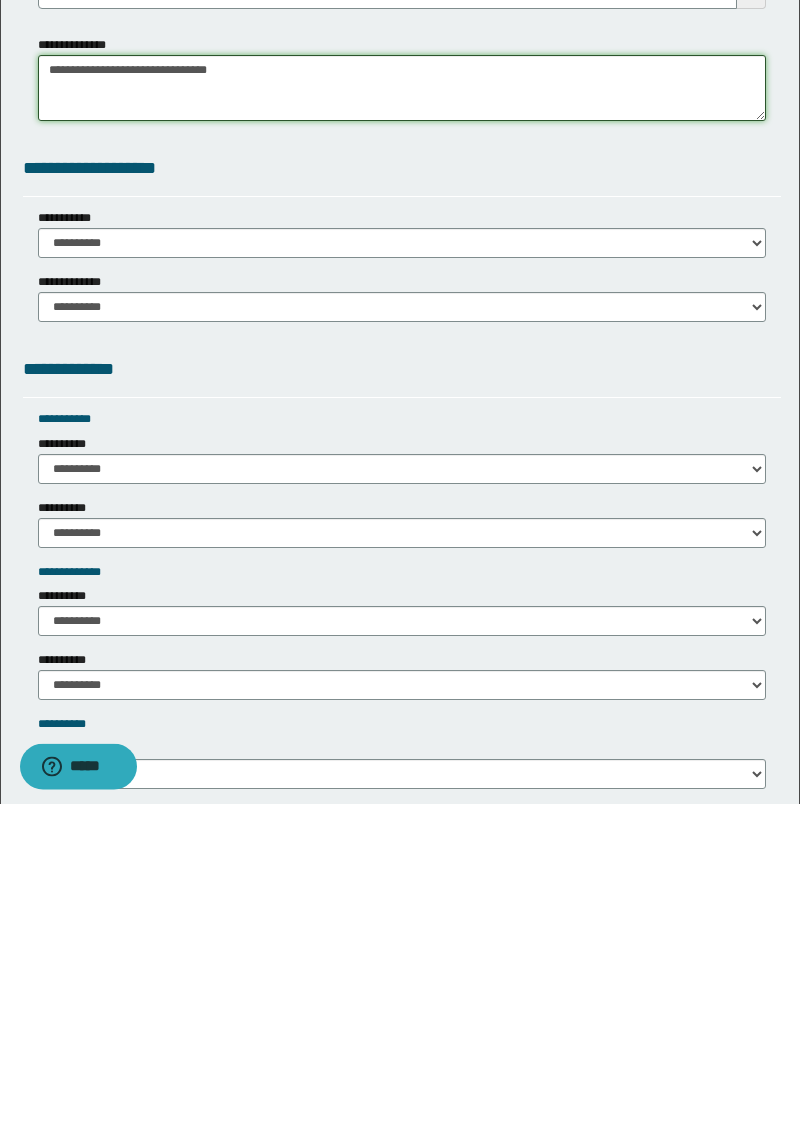 type on "**********" 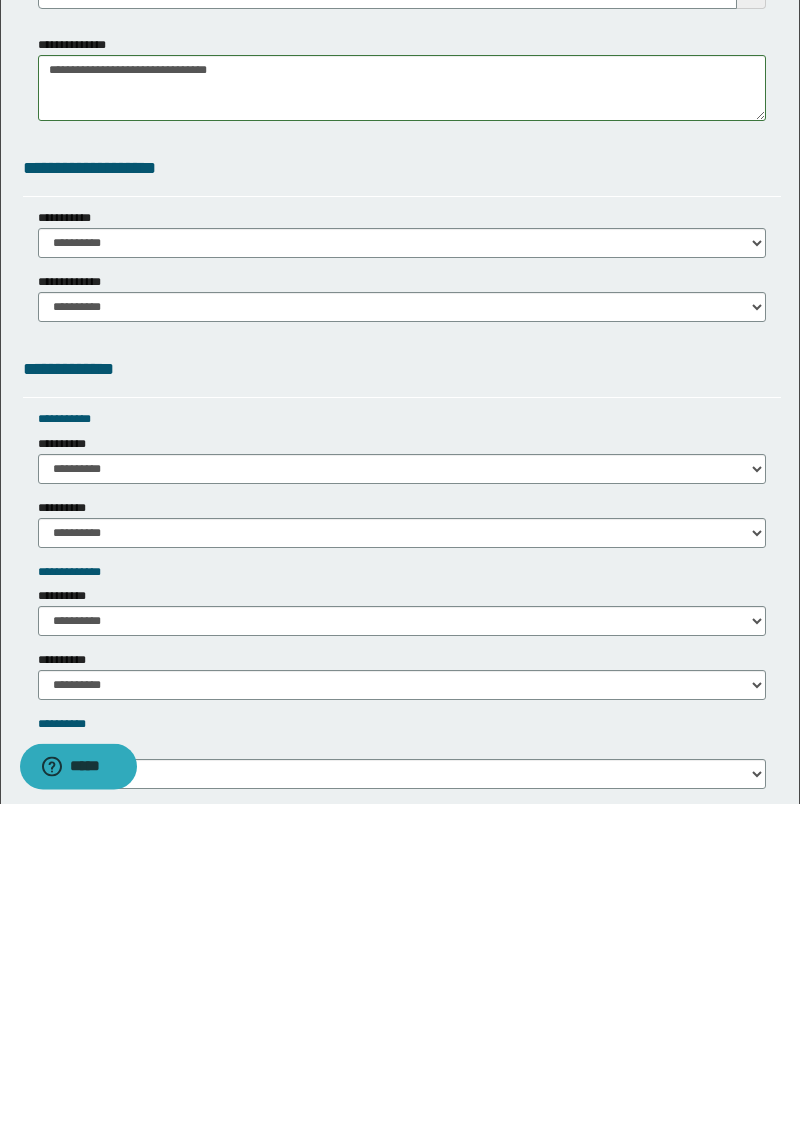 click on "**********" at bounding box center [69, 553] 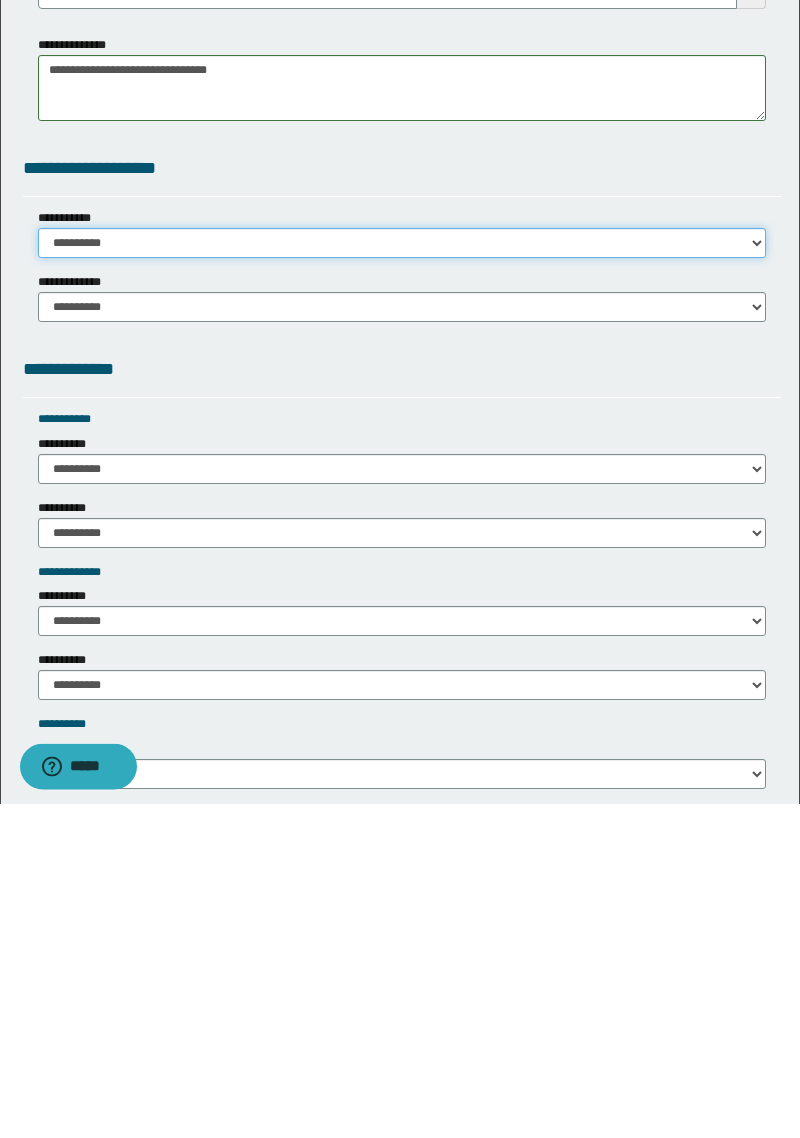 click on "**********" at bounding box center [402, 578] 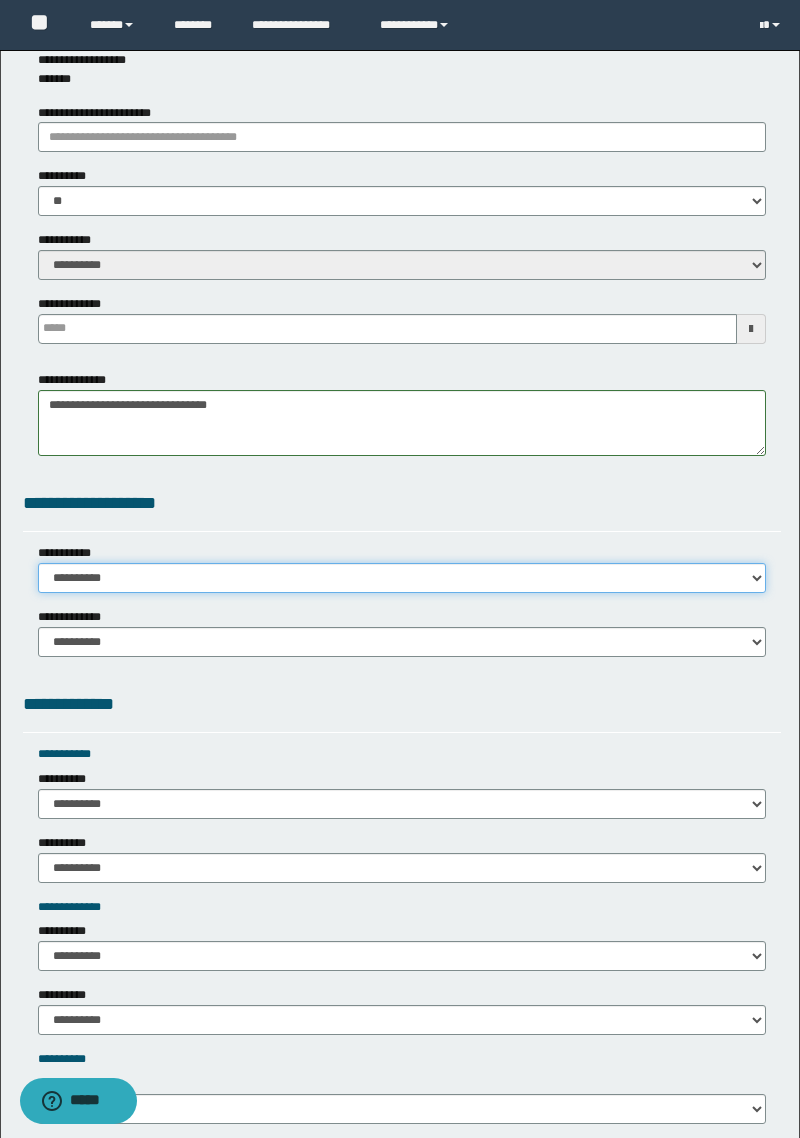 click on "**********" at bounding box center [402, 578] 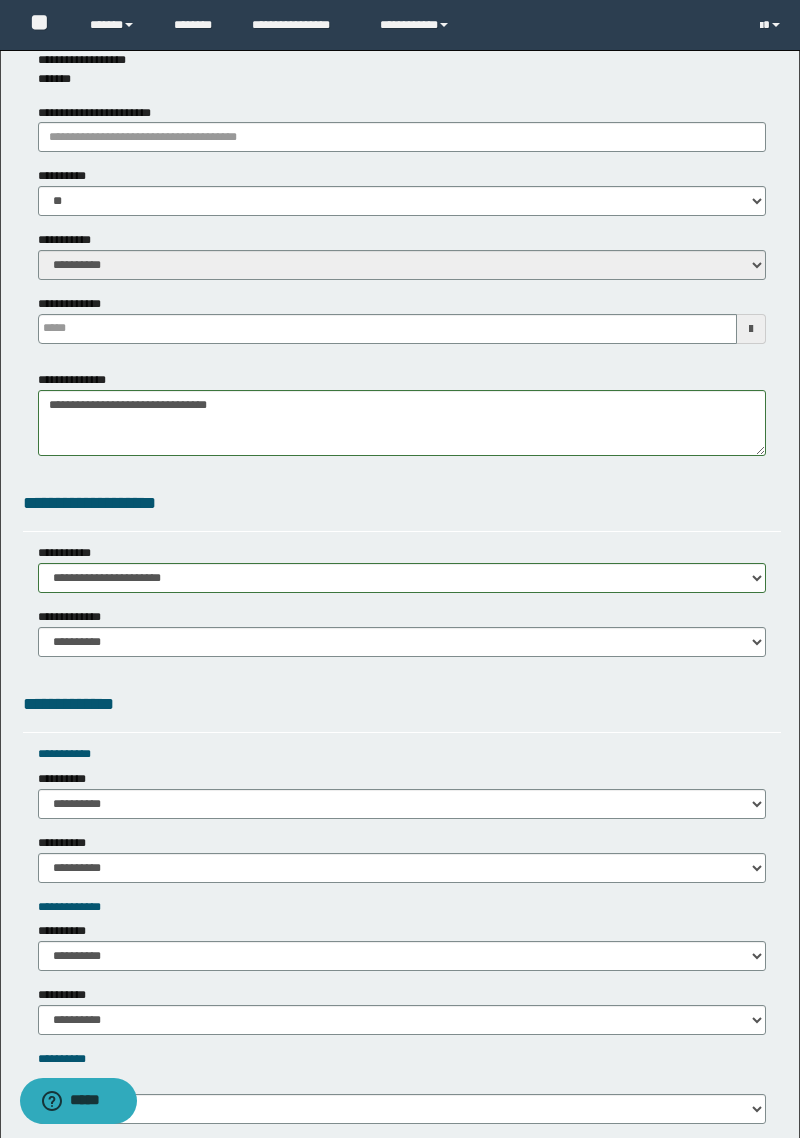 click on "**********" at bounding box center (402, 1317) 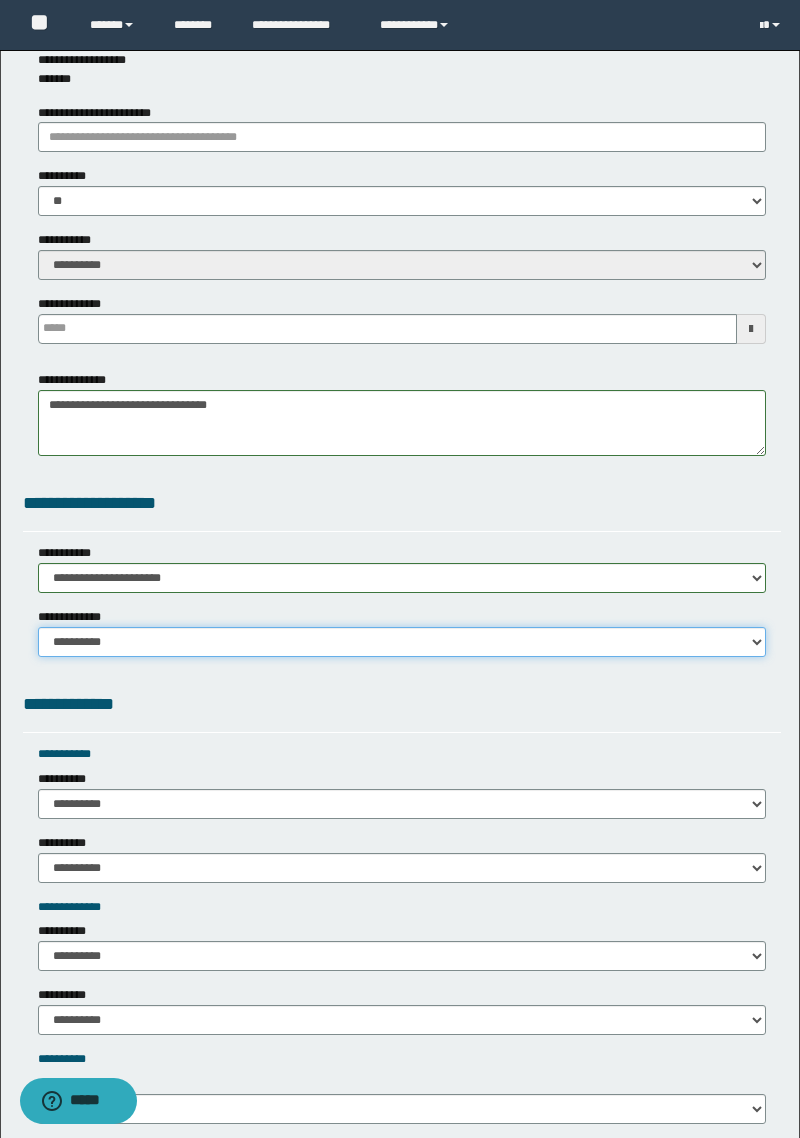 click on "**********" at bounding box center (402, 642) 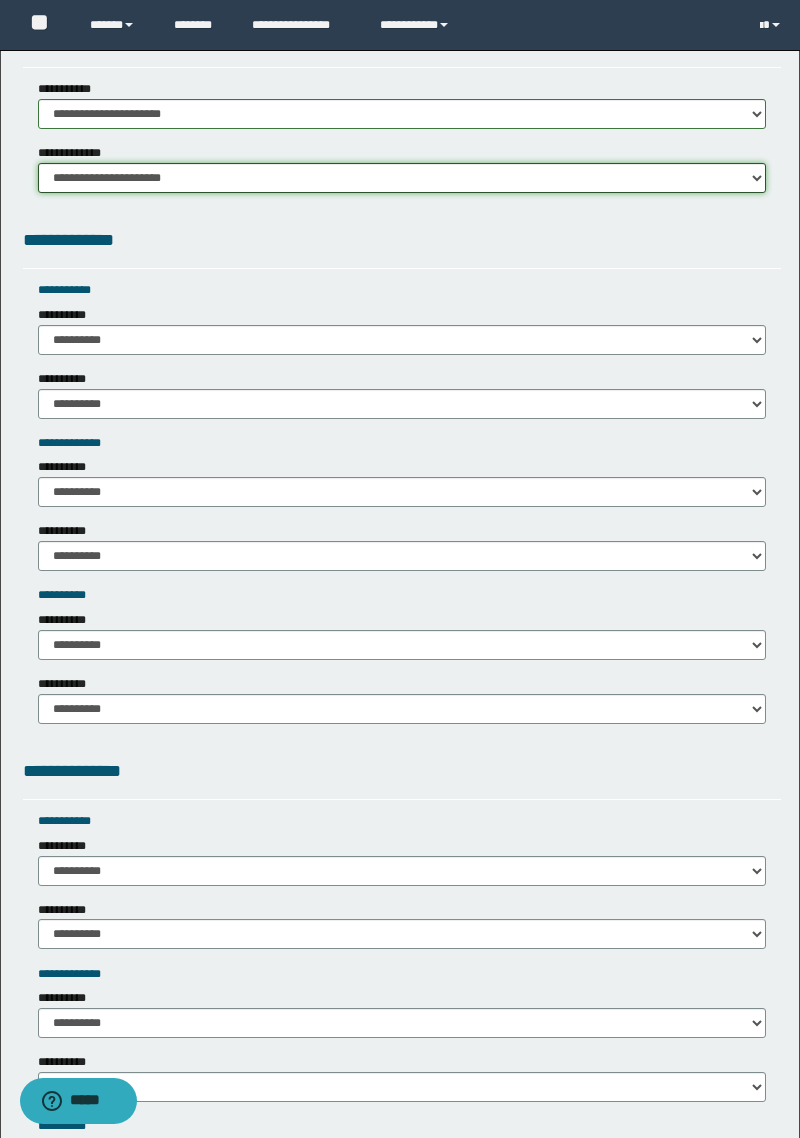 scroll, scrollTop: 1156, scrollLeft: 0, axis: vertical 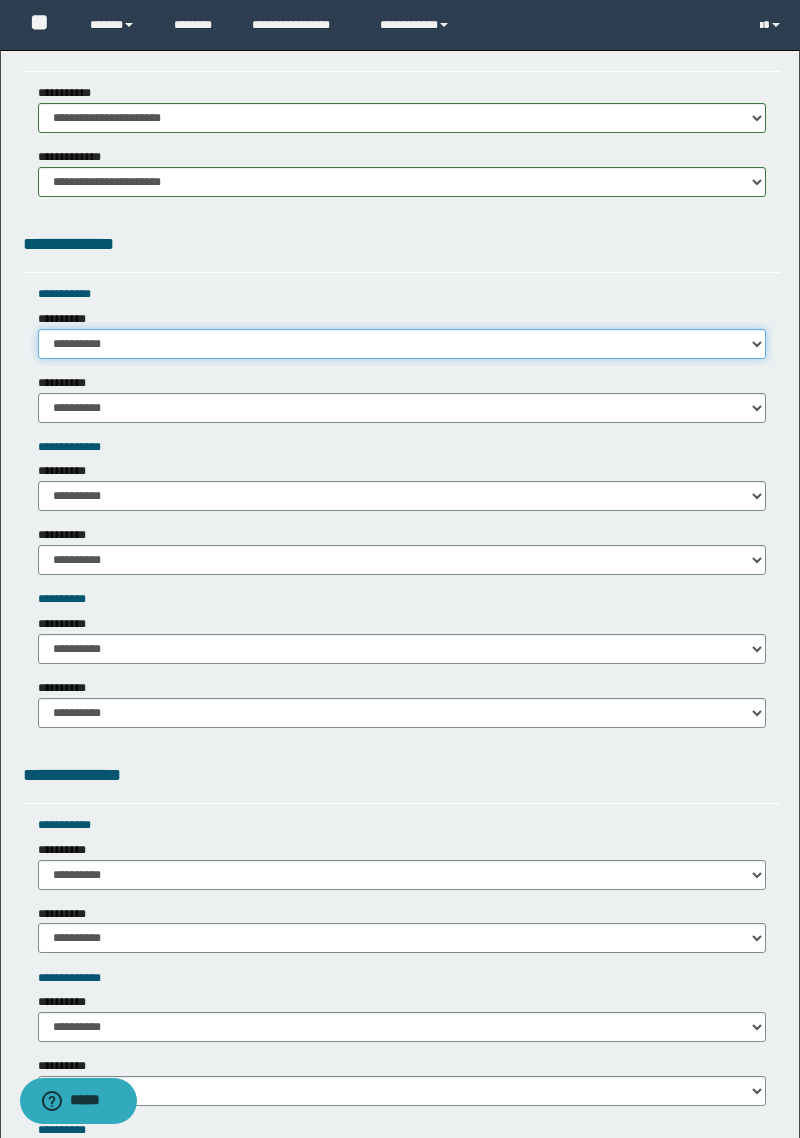 click on "**********" at bounding box center (402, 344) 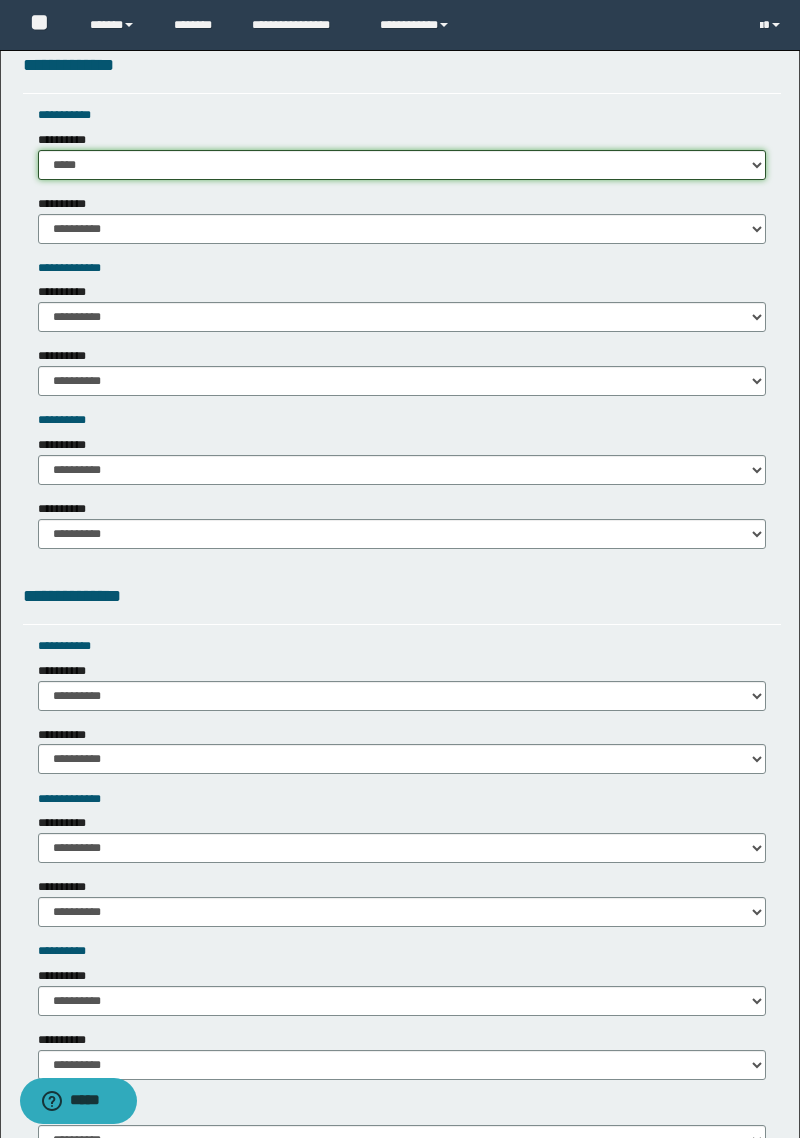 scroll, scrollTop: 1369, scrollLeft: 0, axis: vertical 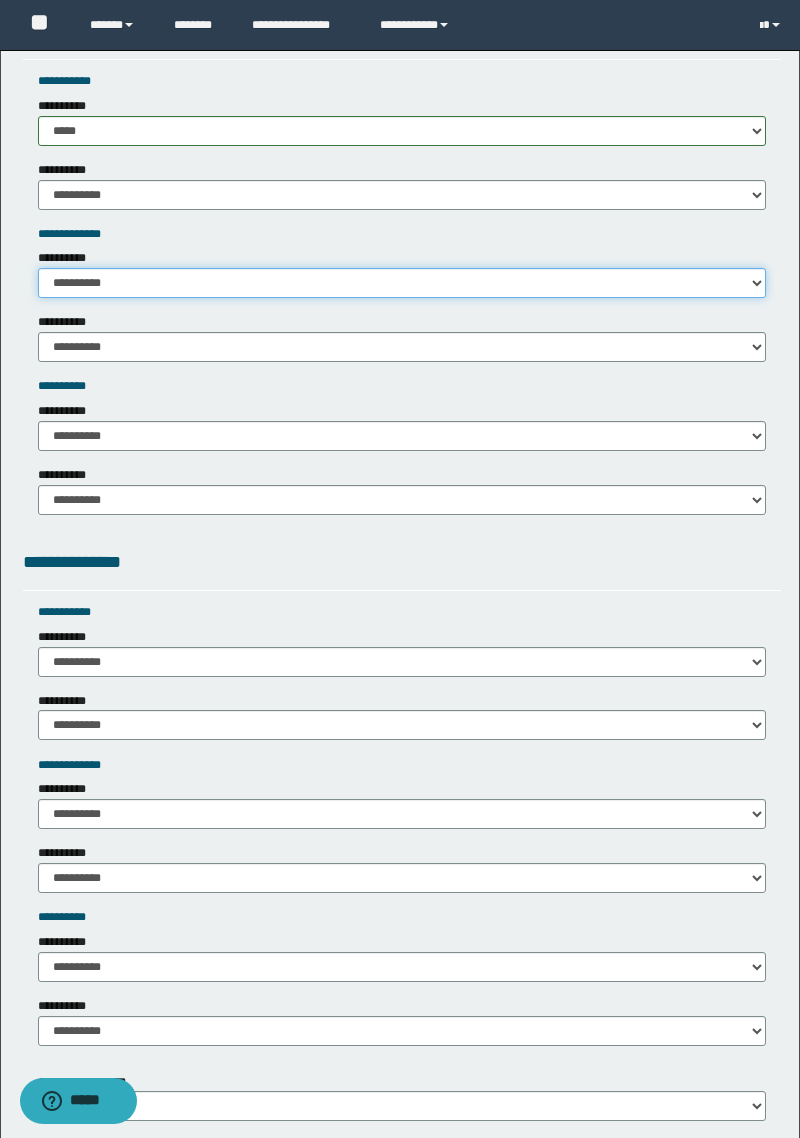 click on "**********" at bounding box center [402, 283] 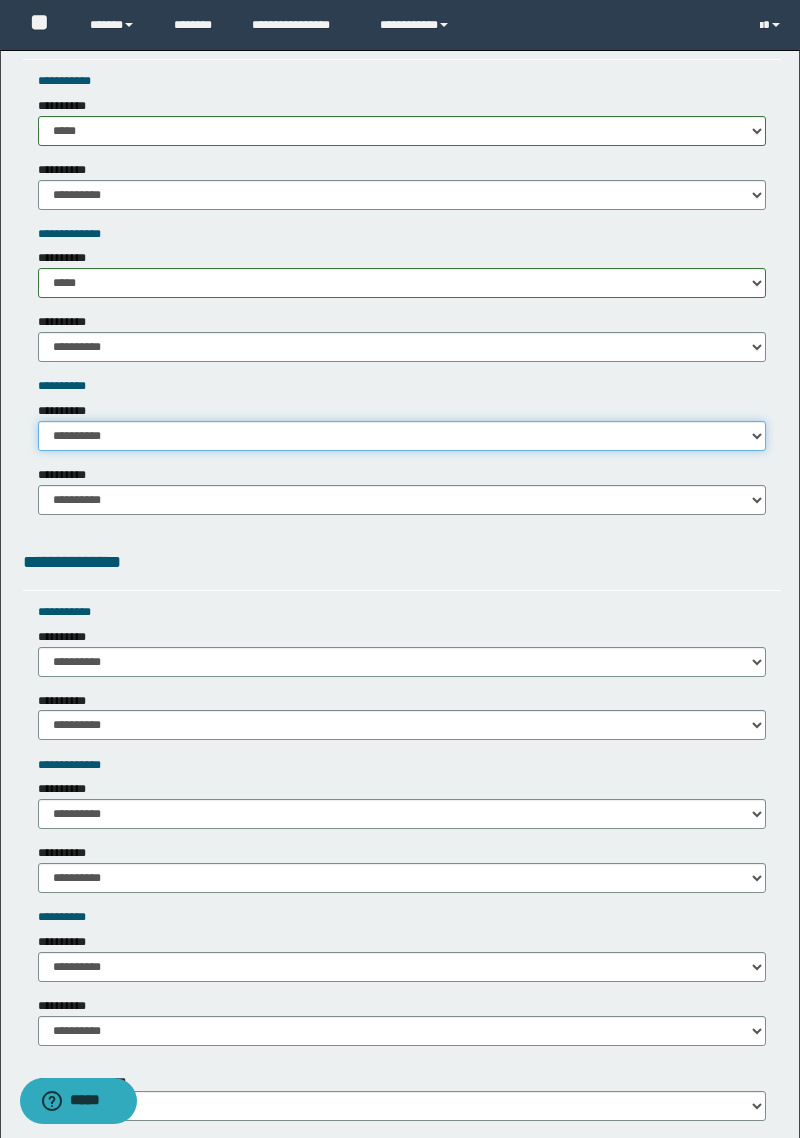 click on "**********" at bounding box center [402, 436] 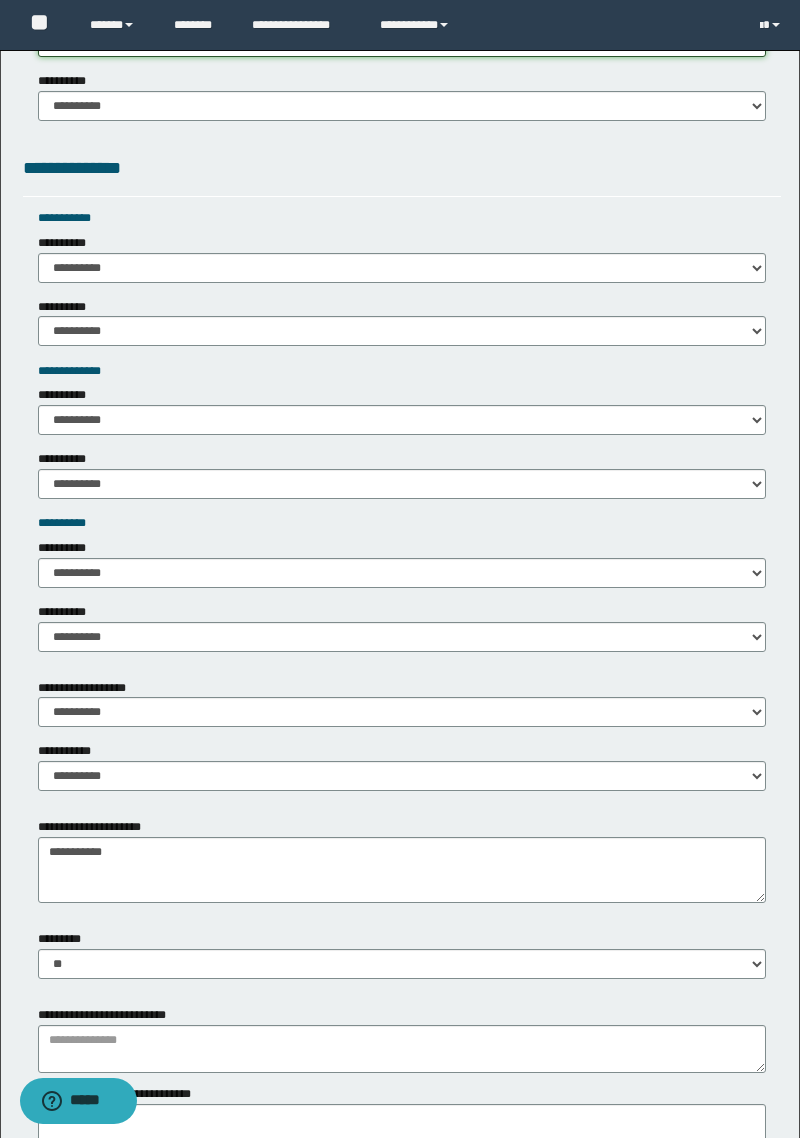 scroll, scrollTop: 1762, scrollLeft: 0, axis: vertical 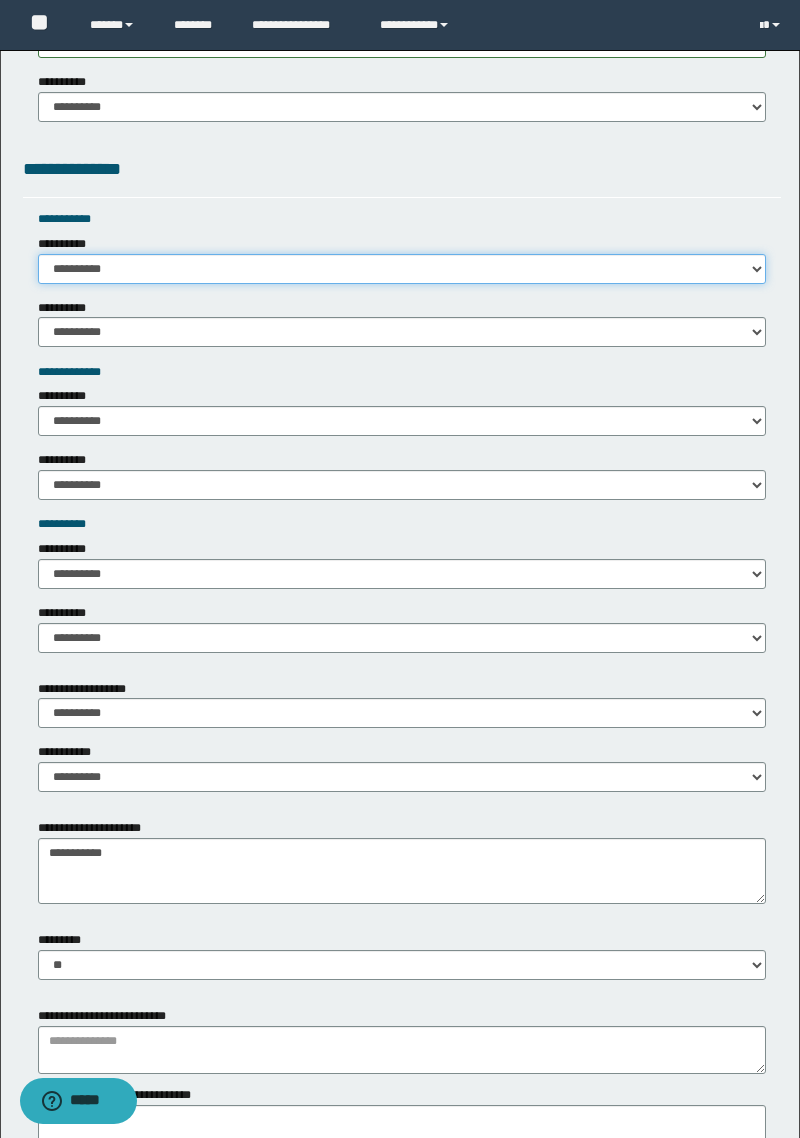 click on "**********" at bounding box center [402, 269] 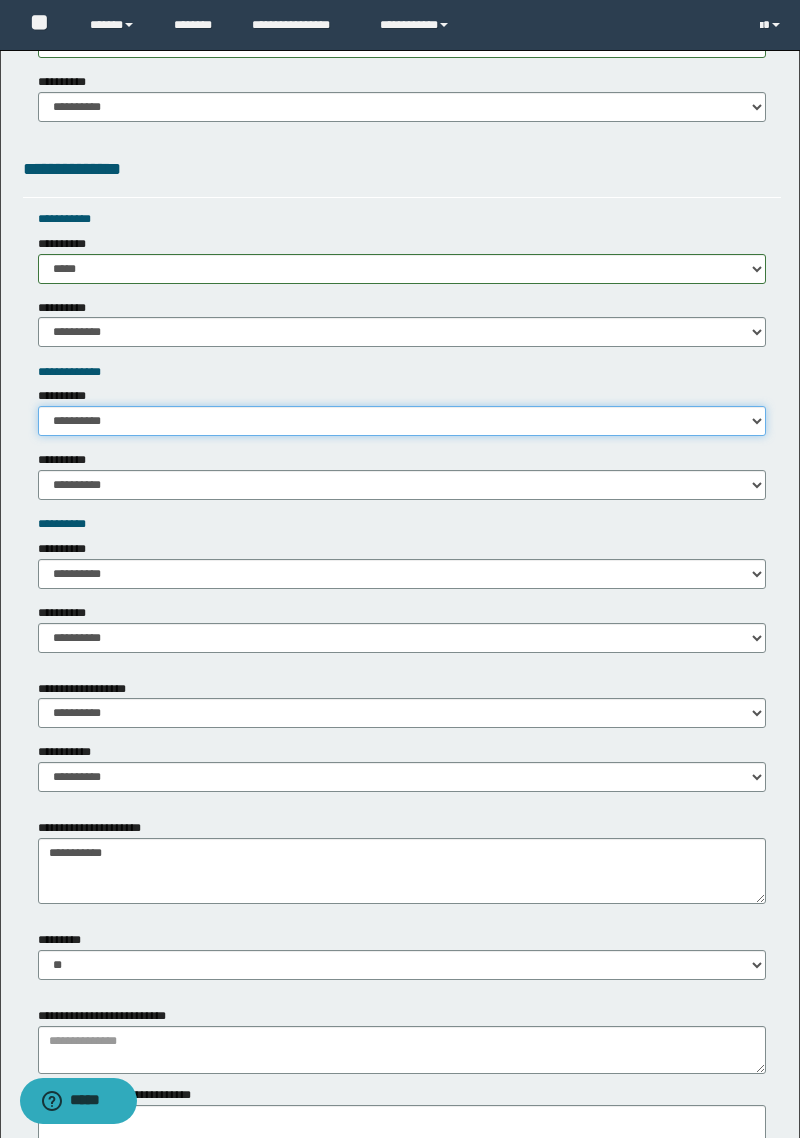click on "**********" at bounding box center (402, 421) 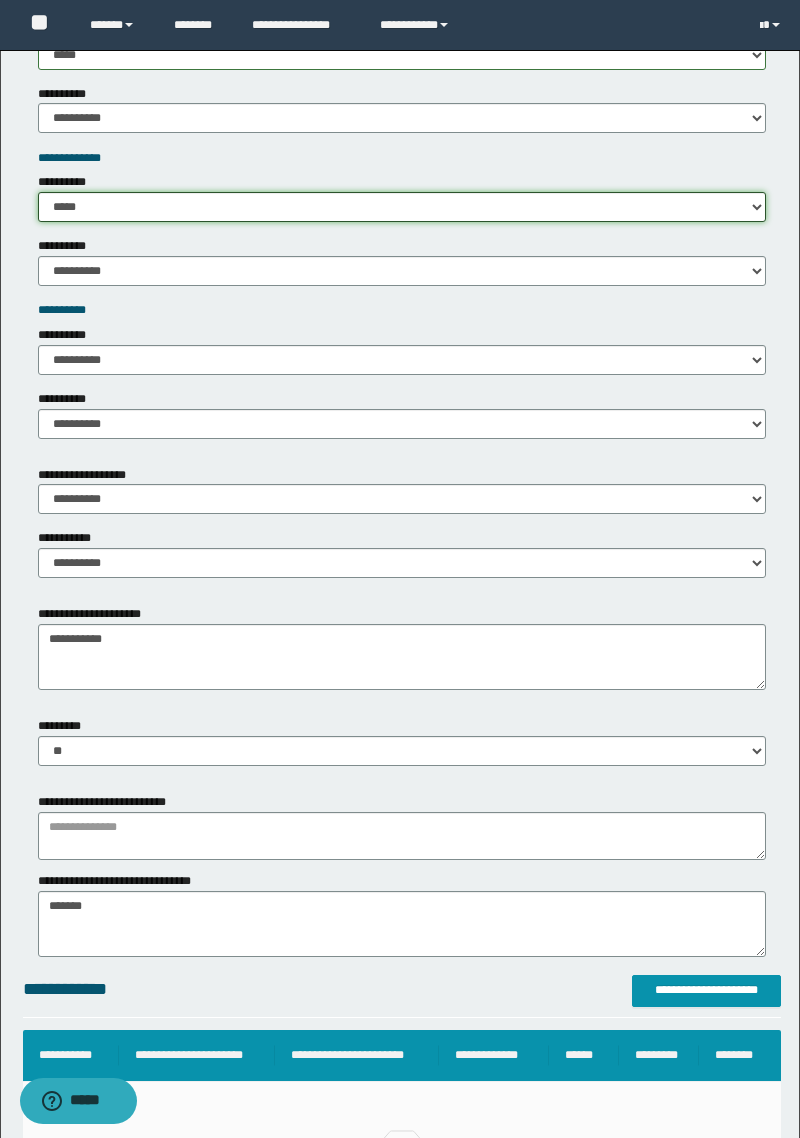 scroll, scrollTop: 1978, scrollLeft: 0, axis: vertical 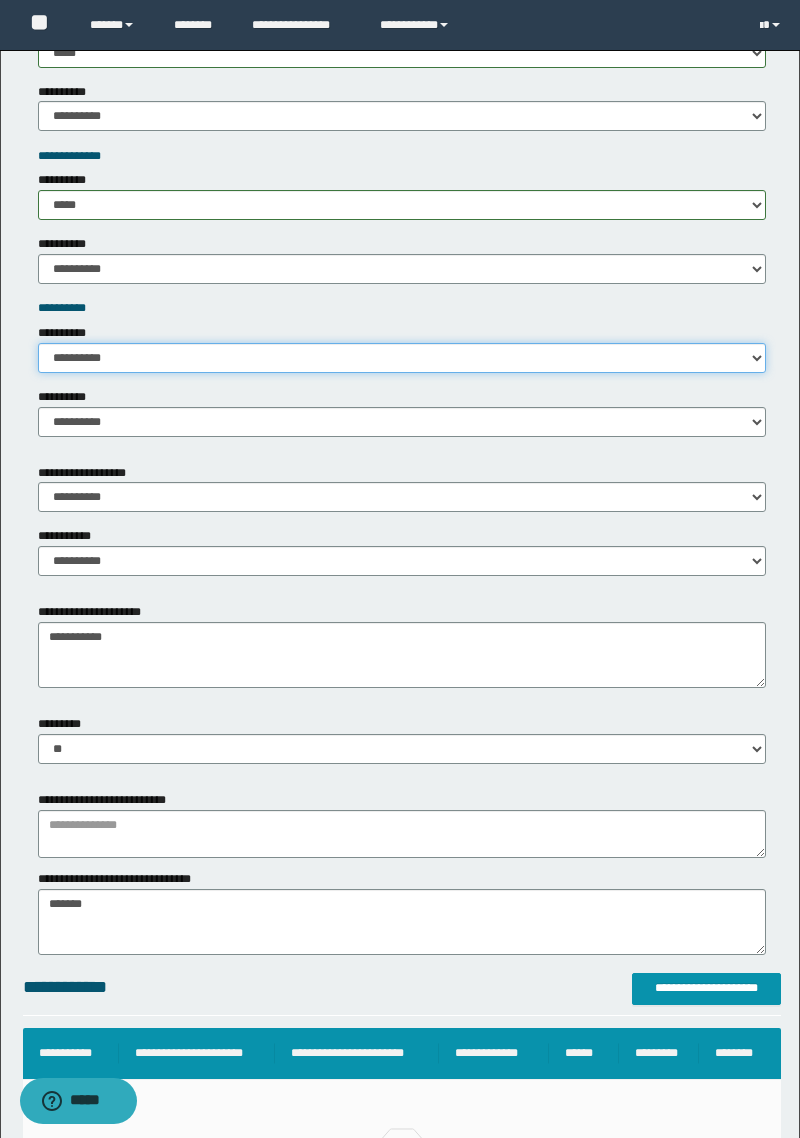 click on "**********" at bounding box center (402, 358) 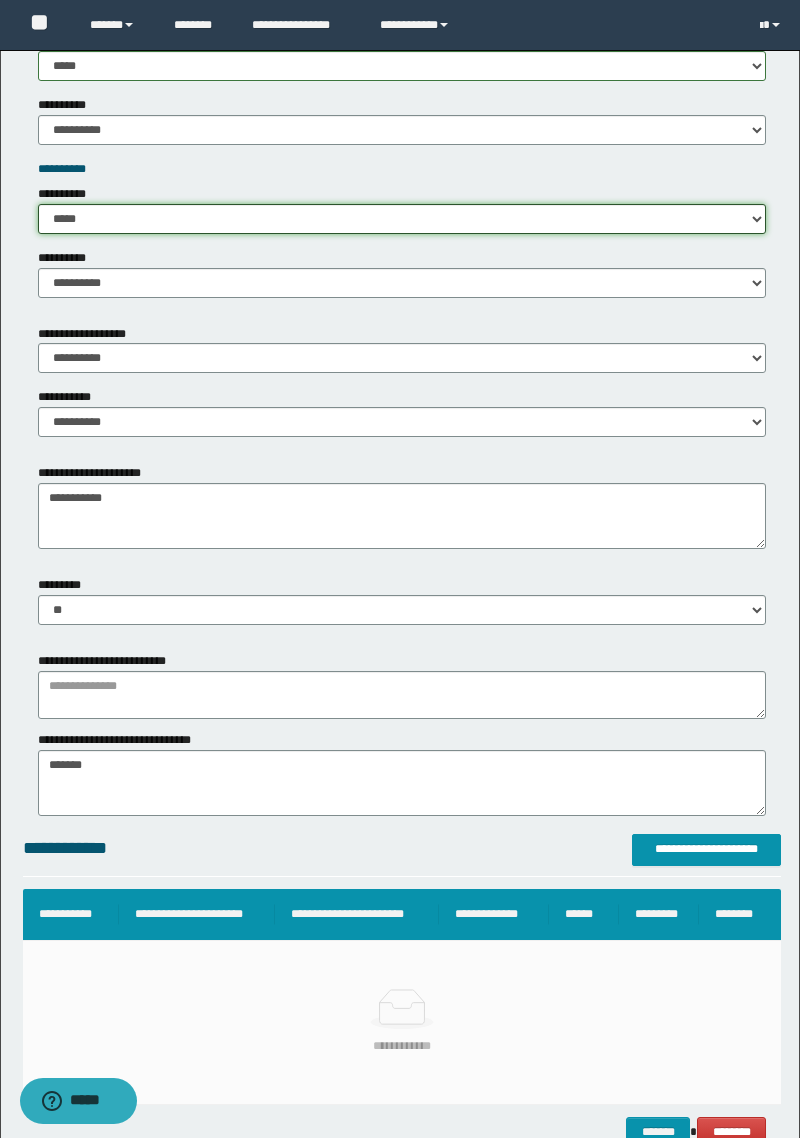 scroll, scrollTop: 2153, scrollLeft: 0, axis: vertical 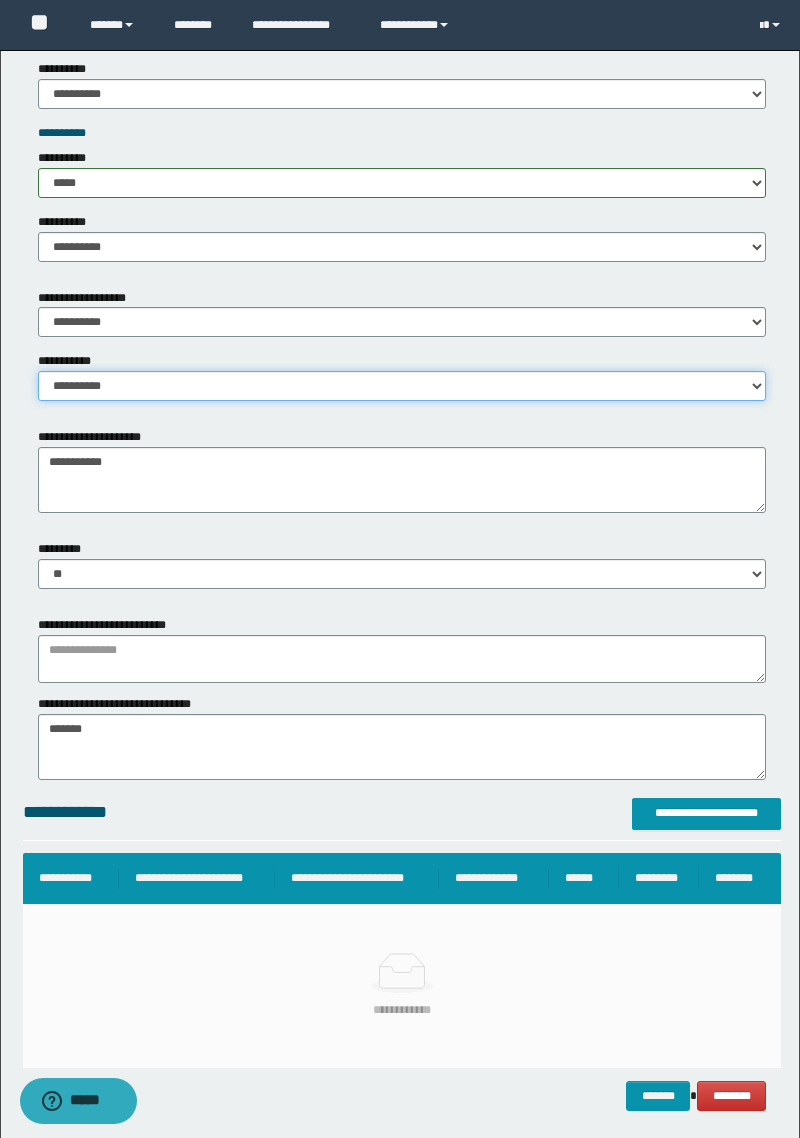 click on "**********" at bounding box center (402, 386) 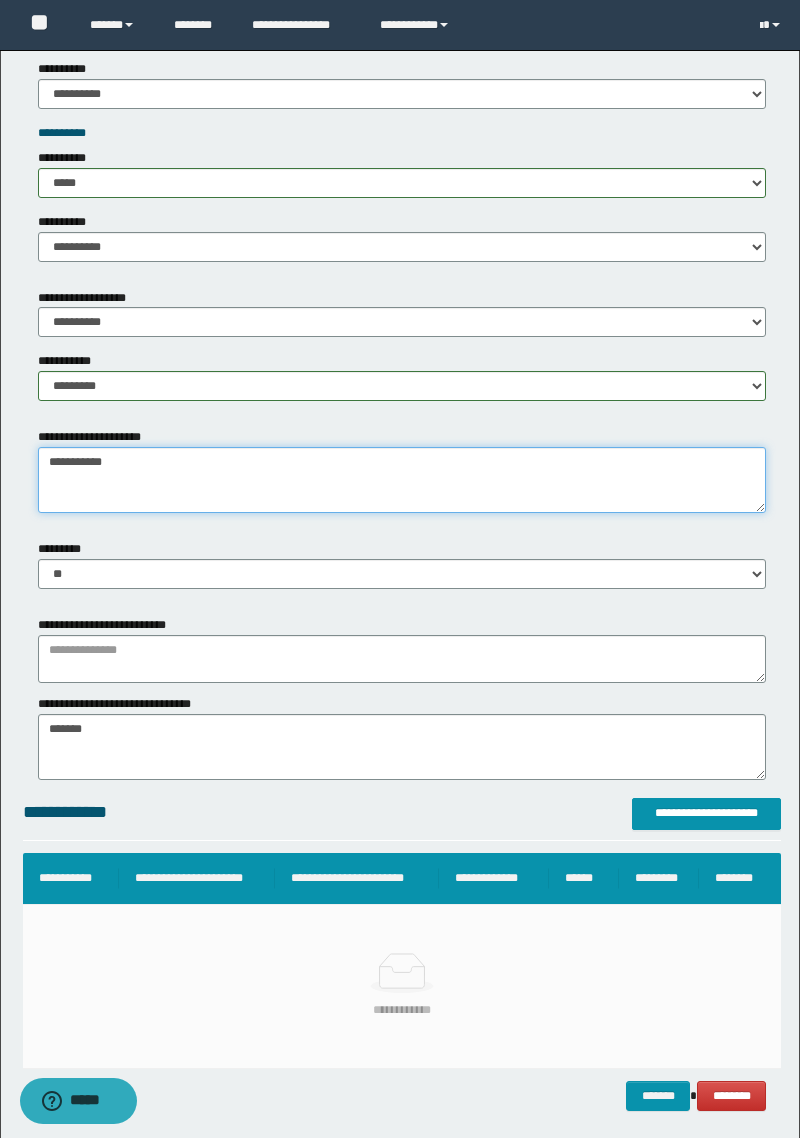 click on "**********" at bounding box center (402, 480) 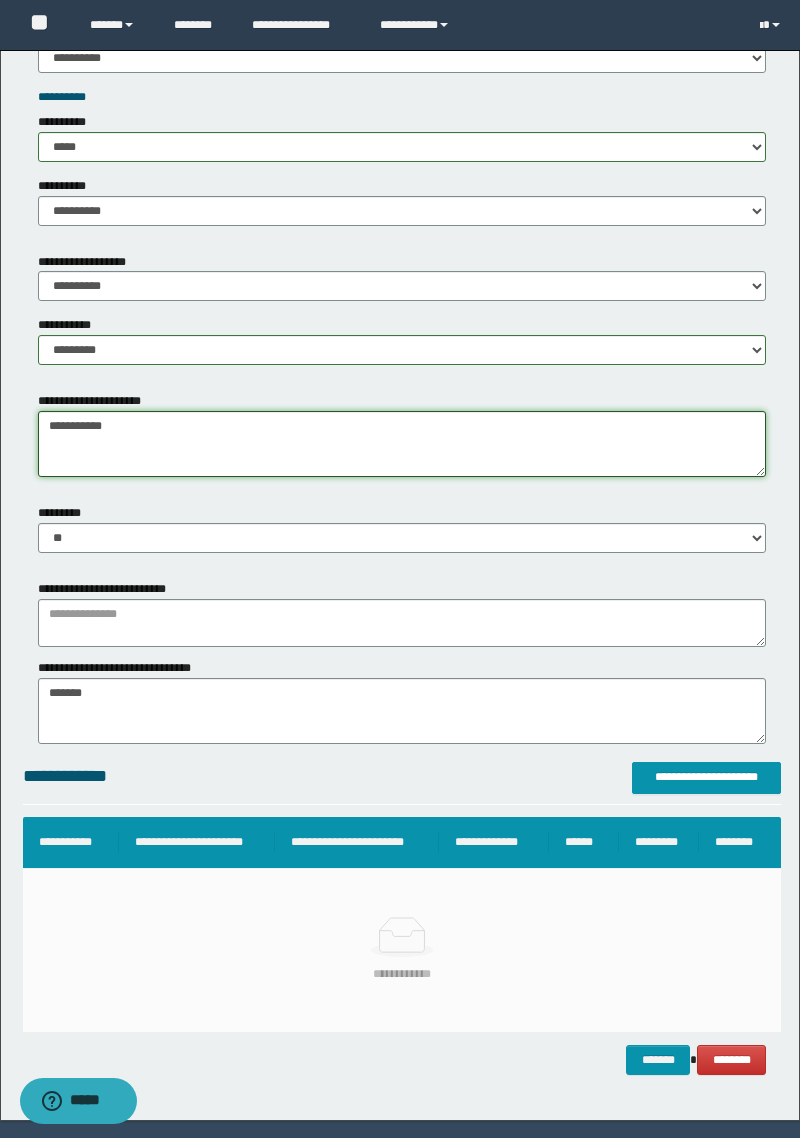 scroll, scrollTop: 2201, scrollLeft: 0, axis: vertical 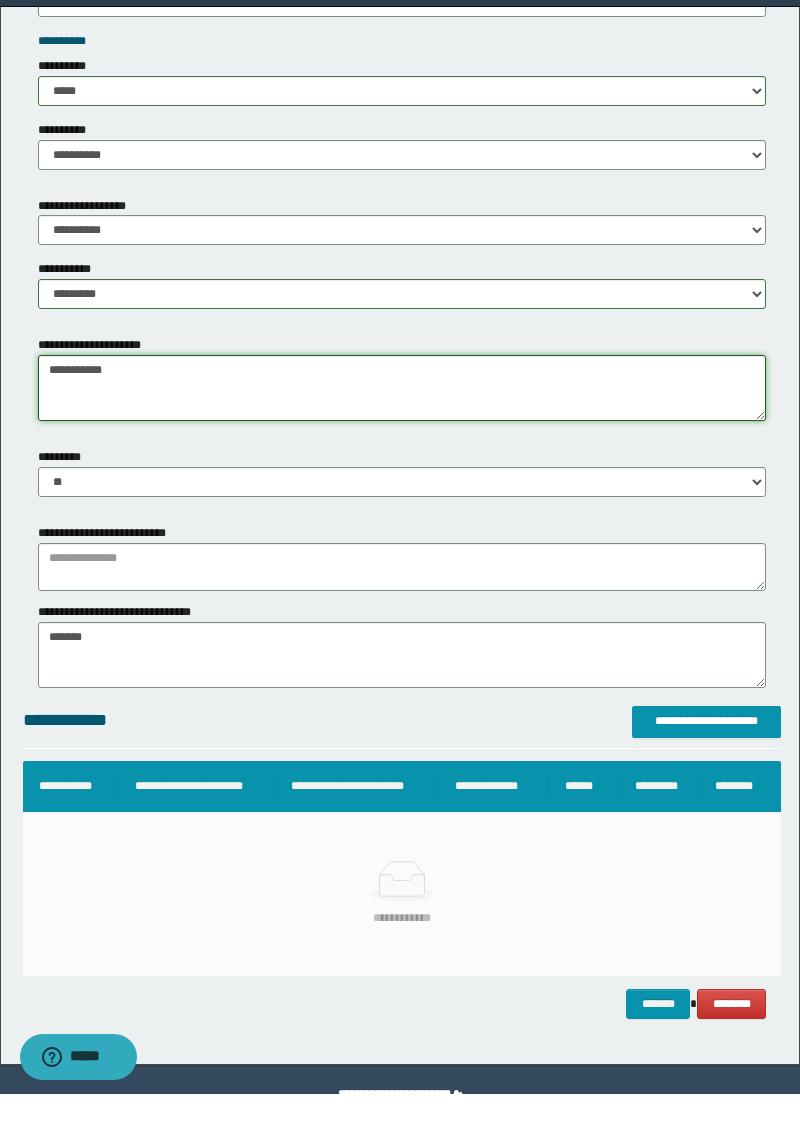 click on "**********" at bounding box center (402, 432) 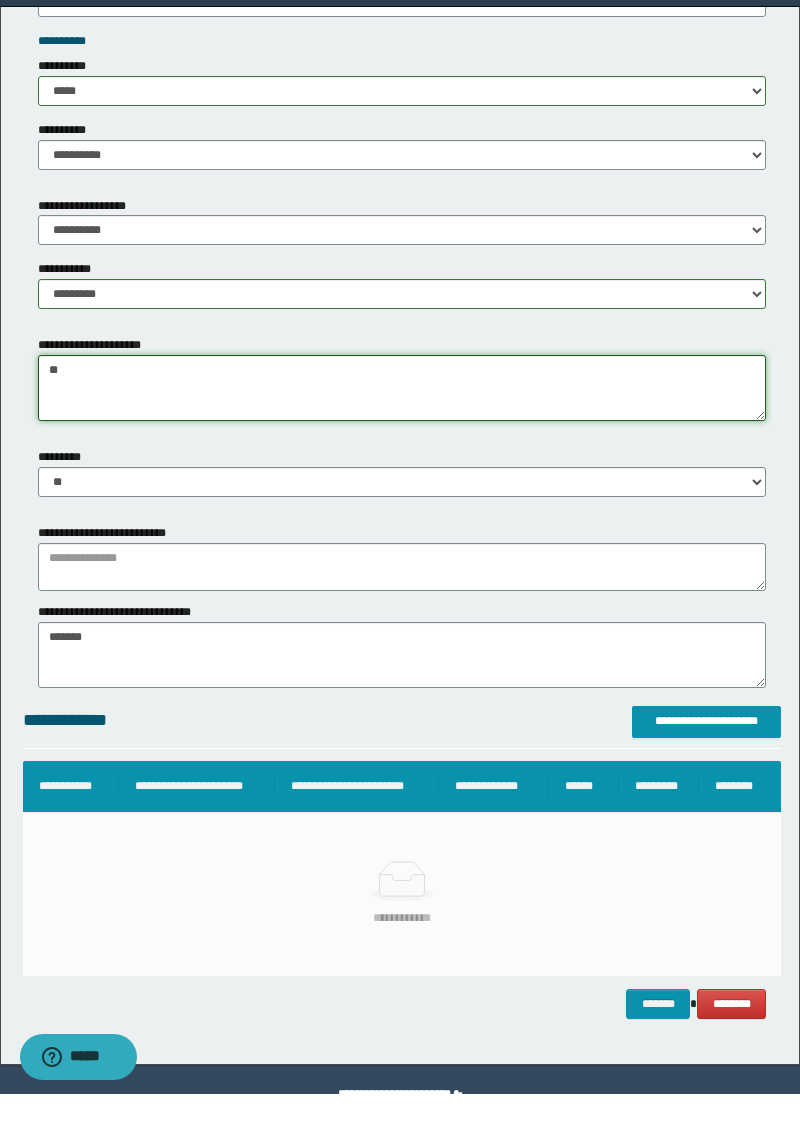 type on "*" 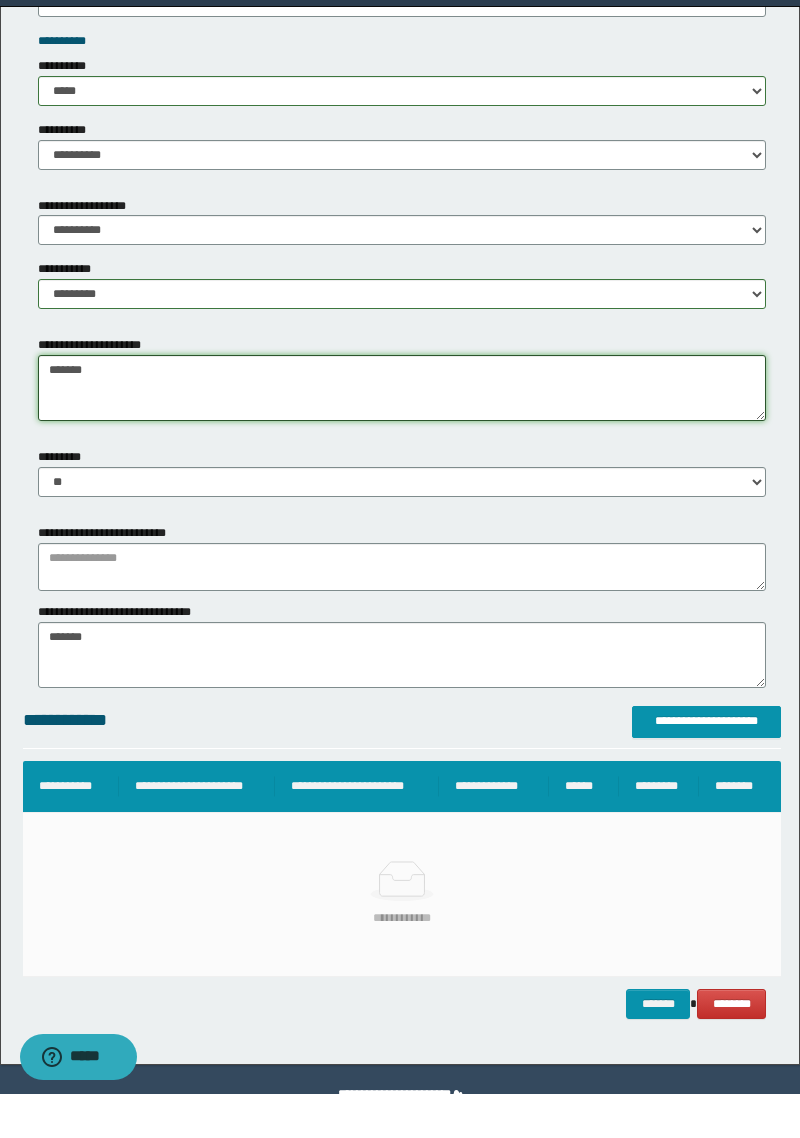 type on "******" 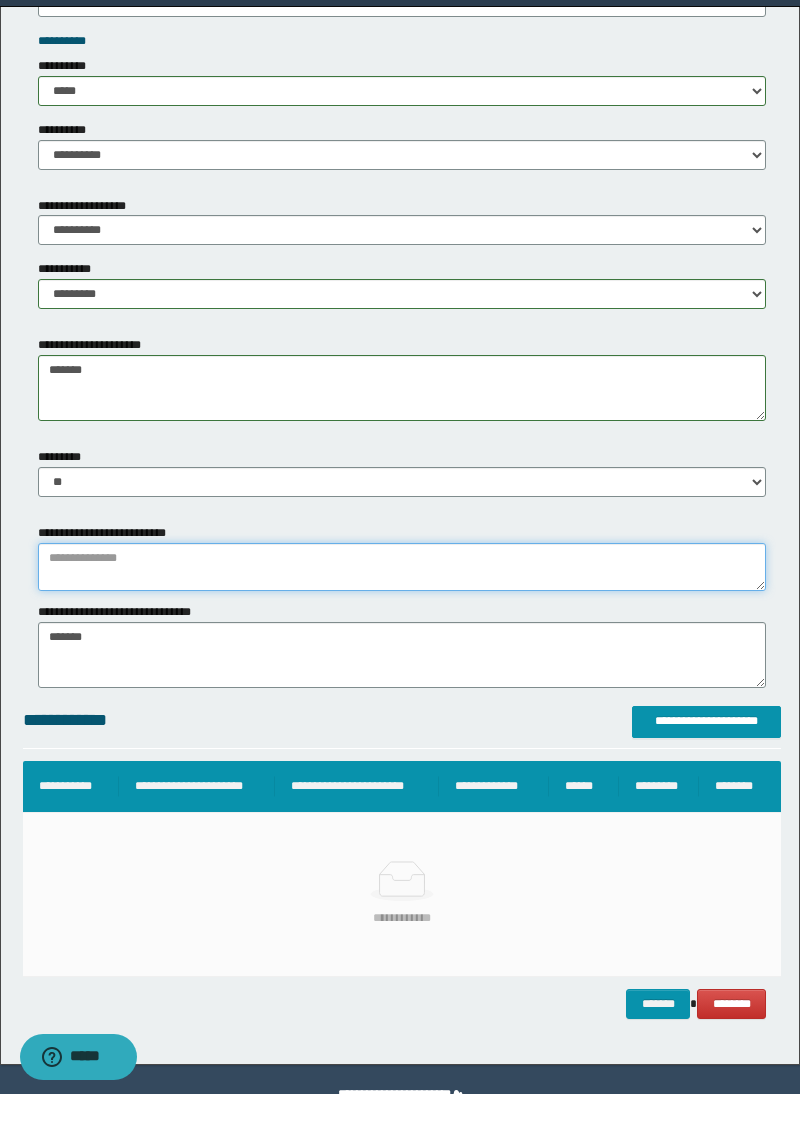 click at bounding box center [402, 611] 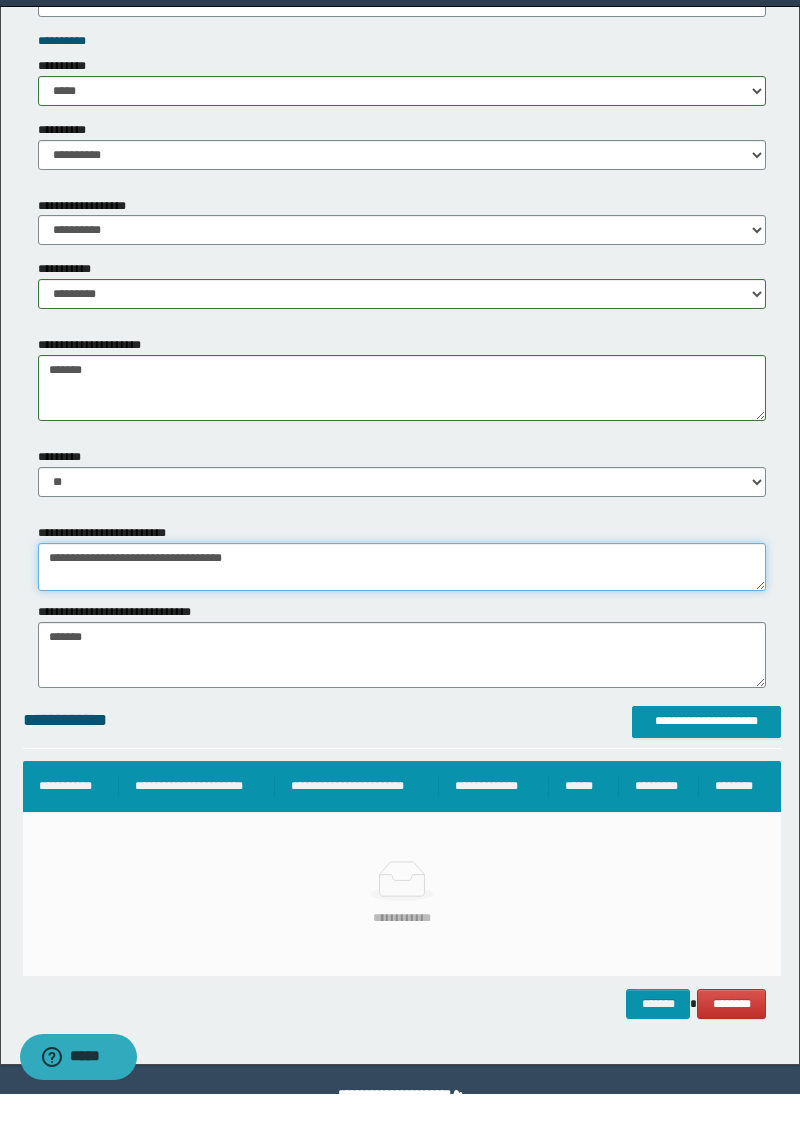 type on "**********" 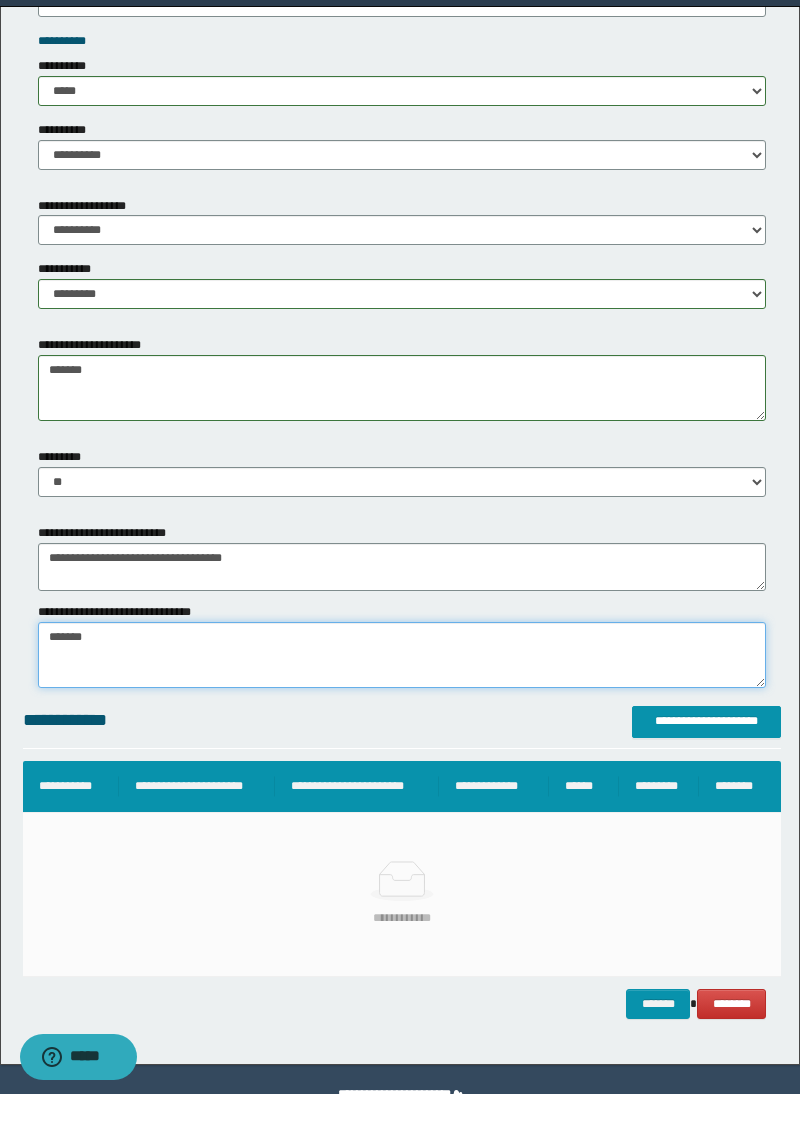 click on "*******" at bounding box center (402, 699) 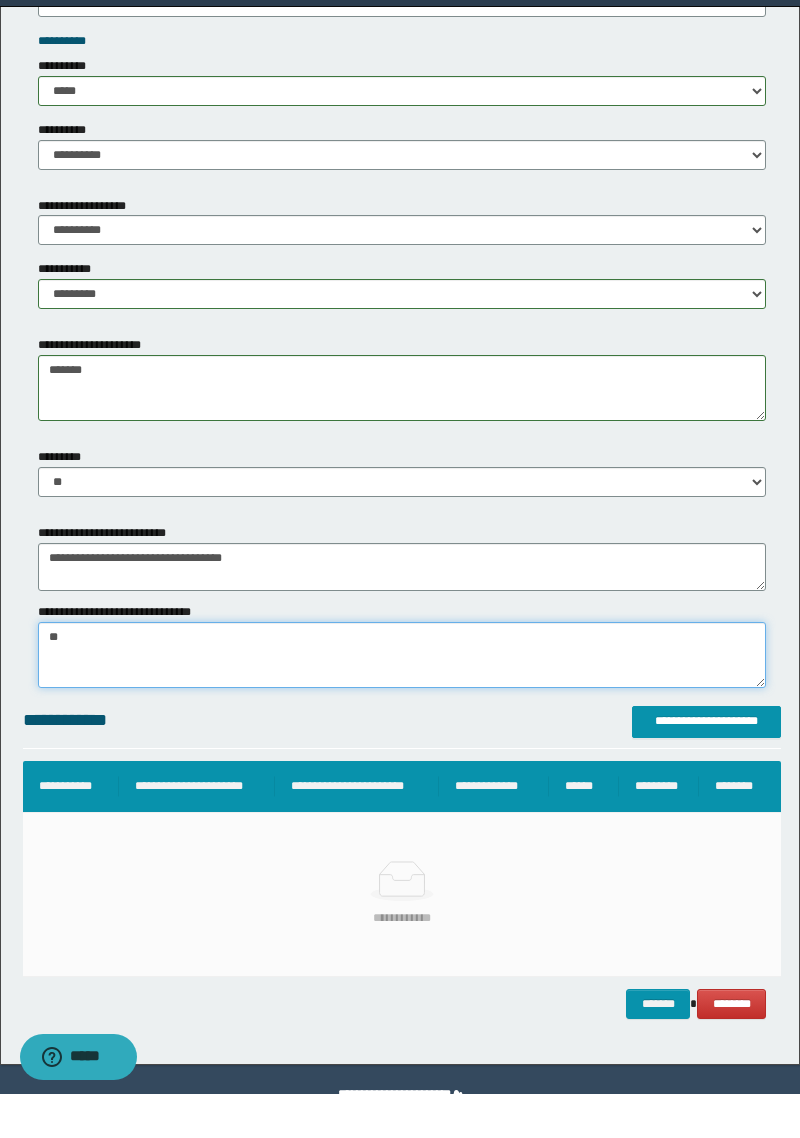 type on "*" 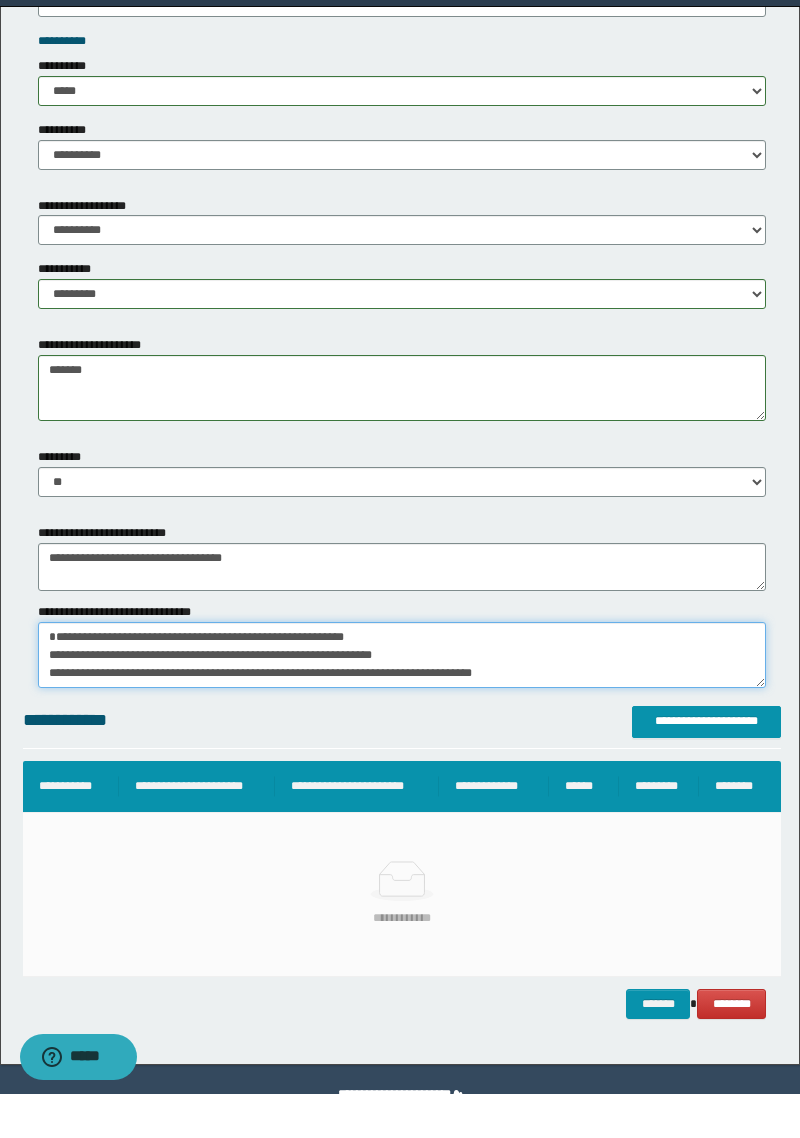scroll, scrollTop: 47, scrollLeft: 0, axis: vertical 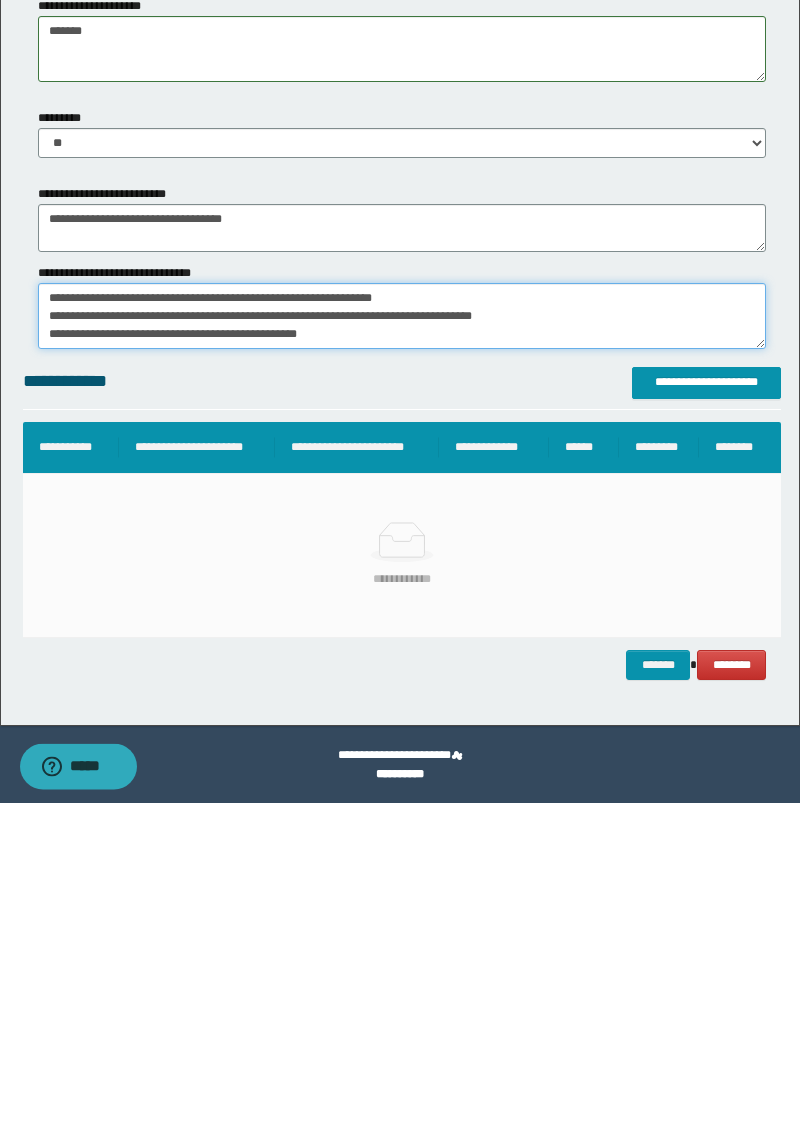 type on "**********" 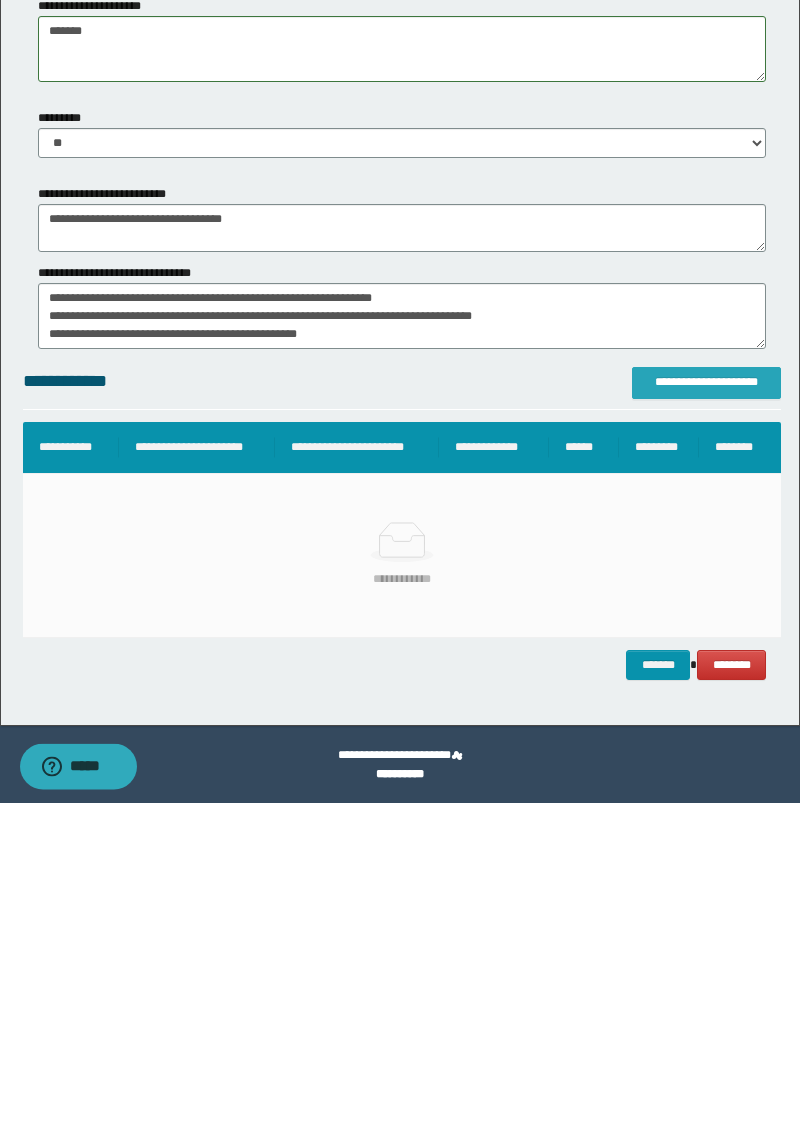 click on "**********" at bounding box center (706, 717) 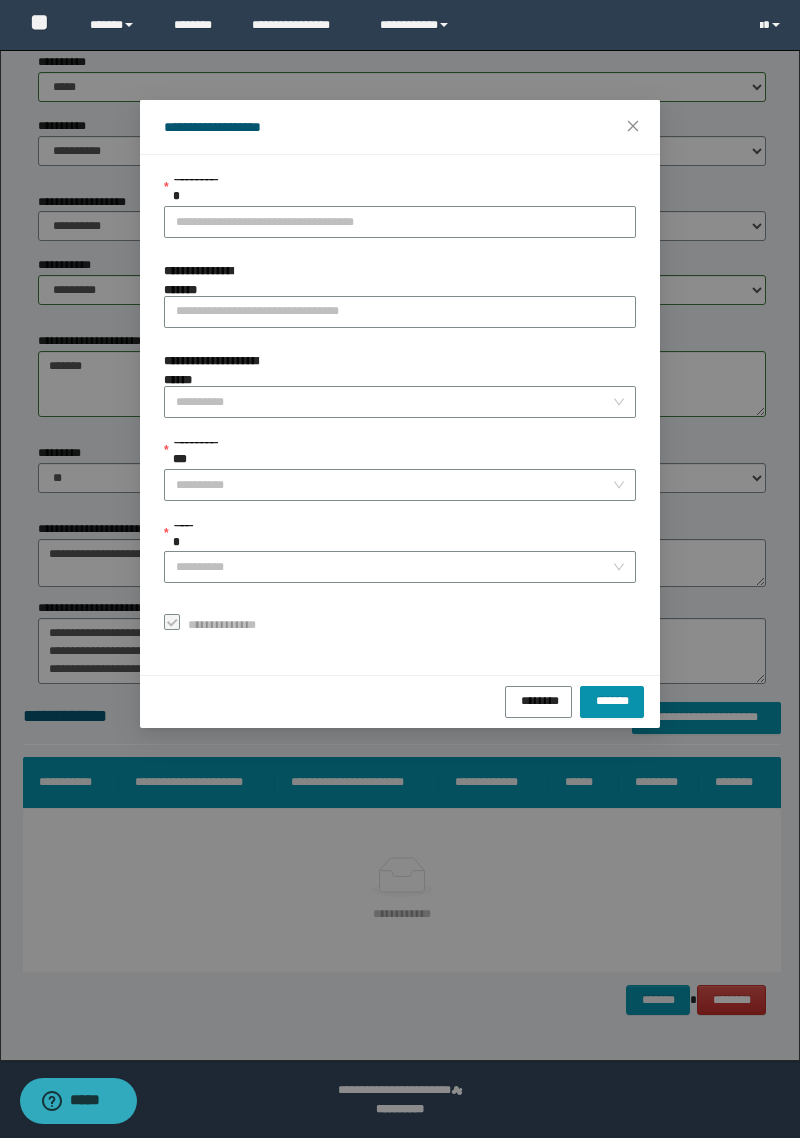click on "**********" at bounding box center [400, 222] 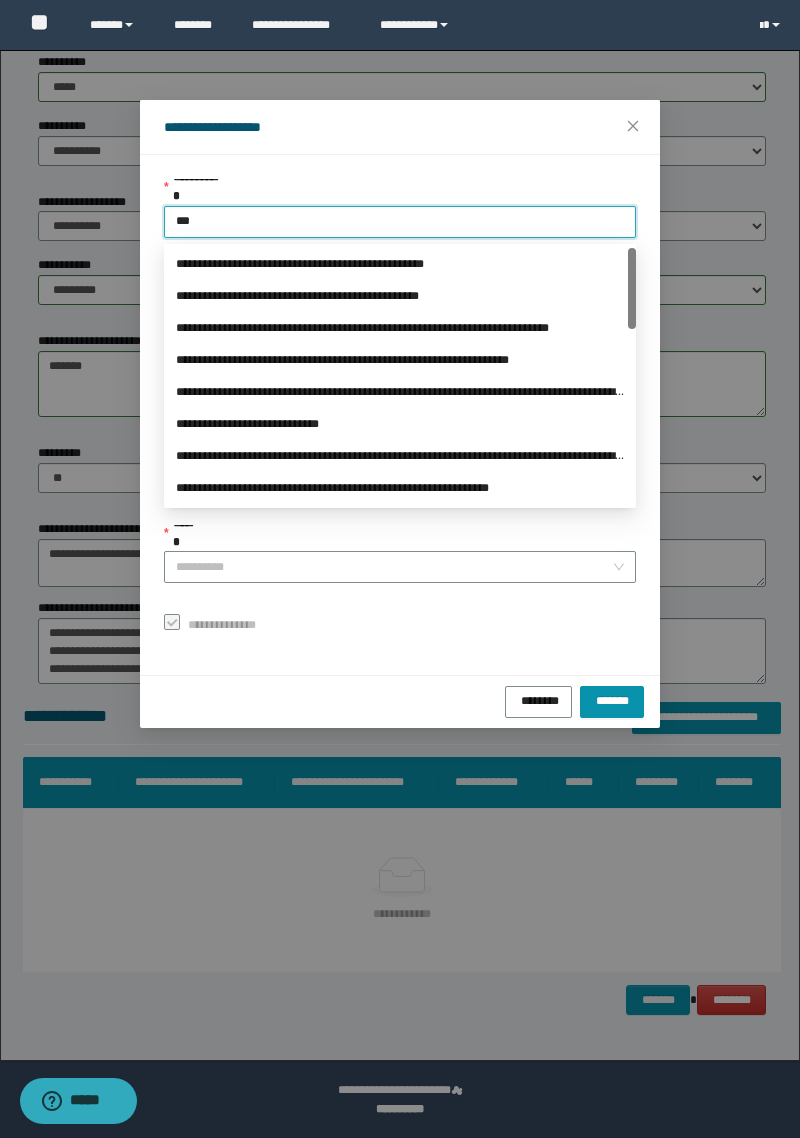 type on "****" 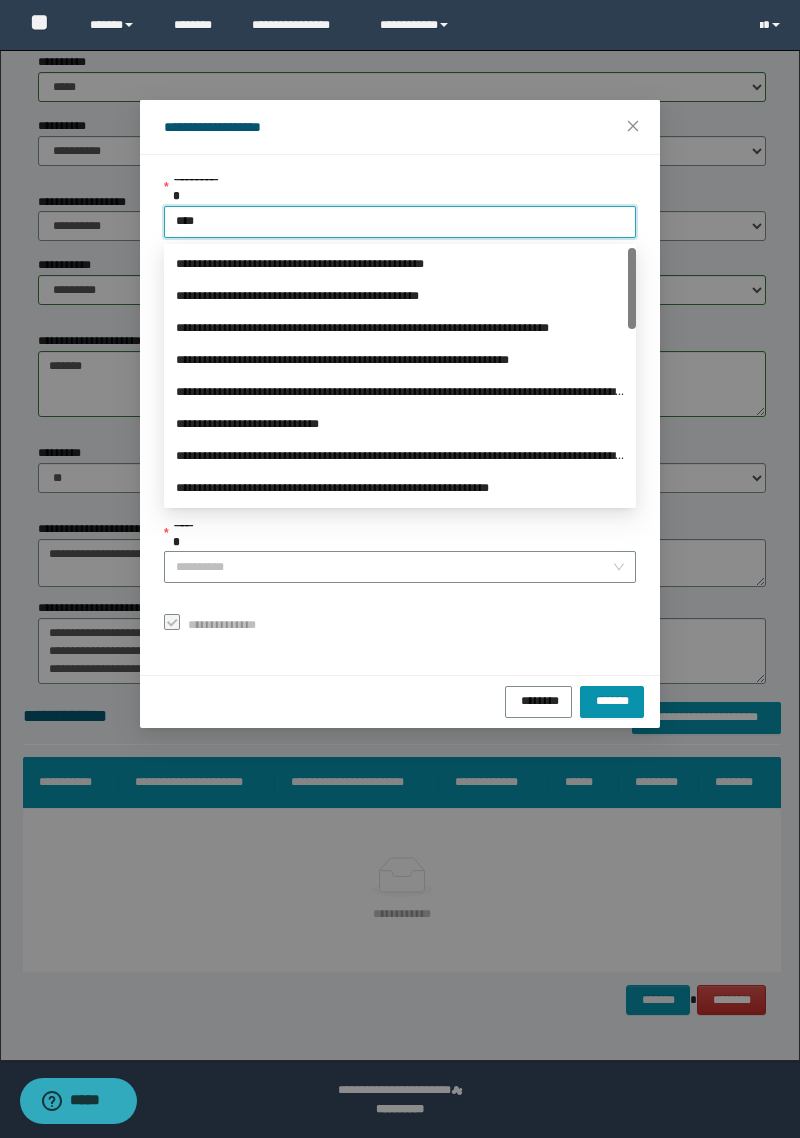 type 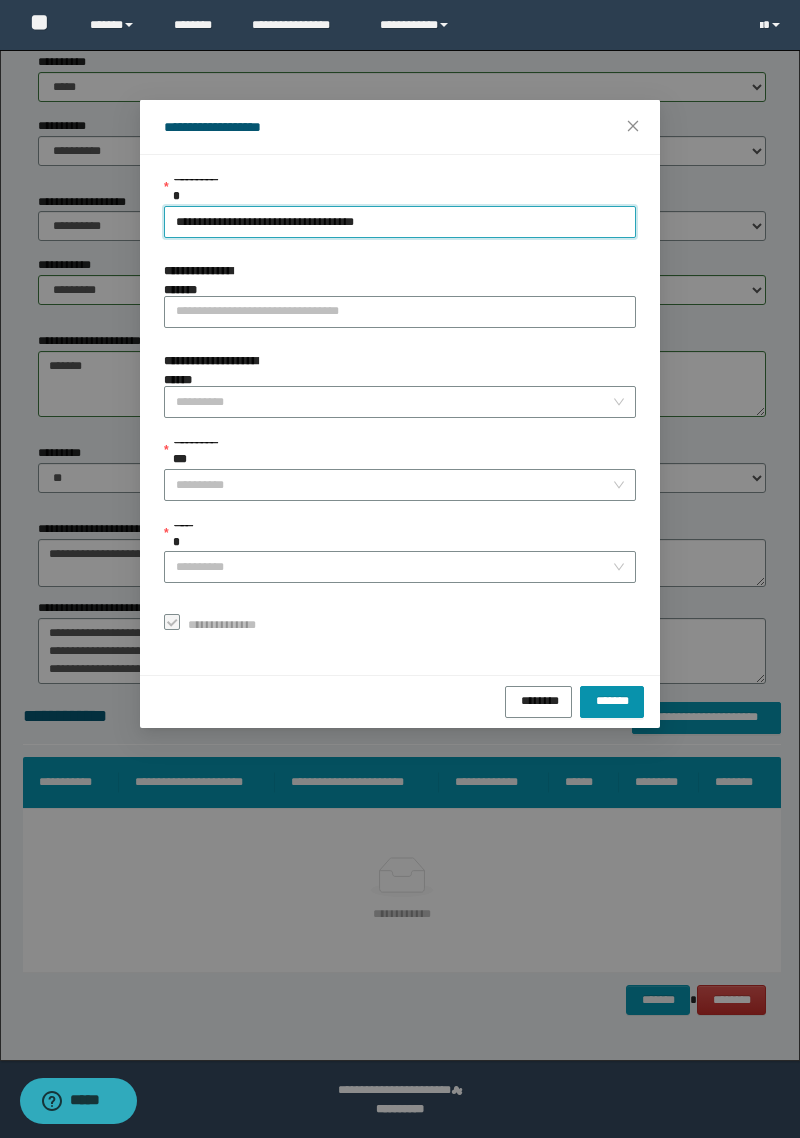 click on "**********" at bounding box center (394, 485) 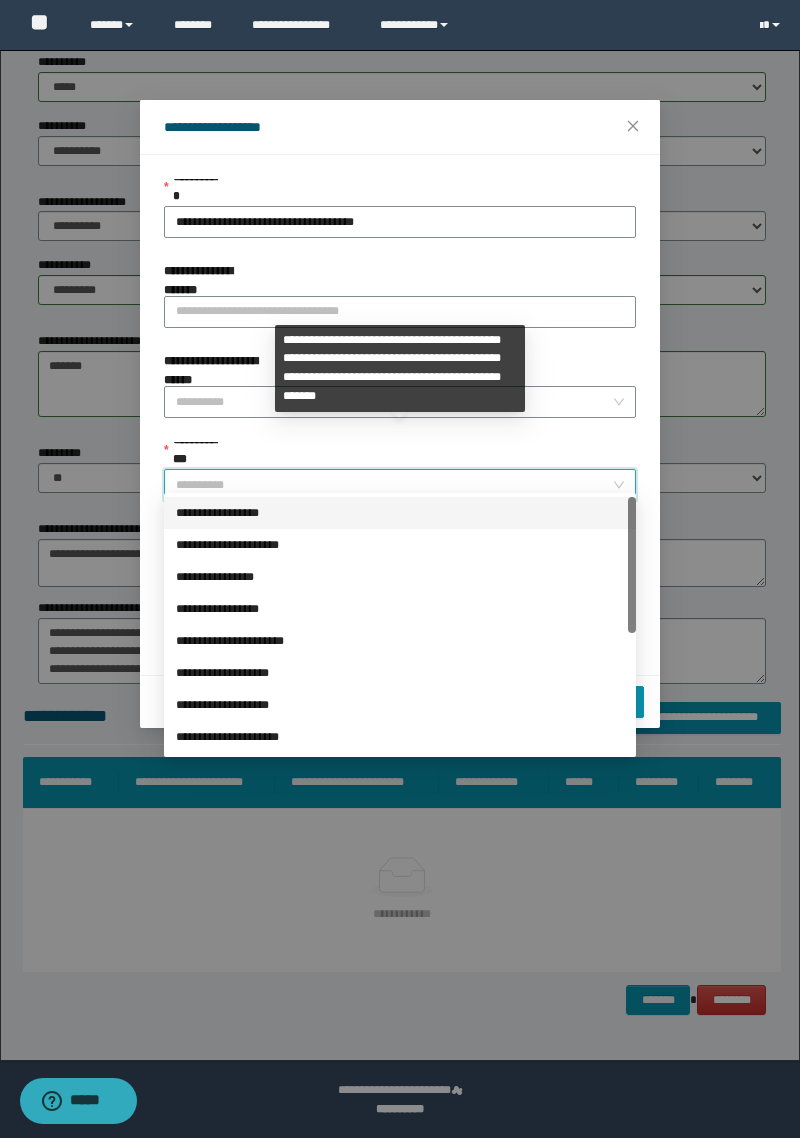 scroll, scrollTop: 224, scrollLeft: 0, axis: vertical 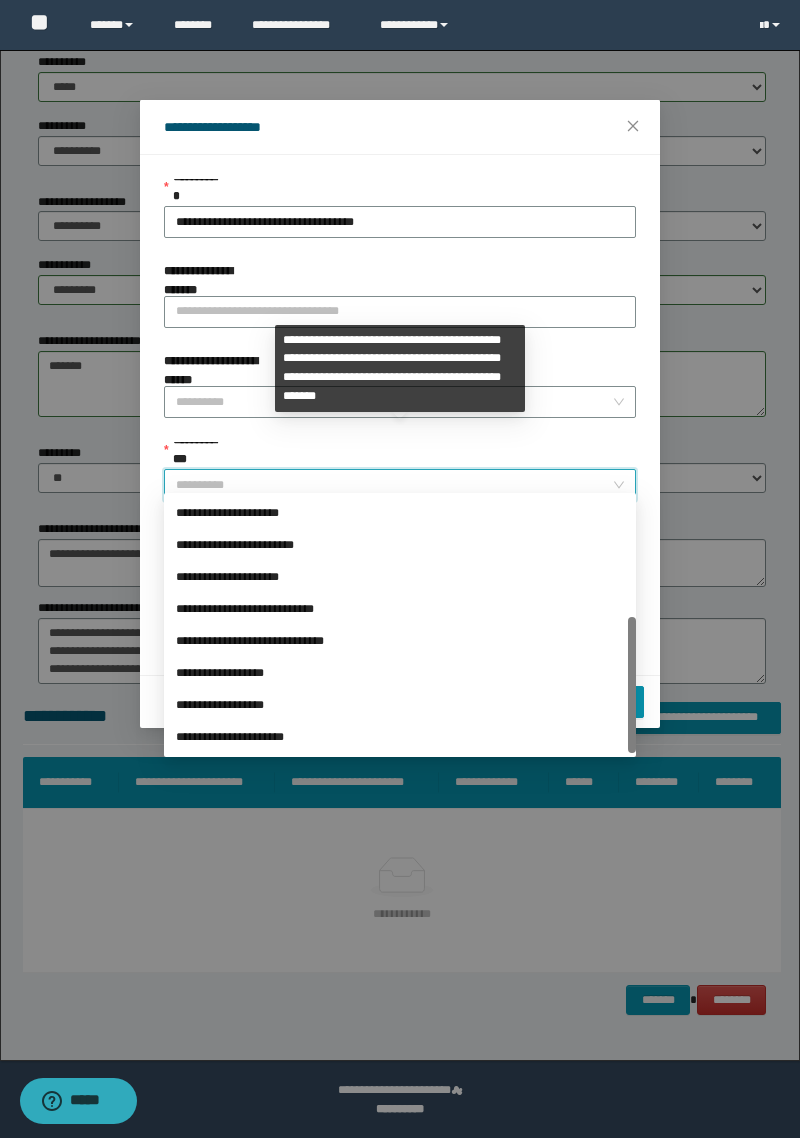 click on "**********" at bounding box center (400, 705) 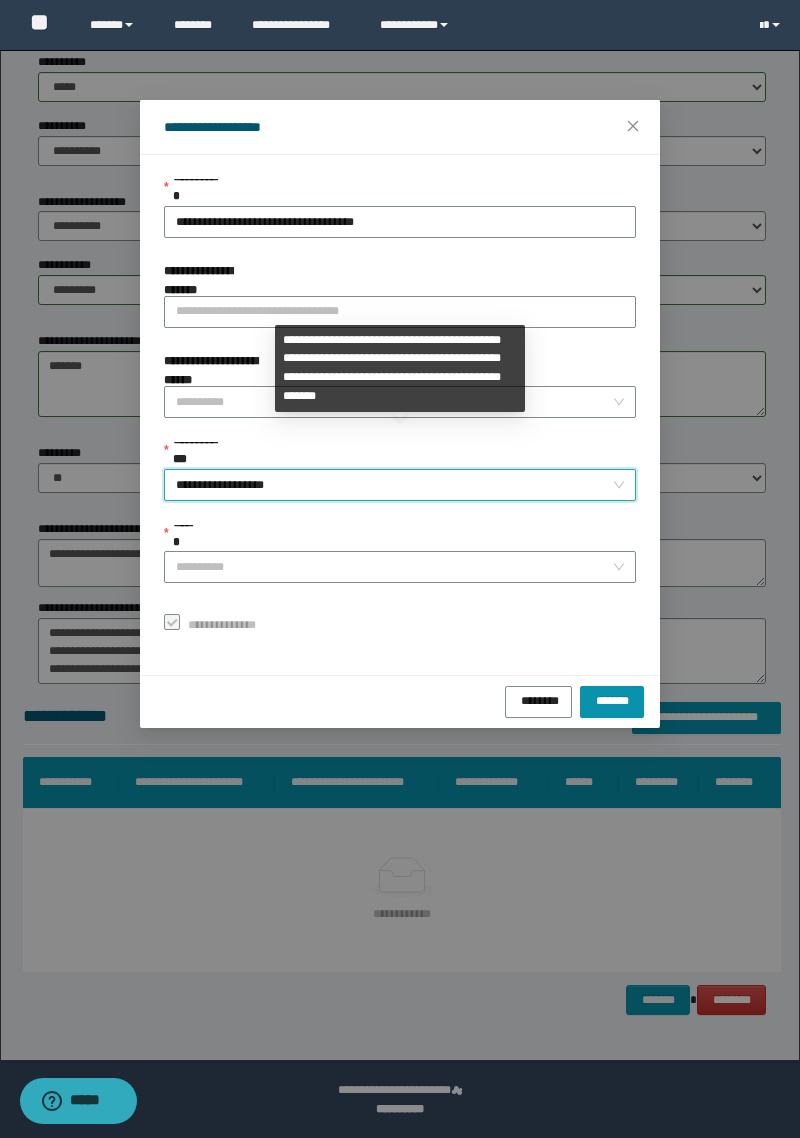 click on "******" at bounding box center (394, 567) 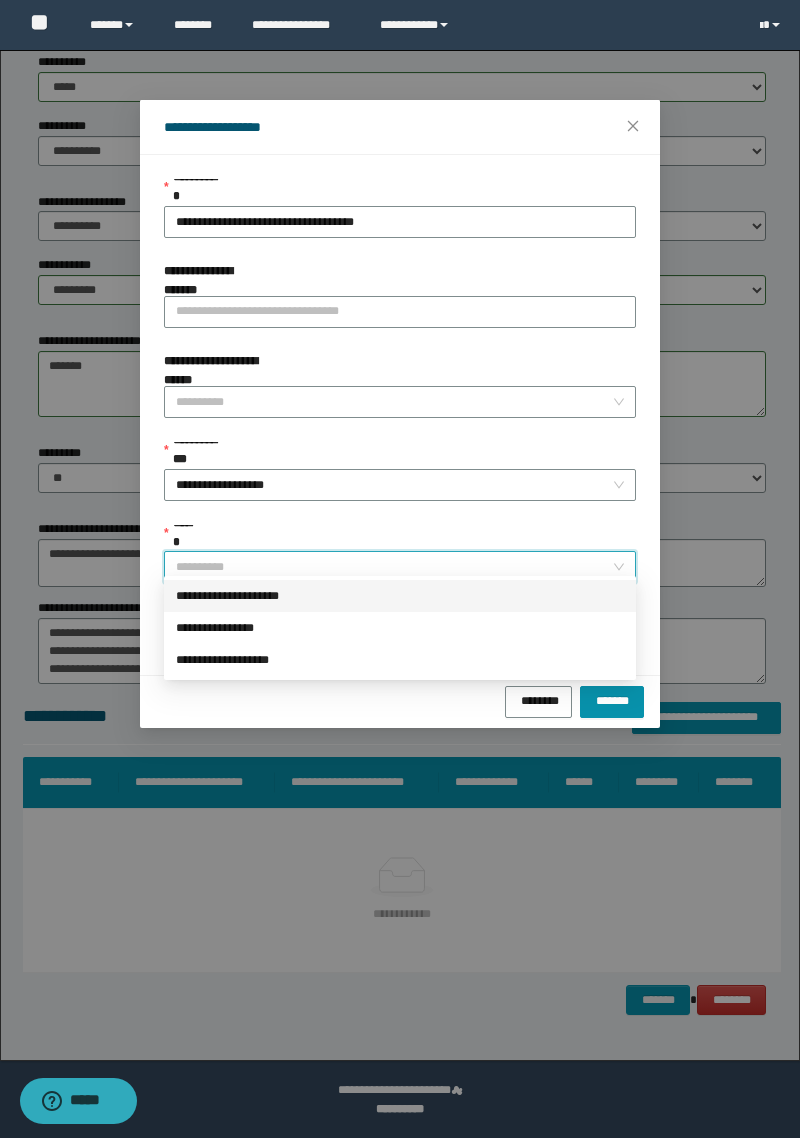 click on "**********" at bounding box center (400, 485) 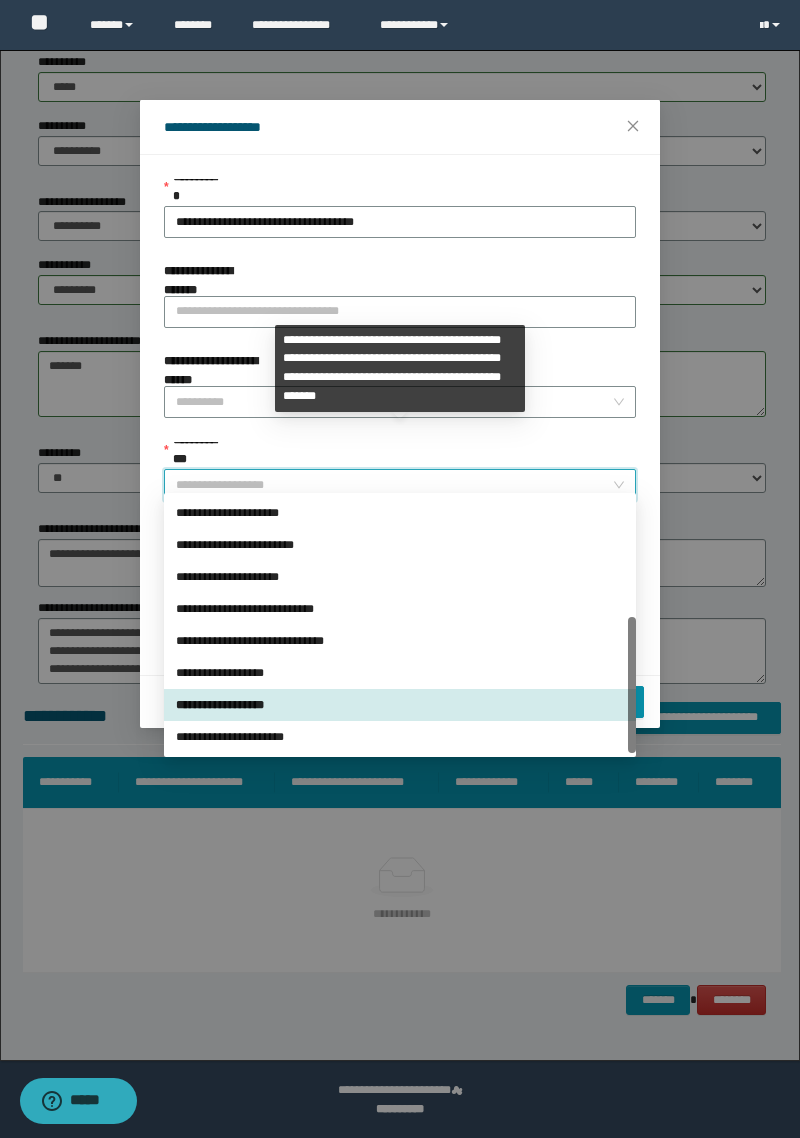 click on "**********" at bounding box center (400, 673) 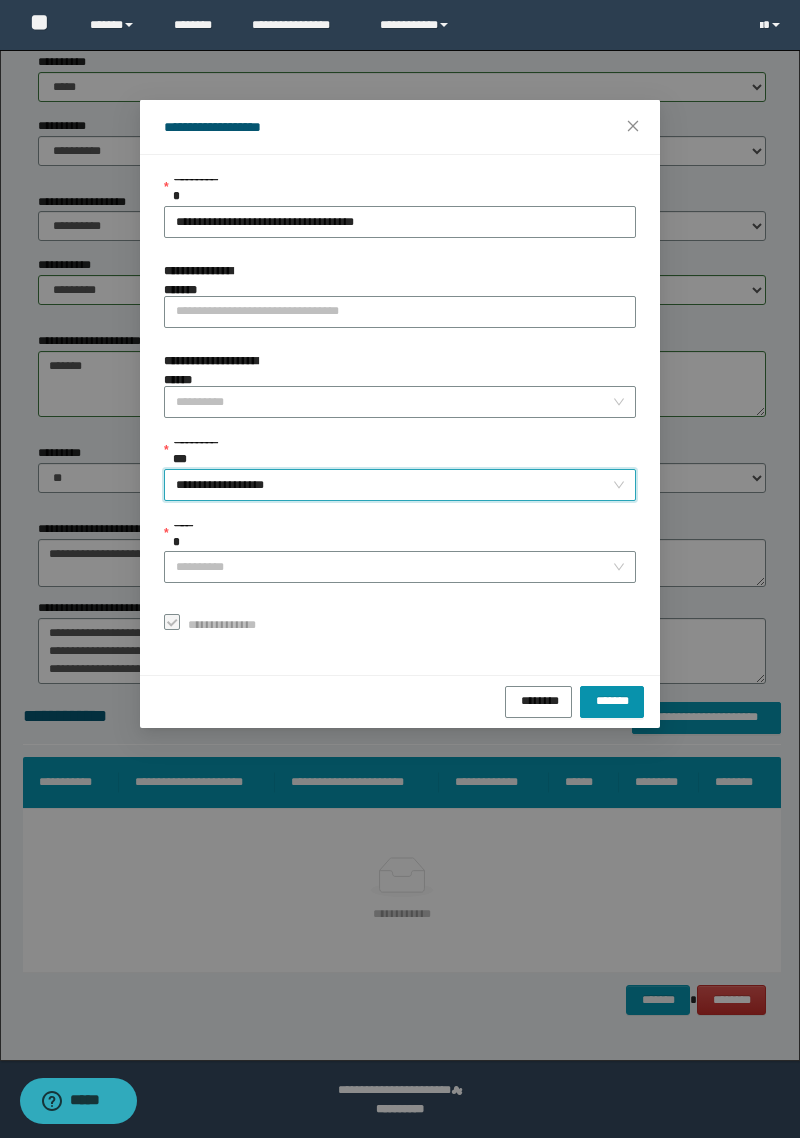 click on "******" at bounding box center (394, 567) 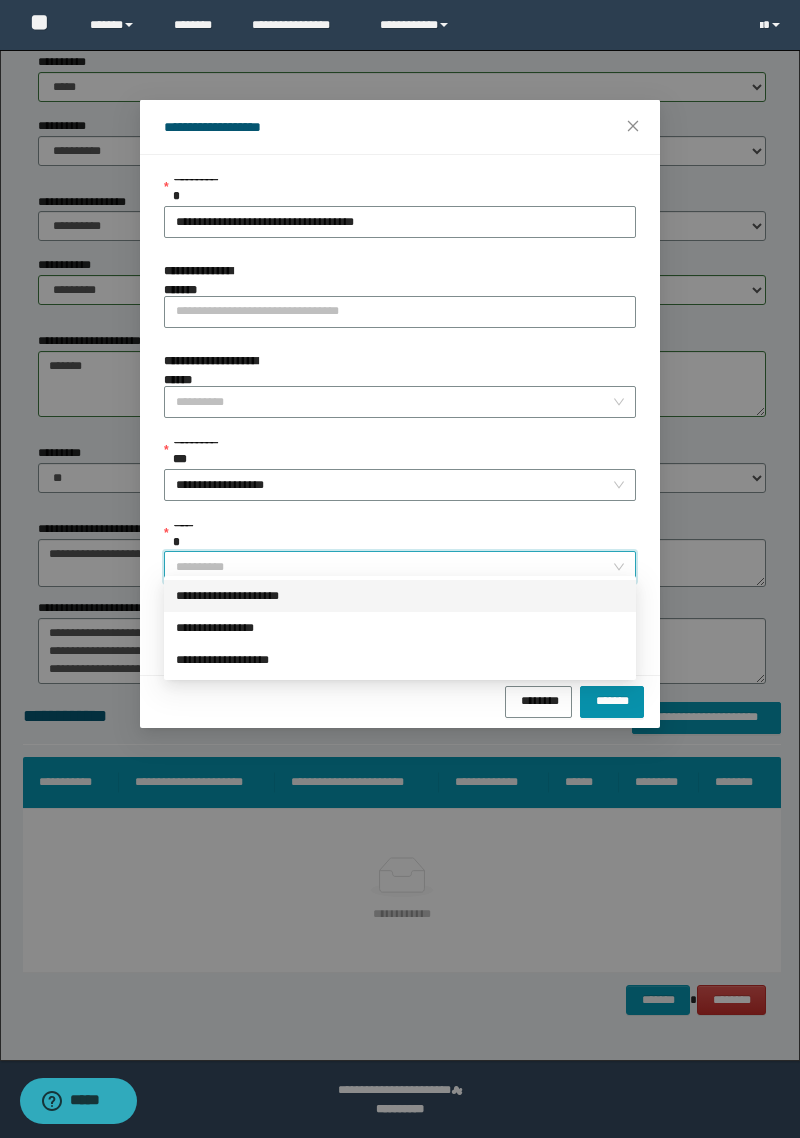 click on "**********" at bounding box center [400, 596] 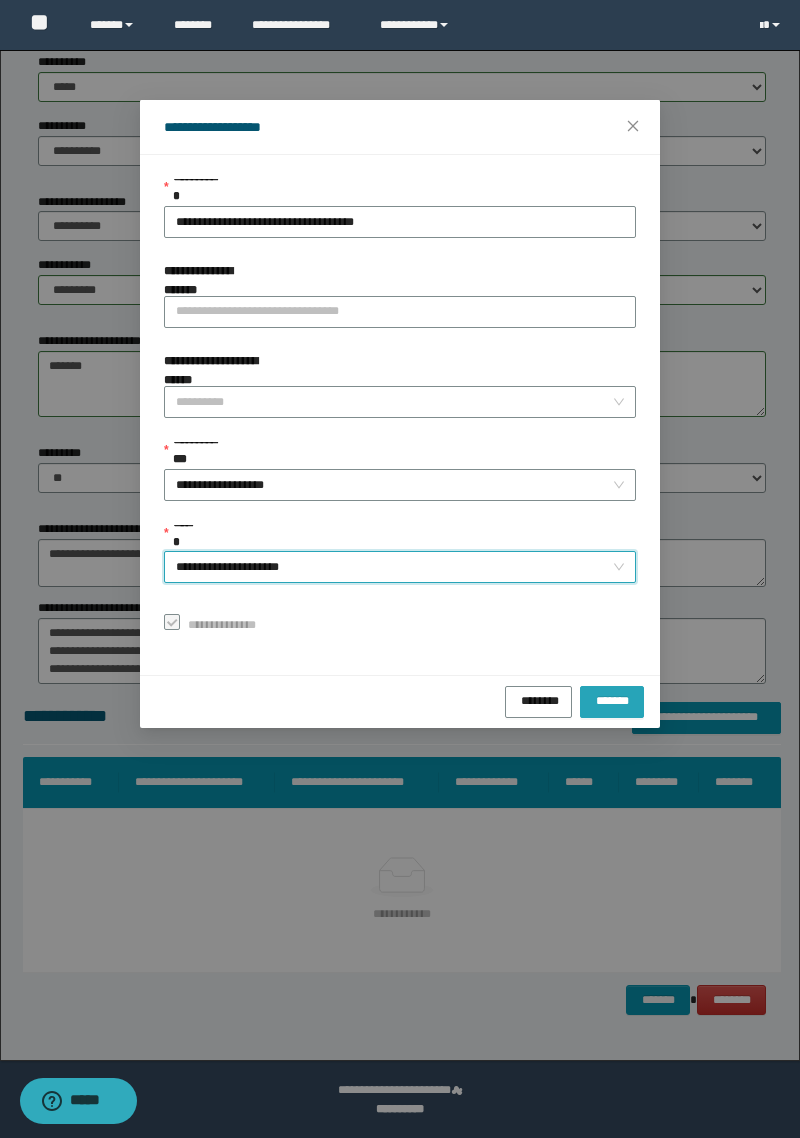 click on "*******" at bounding box center (612, 702) 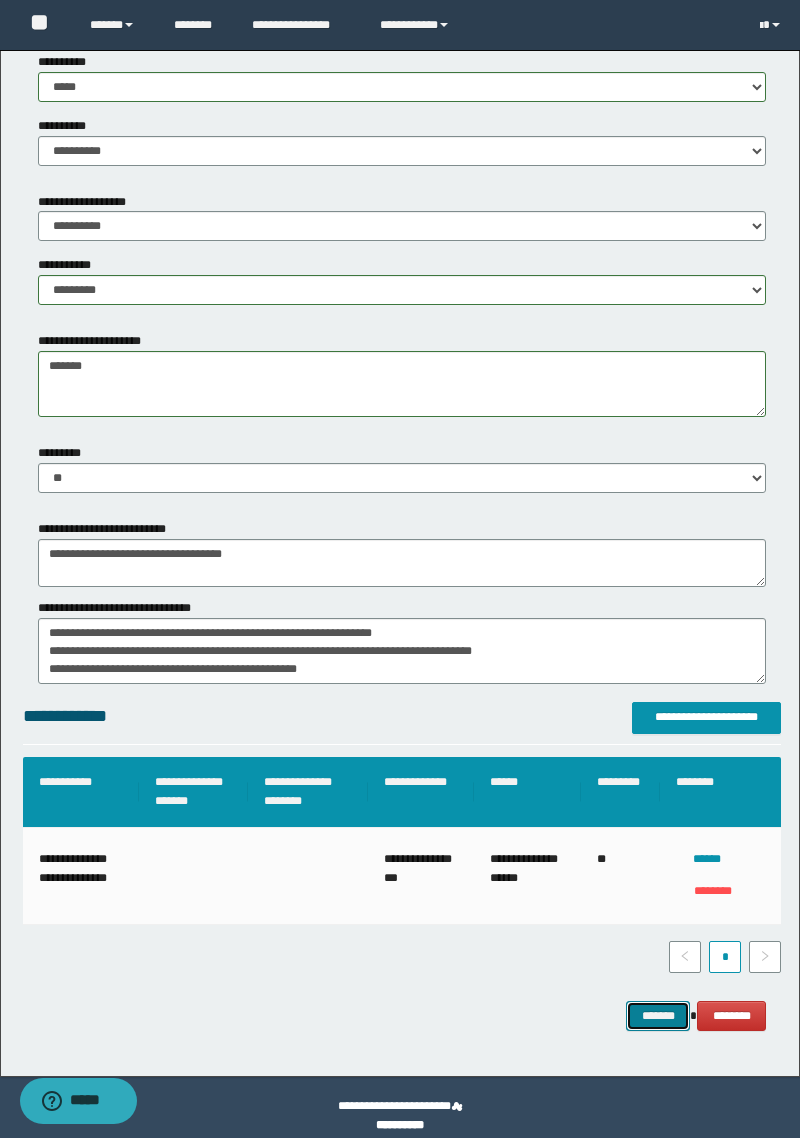 click on "*******" at bounding box center [658, 1016] 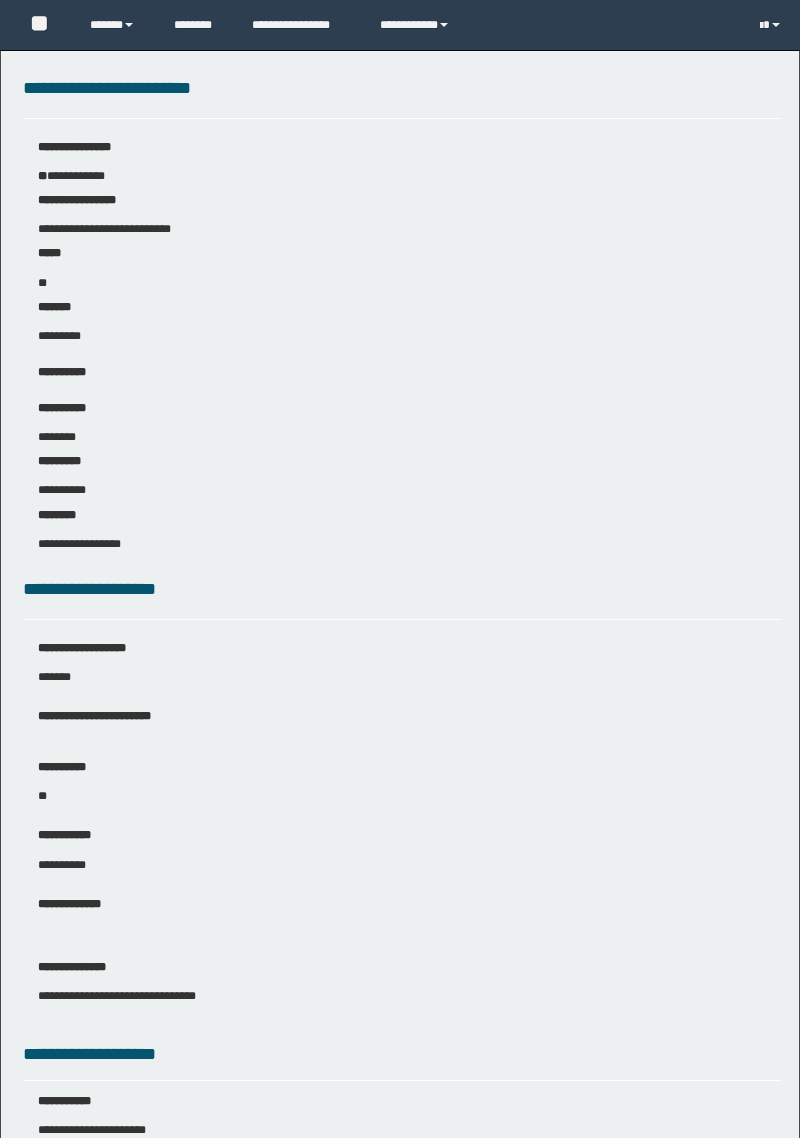 scroll, scrollTop: 0, scrollLeft: 0, axis: both 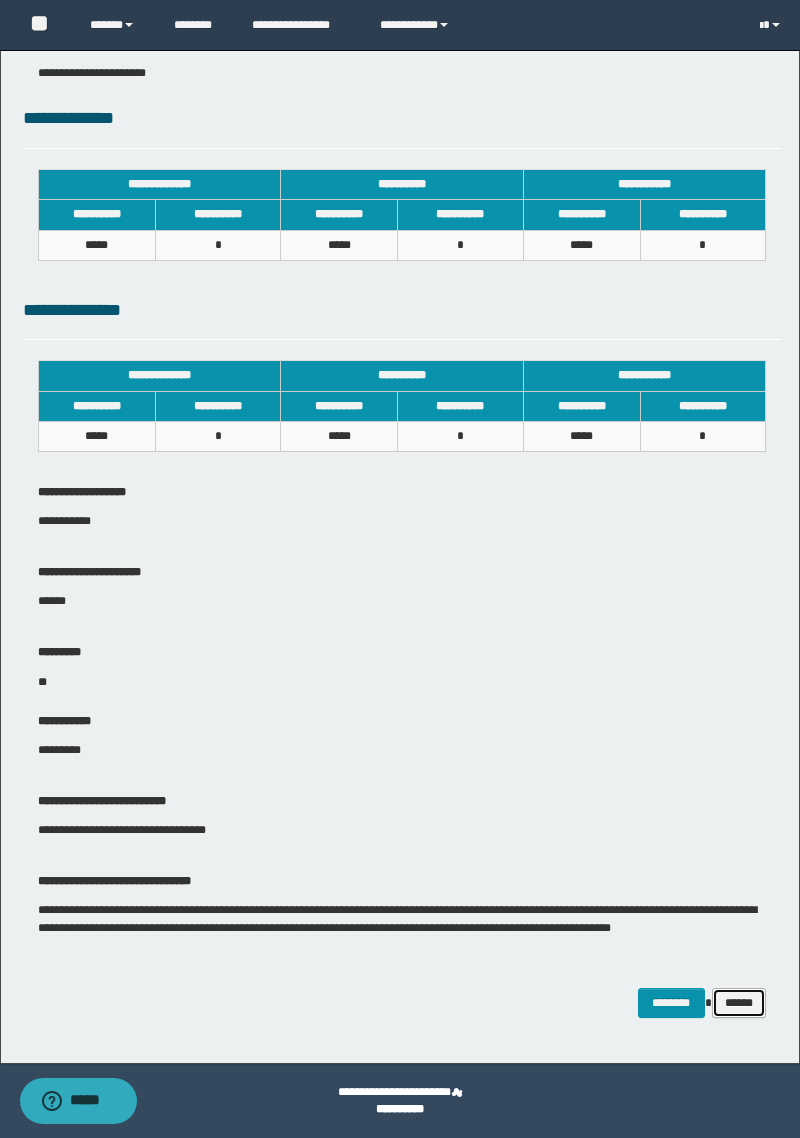 click on "******" at bounding box center [739, 1003] 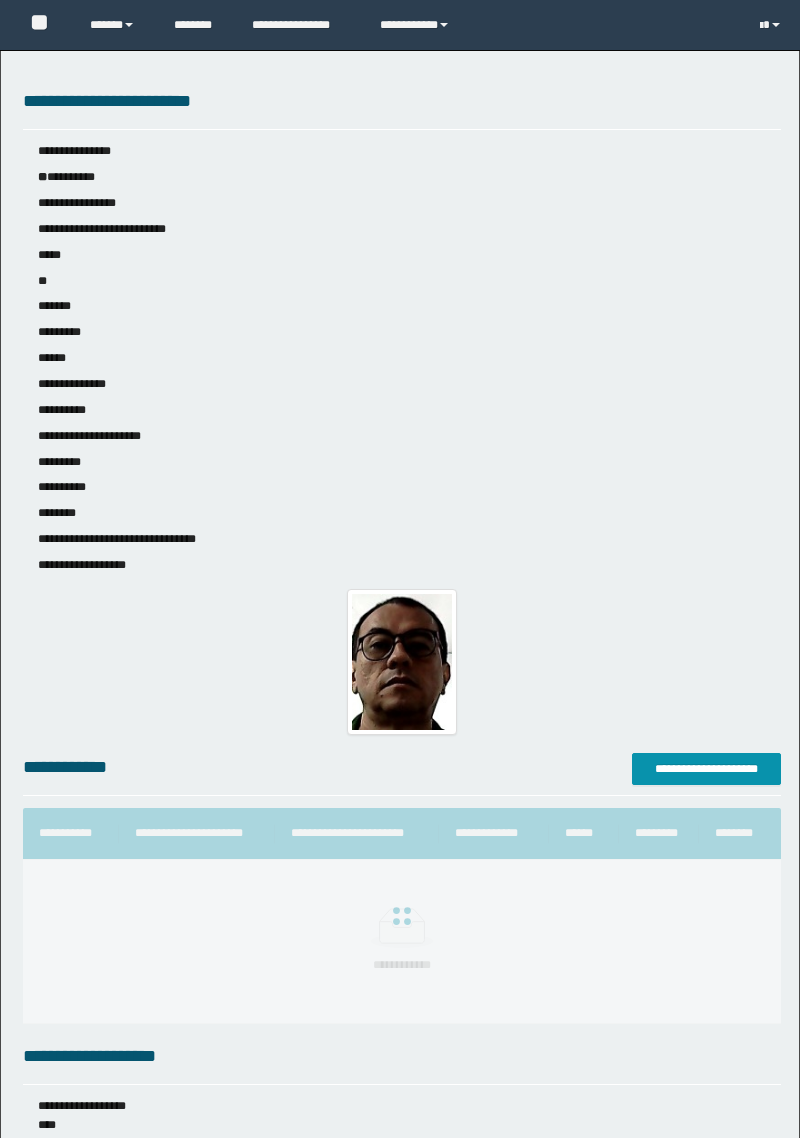 scroll, scrollTop: 0, scrollLeft: 0, axis: both 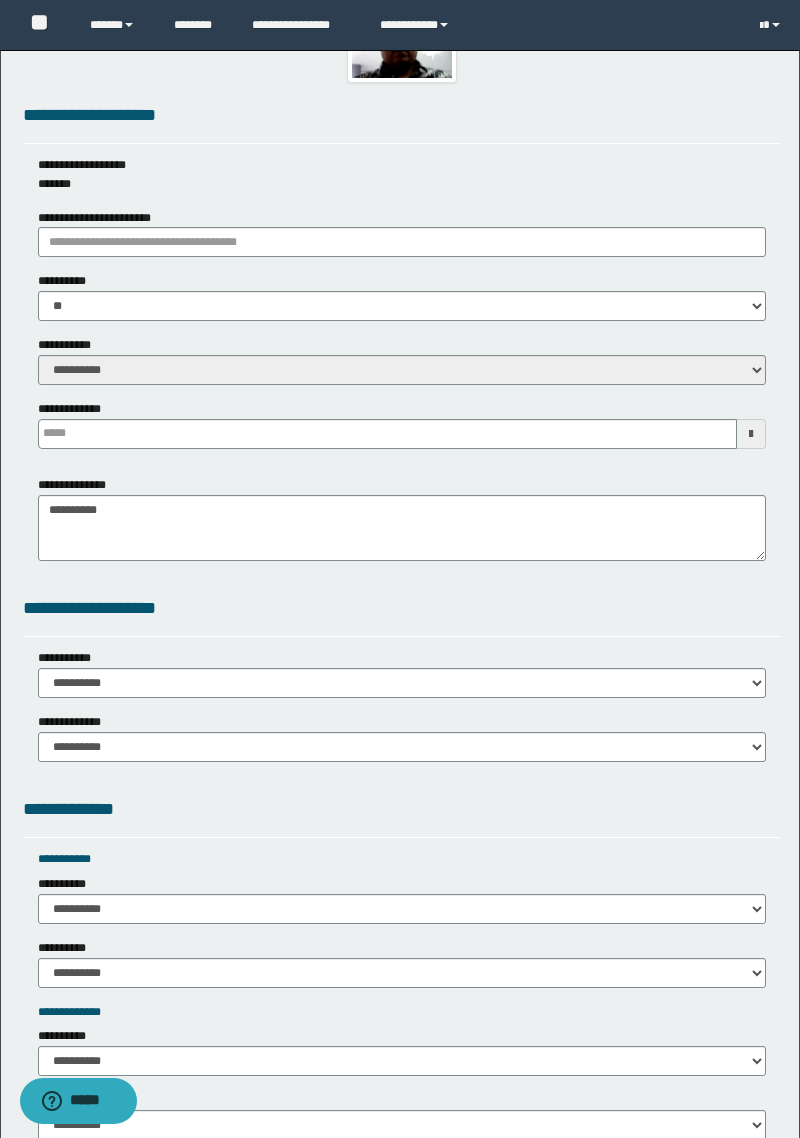 click on "**********" at bounding box center [402, 1422] 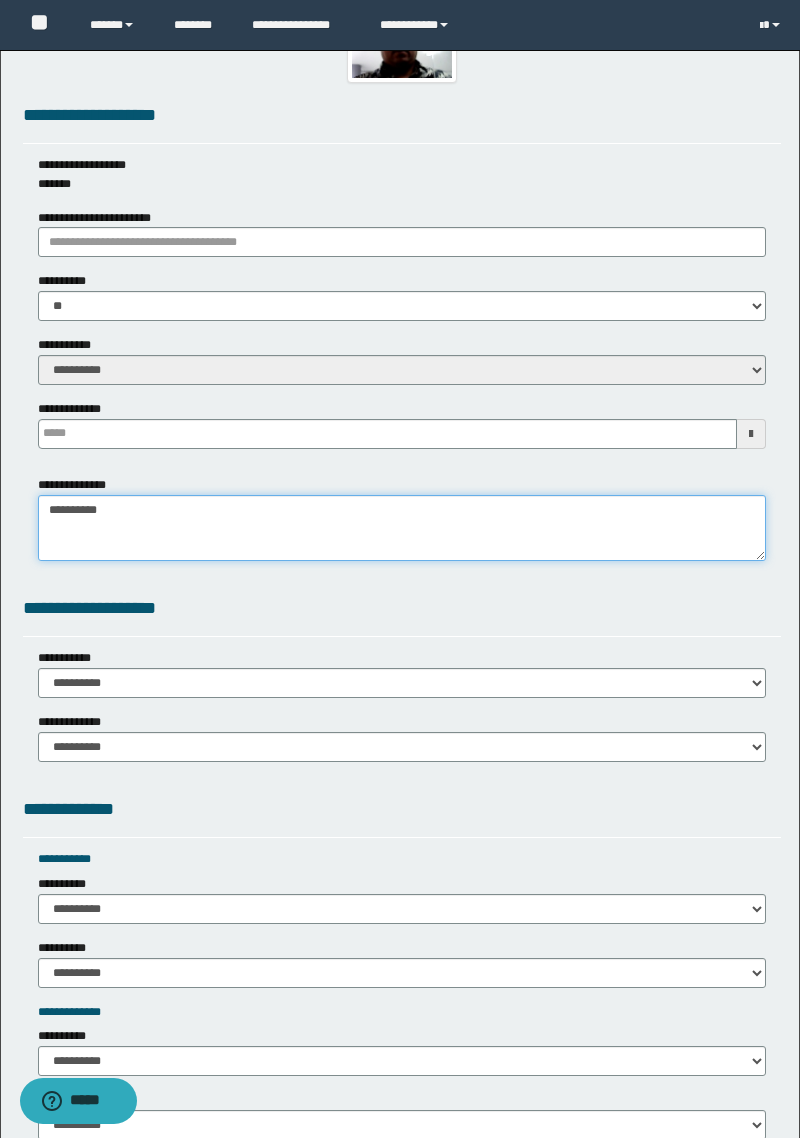 click on "**********" at bounding box center [402, 528] 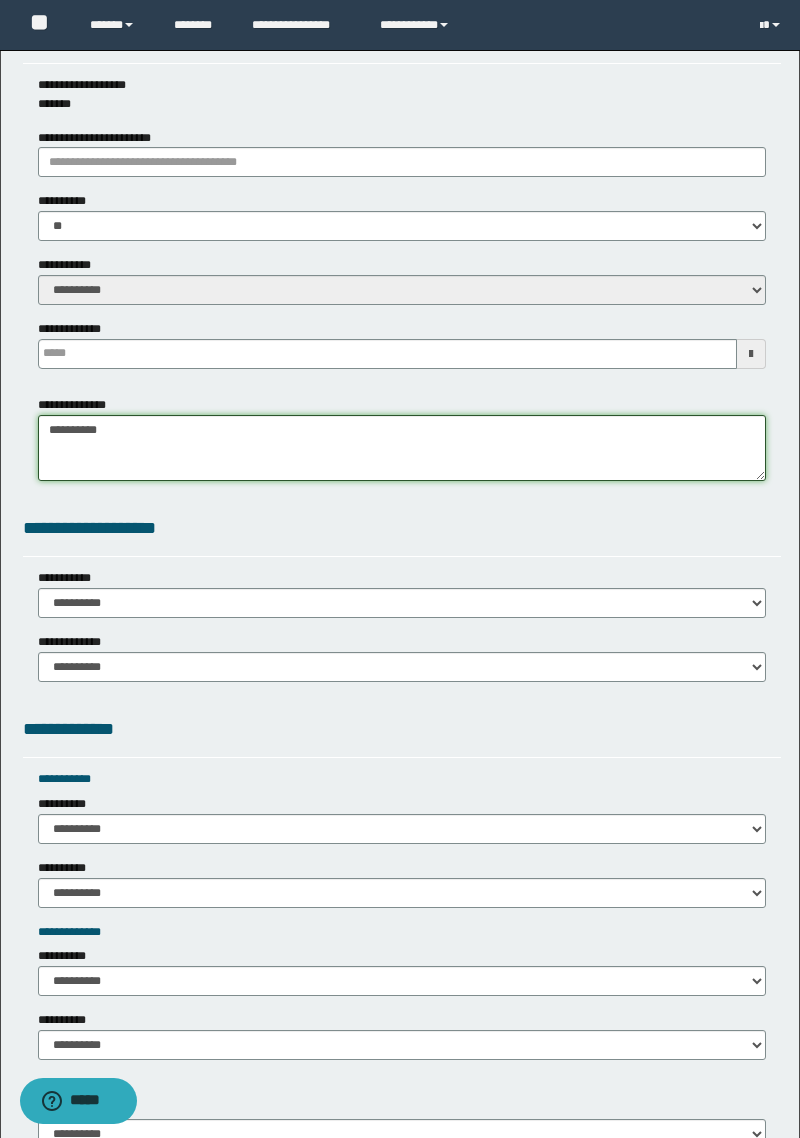 scroll, scrollTop: 687, scrollLeft: 0, axis: vertical 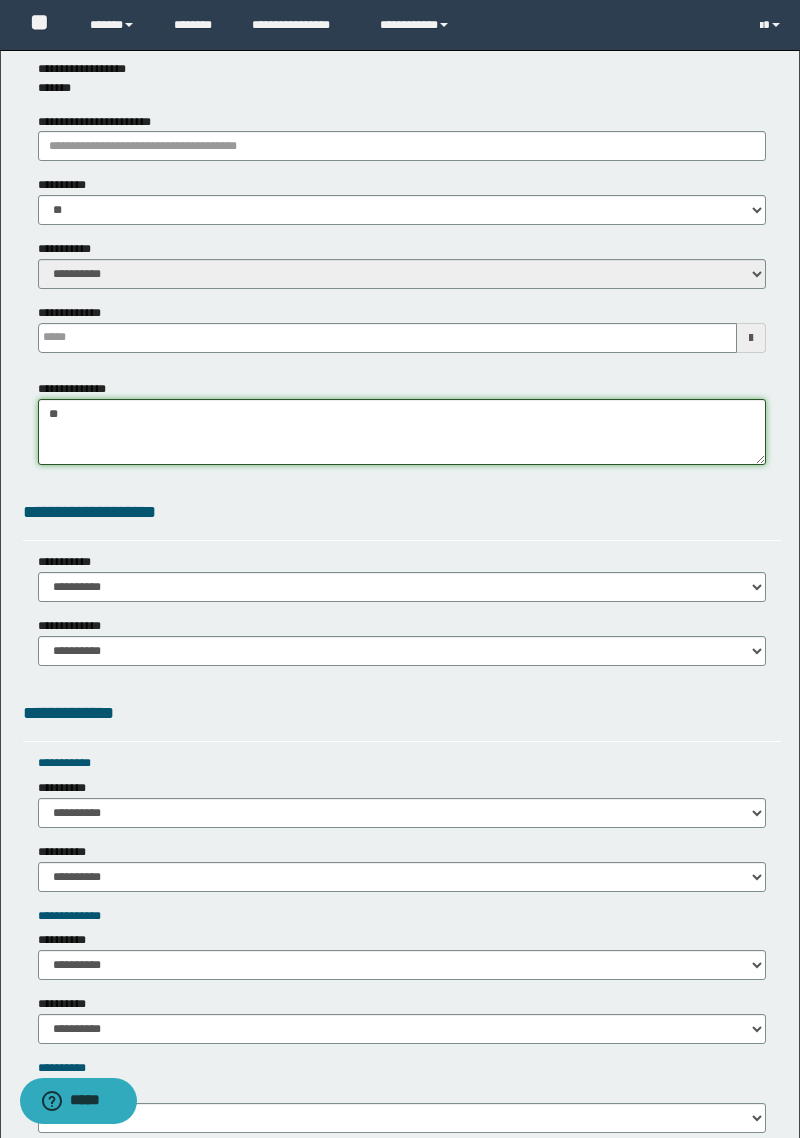 type on "*" 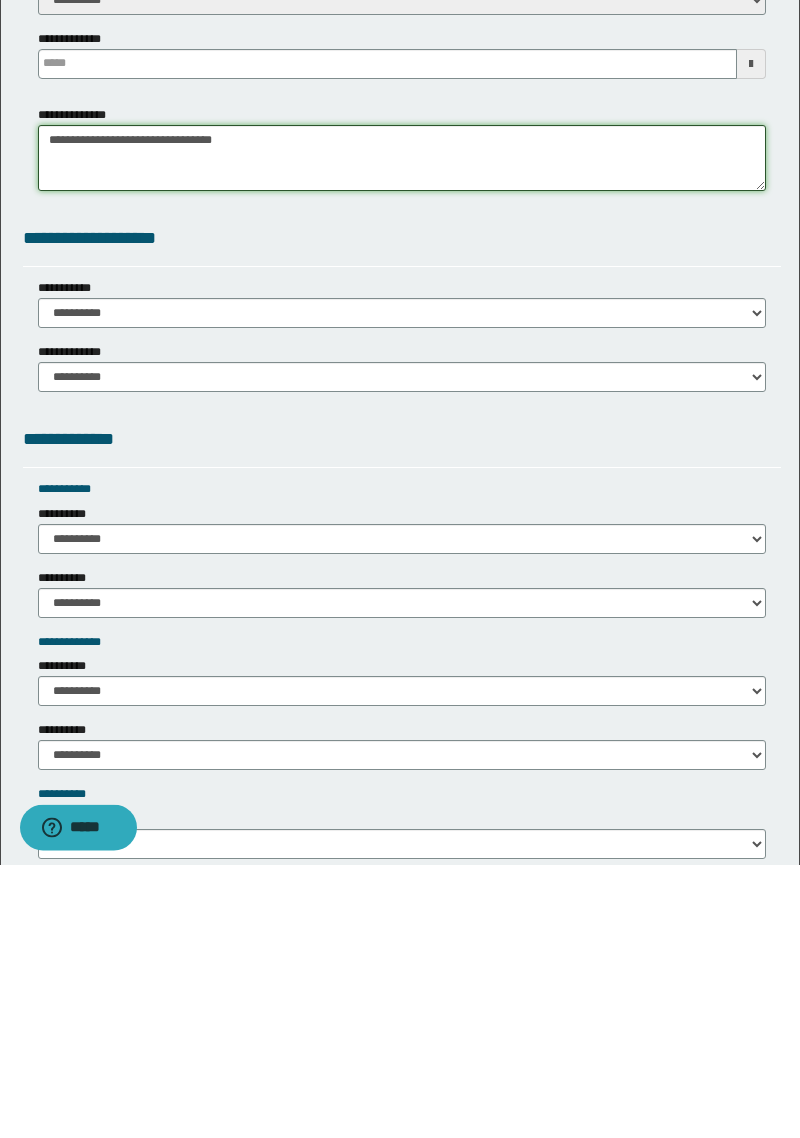 type on "**********" 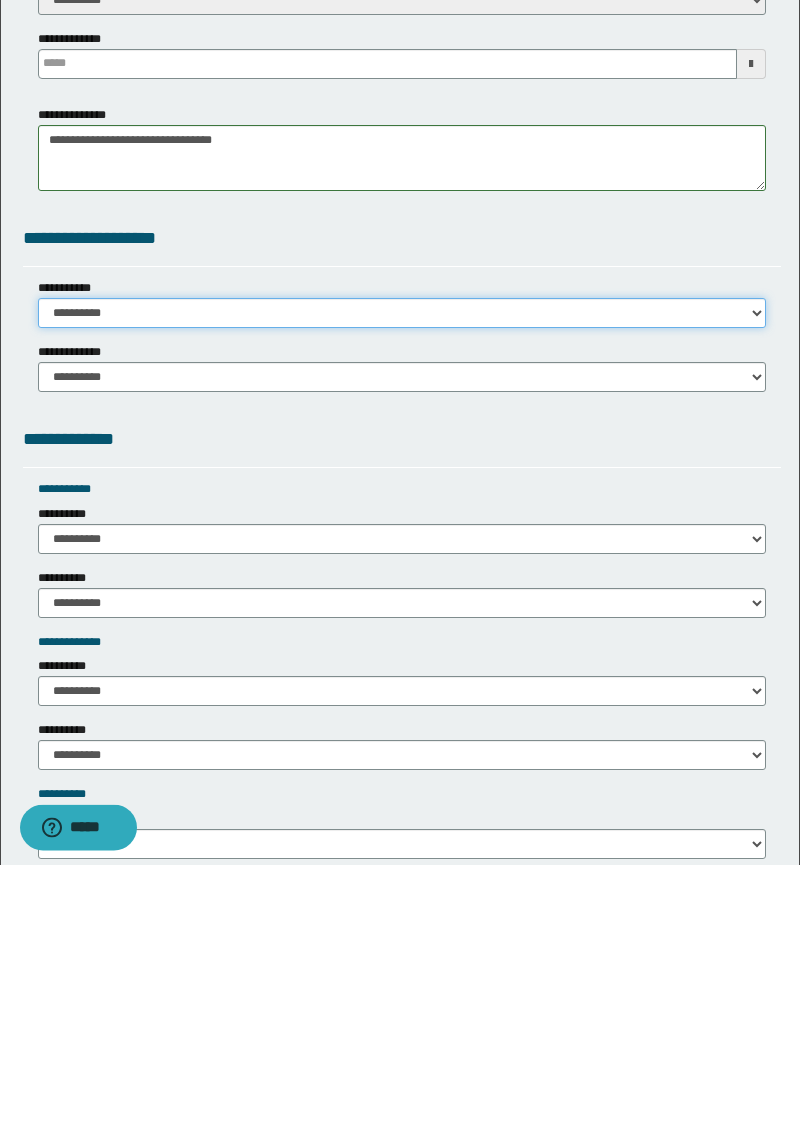 click on "**********" at bounding box center (402, 587) 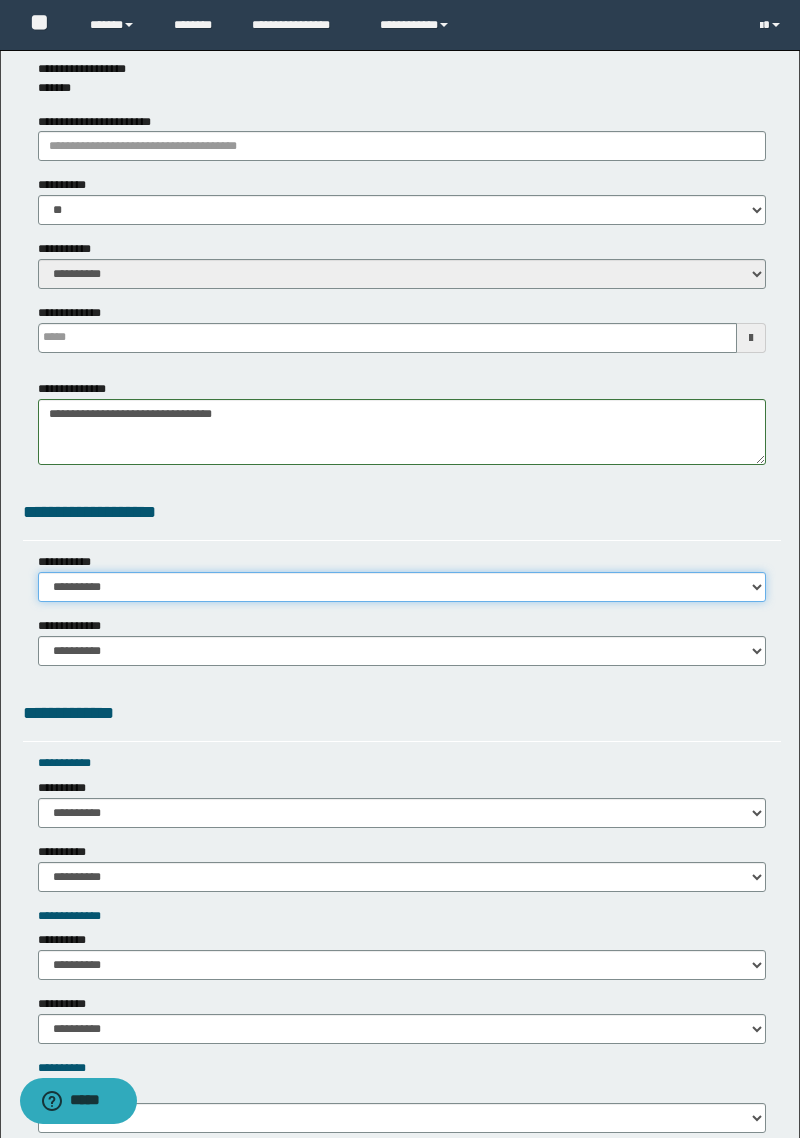 select on "*" 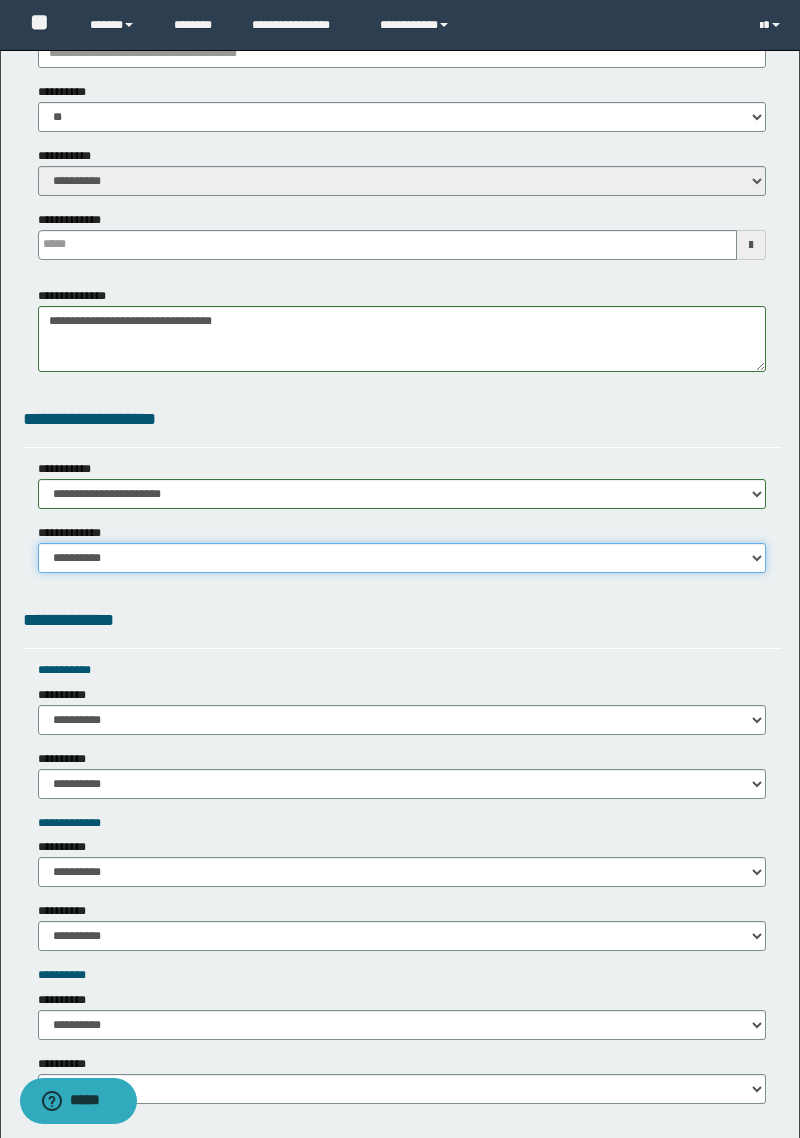 click on "**********" at bounding box center [402, 558] 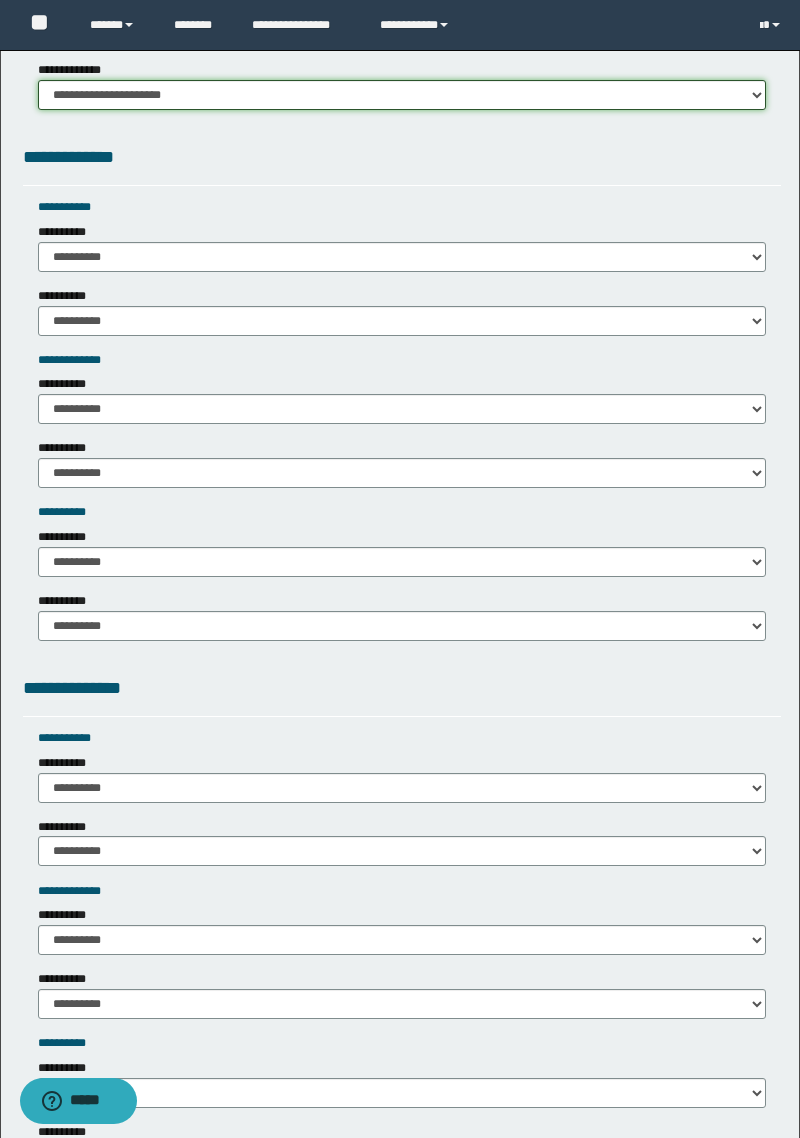 scroll, scrollTop: 1276, scrollLeft: 0, axis: vertical 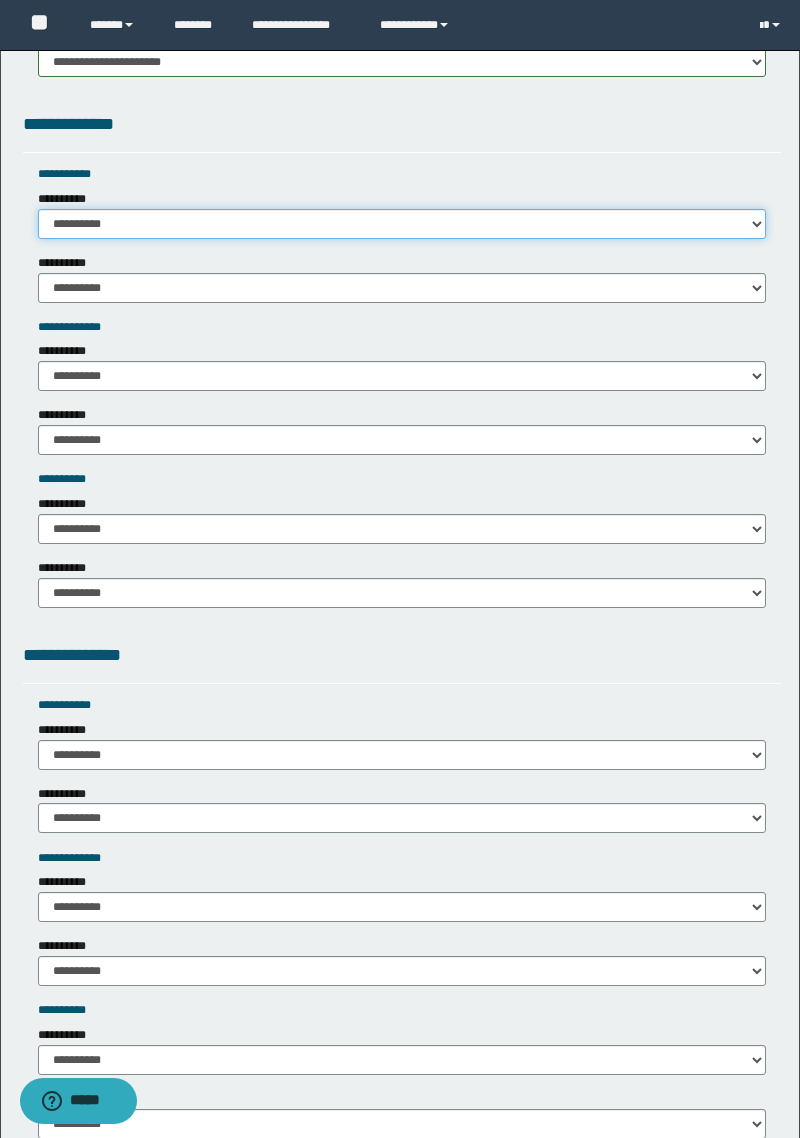 click on "**********" at bounding box center (402, 224) 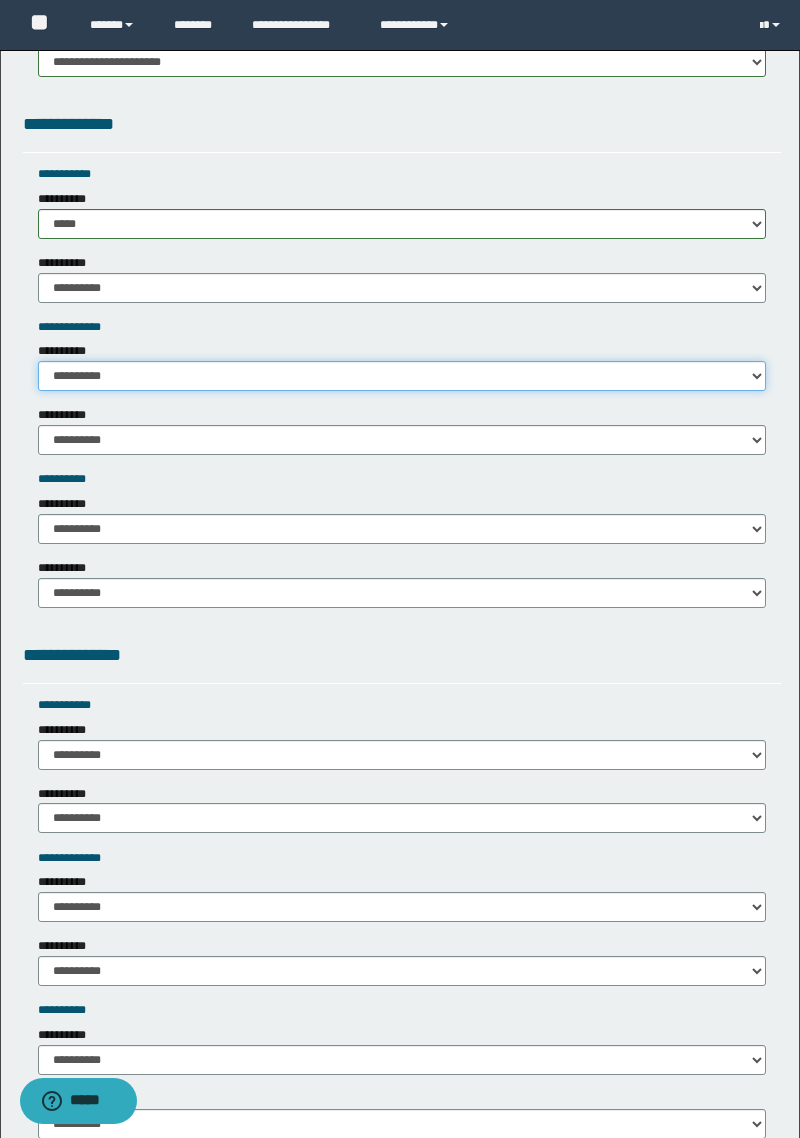 click on "**********" at bounding box center (402, 376) 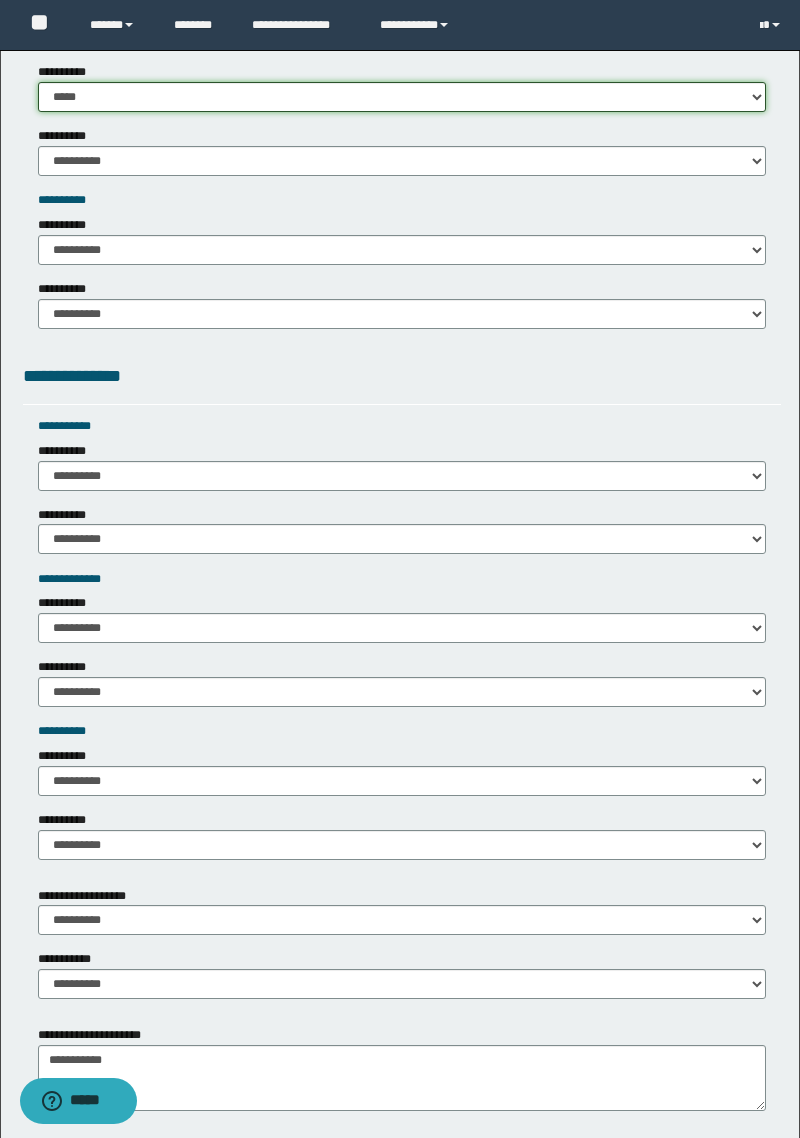 scroll, scrollTop: 1557, scrollLeft: 0, axis: vertical 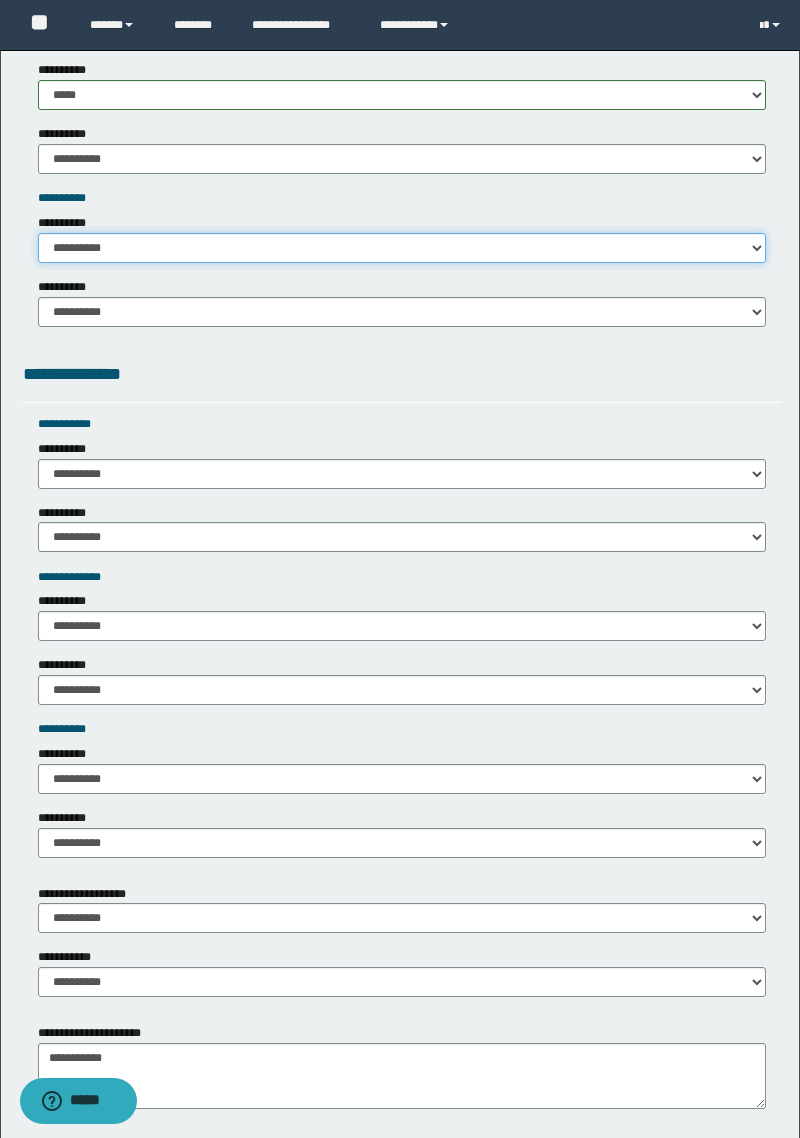 click on "**********" at bounding box center [402, 248] 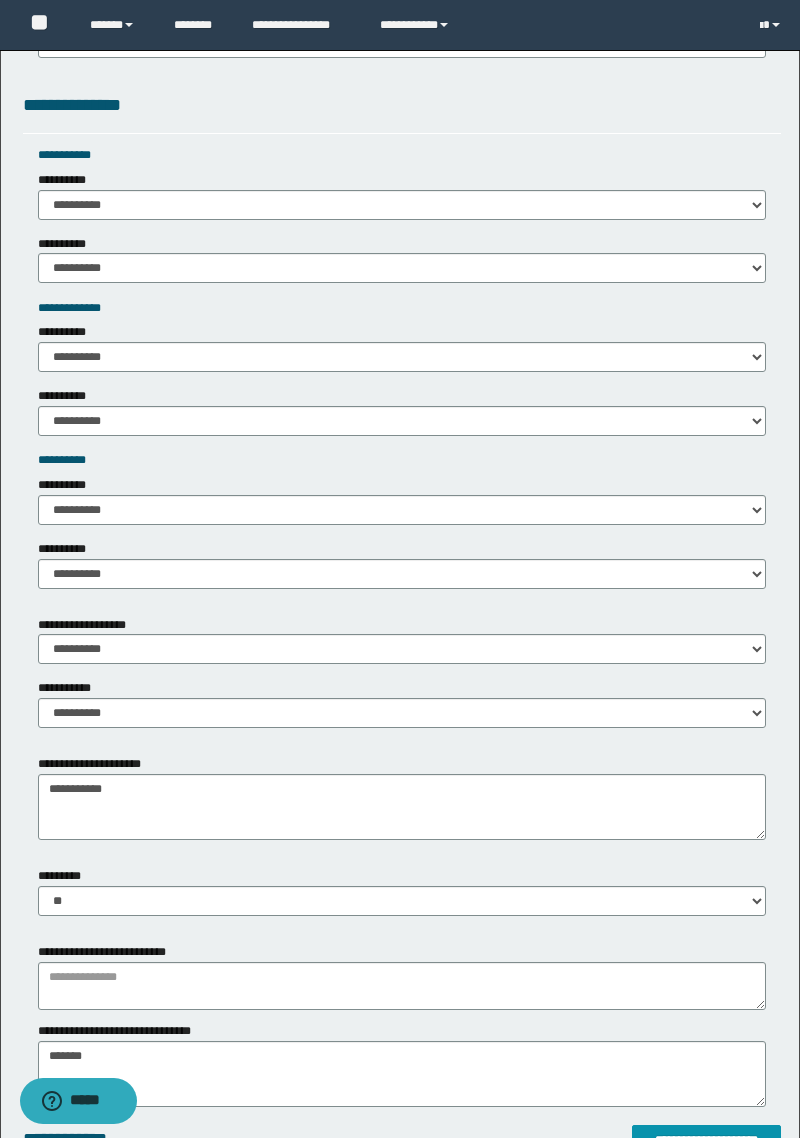 scroll, scrollTop: 1828, scrollLeft: 0, axis: vertical 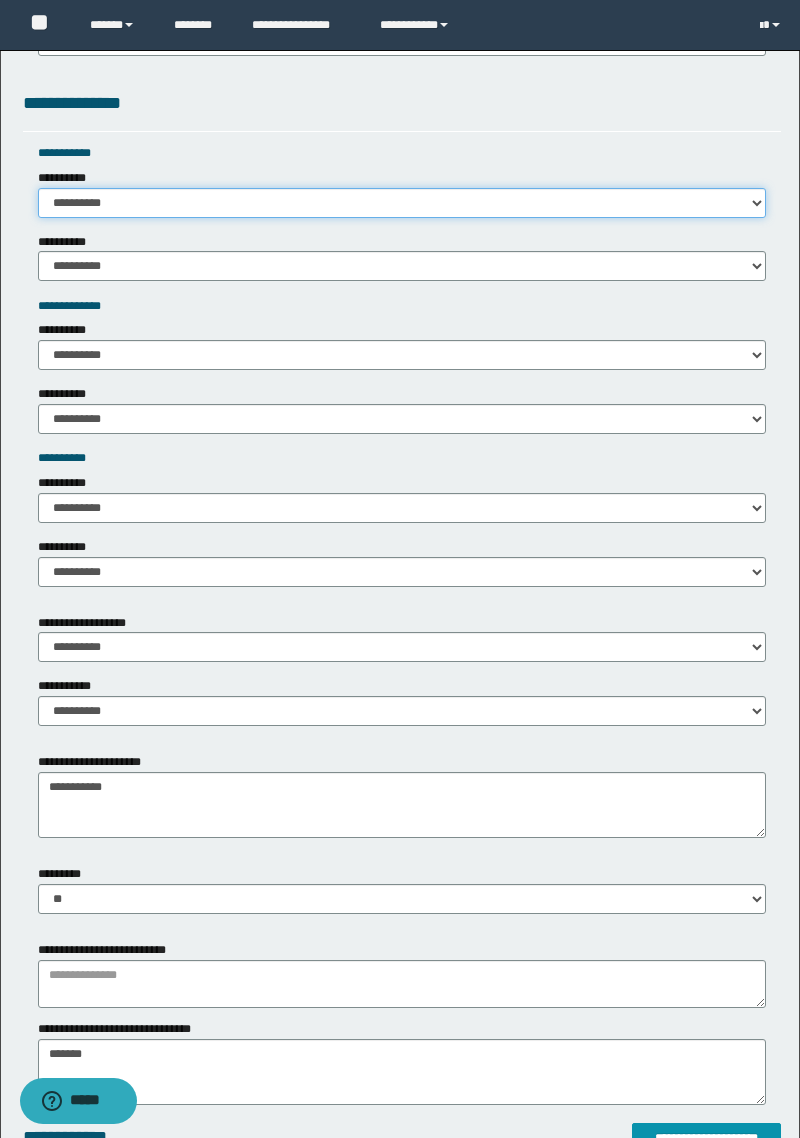 click on "**********" at bounding box center (402, 203) 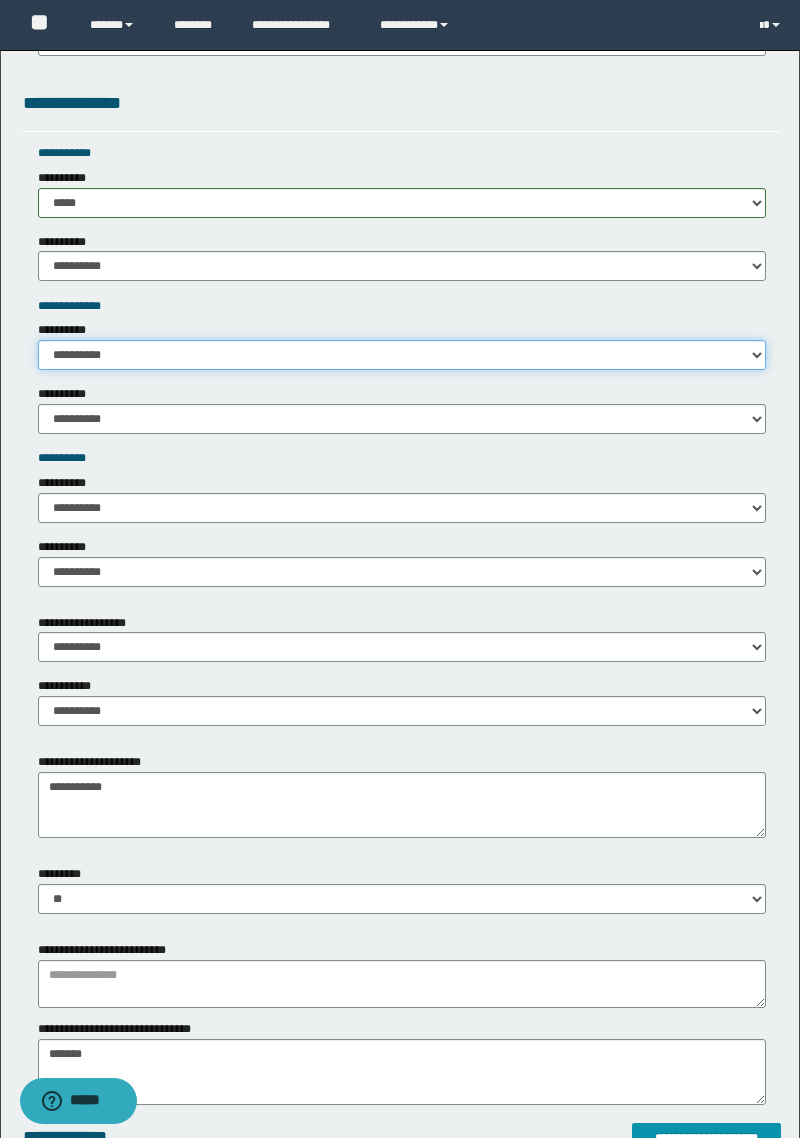 click on "**********" at bounding box center (402, 355) 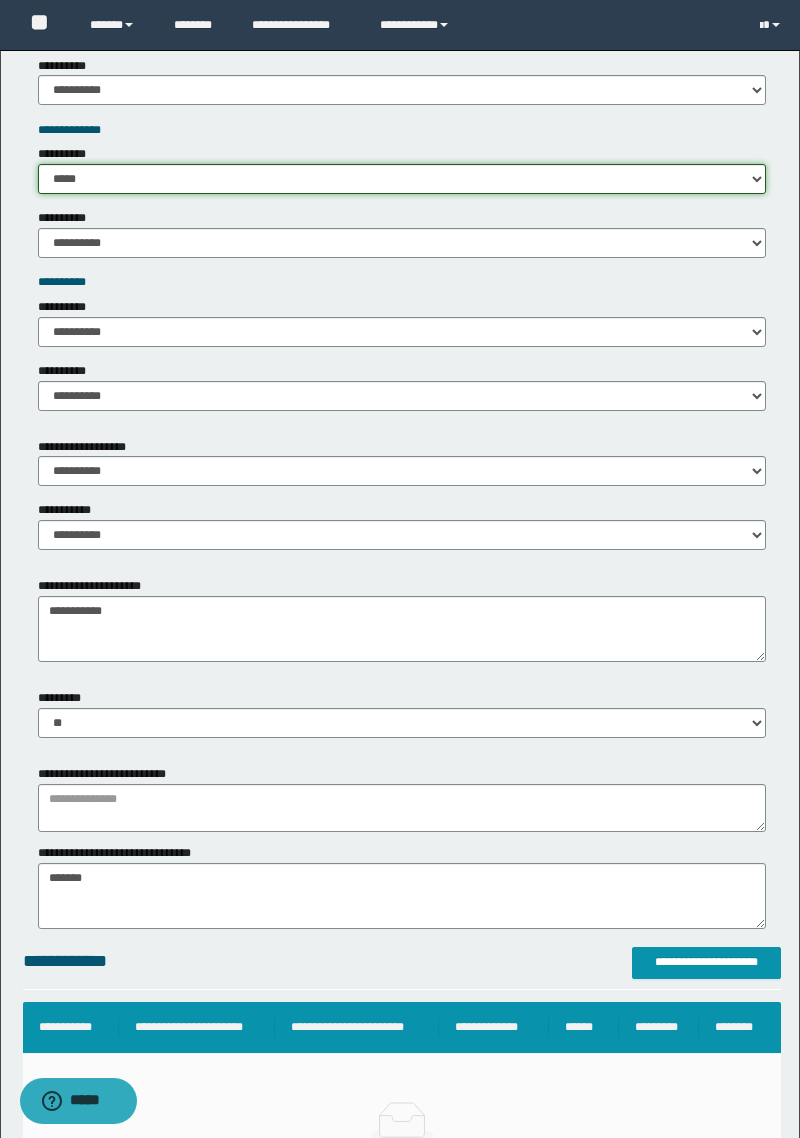 scroll, scrollTop: 2038, scrollLeft: 0, axis: vertical 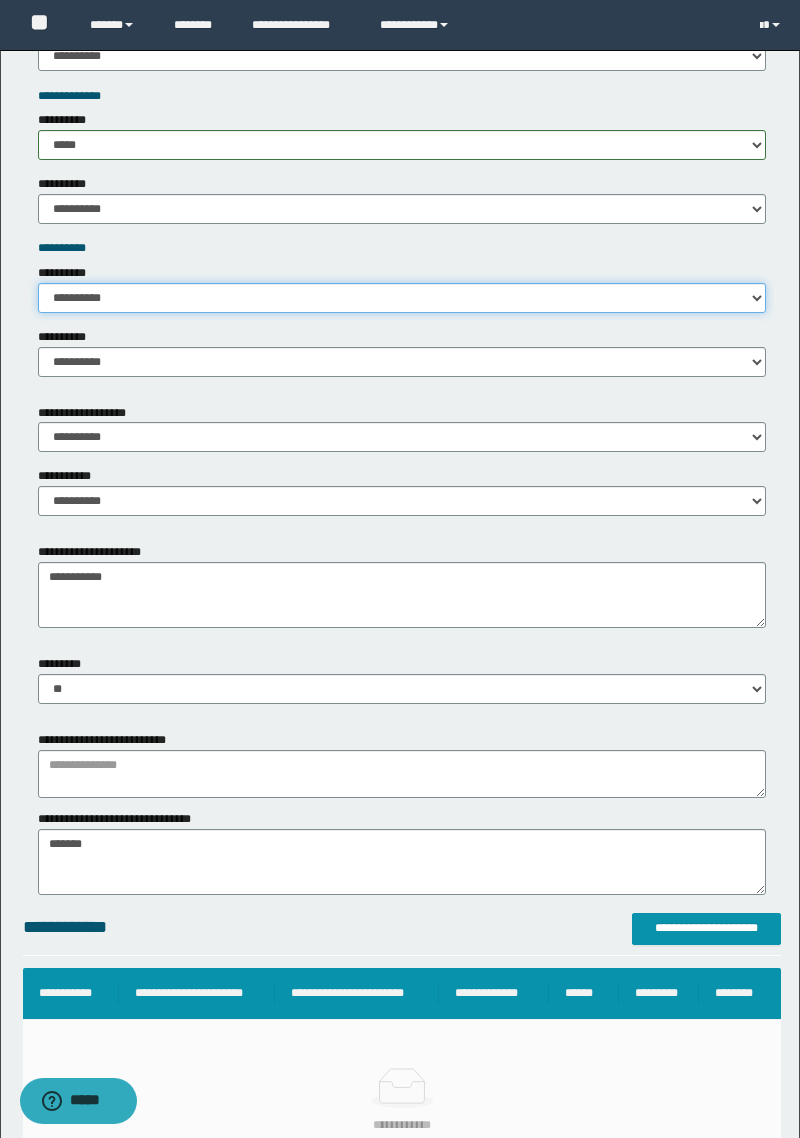 click on "**********" at bounding box center [402, 298] 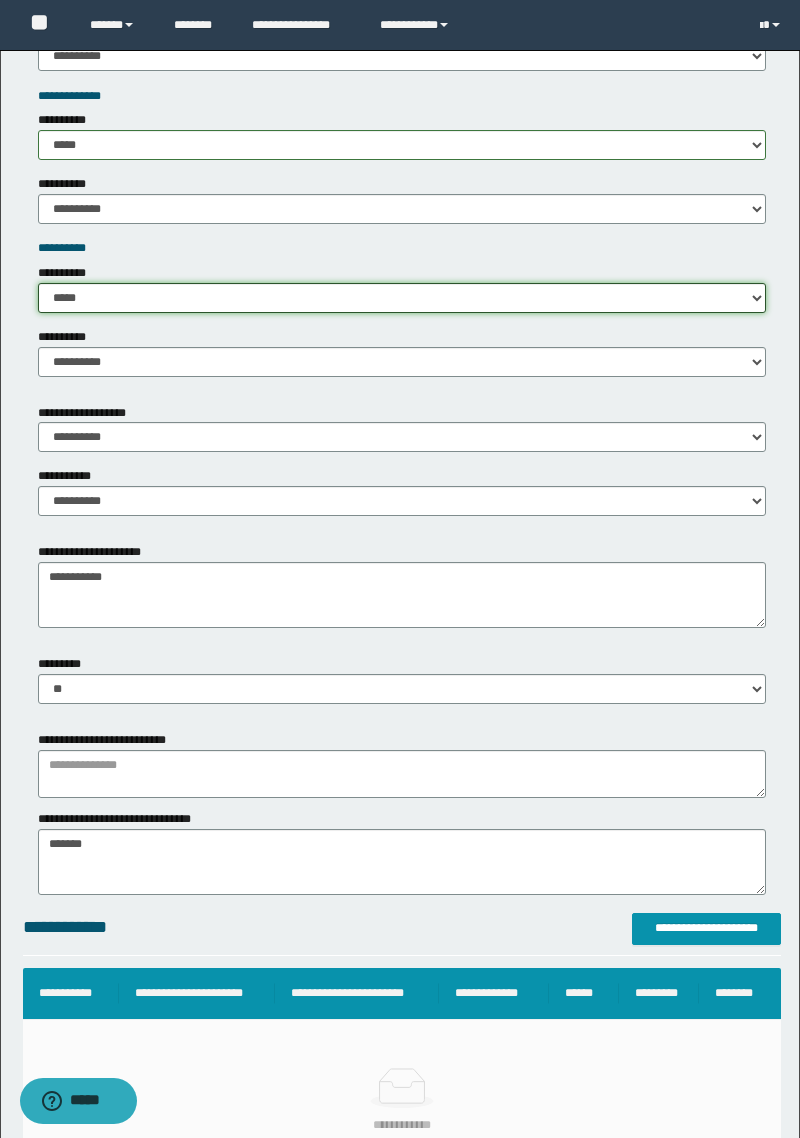 scroll, scrollTop: 2153, scrollLeft: 0, axis: vertical 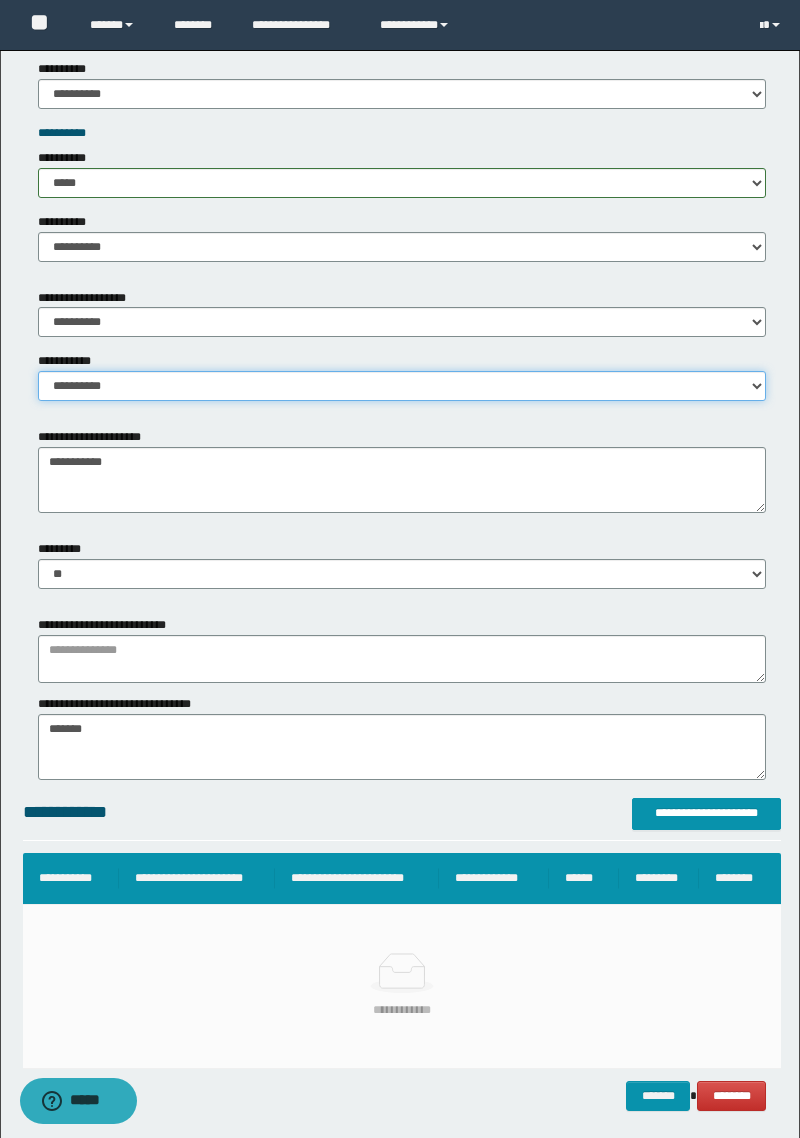 click on "**********" at bounding box center (402, 386) 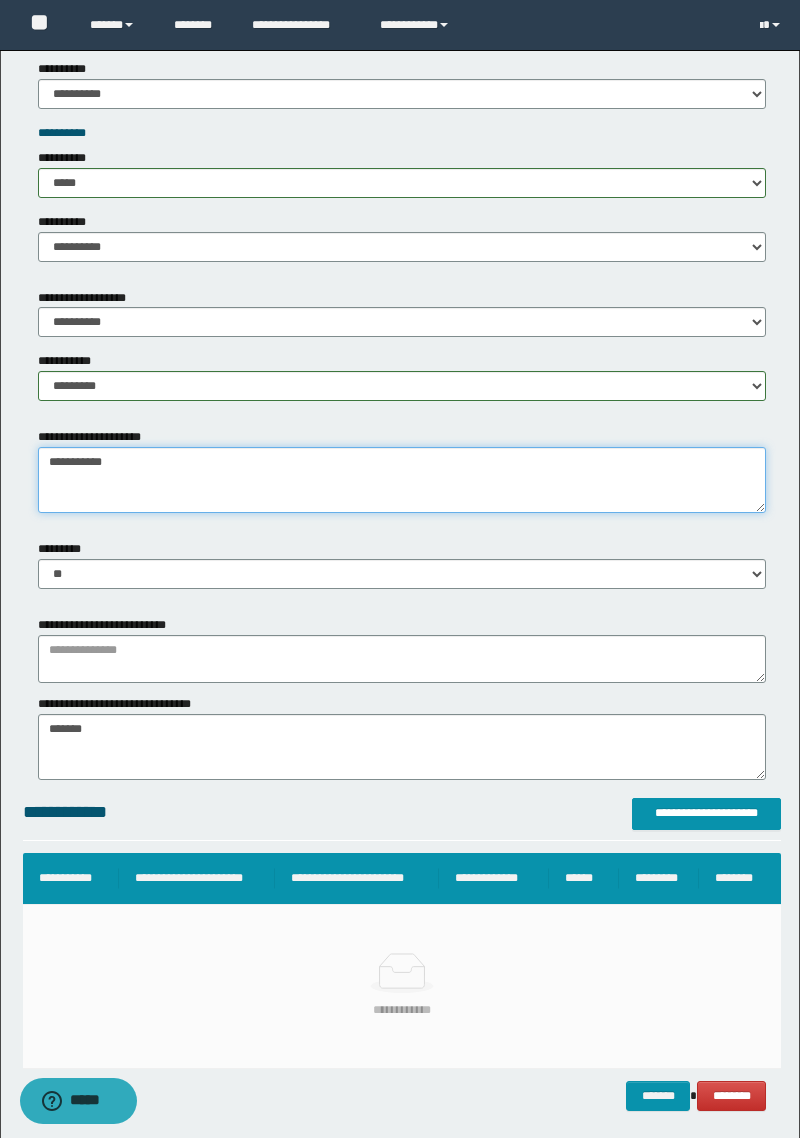 click on "**********" at bounding box center [402, 480] 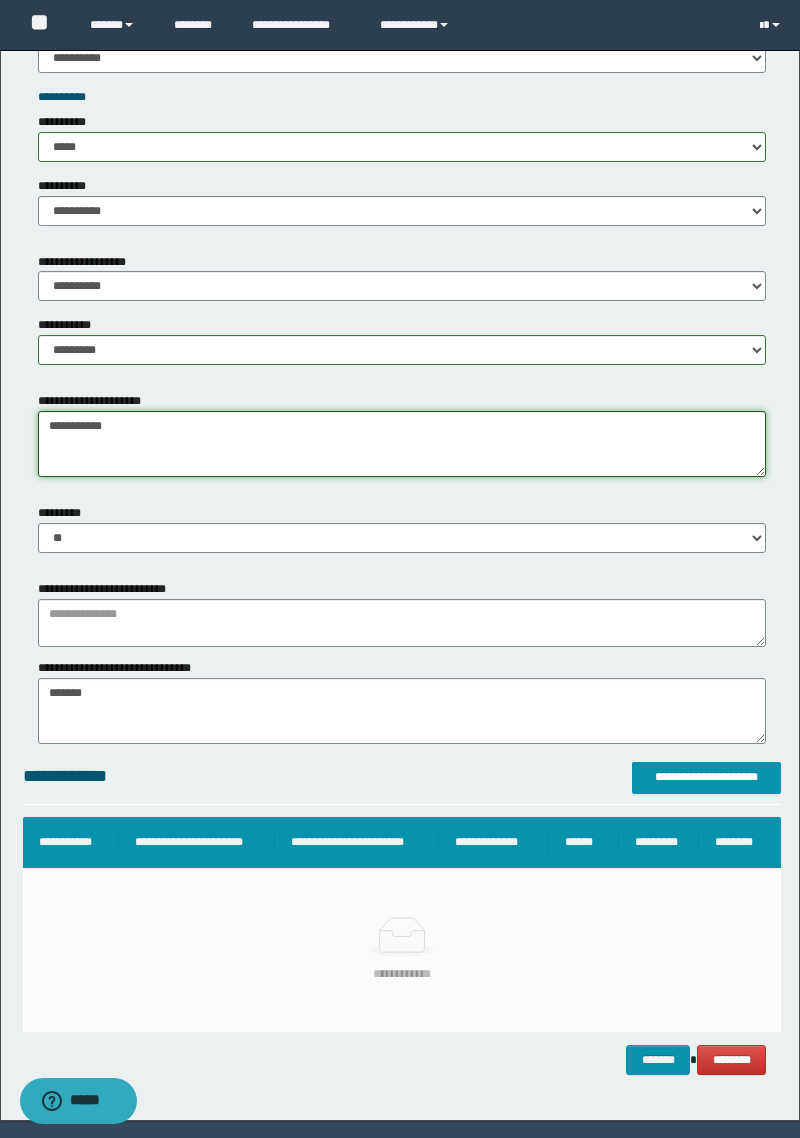 scroll, scrollTop: 2213, scrollLeft: 0, axis: vertical 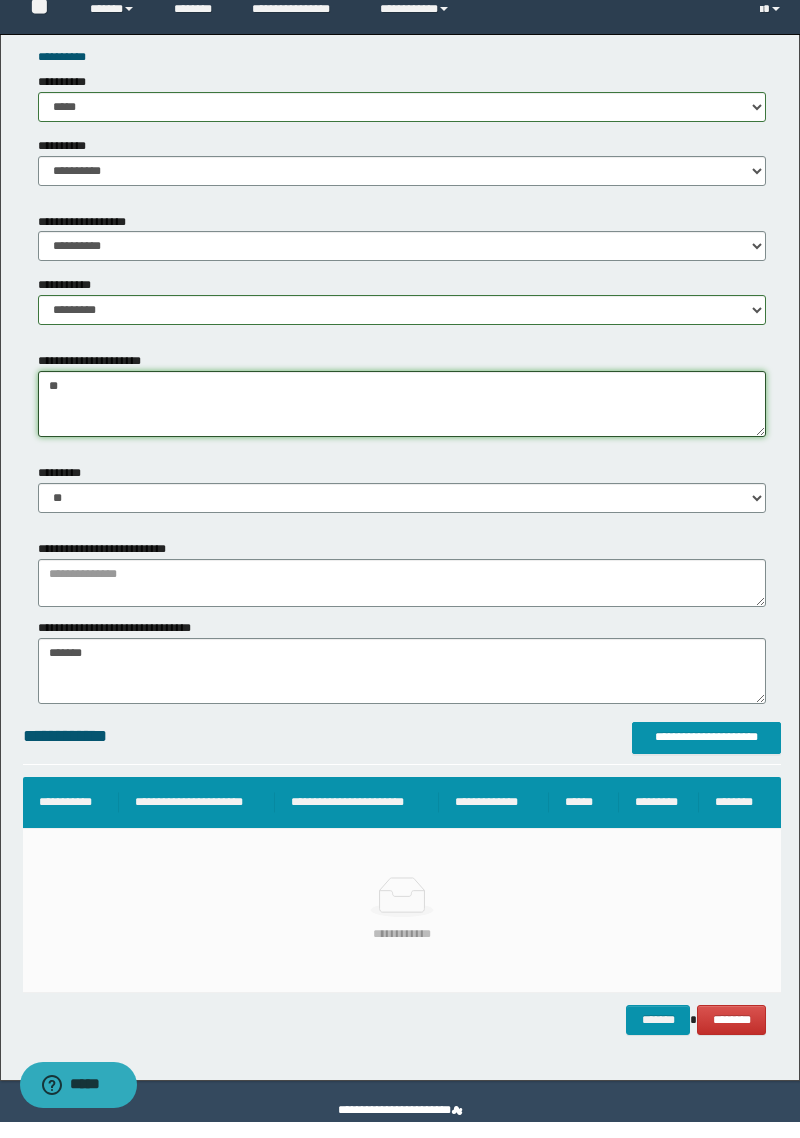 type on "*" 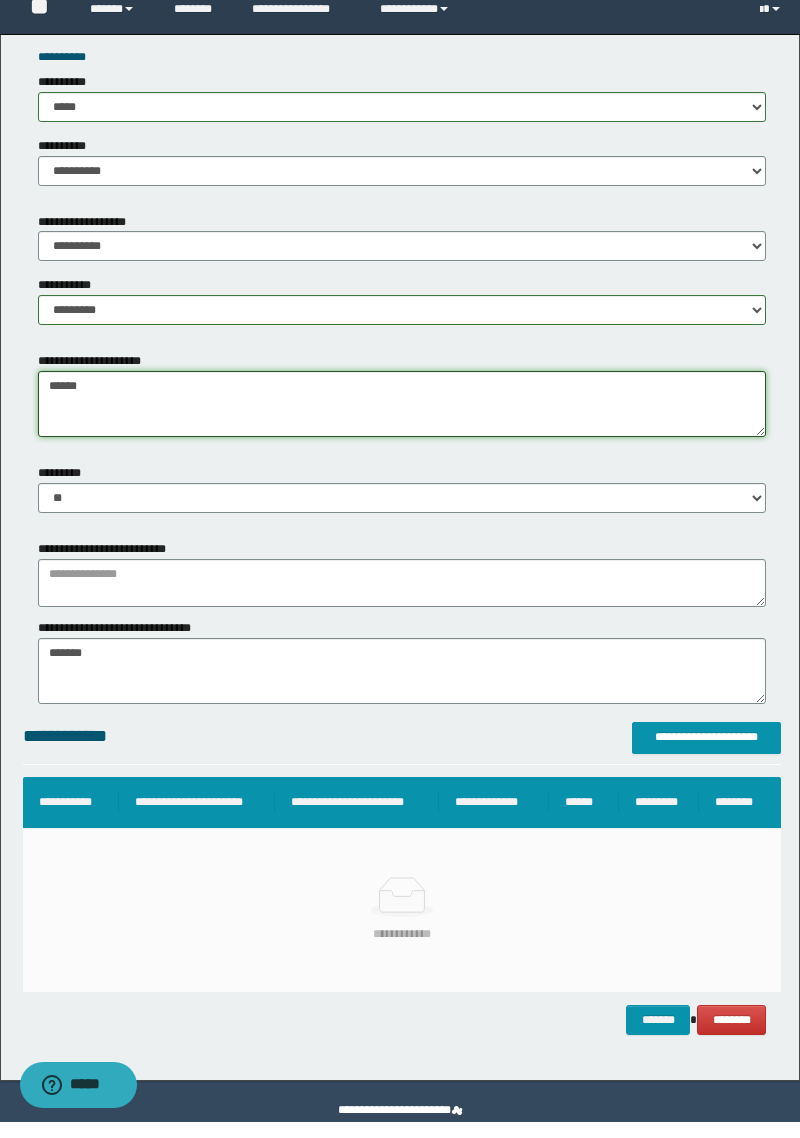 type on "******" 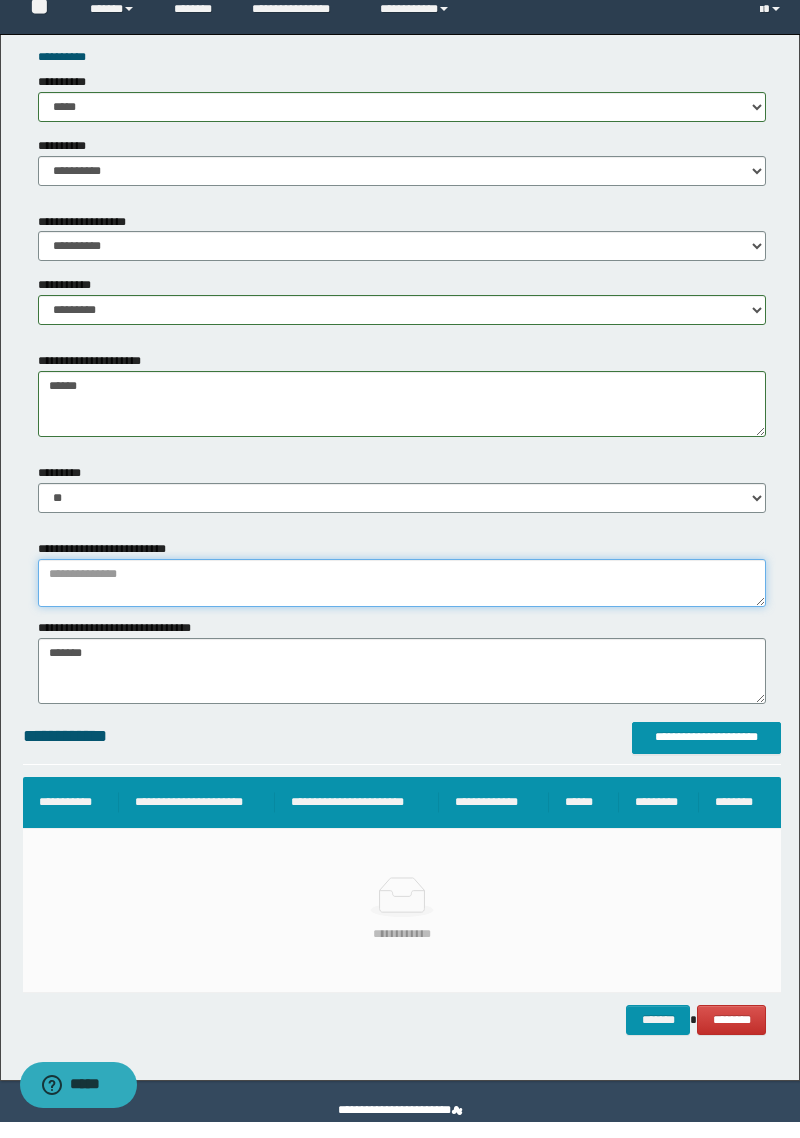 click at bounding box center [402, 599] 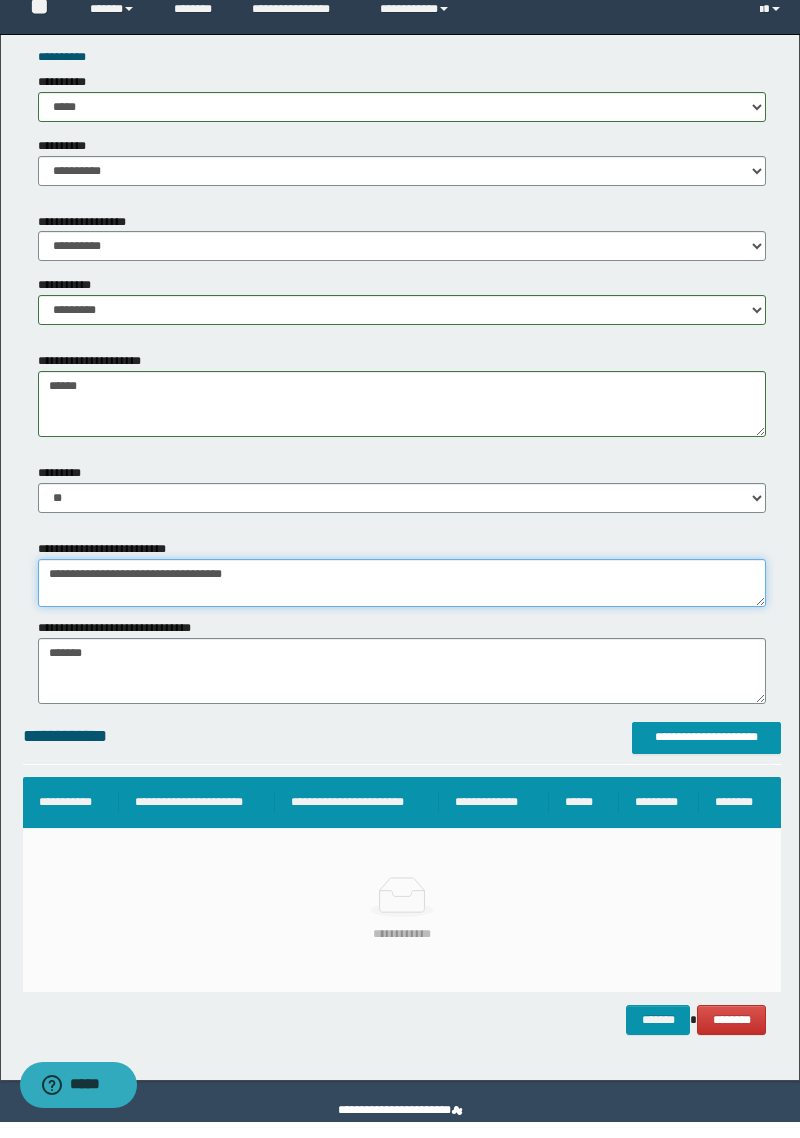 type on "**********" 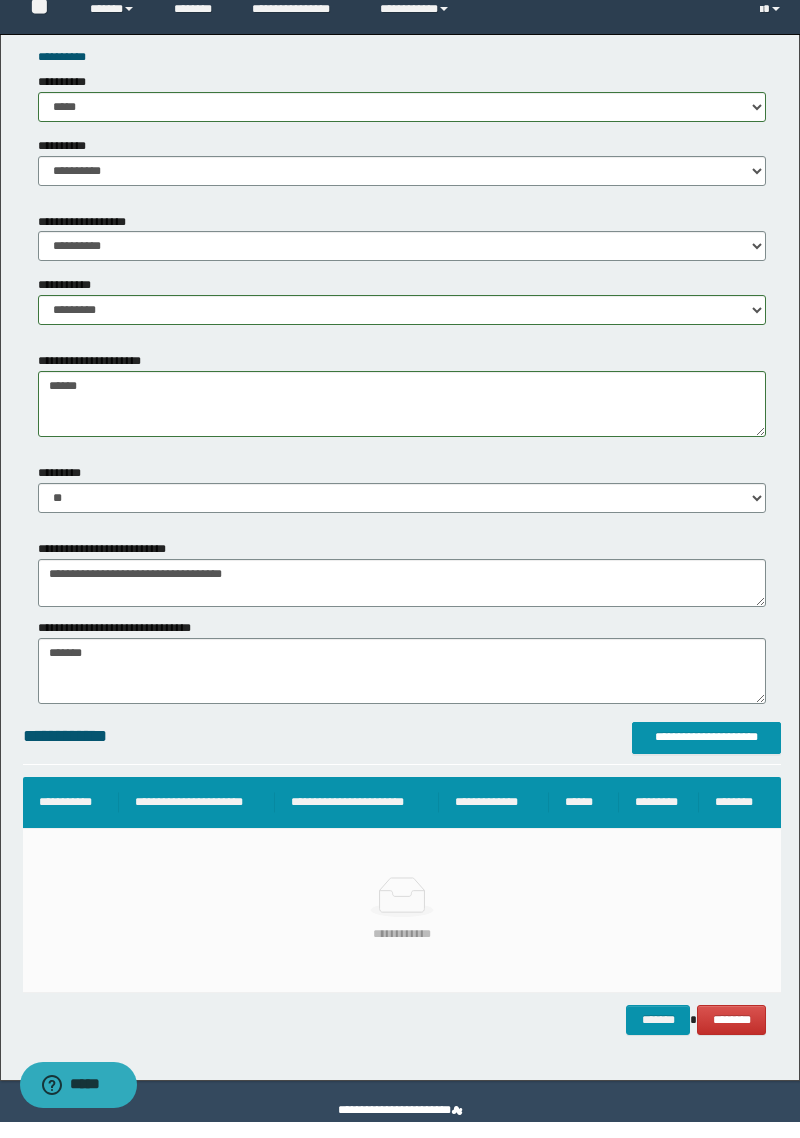 click on "**********" at bounding box center (130, 644) 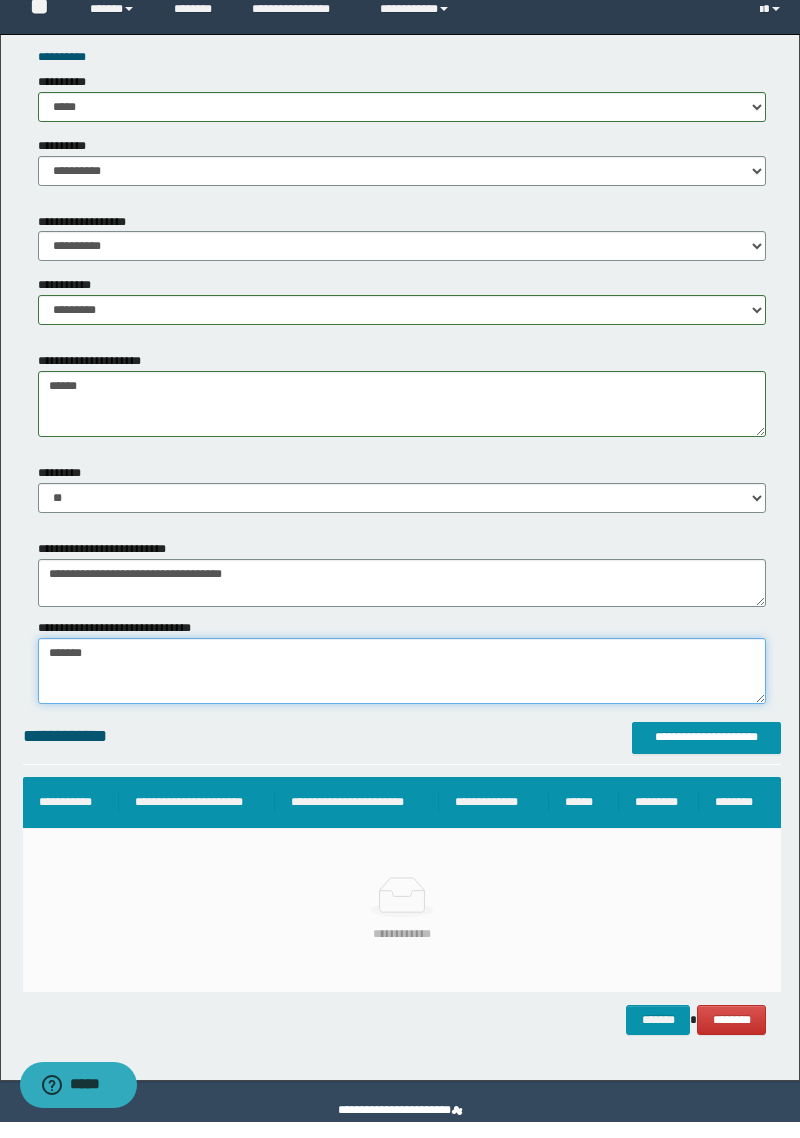 click on "*******" at bounding box center [402, 687] 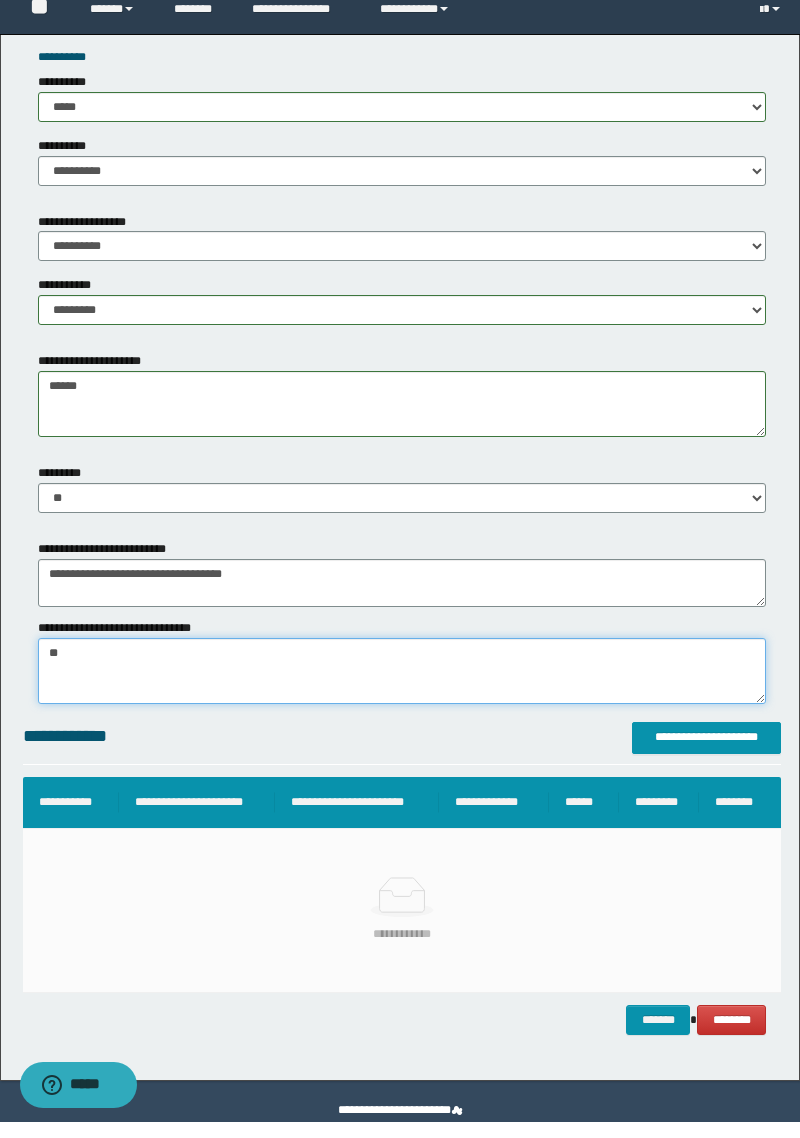 type on "*" 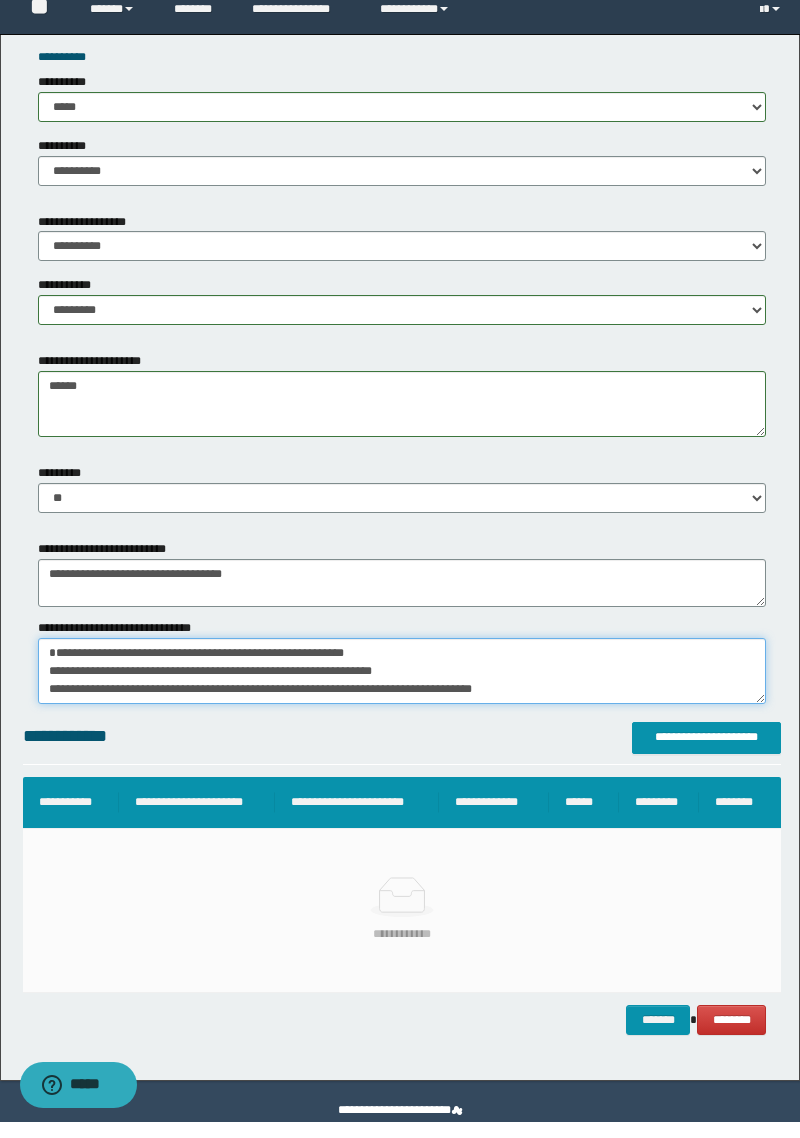 scroll, scrollTop: 47, scrollLeft: 0, axis: vertical 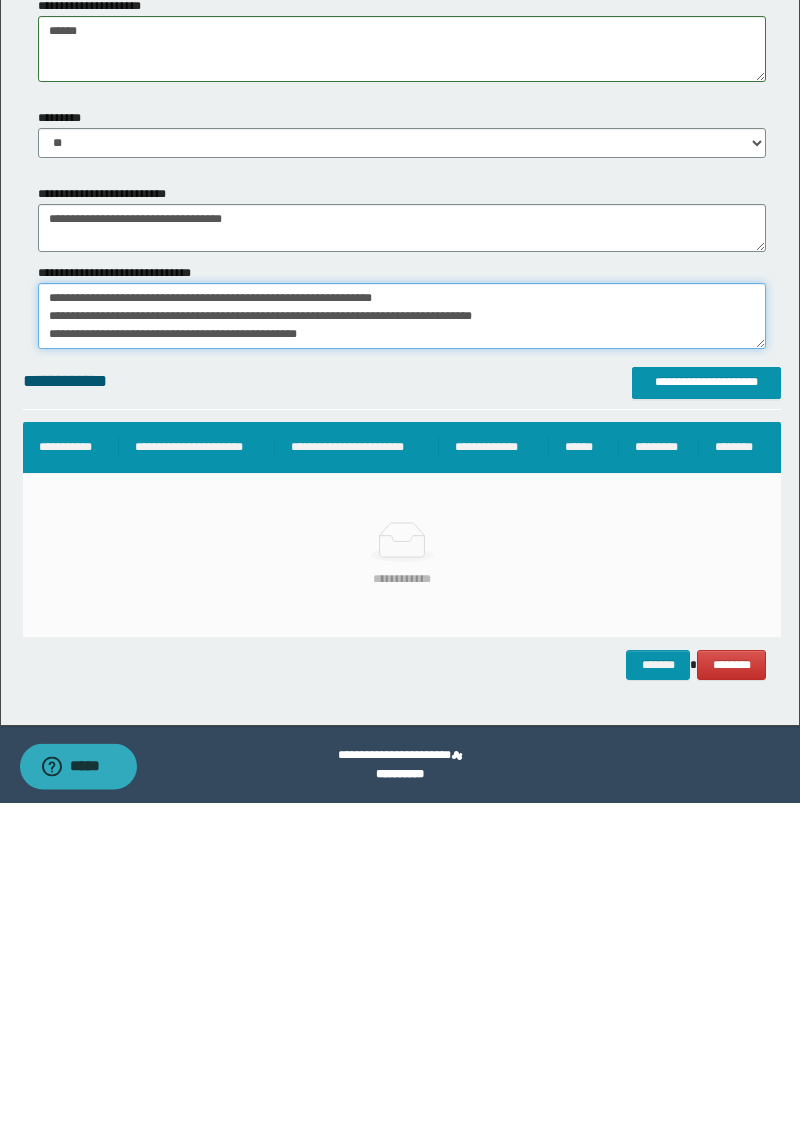 type on "**********" 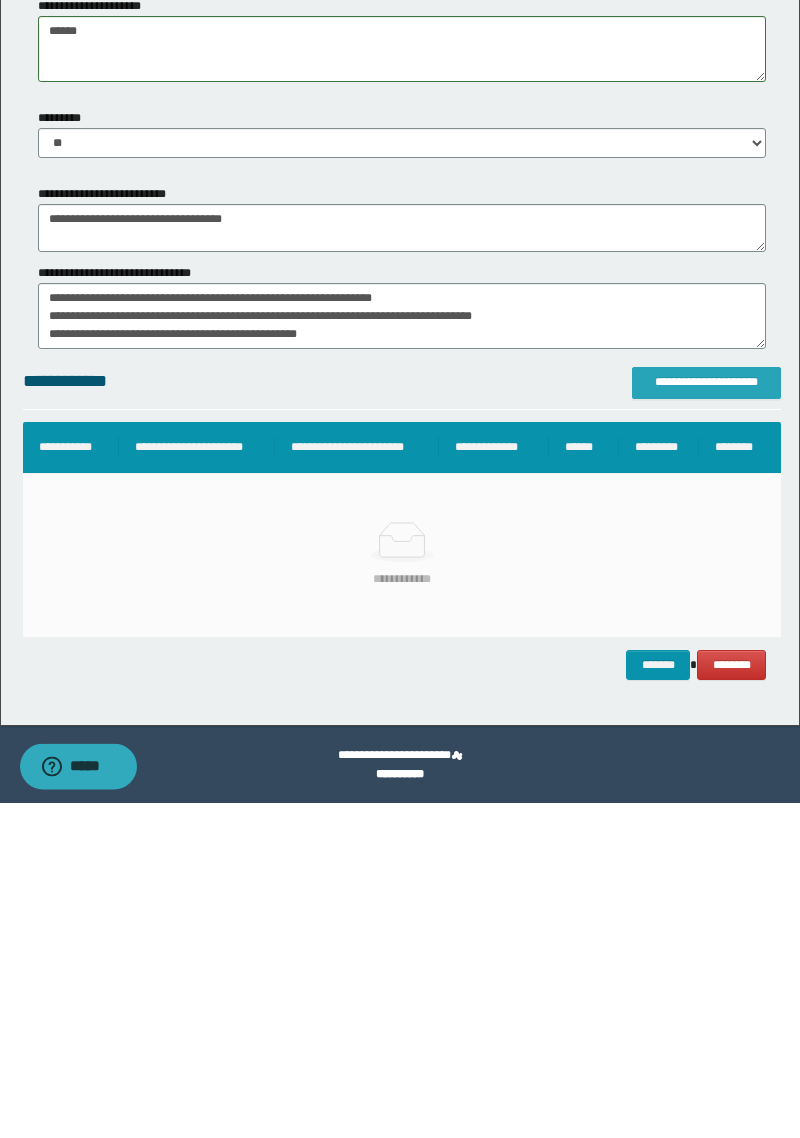 click on "**********" at bounding box center [706, 717] 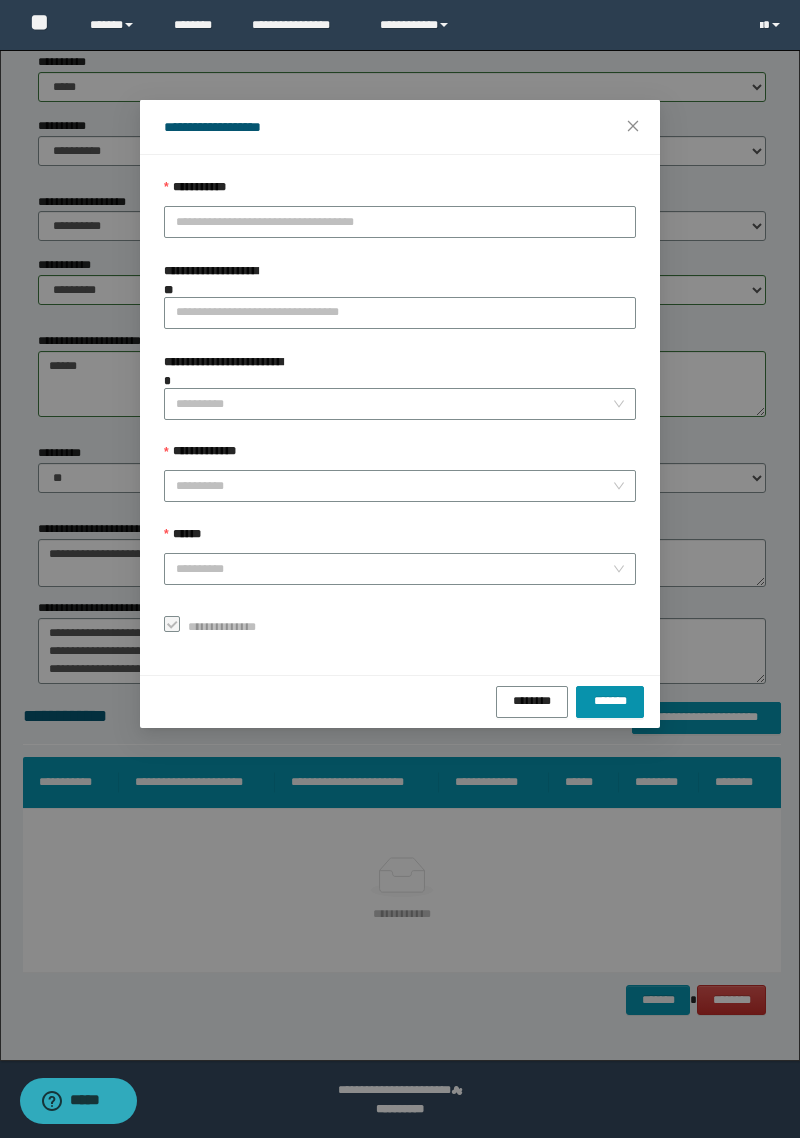 click on "**********" at bounding box center (400, 222) 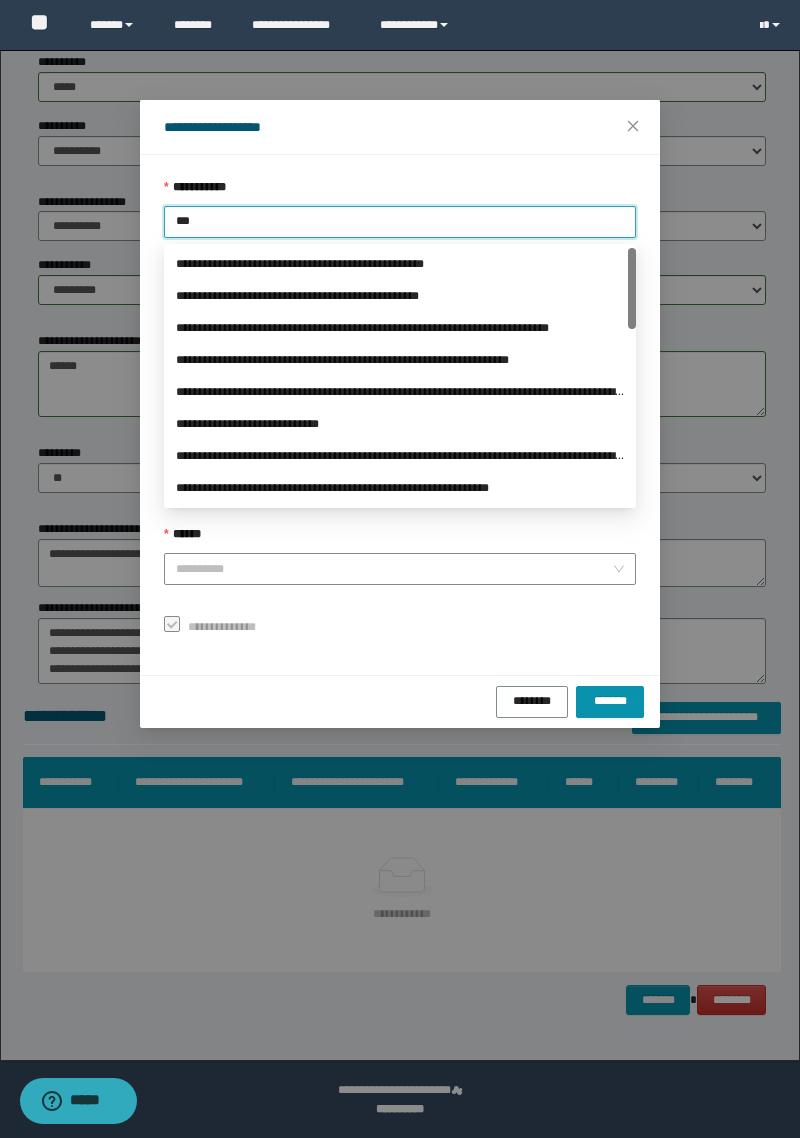 type on "****" 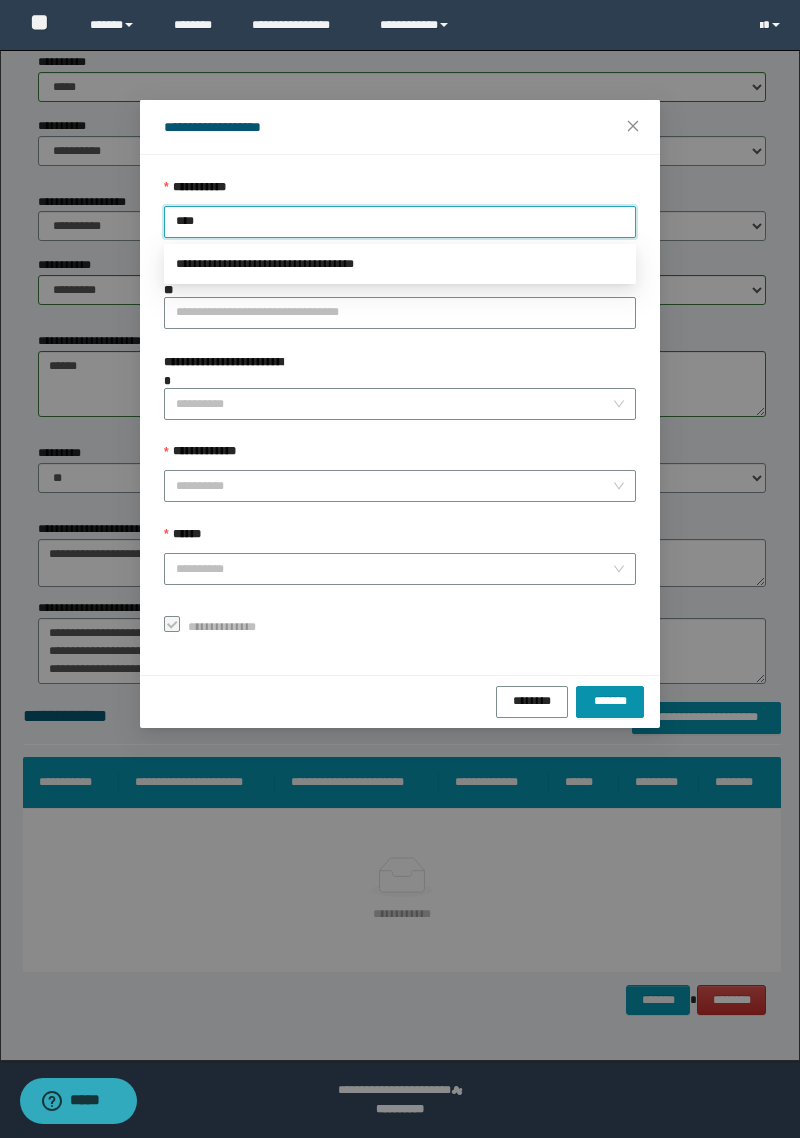 click on "**********" at bounding box center [400, 264] 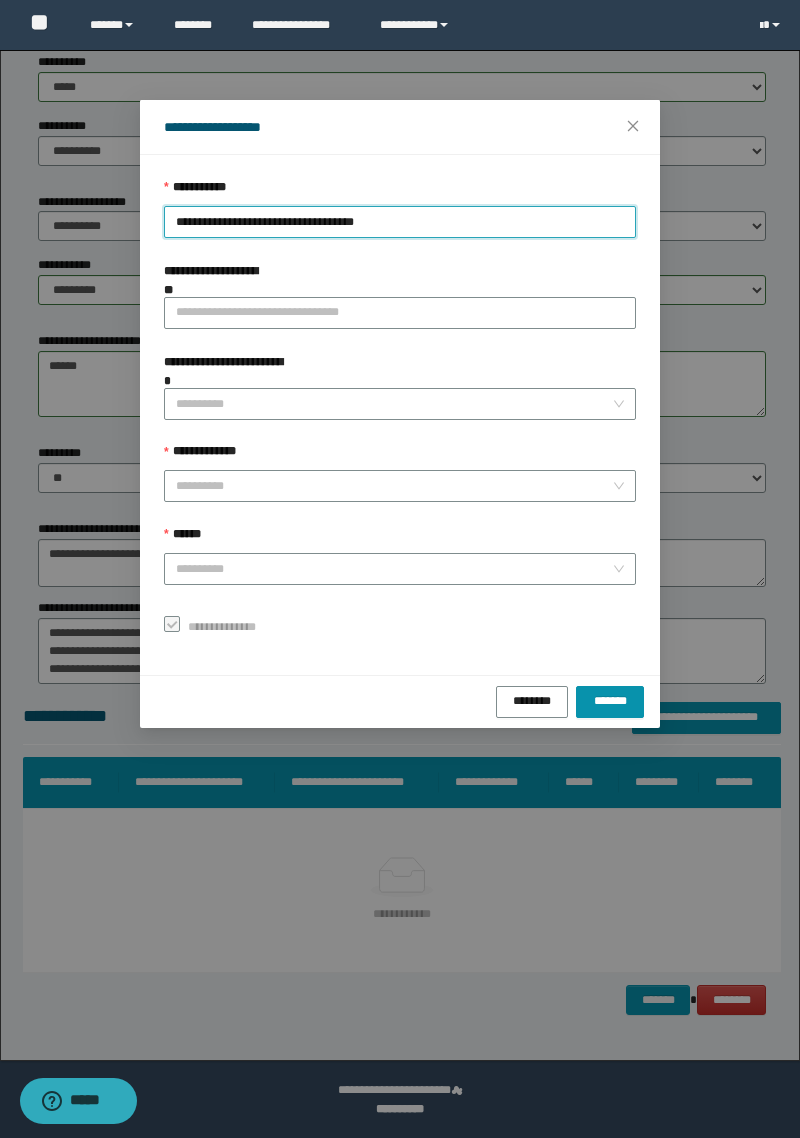 click on "**********" at bounding box center [400, 486] 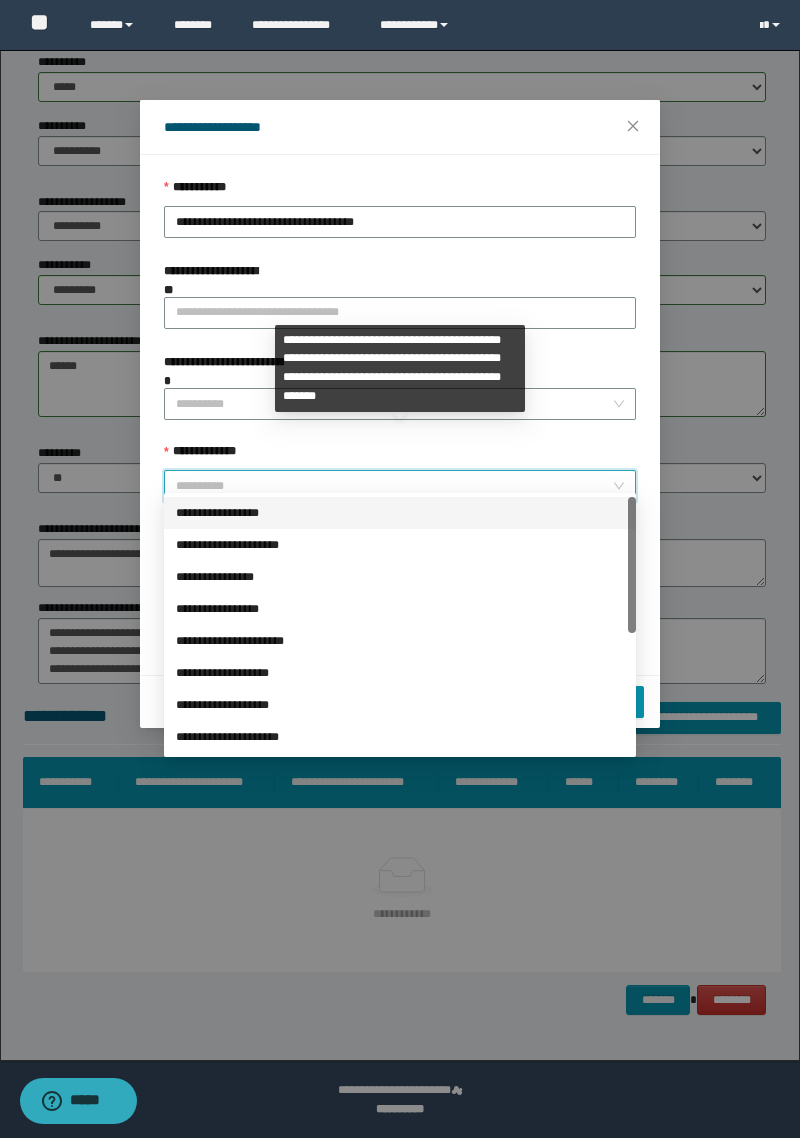 scroll, scrollTop: 224, scrollLeft: 0, axis: vertical 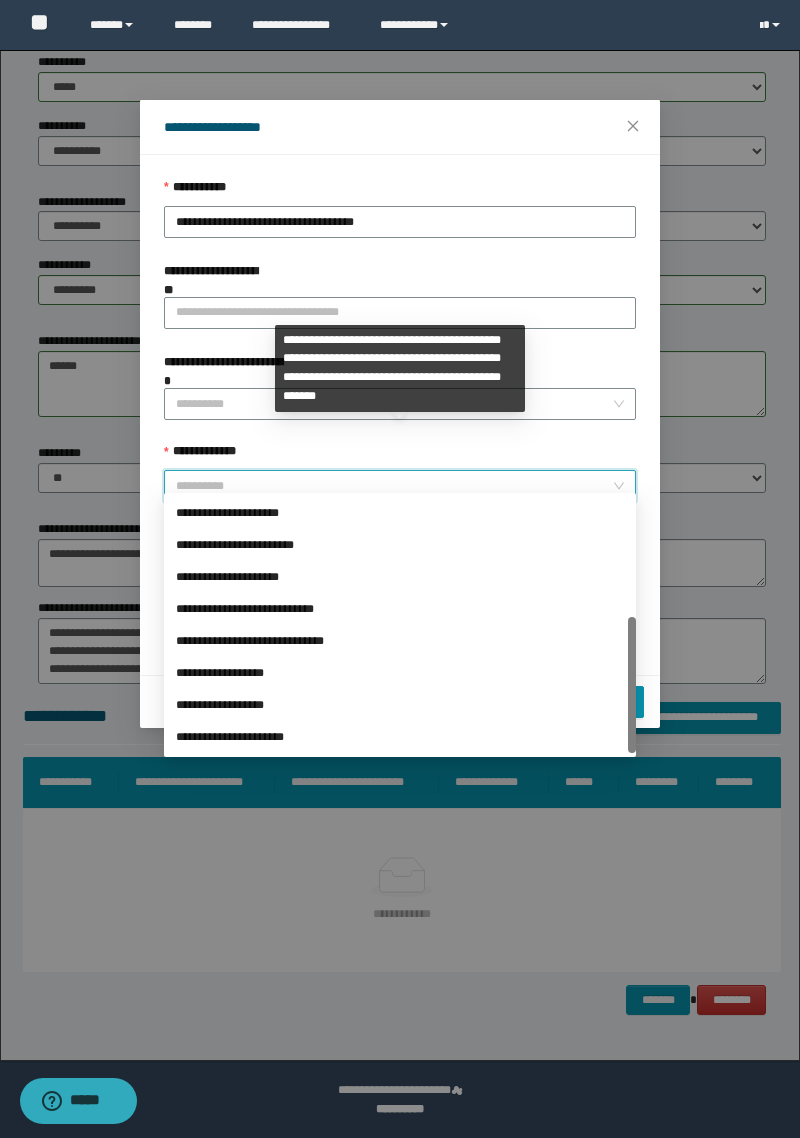click on "**********" at bounding box center (400, 673) 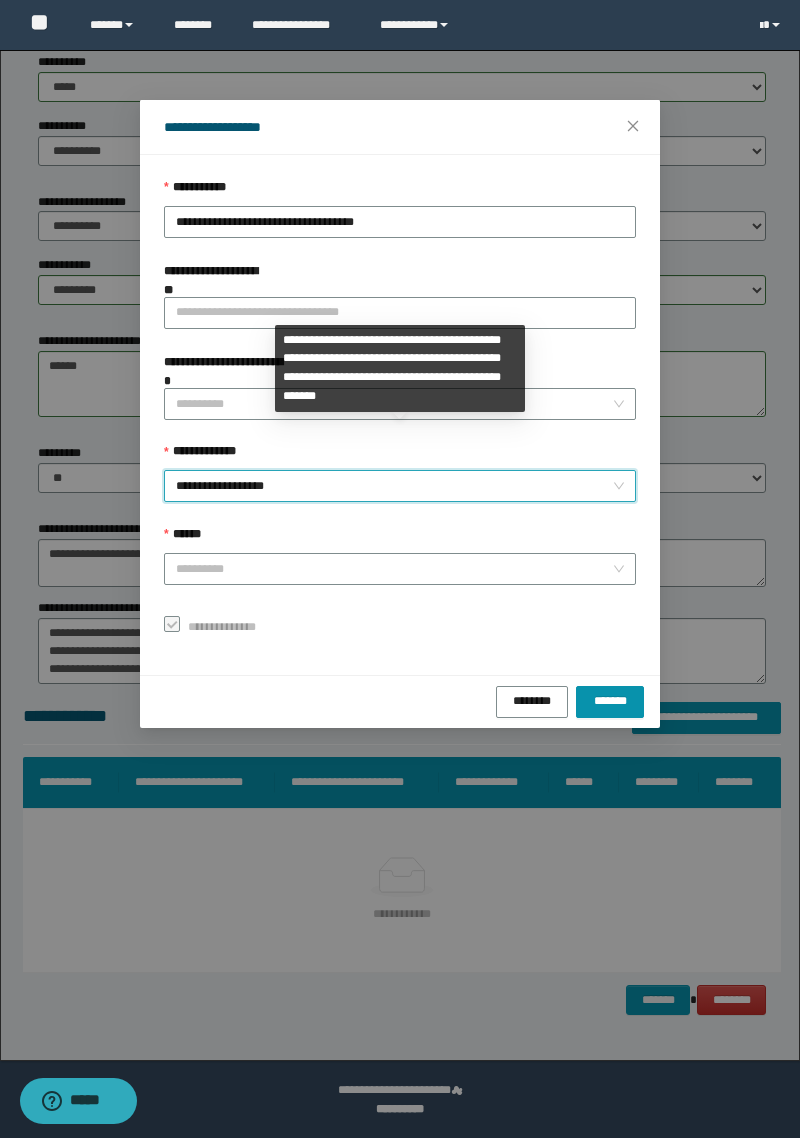 click on "******" at bounding box center [394, 569] 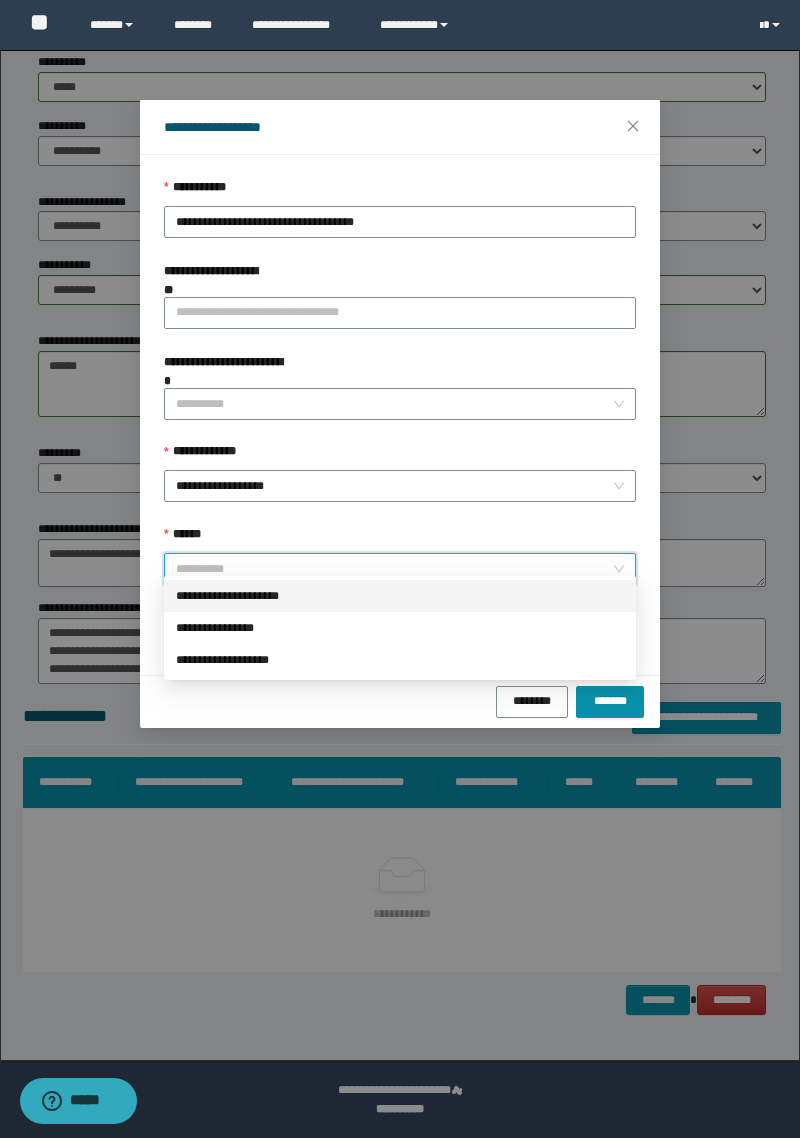 click on "**********" at bounding box center [400, 596] 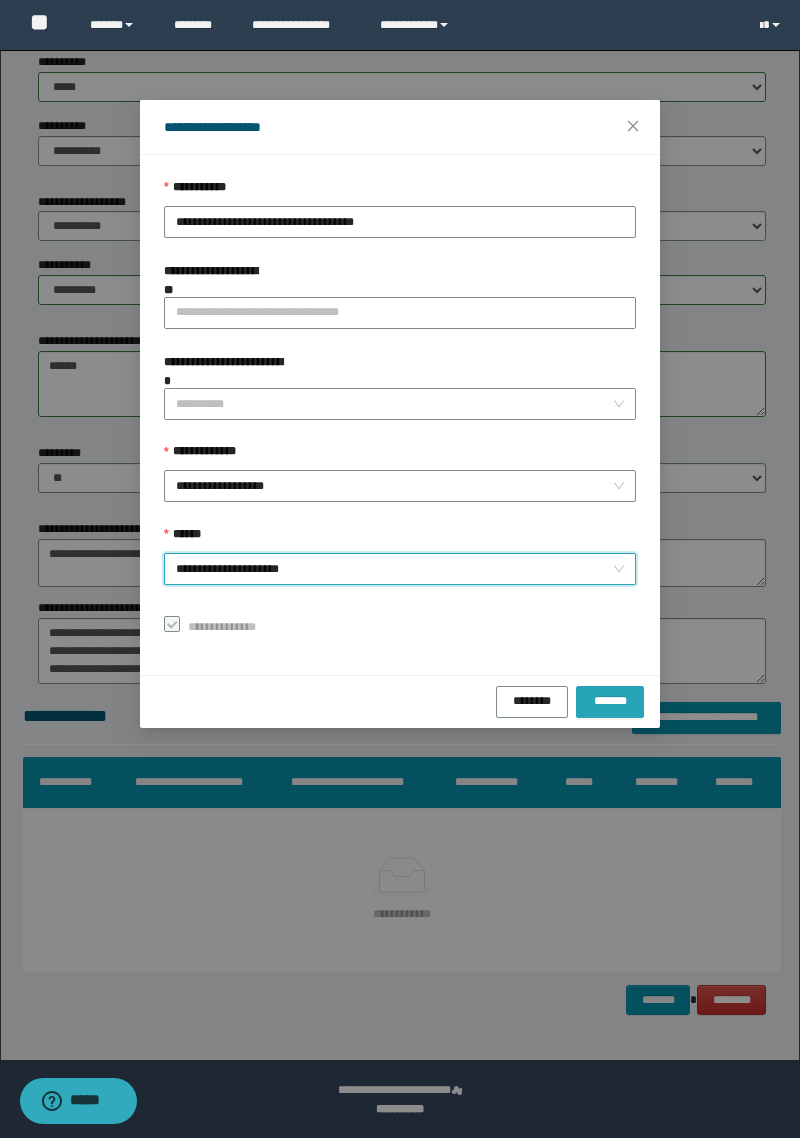 click on "*******" at bounding box center (610, 702) 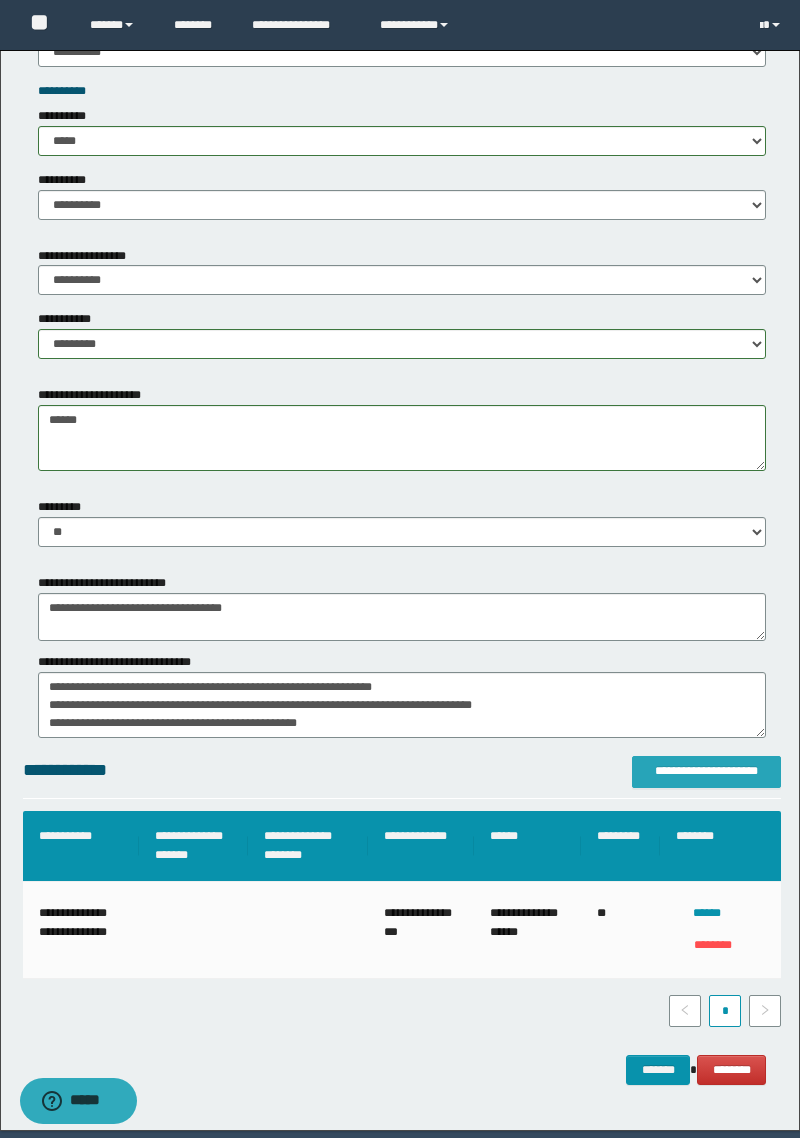scroll, scrollTop: 2166, scrollLeft: 0, axis: vertical 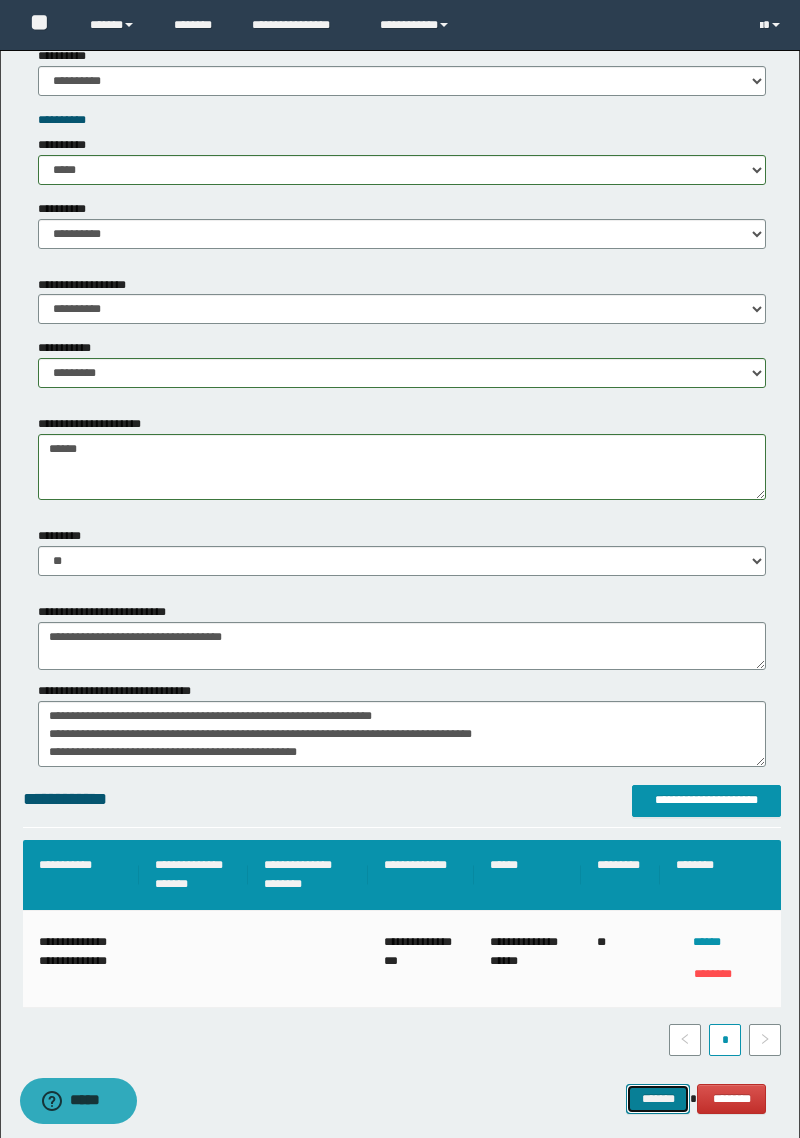 click on "*******" at bounding box center [658, 1099] 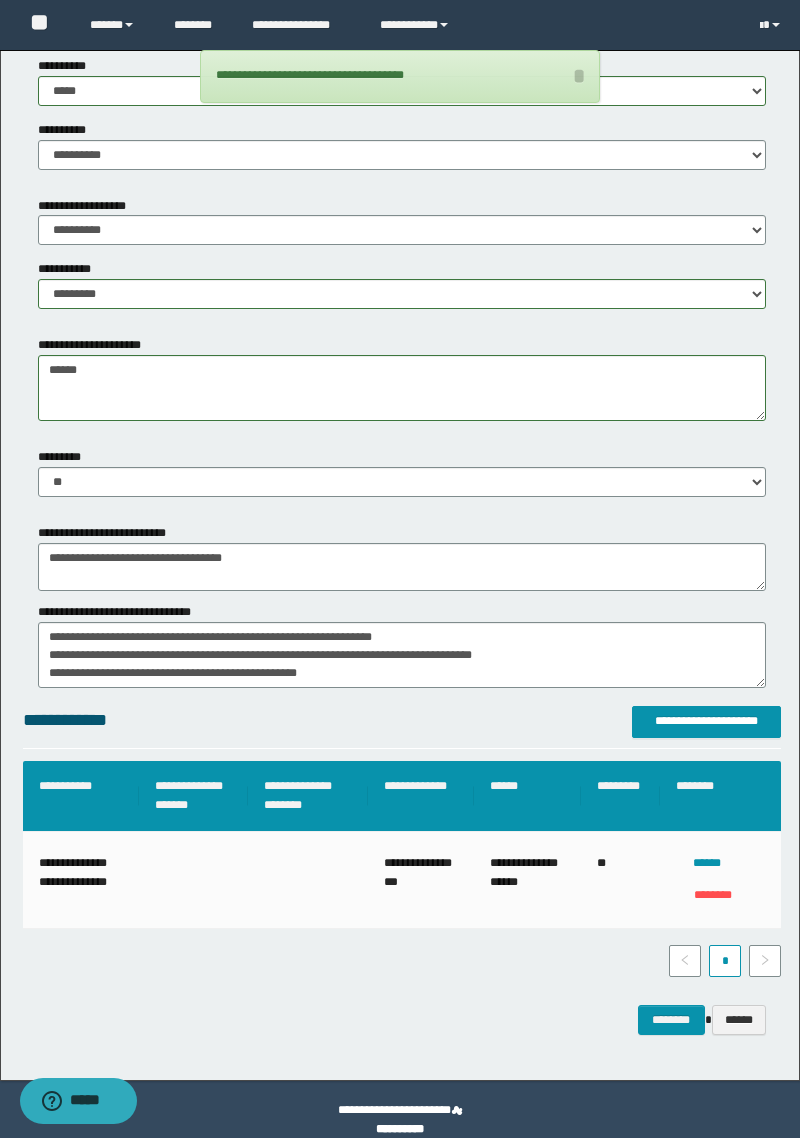 scroll, scrollTop: 2260, scrollLeft: 0, axis: vertical 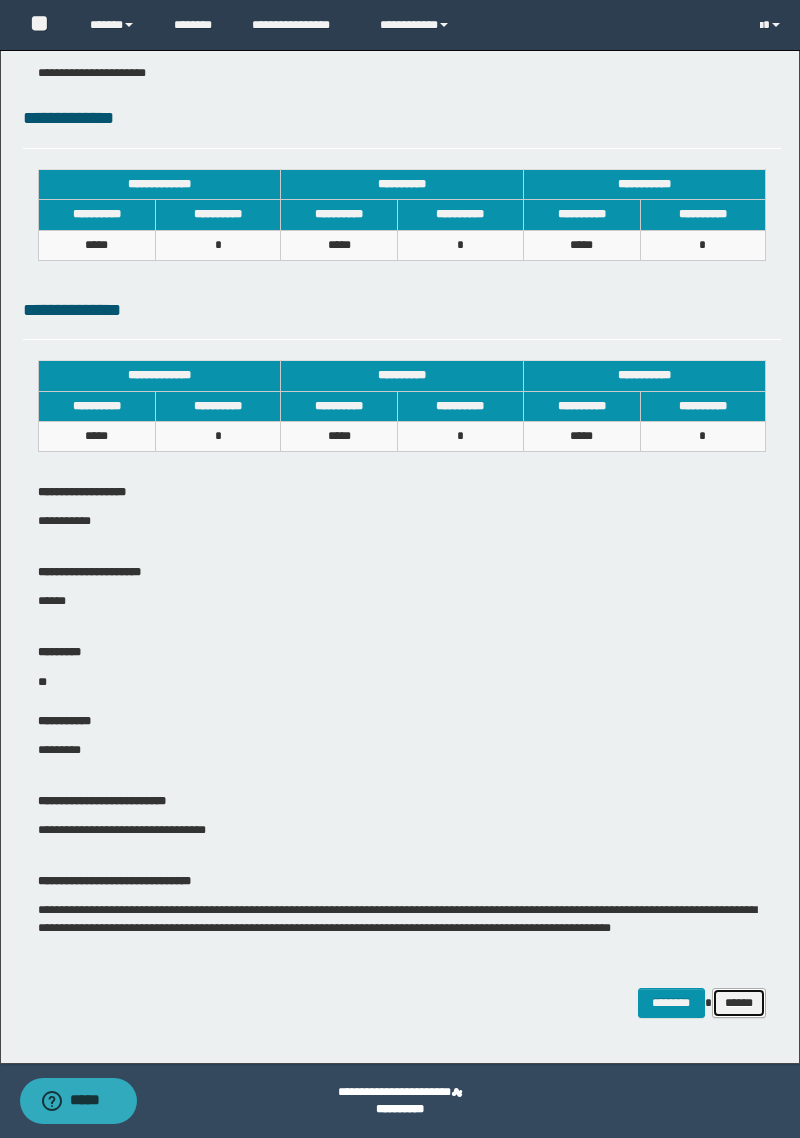 click on "******" at bounding box center (739, 1003) 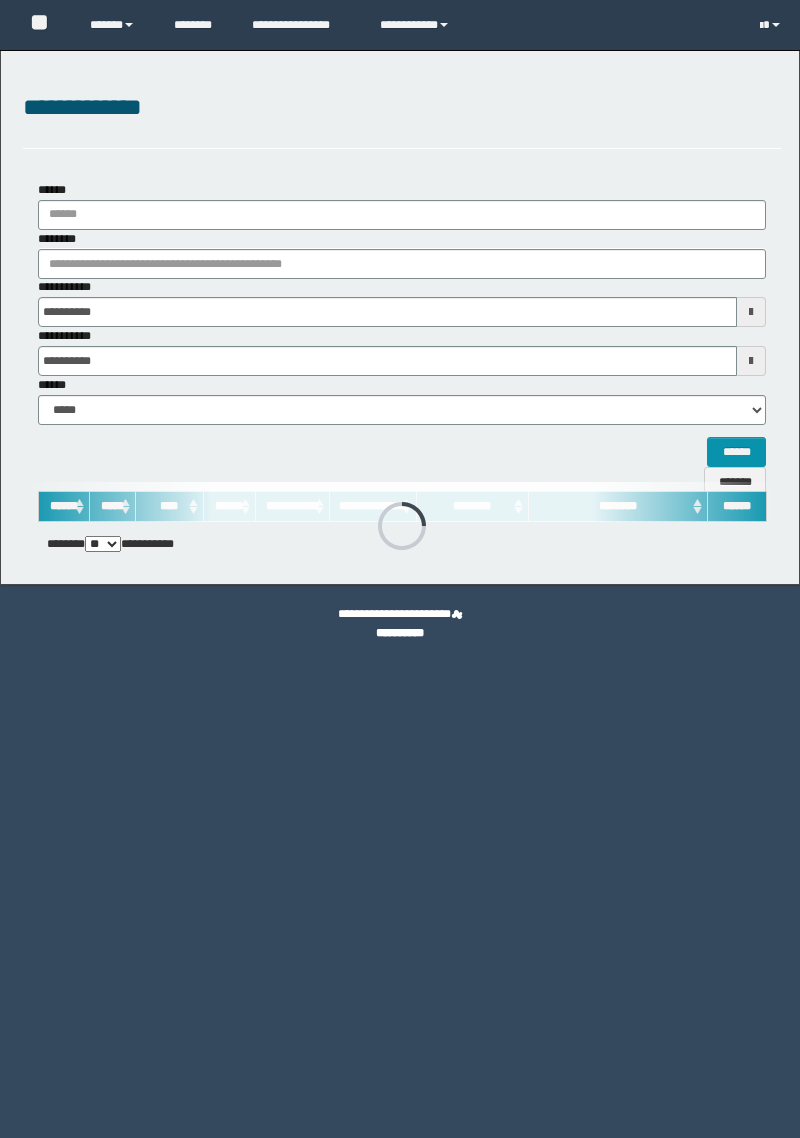 scroll, scrollTop: 0, scrollLeft: 0, axis: both 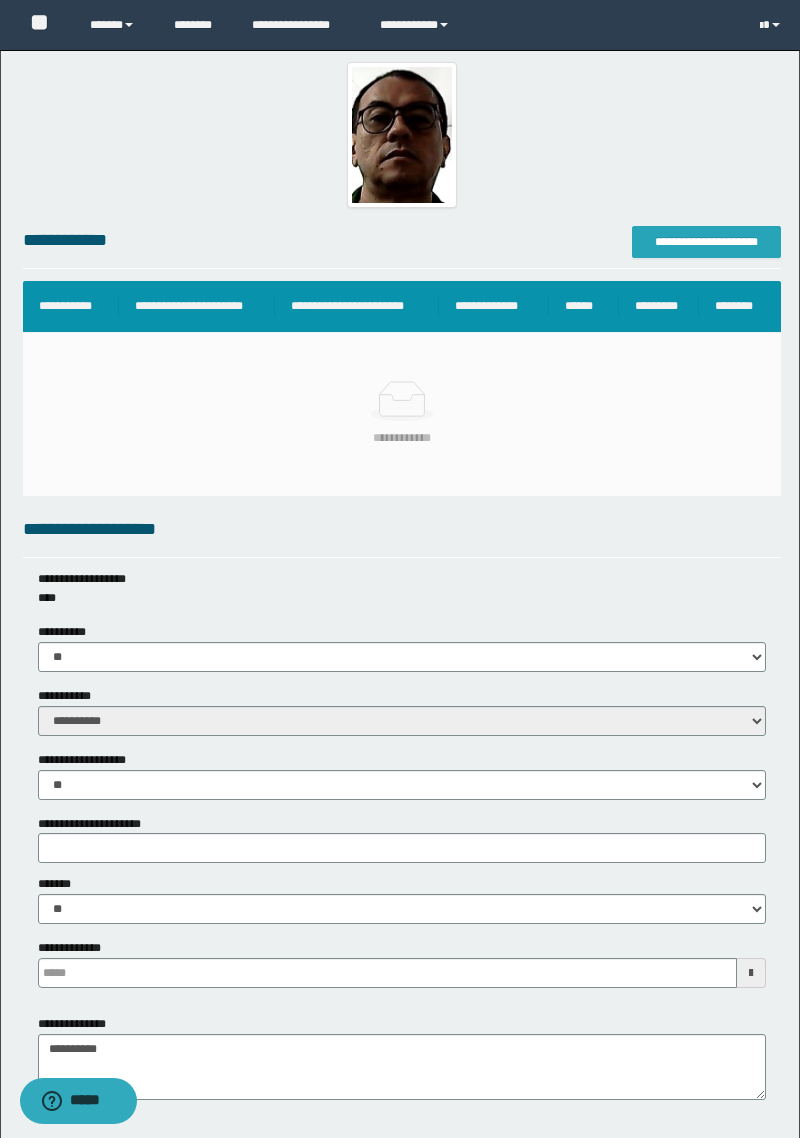 click on "**********" at bounding box center [706, 242] 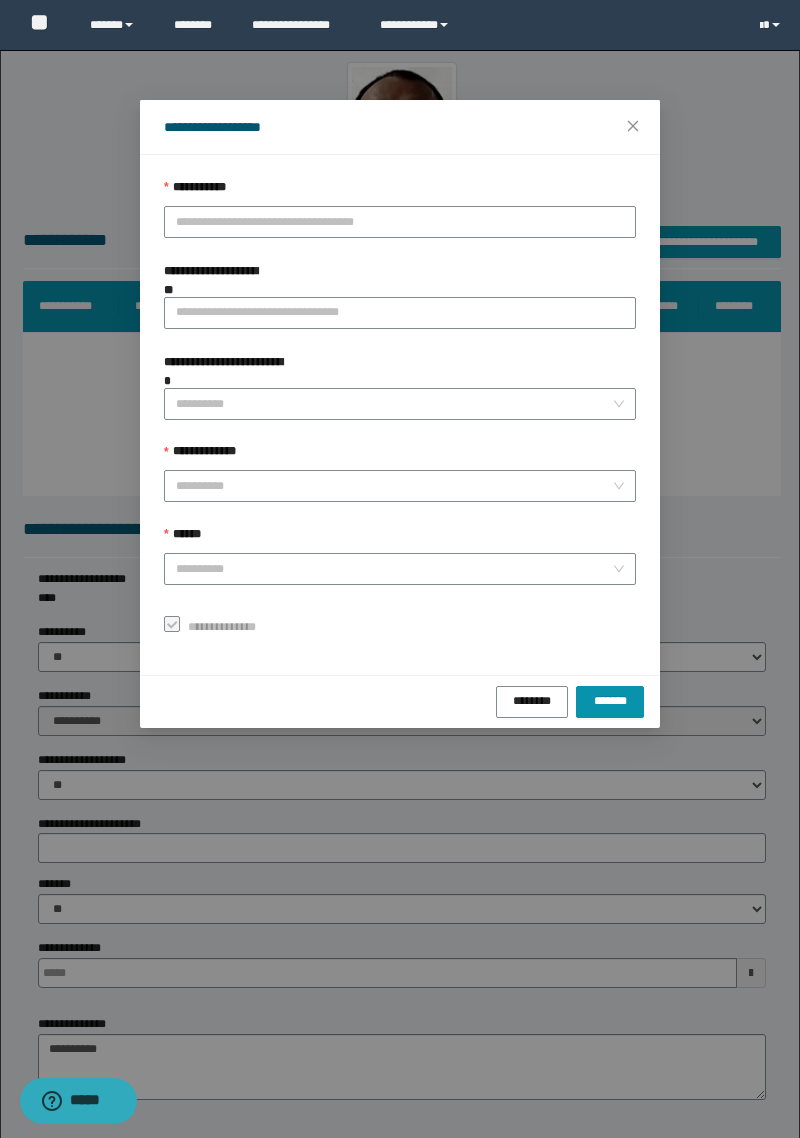 click on "**********" at bounding box center (400, 222) 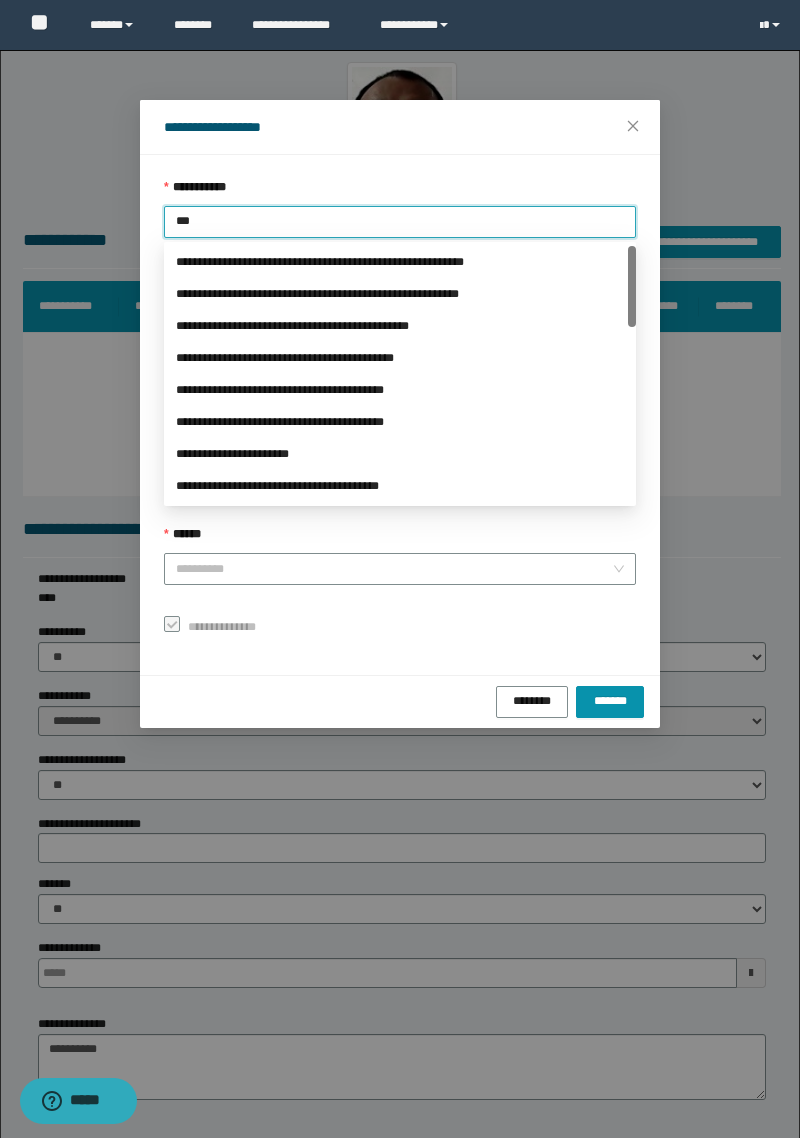 type on "****" 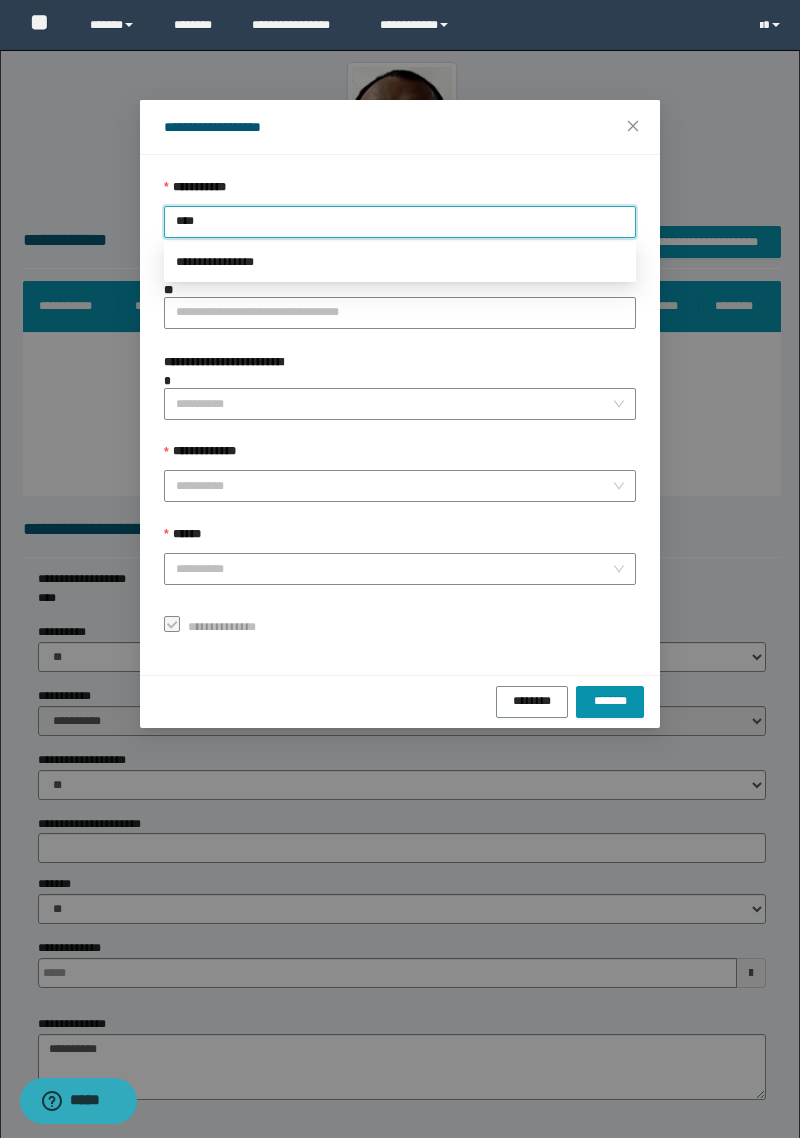 click on "**********" at bounding box center [400, 262] 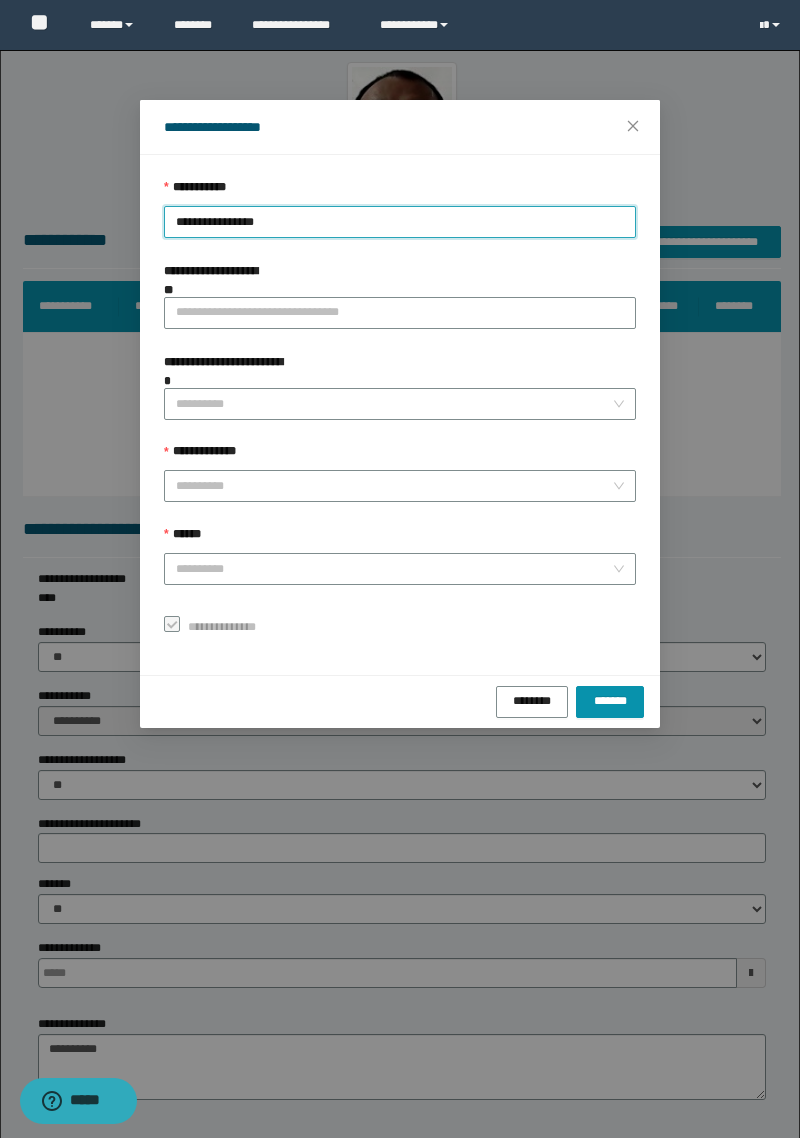 click on "**********" at bounding box center (400, 486) 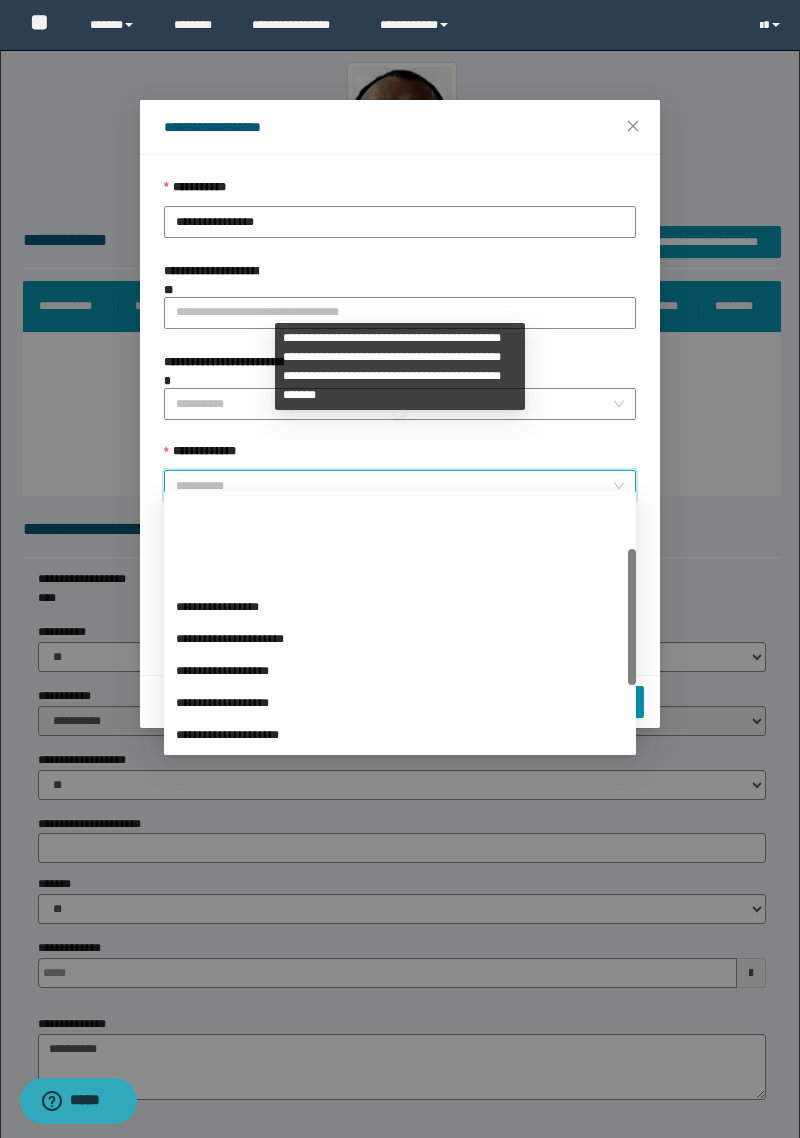scroll, scrollTop: 224, scrollLeft: 0, axis: vertical 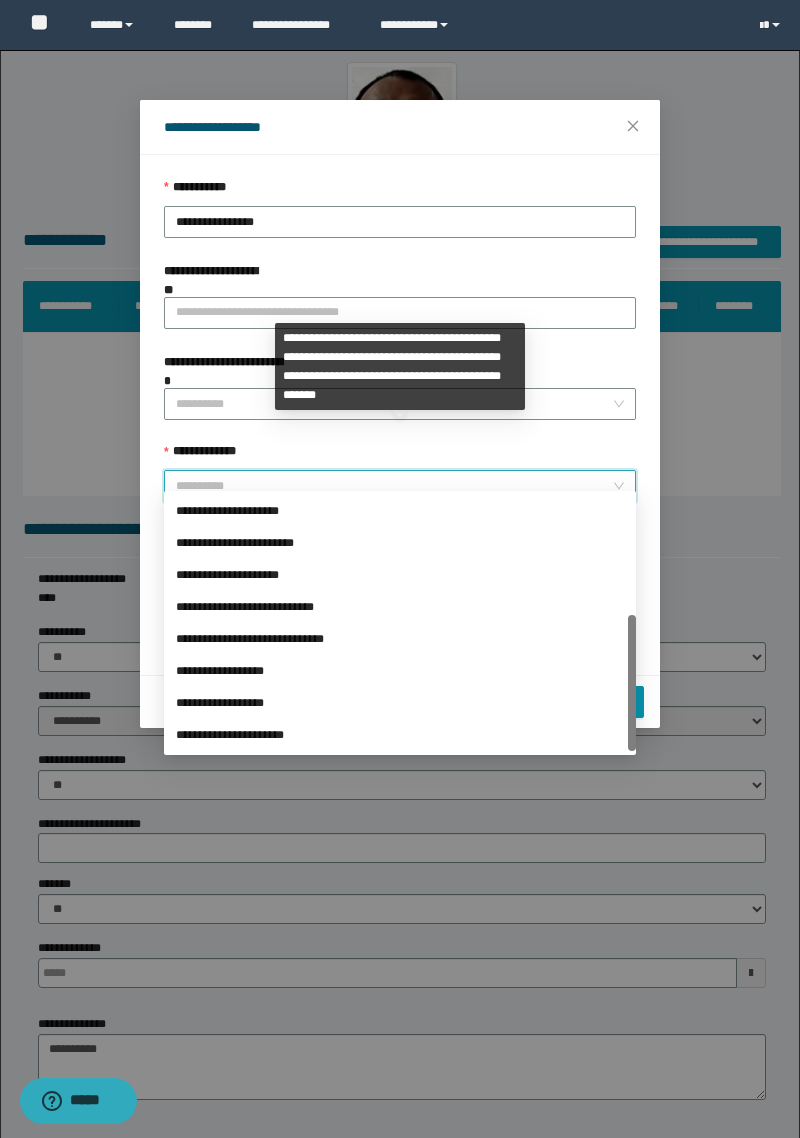 click on "**********" at bounding box center (400, 671) 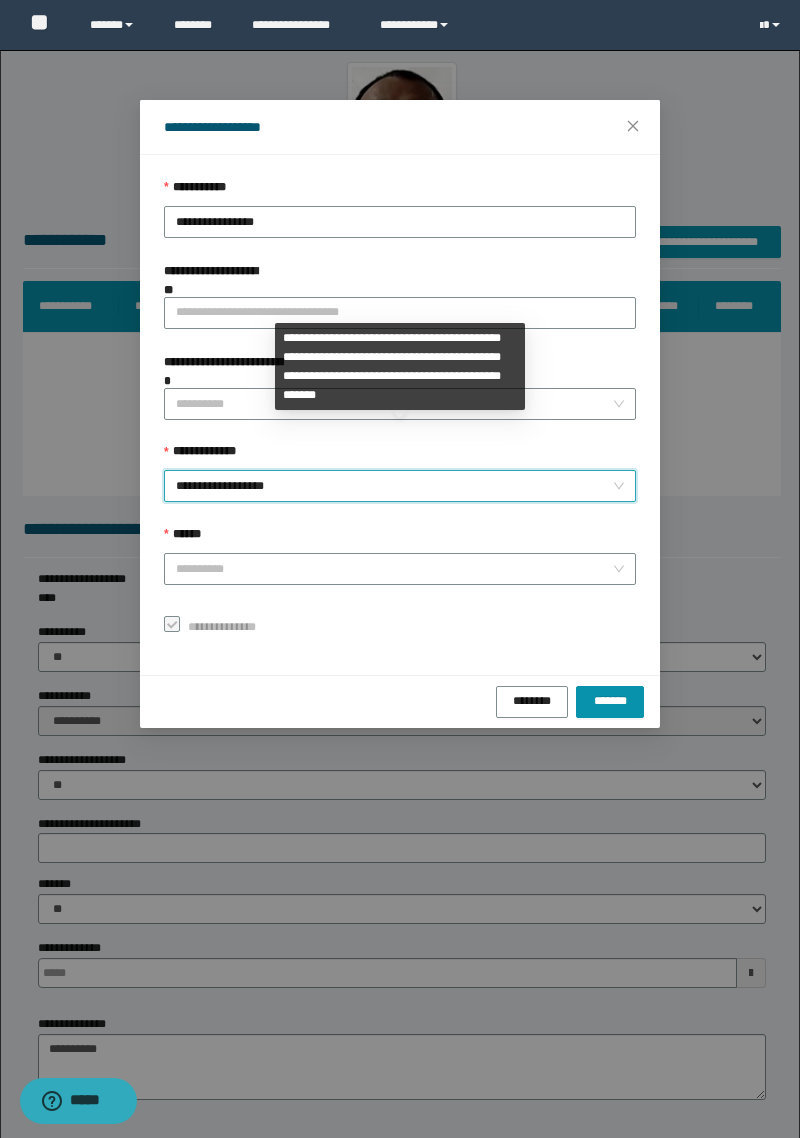click on "******" at bounding box center [394, 569] 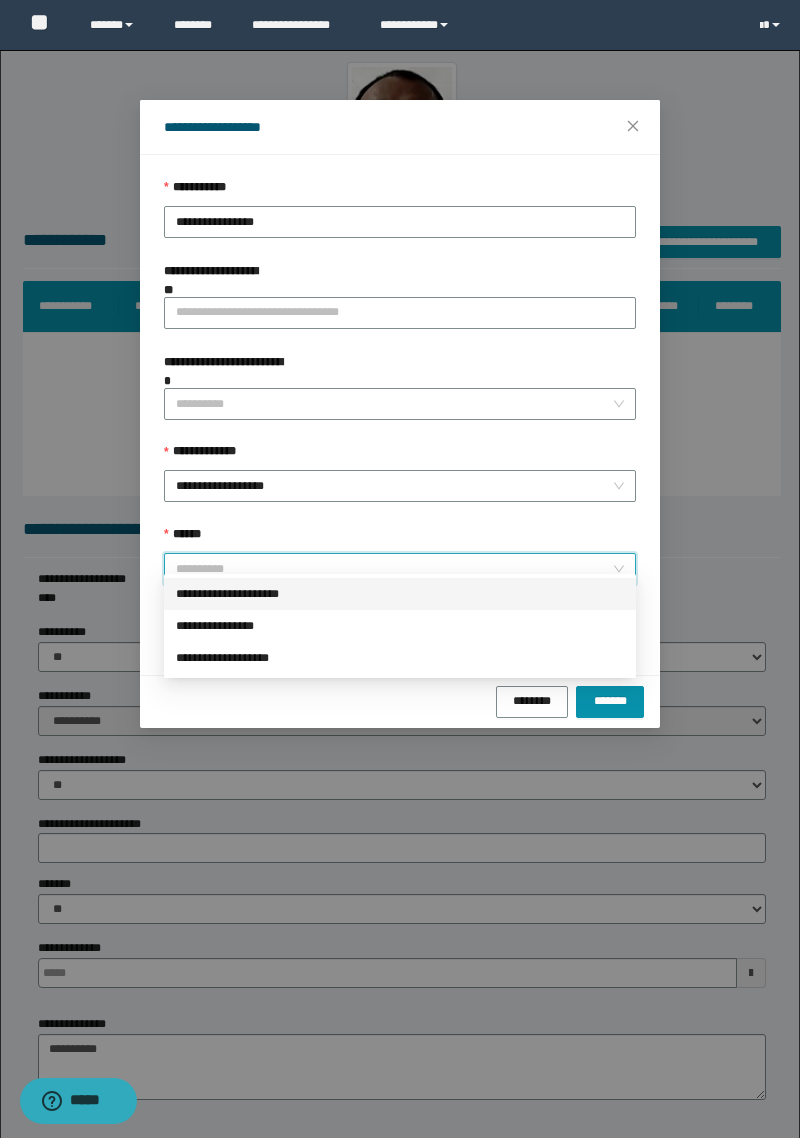 click on "**********" at bounding box center (400, 594) 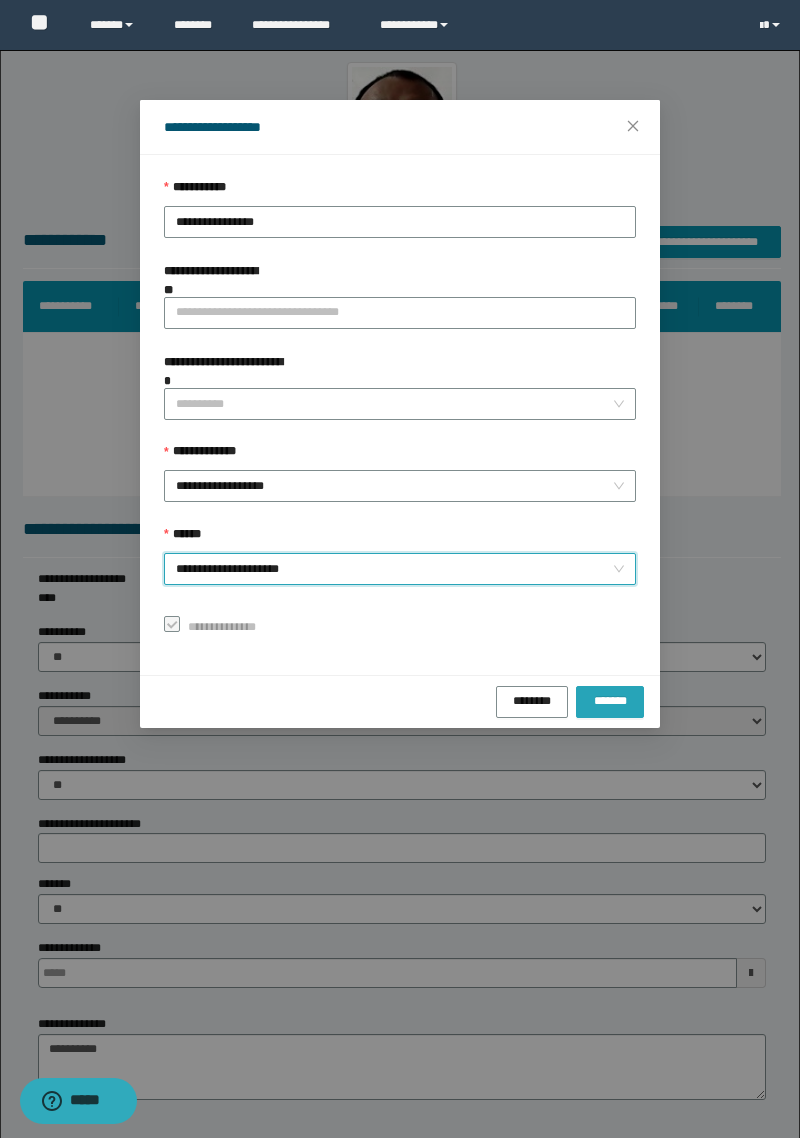 click on "*******" at bounding box center (610, 700) 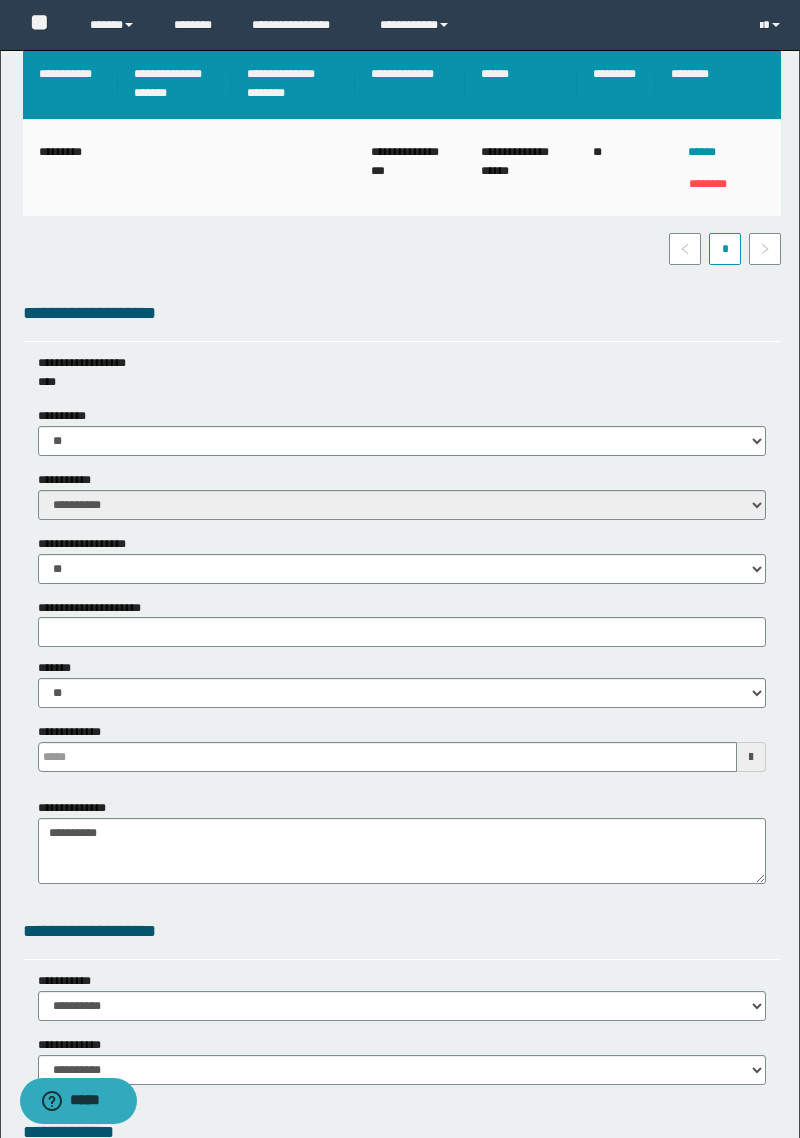 scroll, scrollTop: 761, scrollLeft: 0, axis: vertical 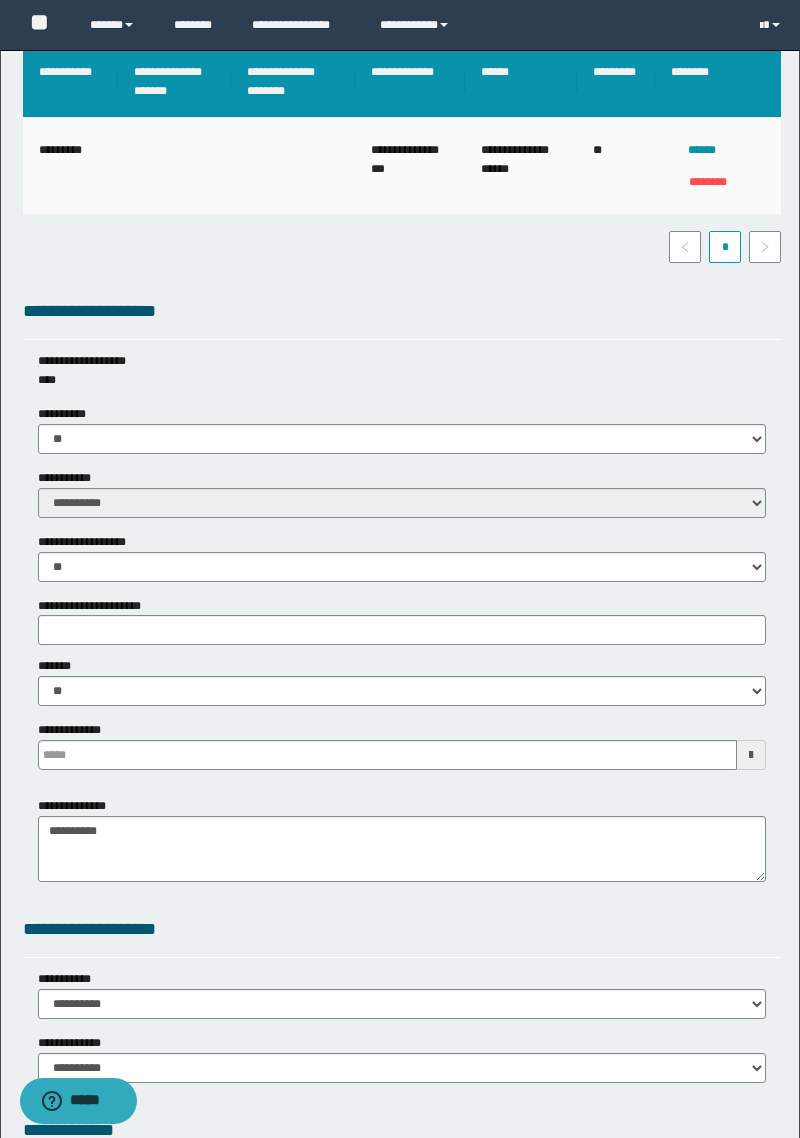 click on "**********" at bounding box center (402, 493) 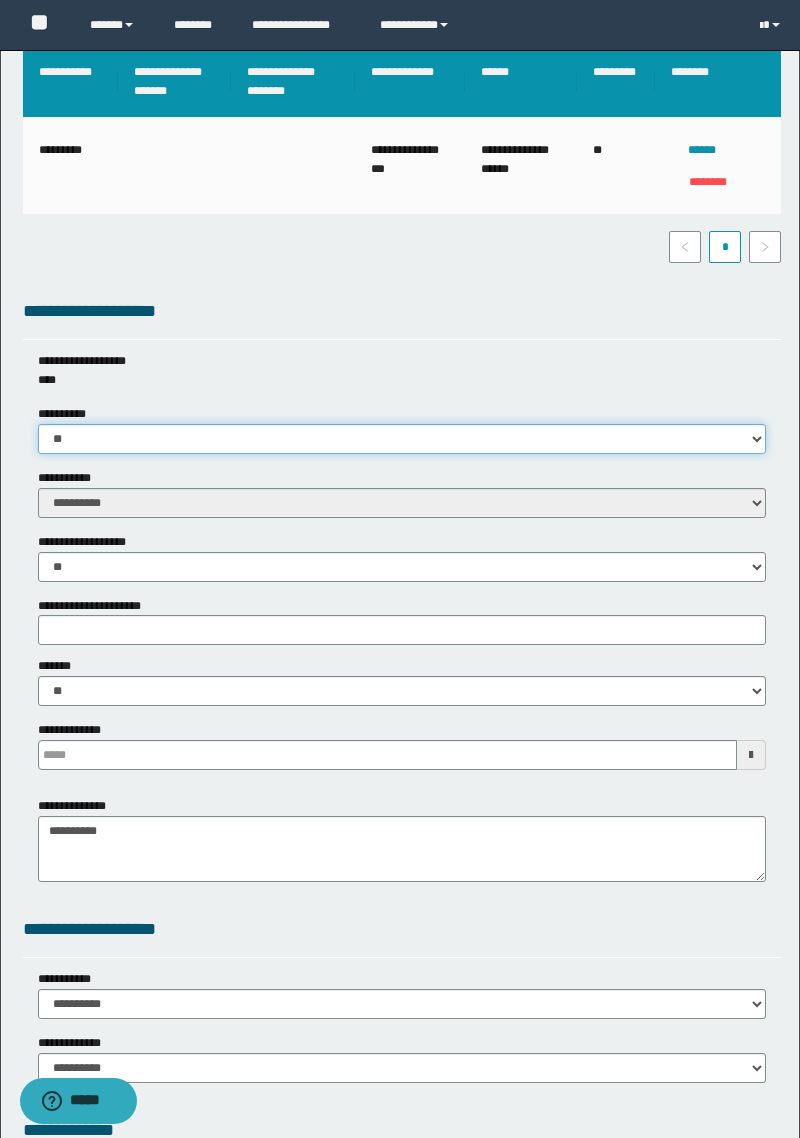 click on "**
**" at bounding box center (402, 439) 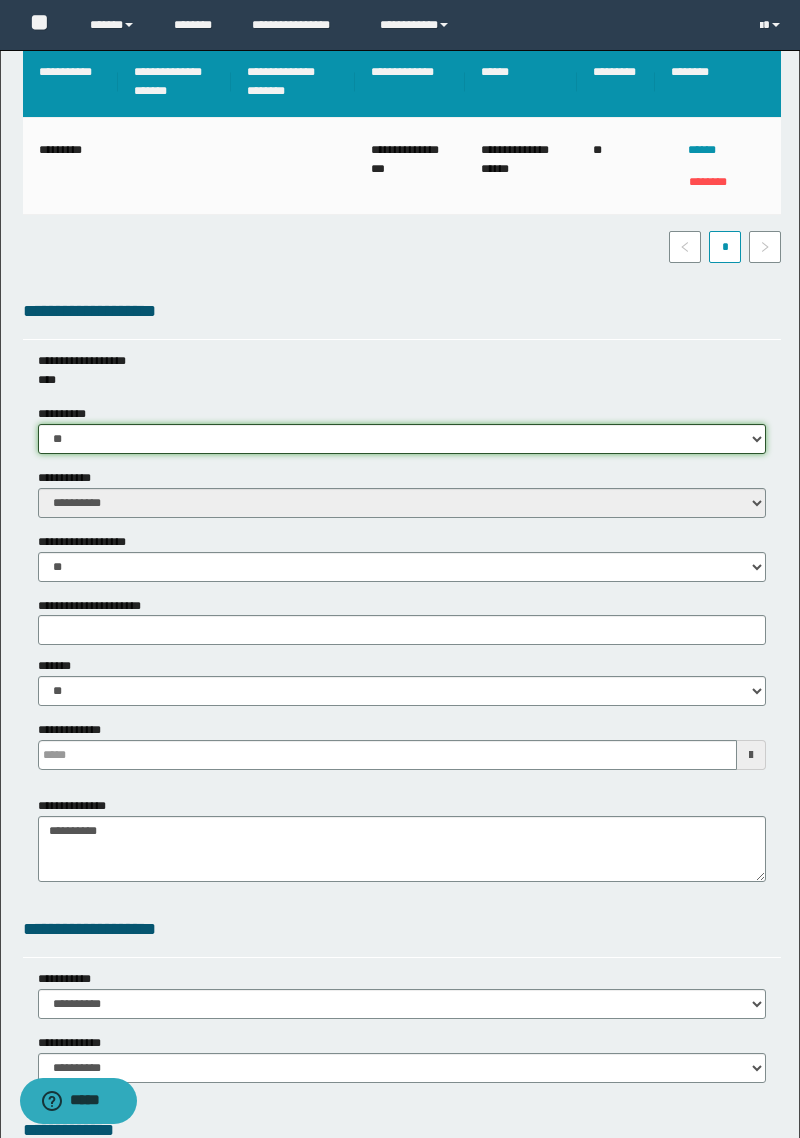 select on "****" 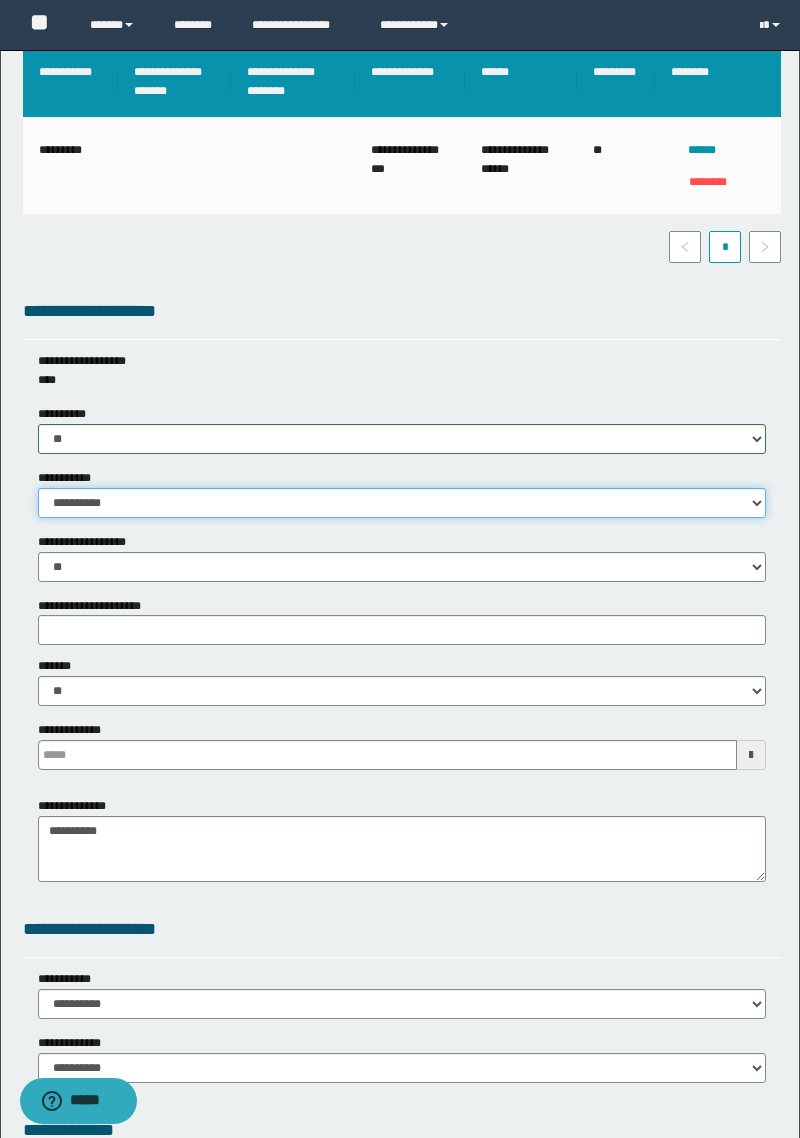 click on "**********" at bounding box center [402, 503] 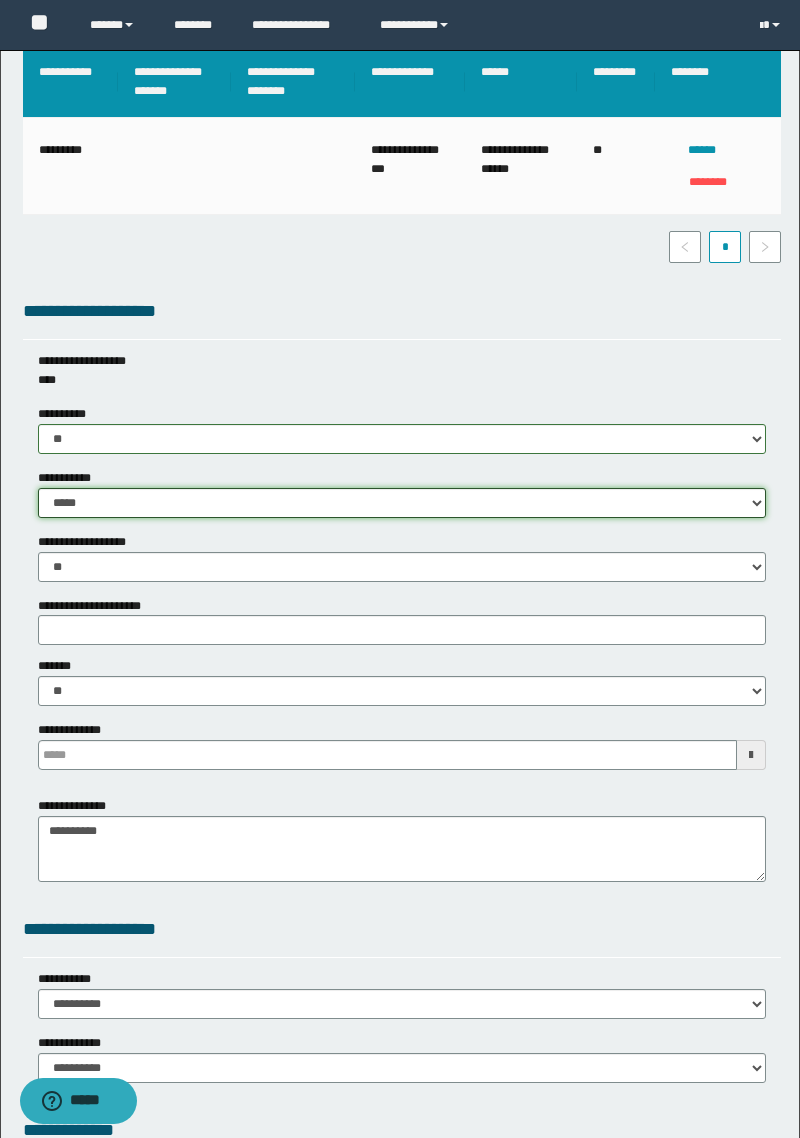 click on "**********" at bounding box center (402, 503) 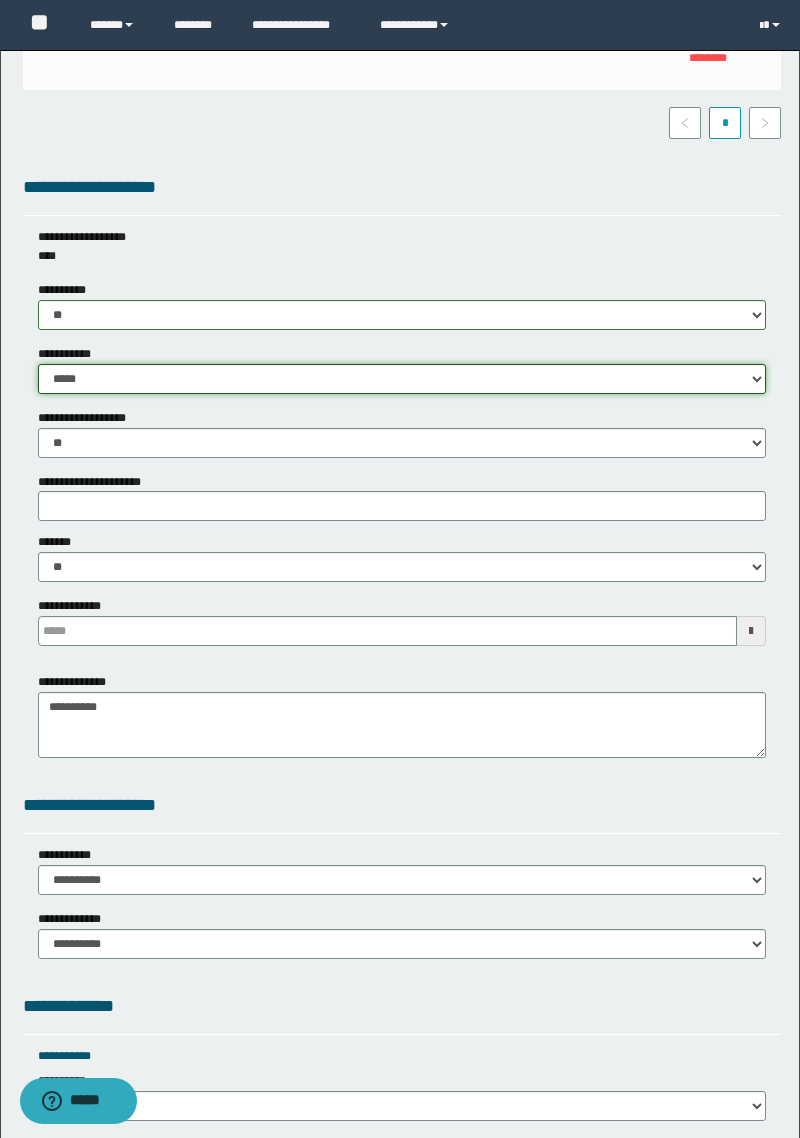 scroll, scrollTop: 886, scrollLeft: 0, axis: vertical 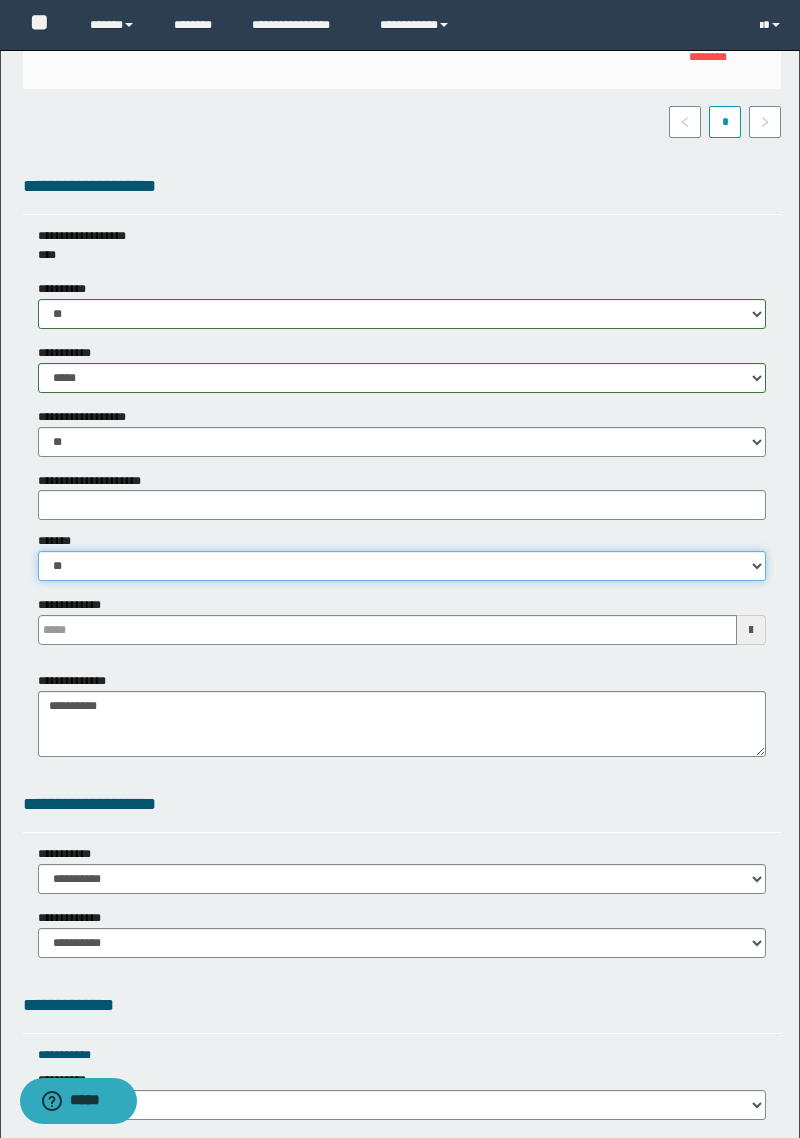click on "**
**" at bounding box center (402, 566) 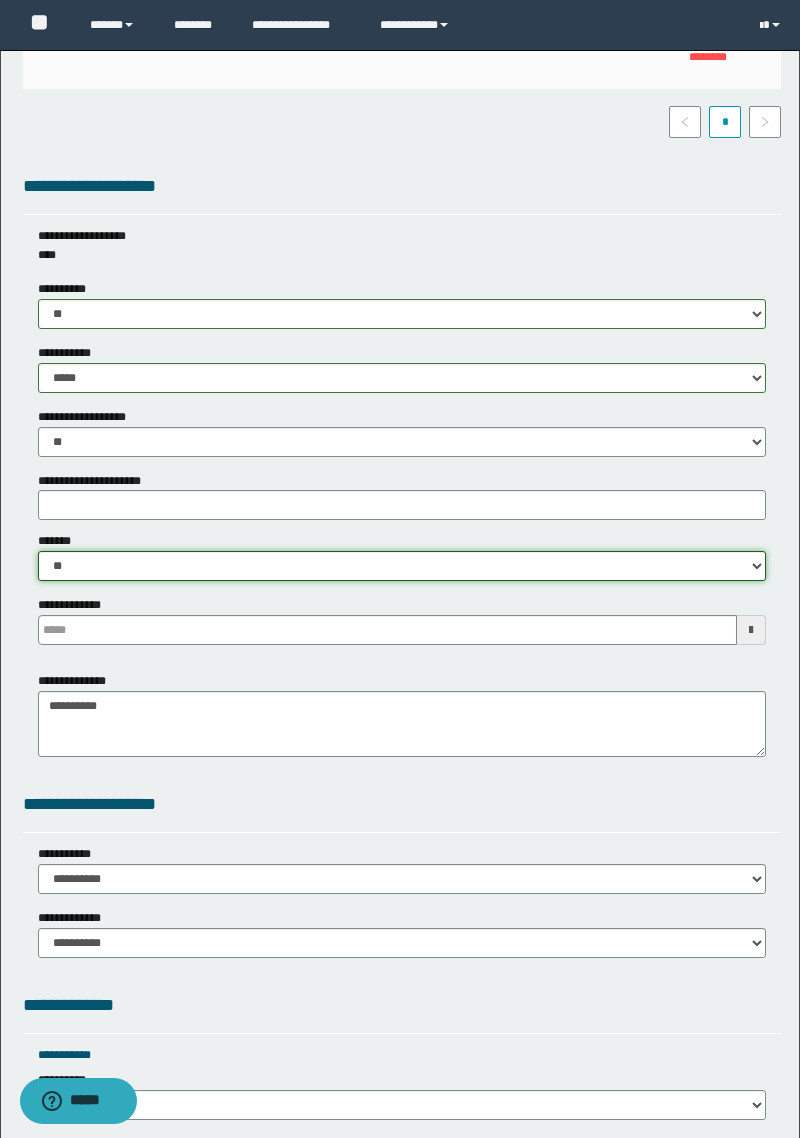 select on "****" 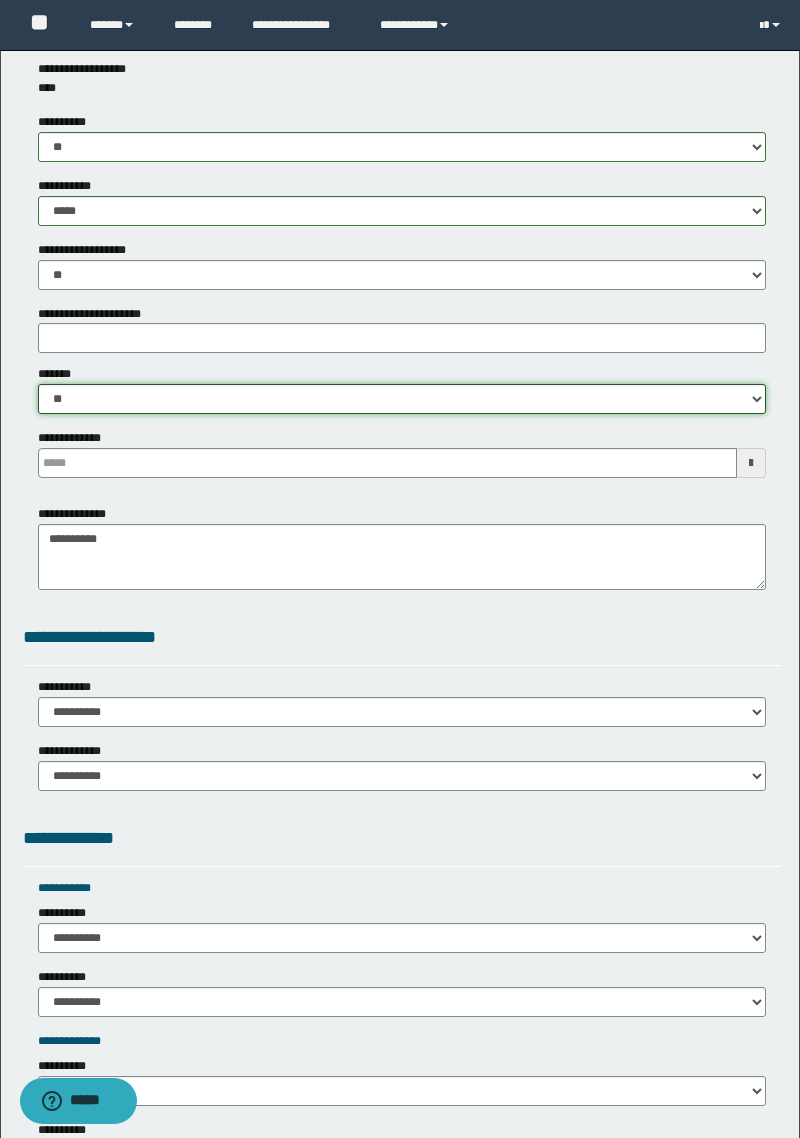 scroll, scrollTop: 1031, scrollLeft: 0, axis: vertical 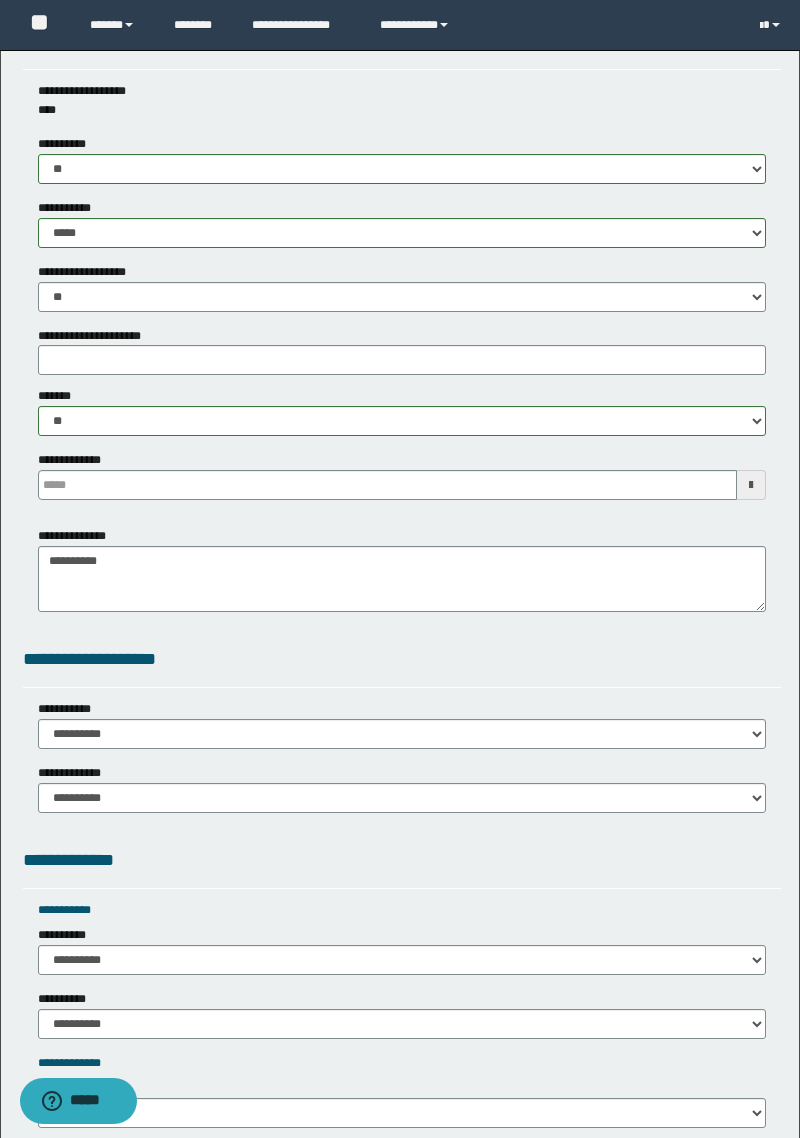 click on "**********" at bounding box center [78, 536] 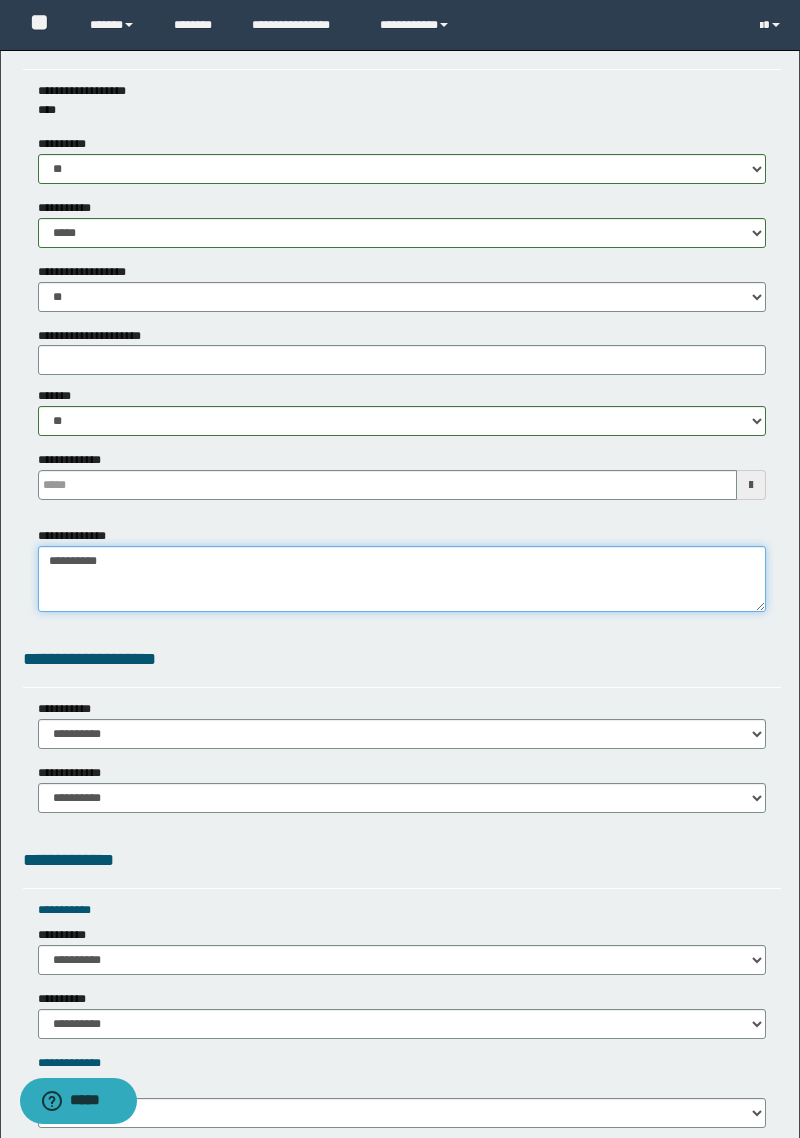 click on "**********" at bounding box center [402, 579] 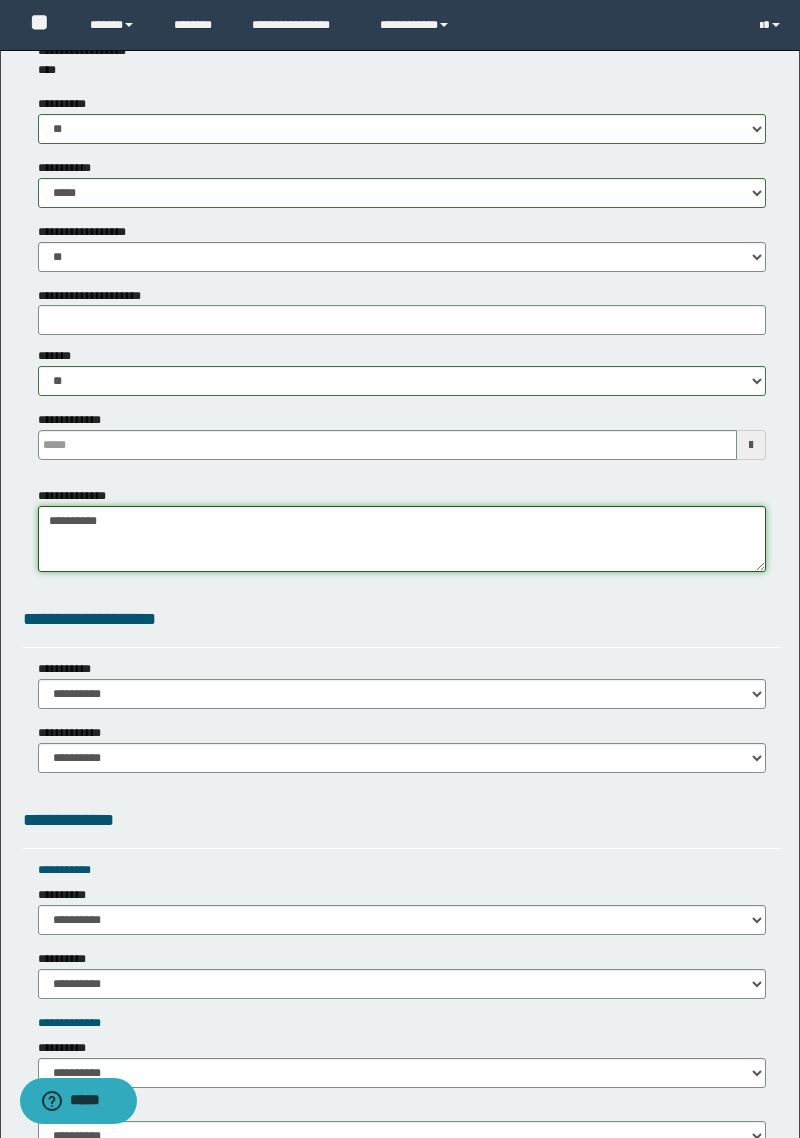 scroll, scrollTop: 1099, scrollLeft: 0, axis: vertical 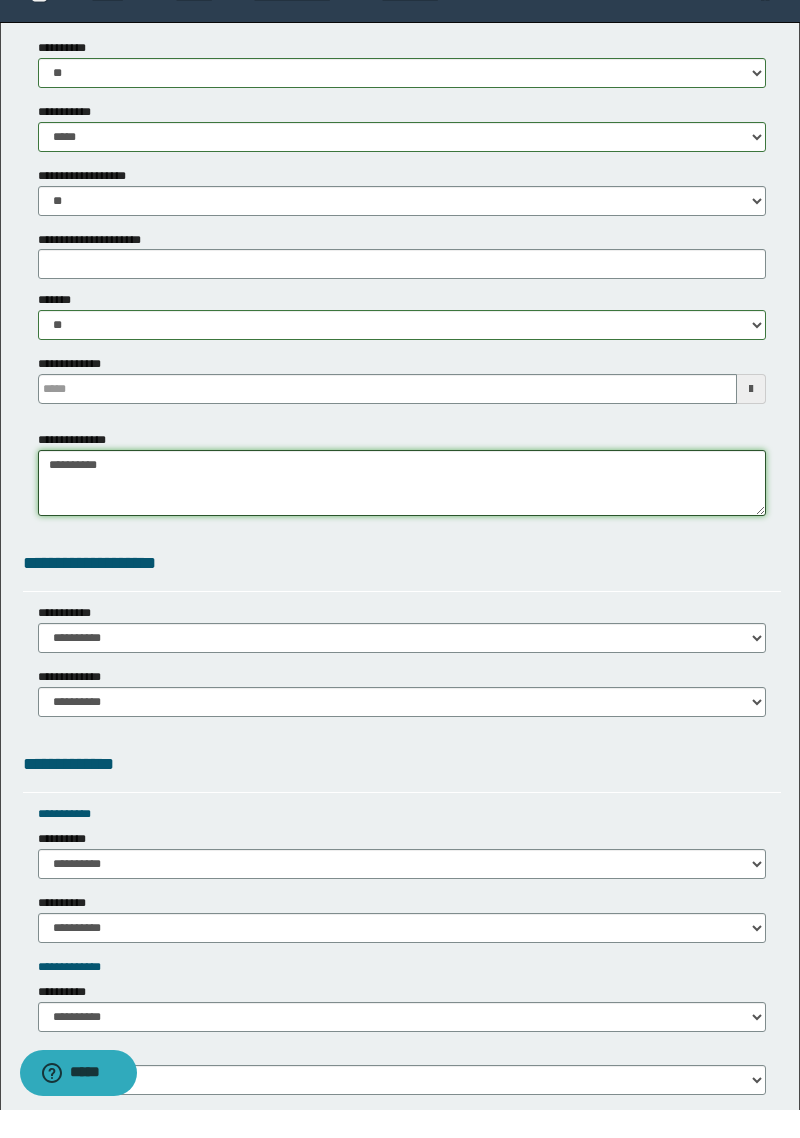 click on "**********" at bounding box center (402, 511) 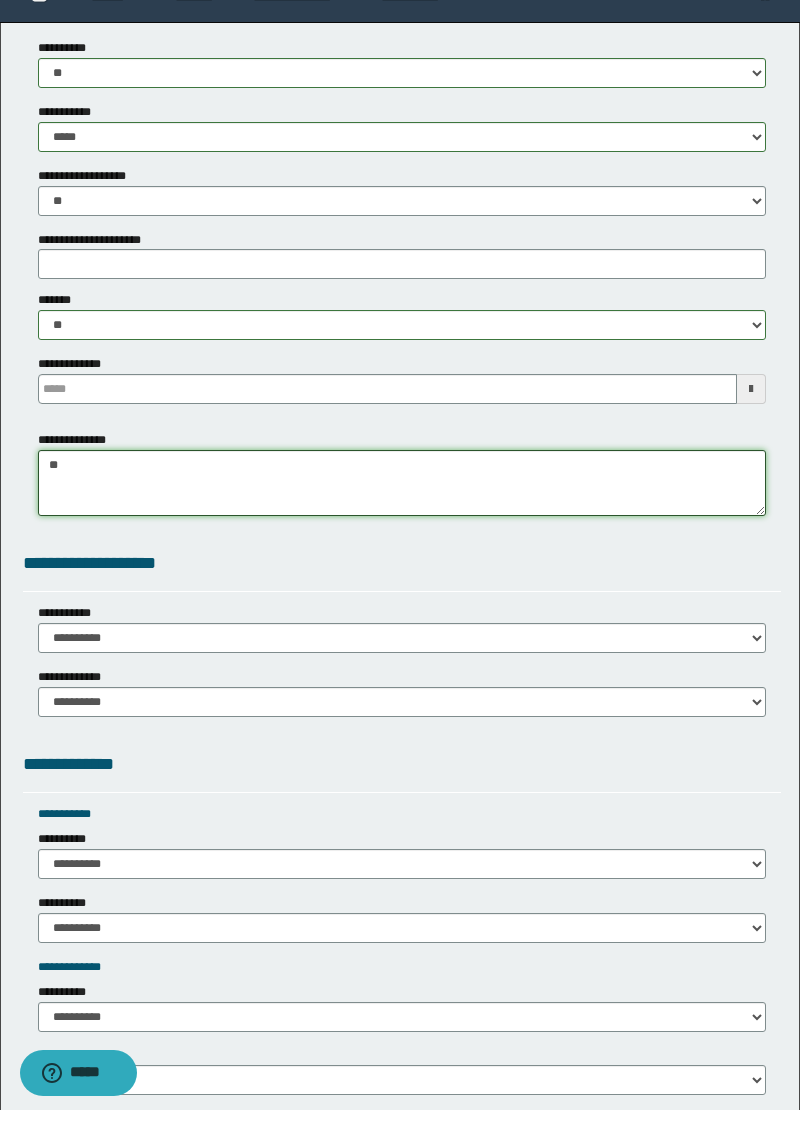 type on "*" 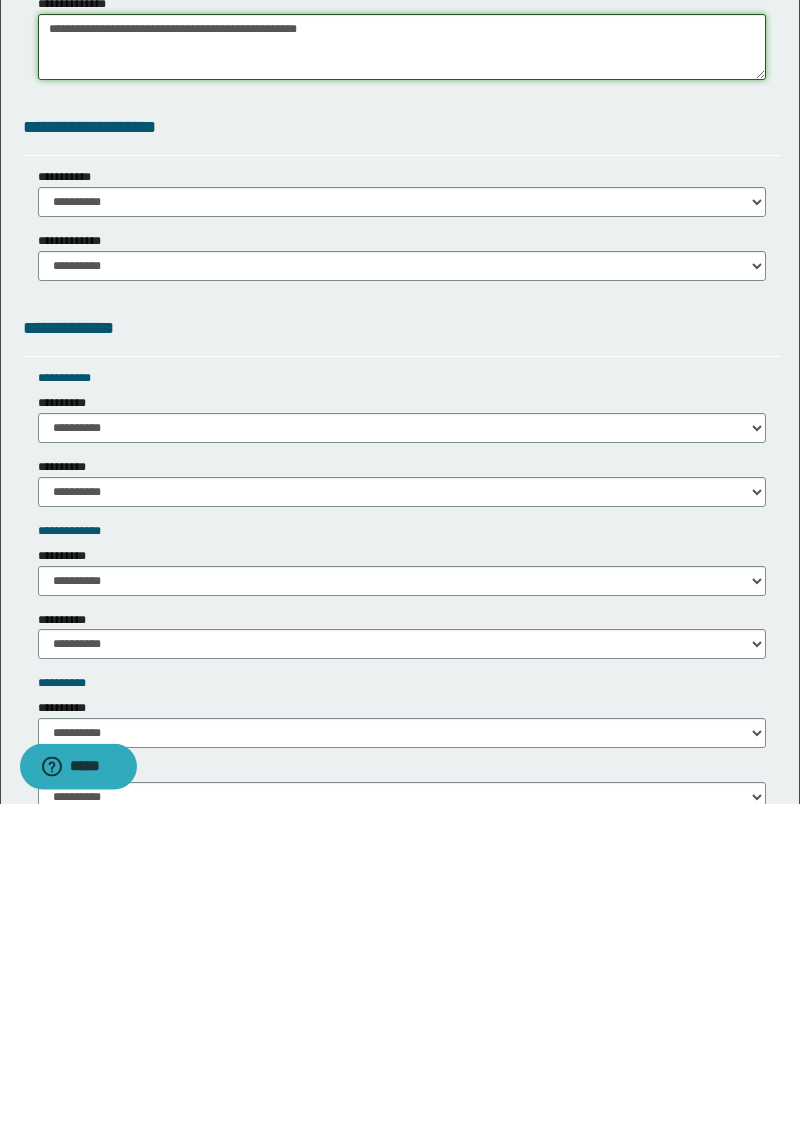 scroll, scrollTop: 1233, scrollLeft: 0, axis: vertical 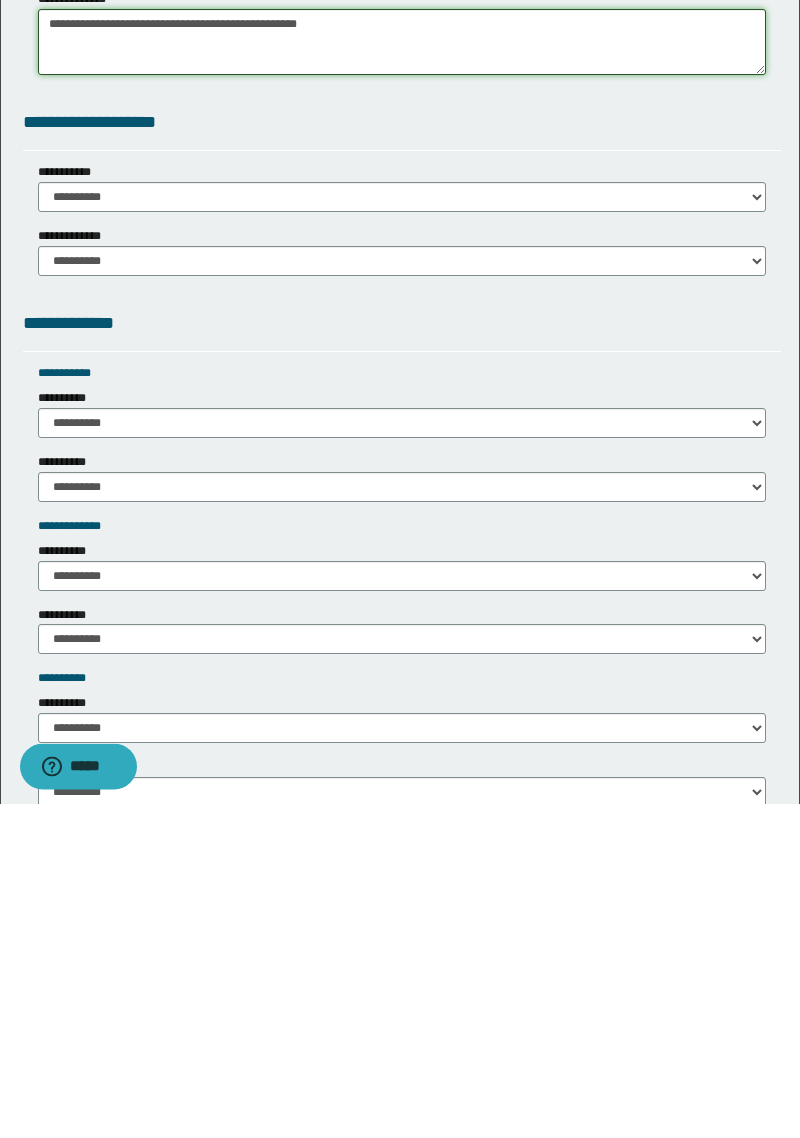 type on "**********" 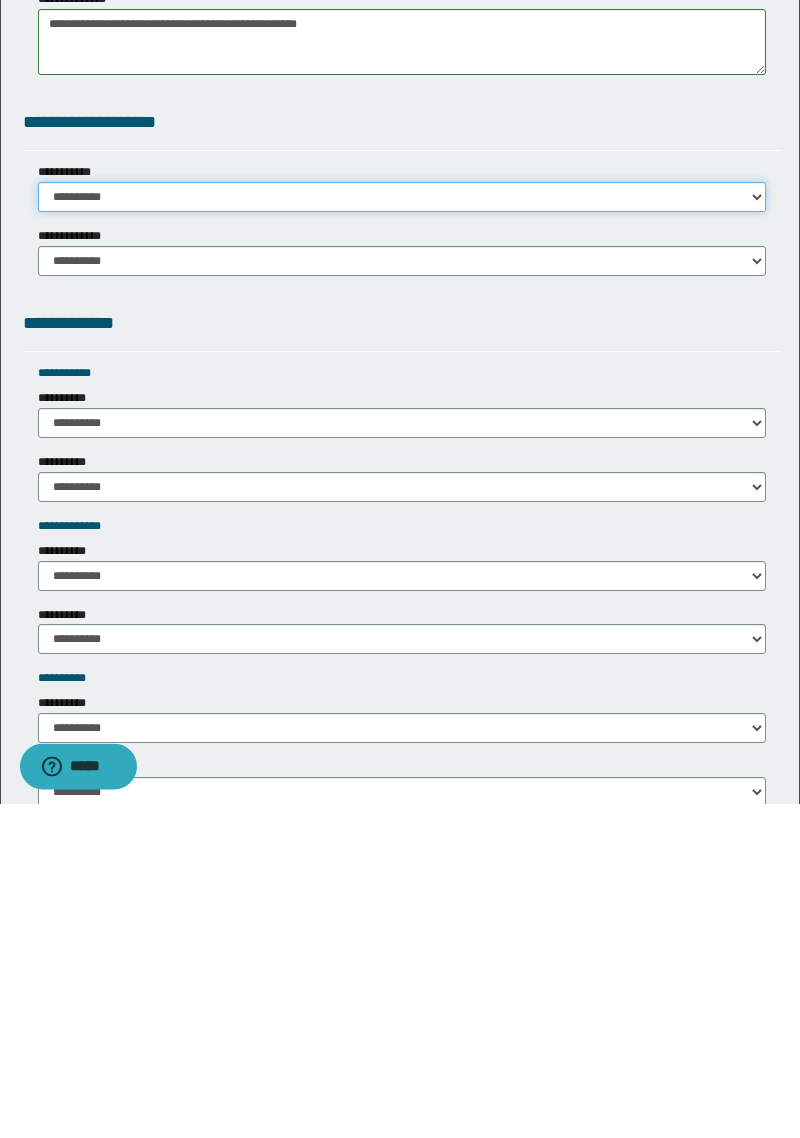 click on "**********" at bounding box center (402, 532) 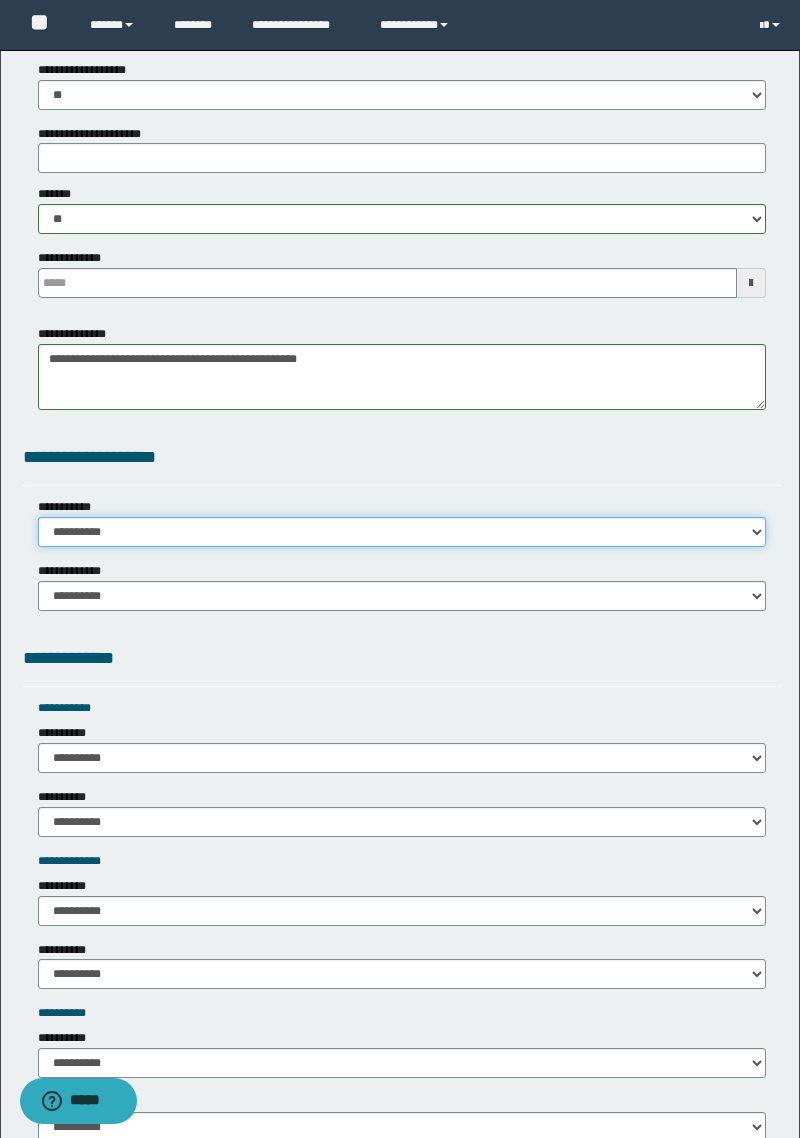 select on "*" 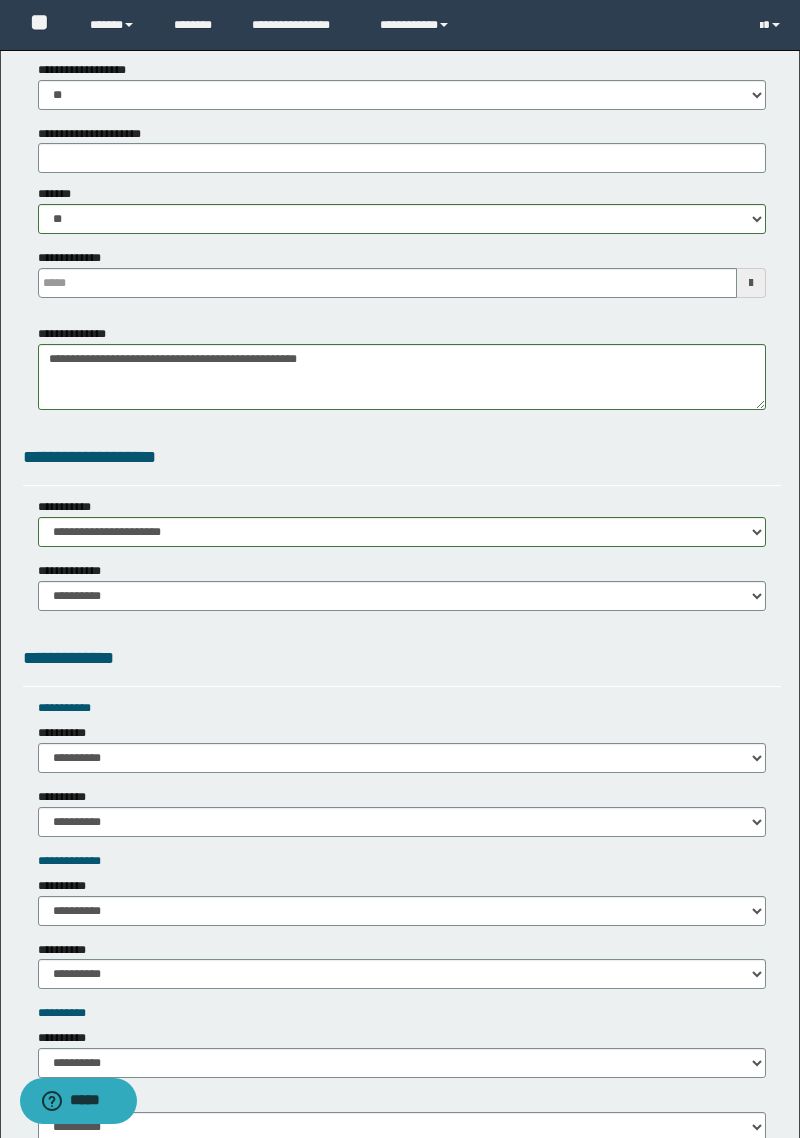 click on "**********" at bounding box center (402, 2150) 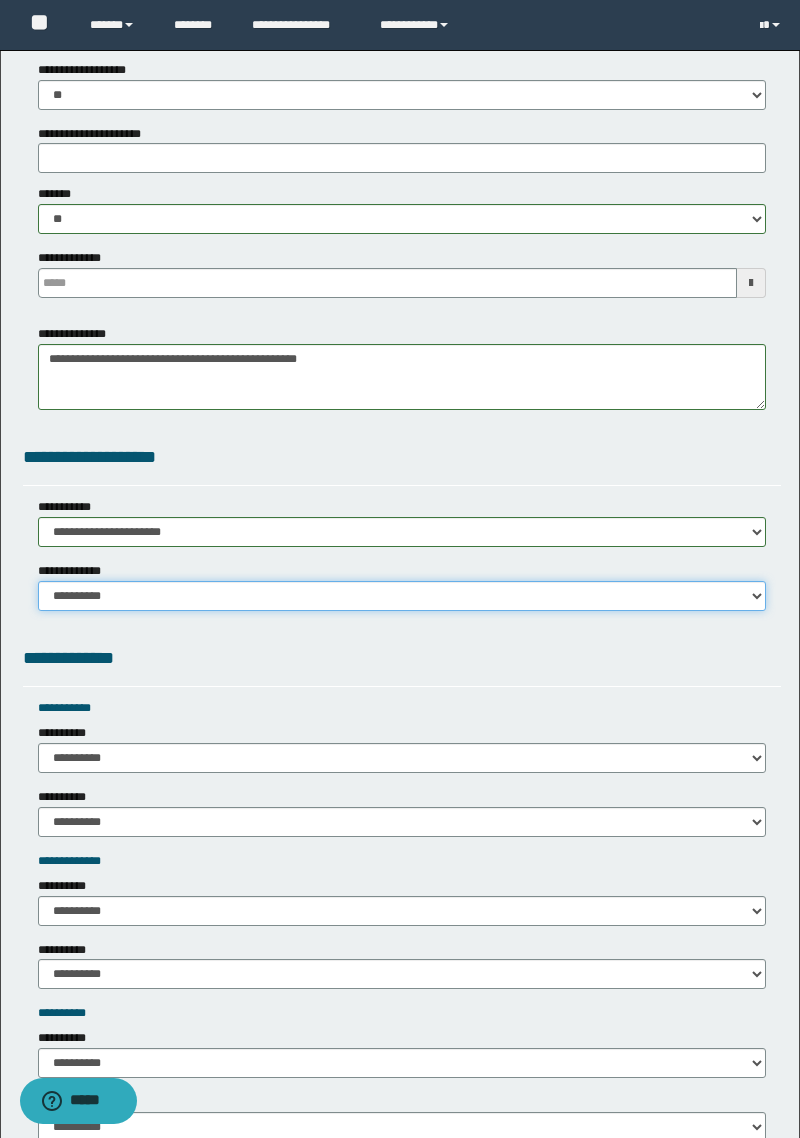 click on "**********" at bounding box center [402, 596] 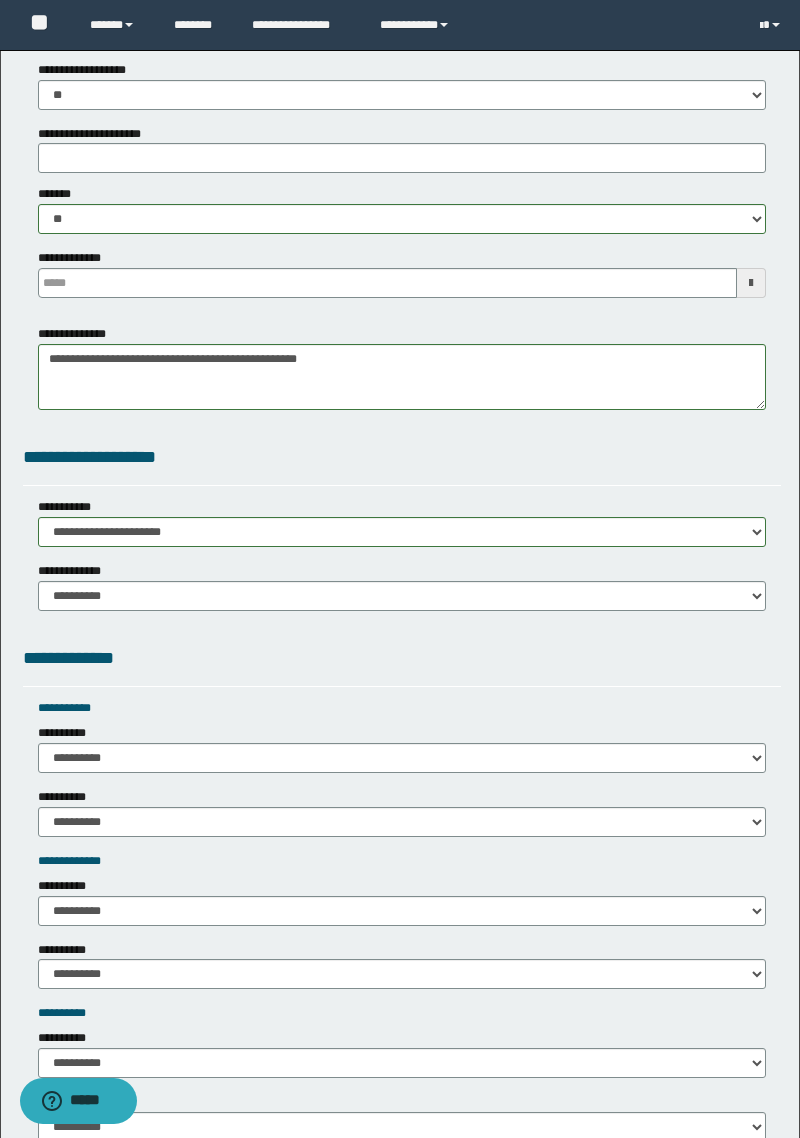 click on "**********" at bounding box center (402, 562) 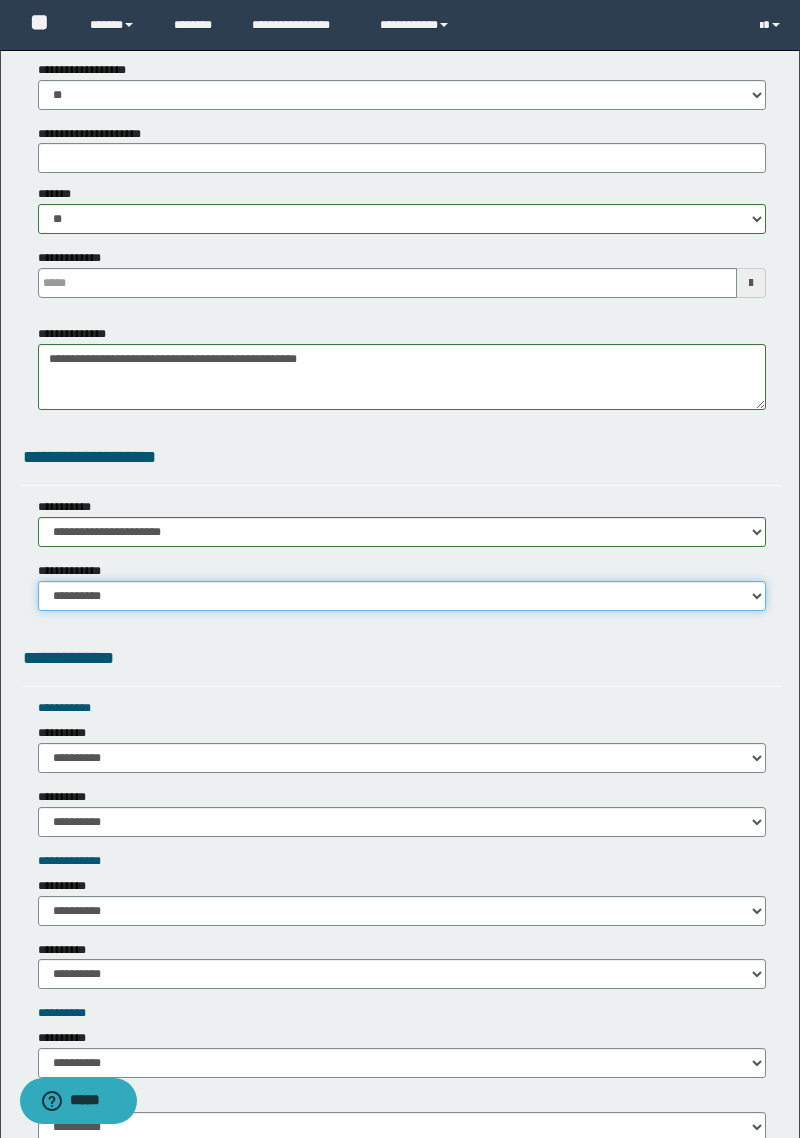 click on "**********" at bounding box center [402, 596] 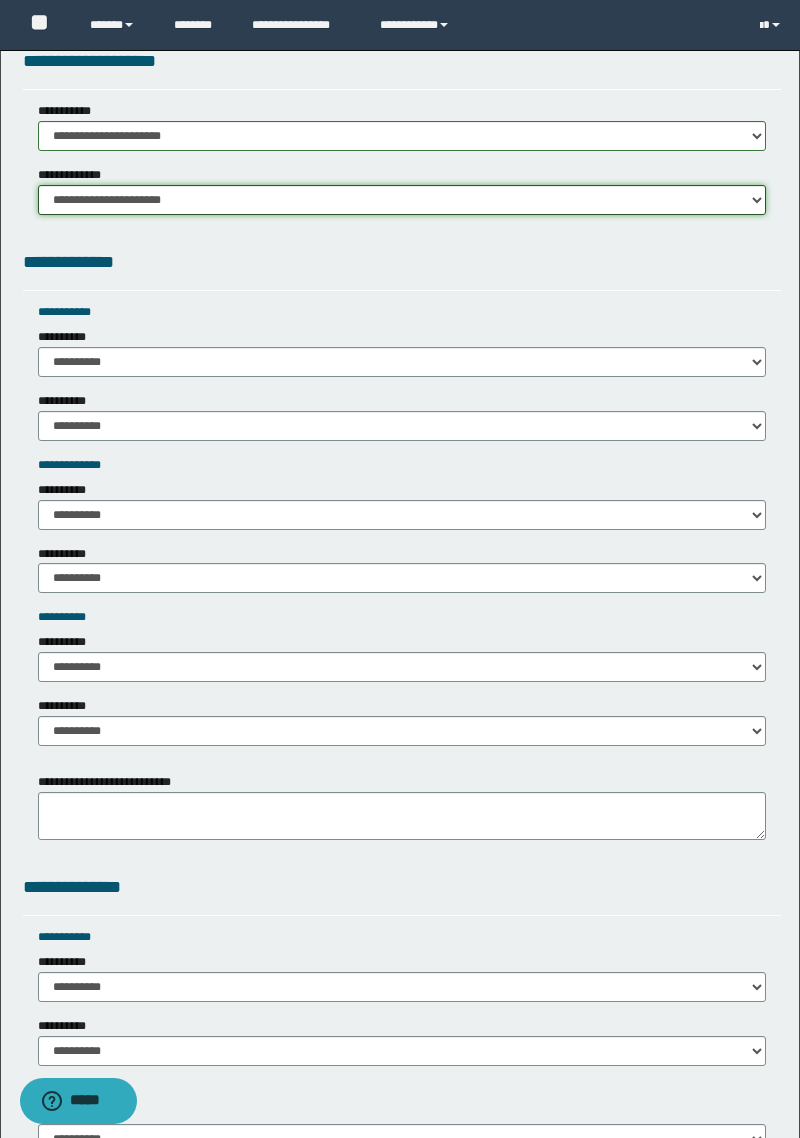 scroll, scrollTop: 1630, scrollLeft: 0, axis: vertical 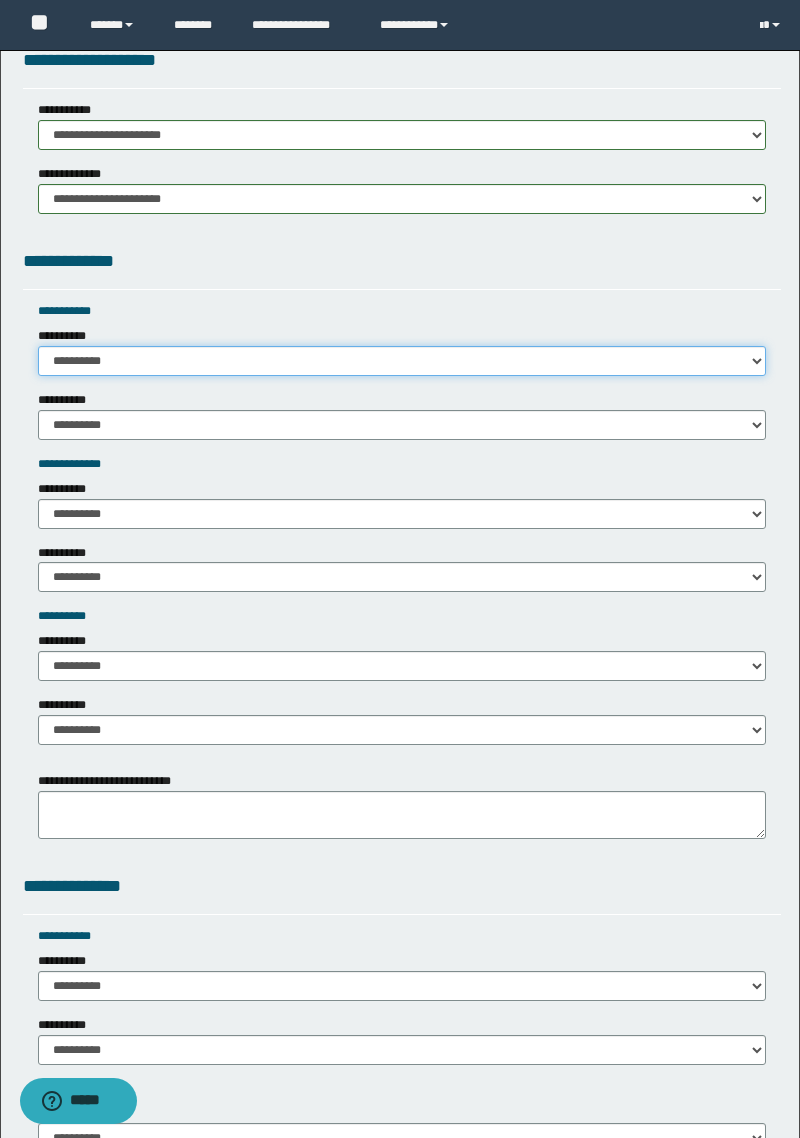 click on "**********" at bounding box center (402, 361) 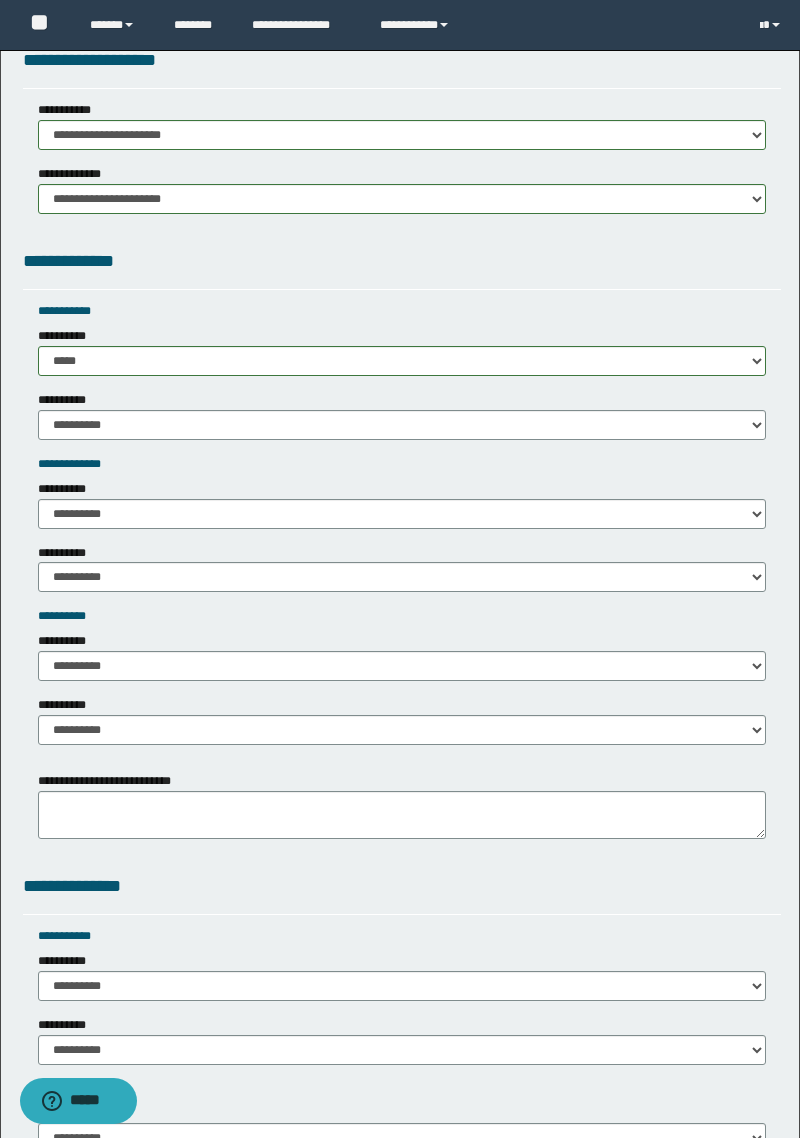 click on "**********" at bounding box center [66, 400] 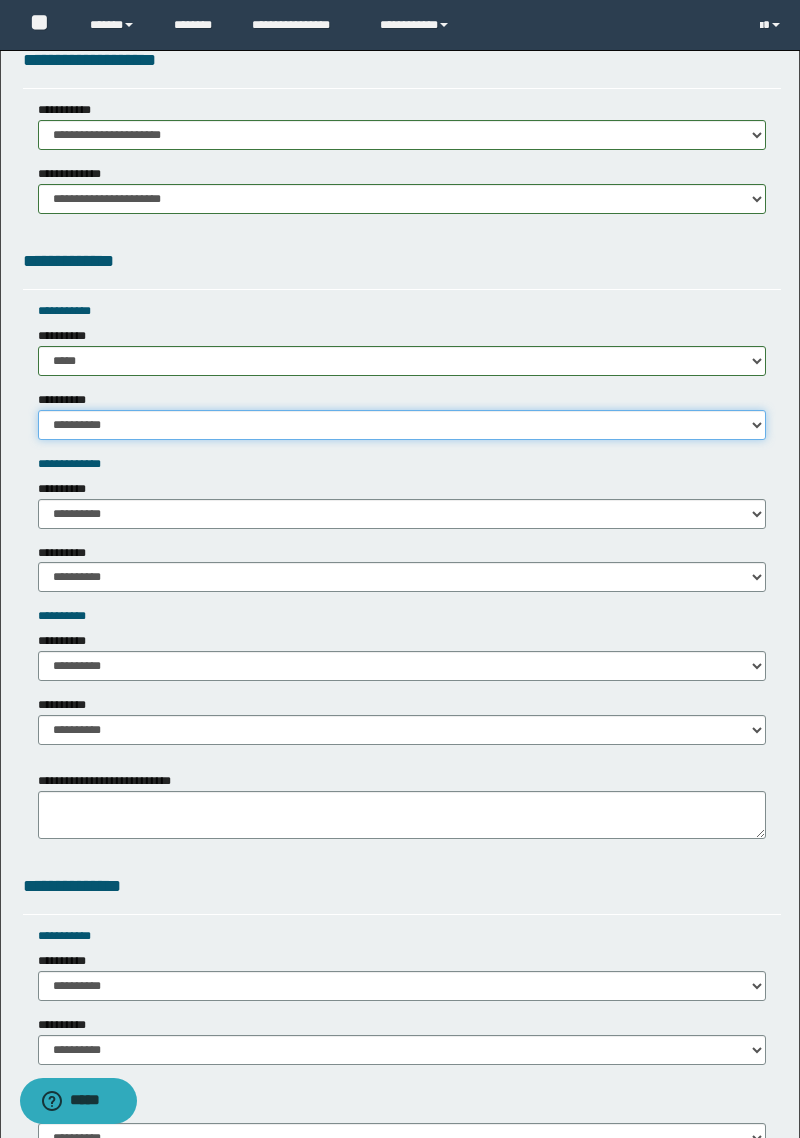 click on "**********" at bounding box center [402, 425] 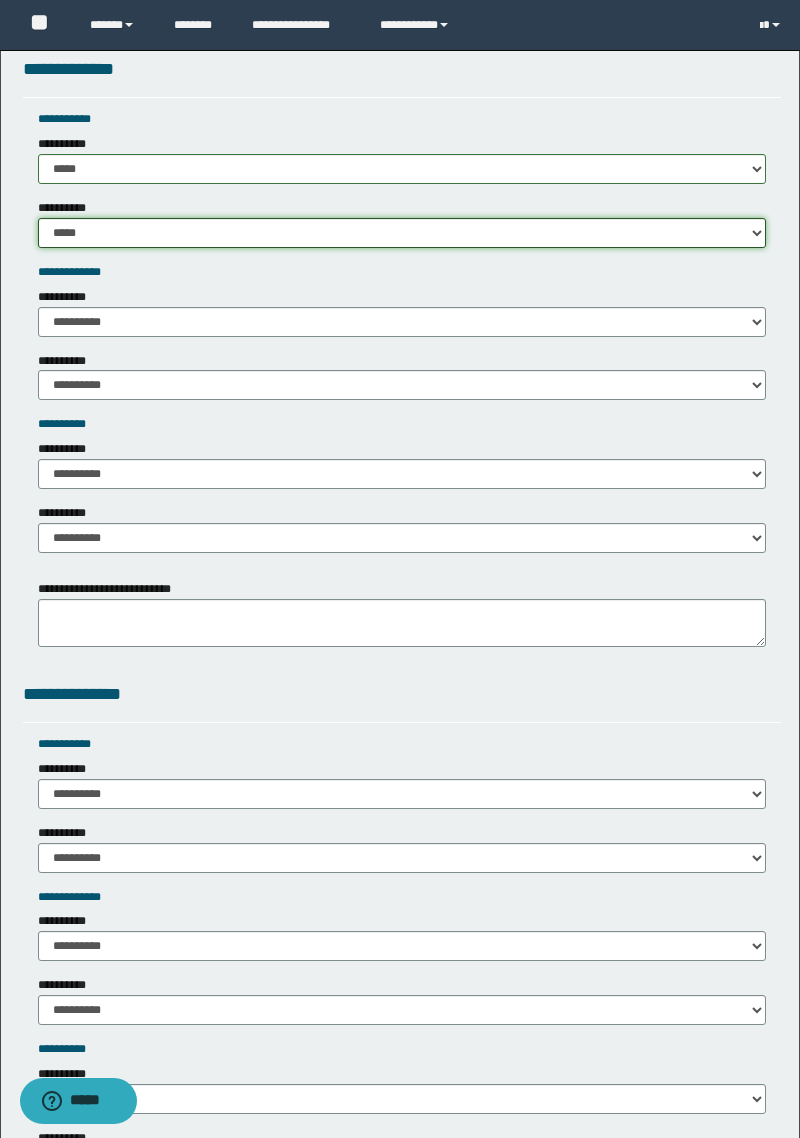 scroll, scrollTop: 1823, scrollLeft: 0, axis: vertical 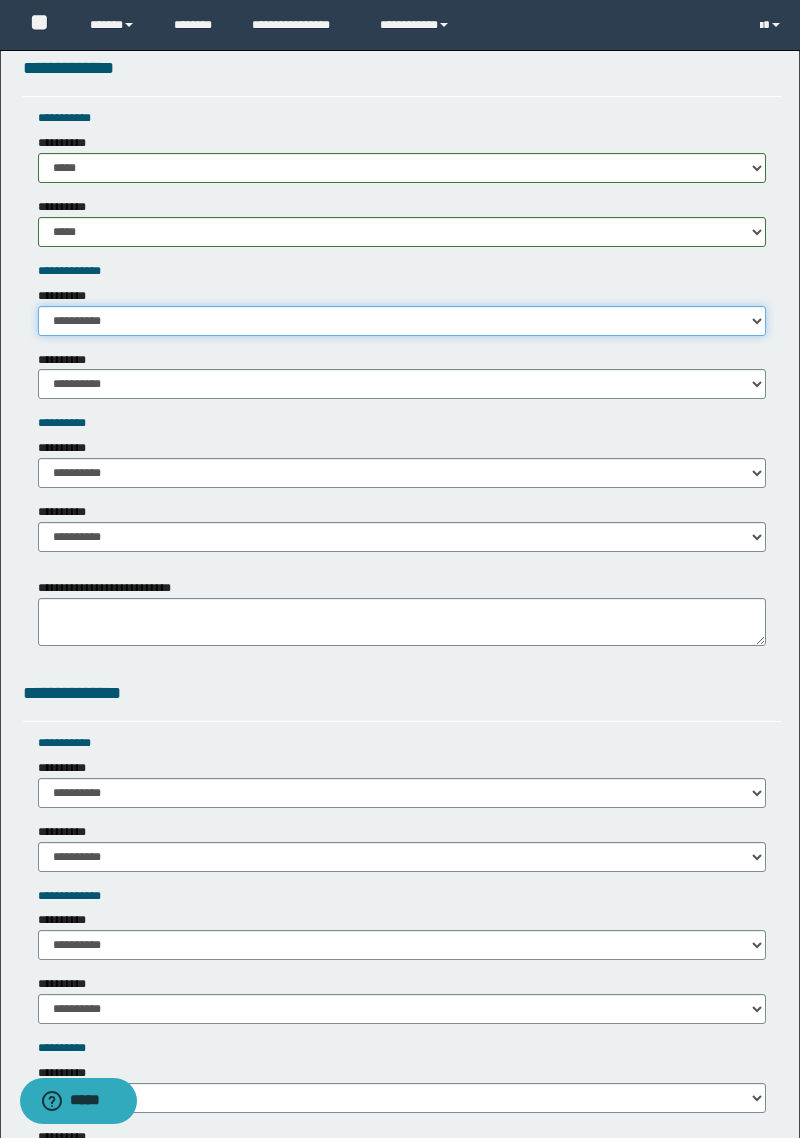 click on "**********" at bounding box center [402, 321] 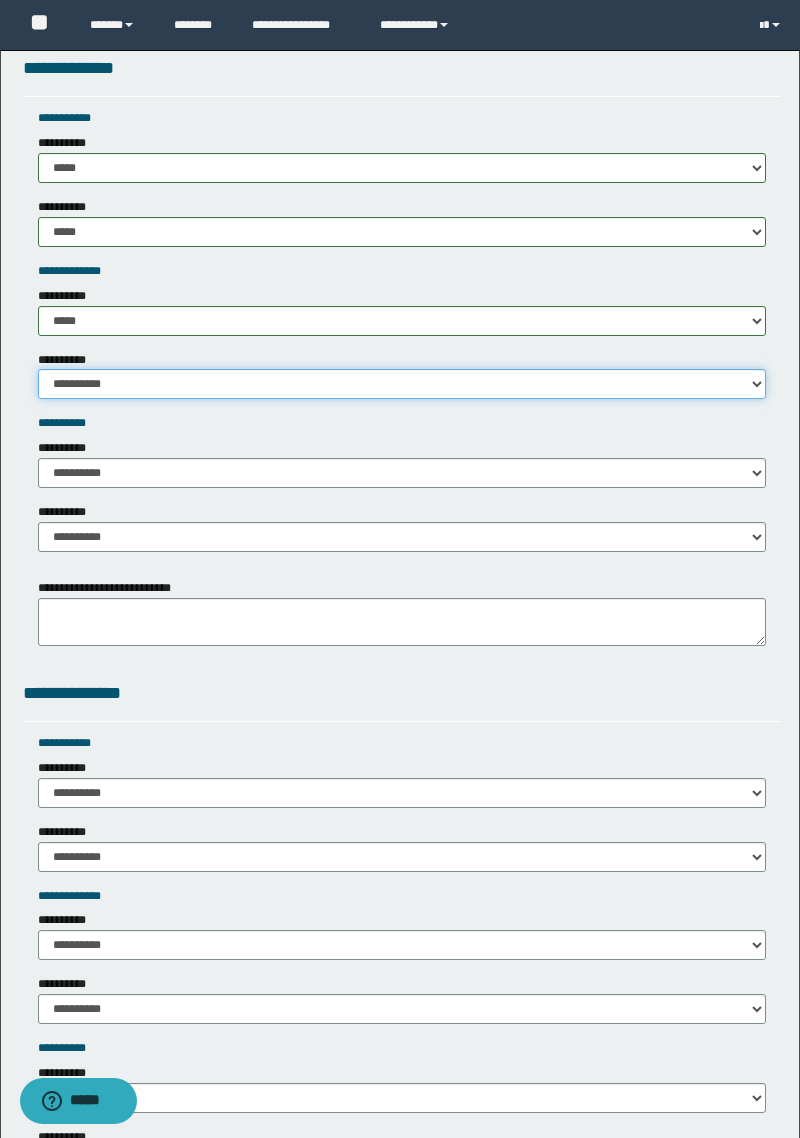 click on "**********" at bounding box center (402, 384) 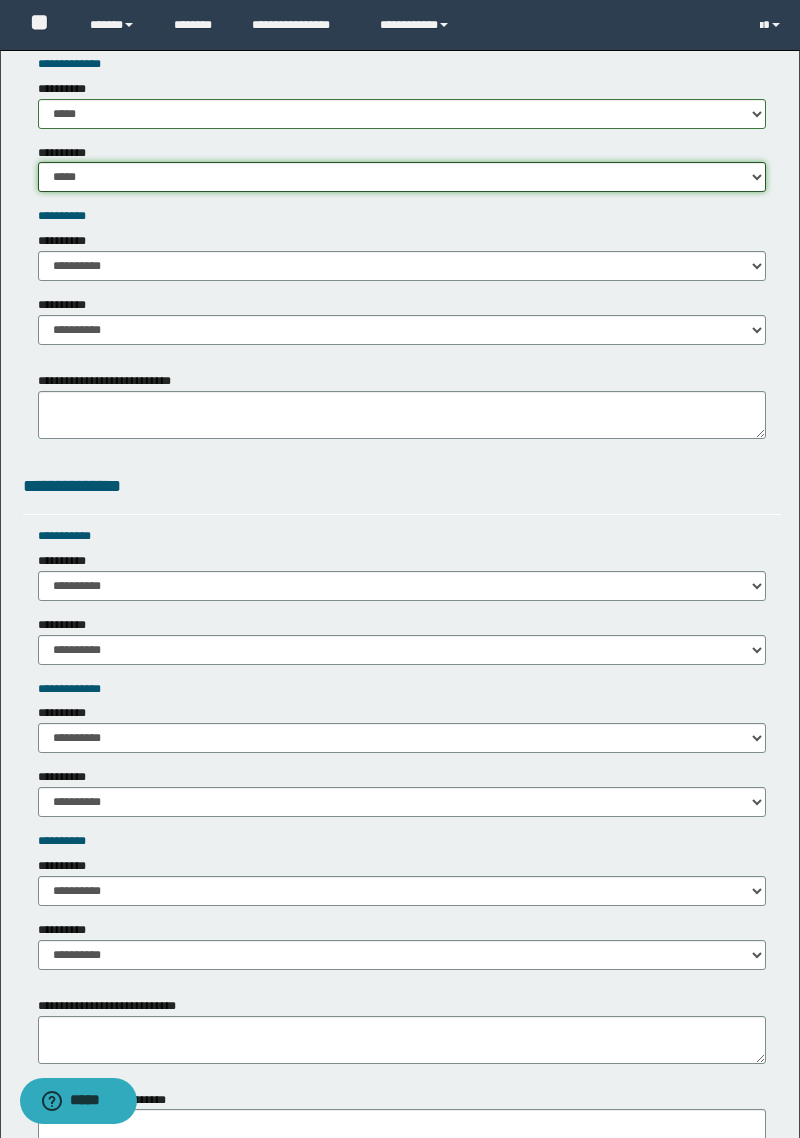 scroll, scrollTop: 2031, scrollLeft: 0, axis: vertical 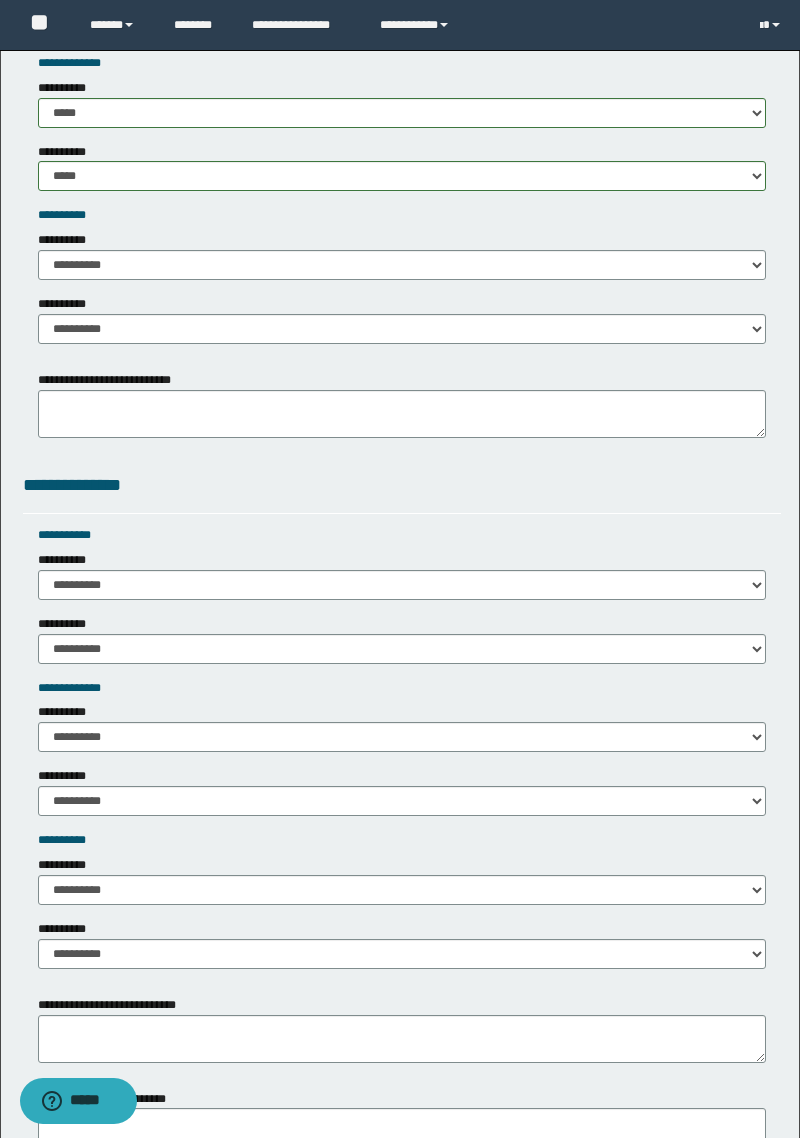 click on "**********" at bounding box center [66, 304] 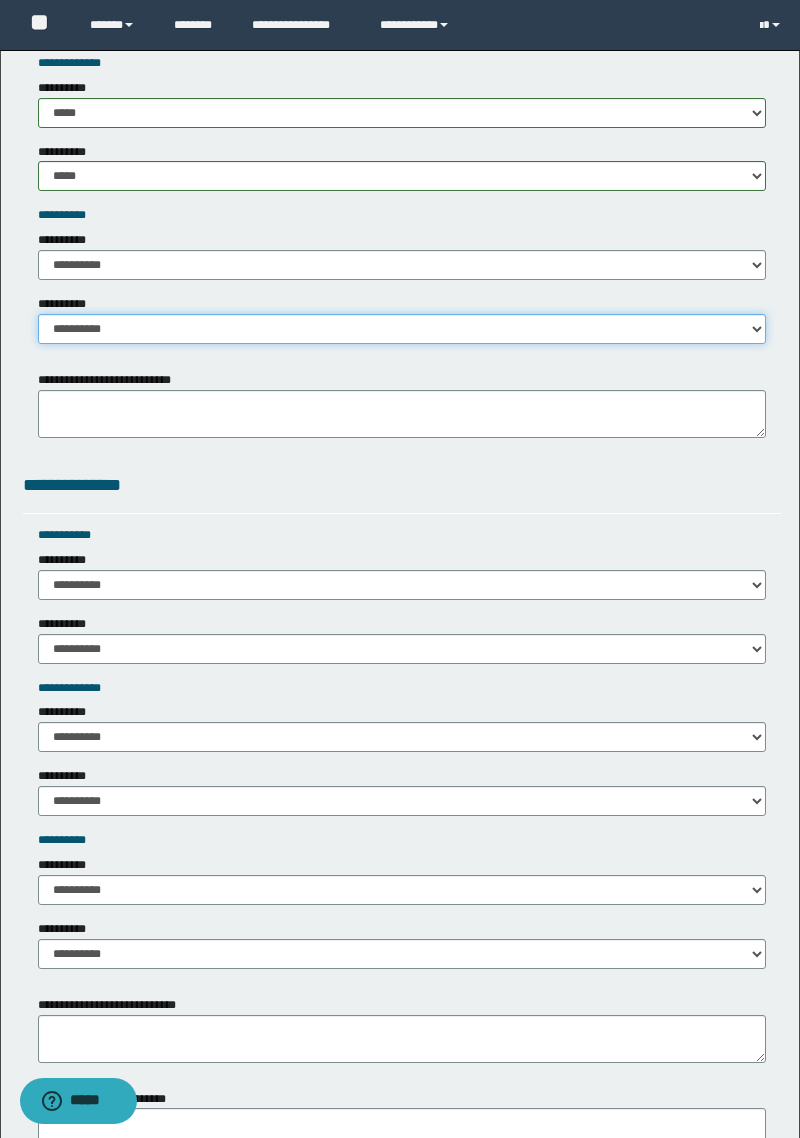 click on "**********" at bounding box center [402, 329] 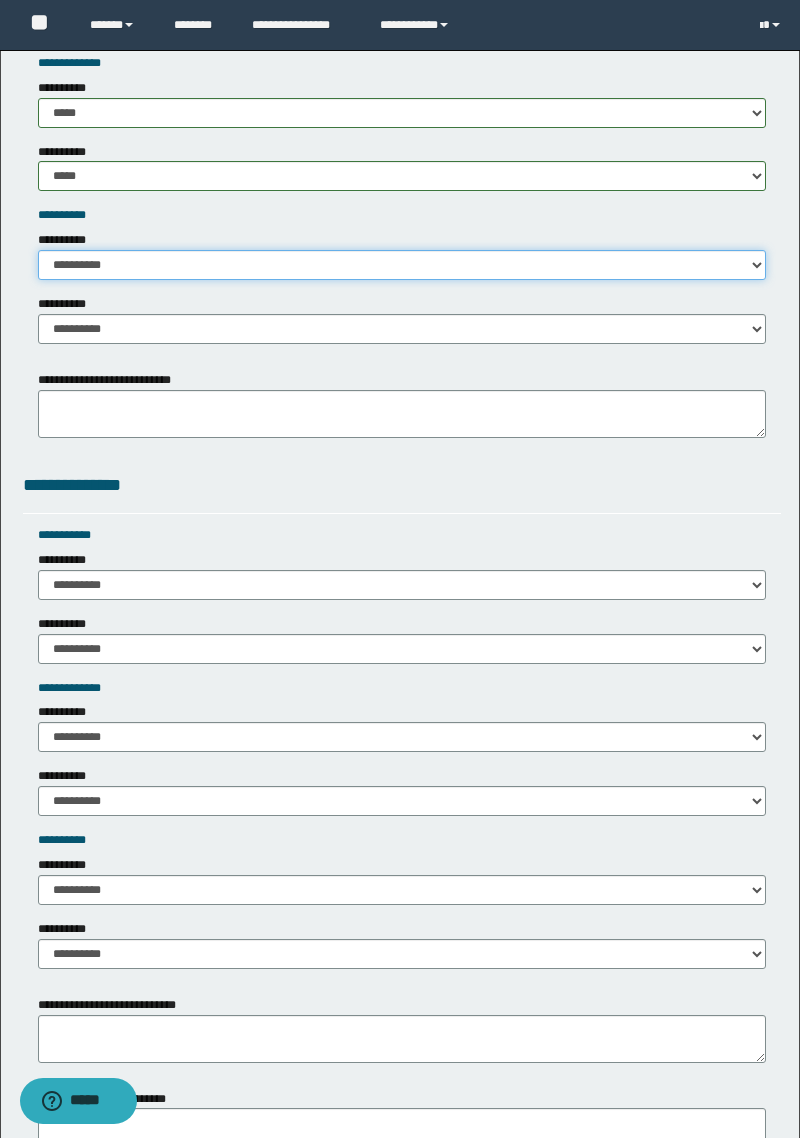 click on "**********" at bounding box center [402, 265] 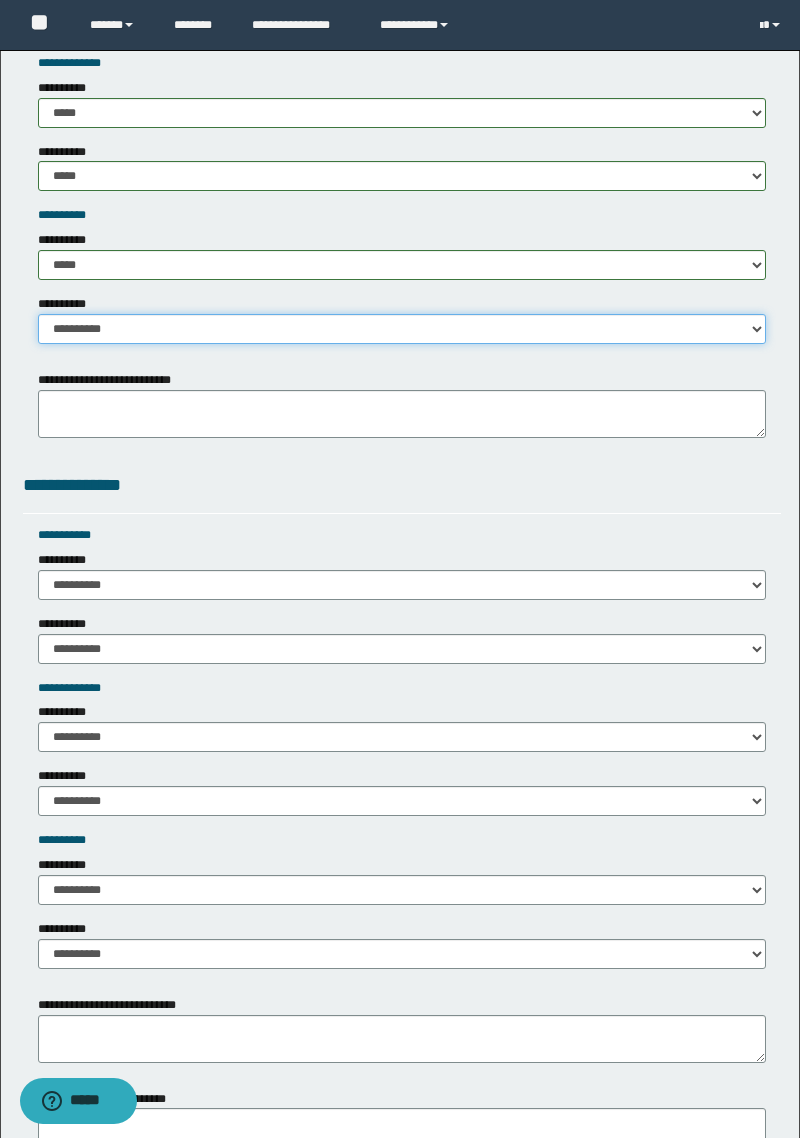 click on "**********" at bounding box center [402, 329] 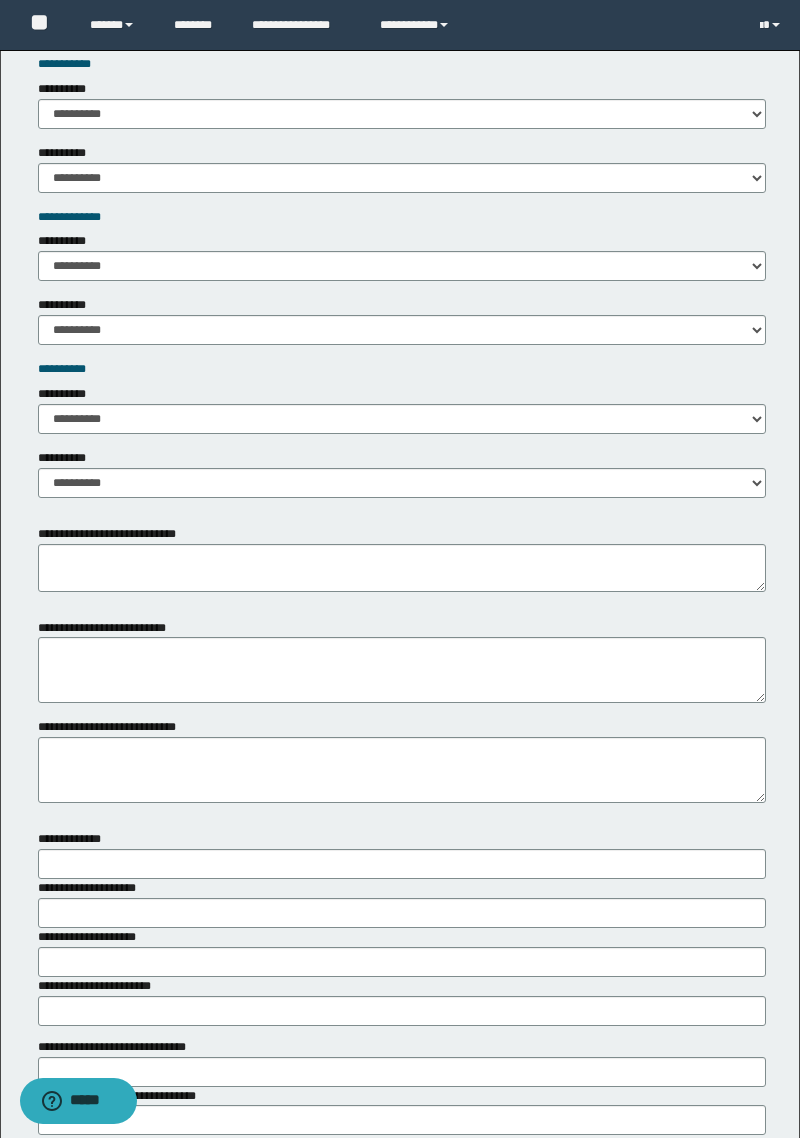 scroll, scrollTop: 2526, scrollLeft: 0, axis: vertical 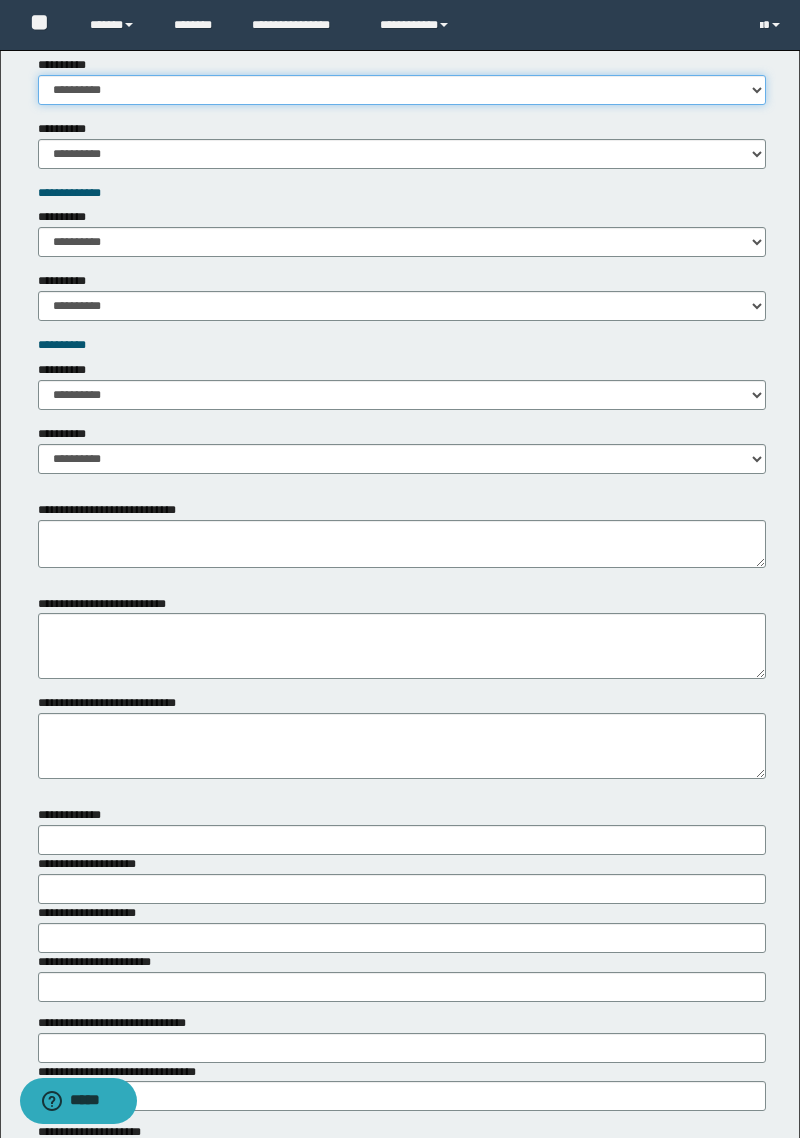 click on "**********" at bounding box center [402, 90] 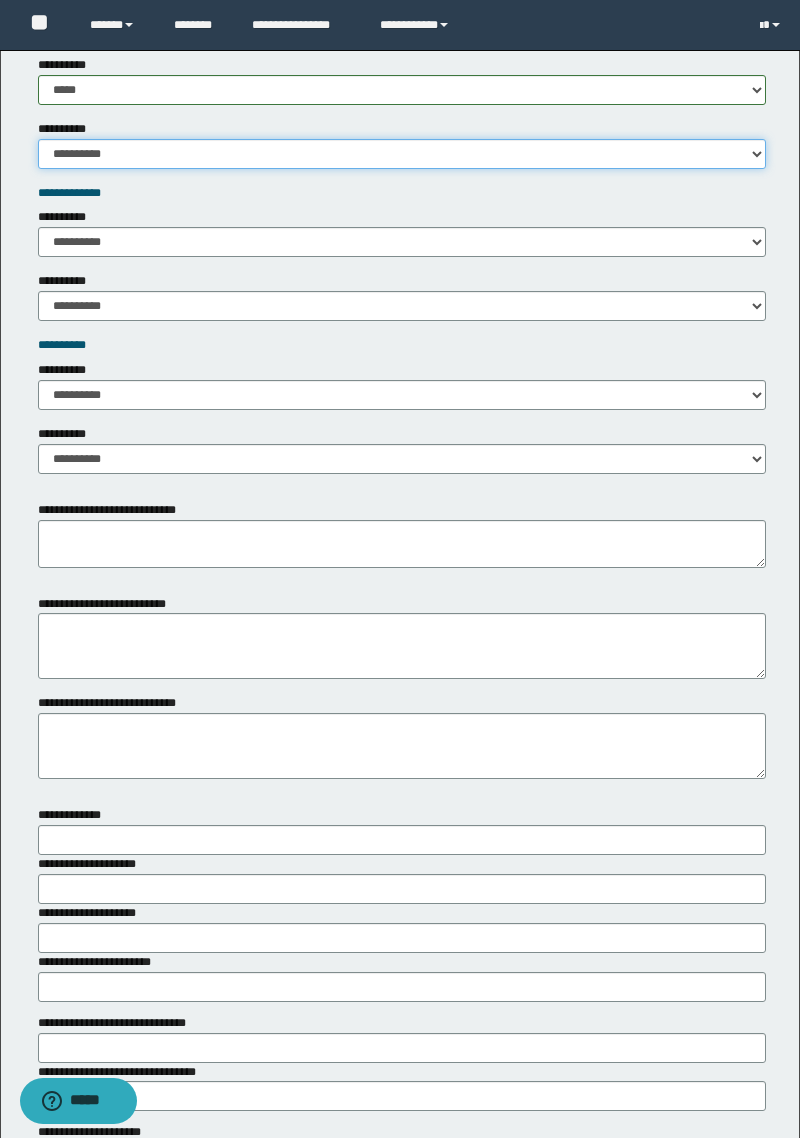 click on "**********" at bounding box center [402, 154] 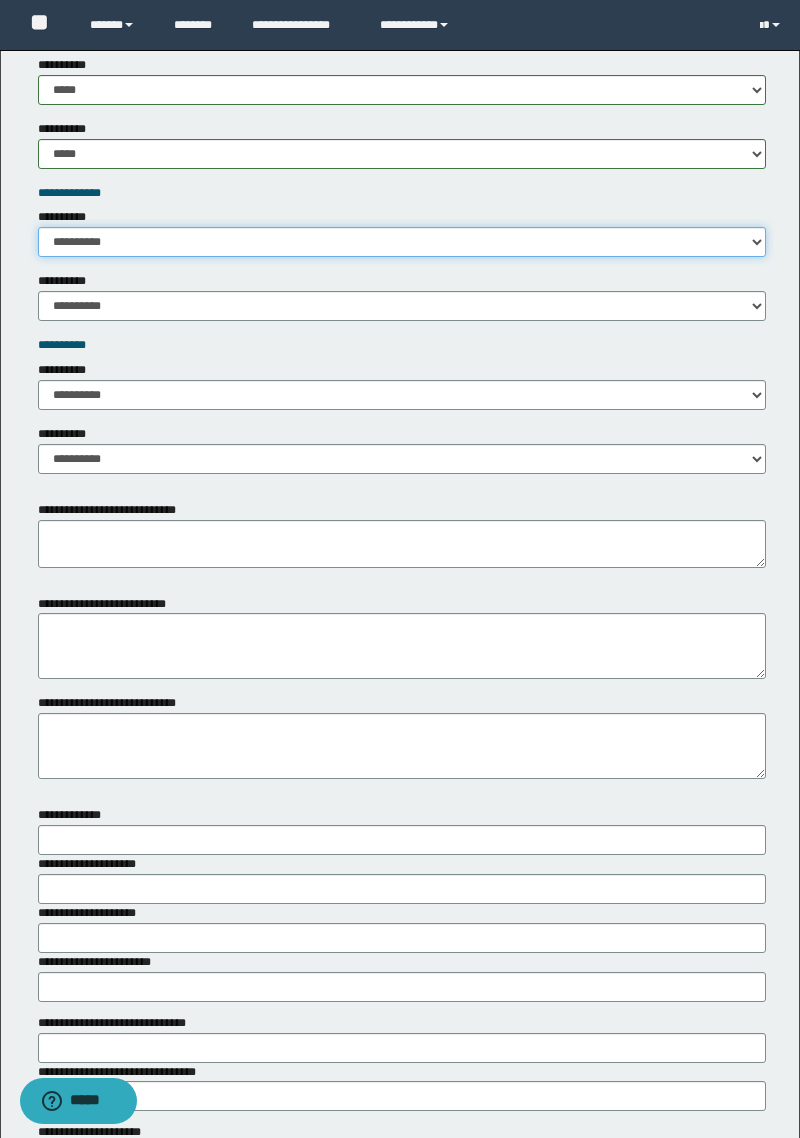 click on "**********" at bounding box center [402, 242] 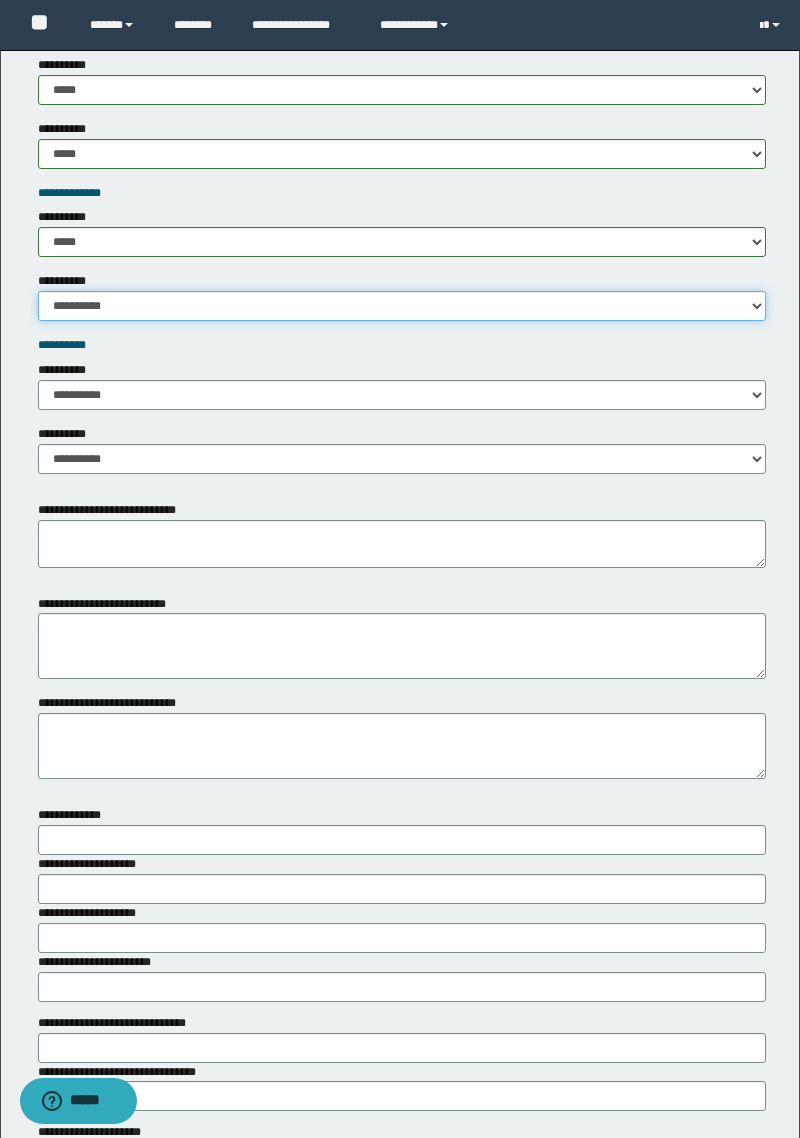 click on "**********" at bounding box center (402, 306) 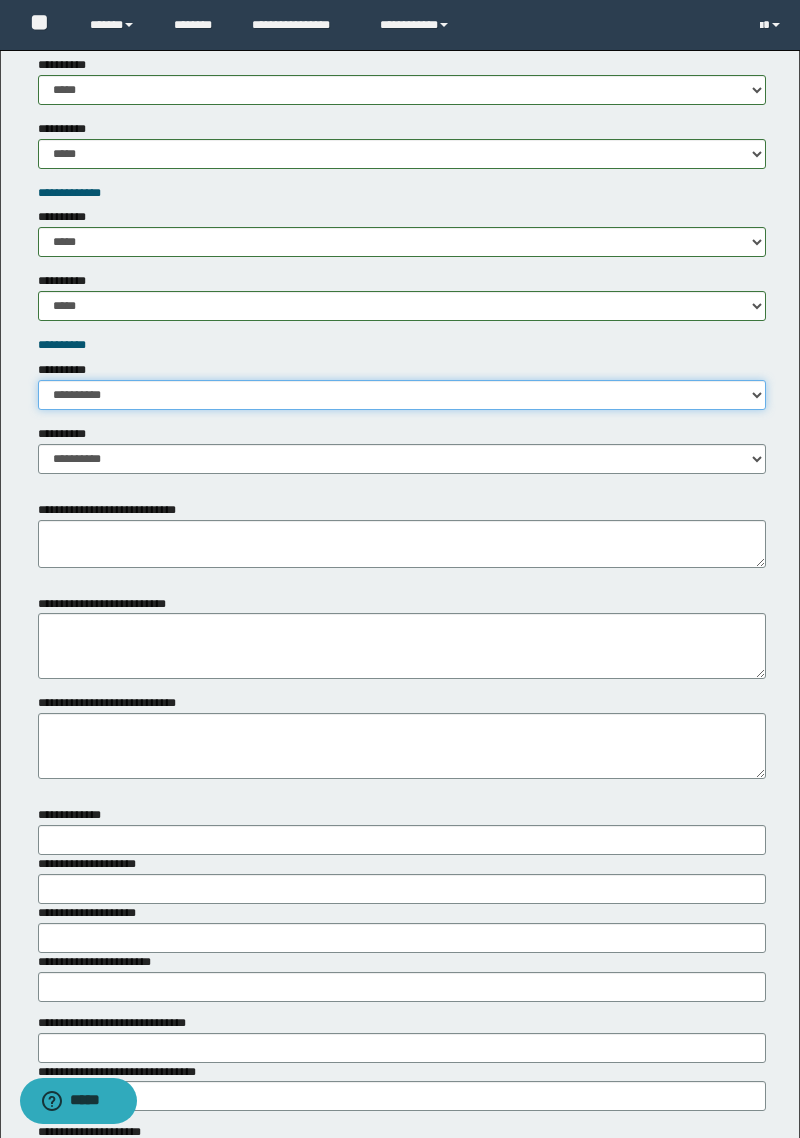 click on "**********" at bounding box center (402, 395) 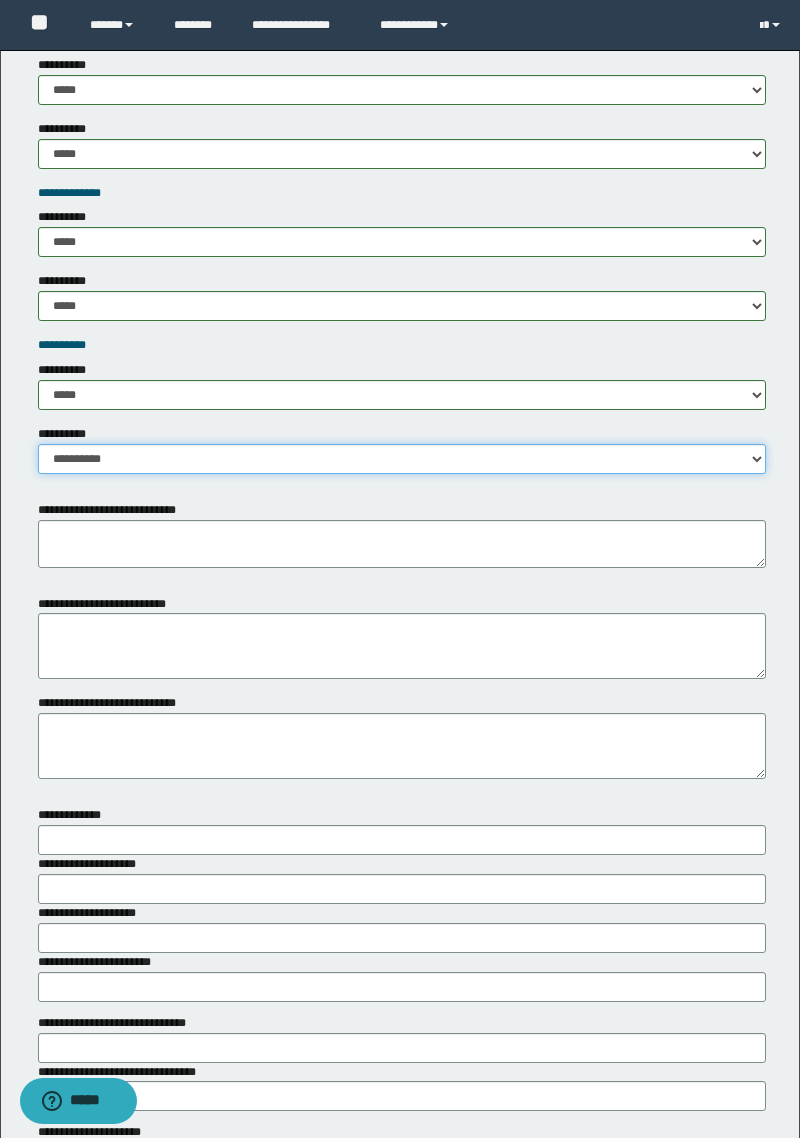 click on "**********" at bounding box center [402, 459] 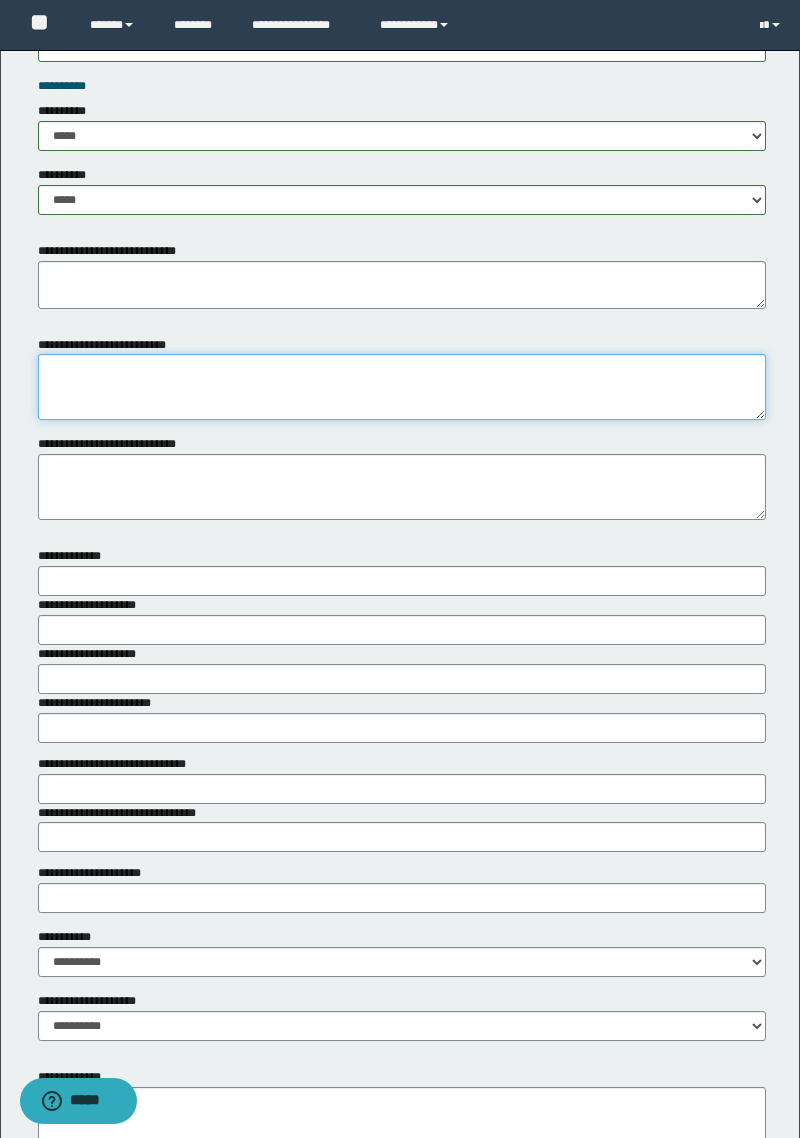 click on "**********" at bounding box center (402, 387) 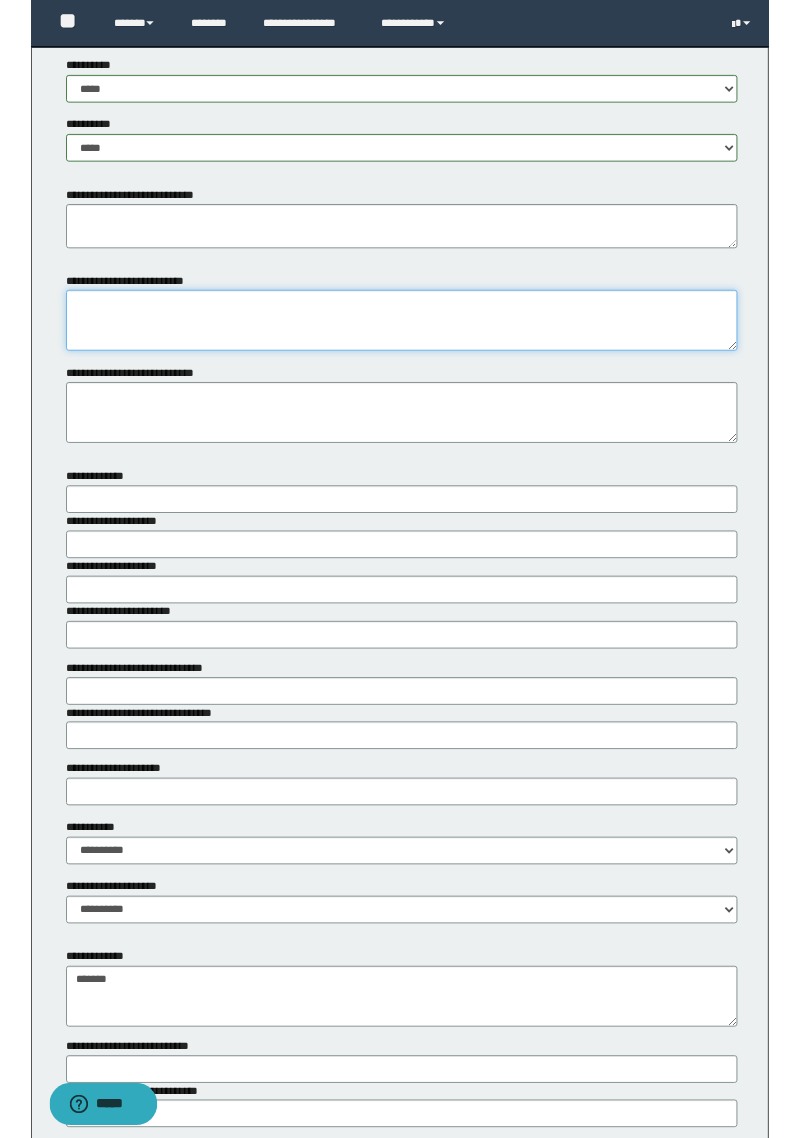 scroll, scrollTop: 2833, scrollLeft: 0, axis: vertical 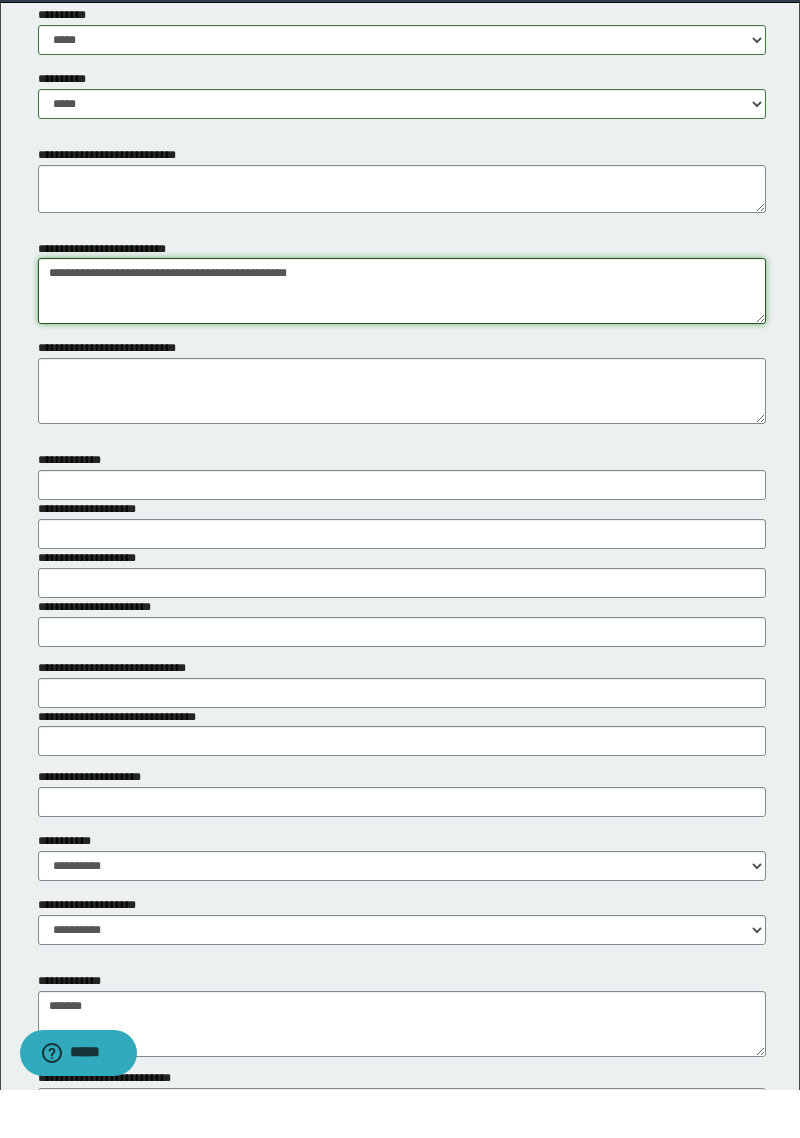 type on "**********" 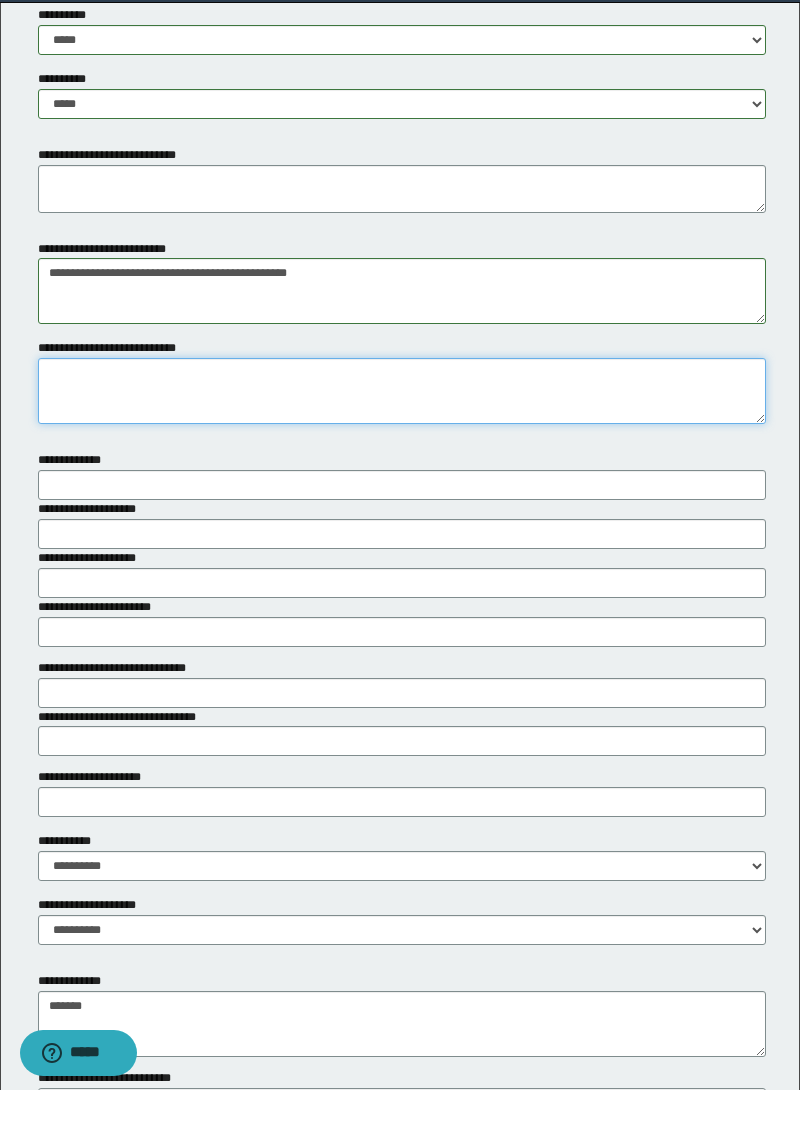 click on "**********" at bounding box center (402, 439) 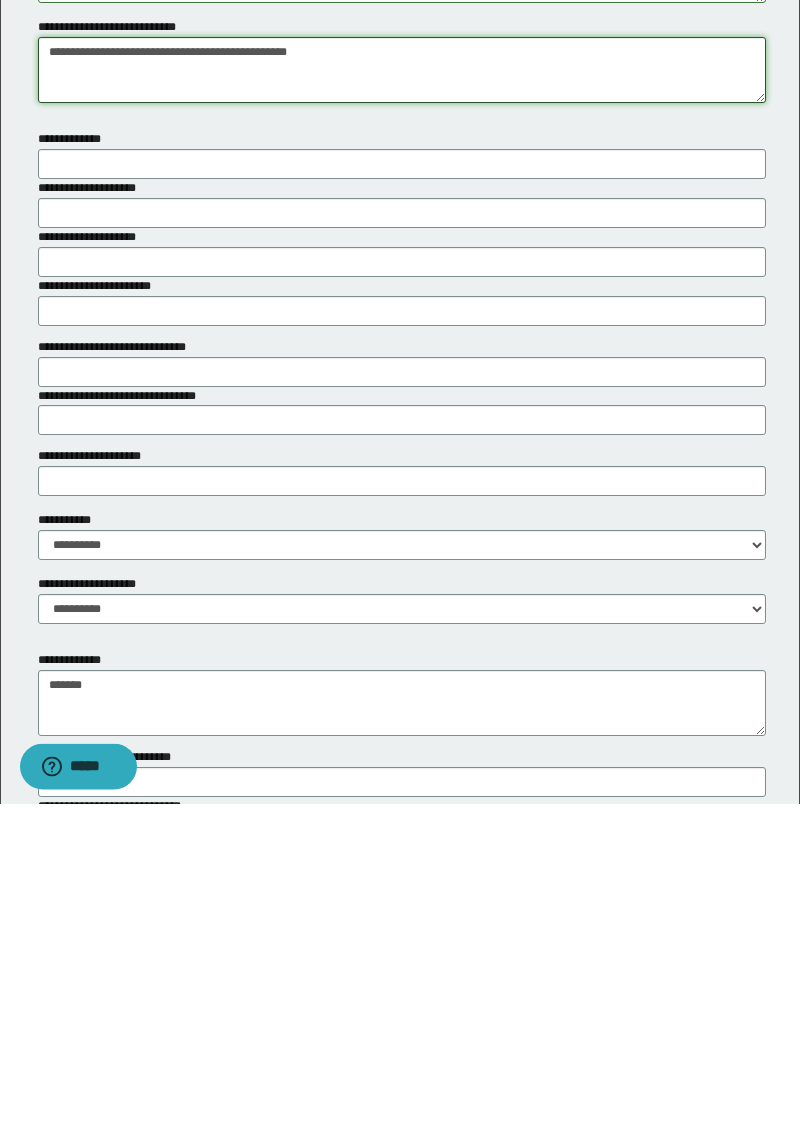 scroll, scrollTop: 2875, scrollLeft: 0, axis: vertical 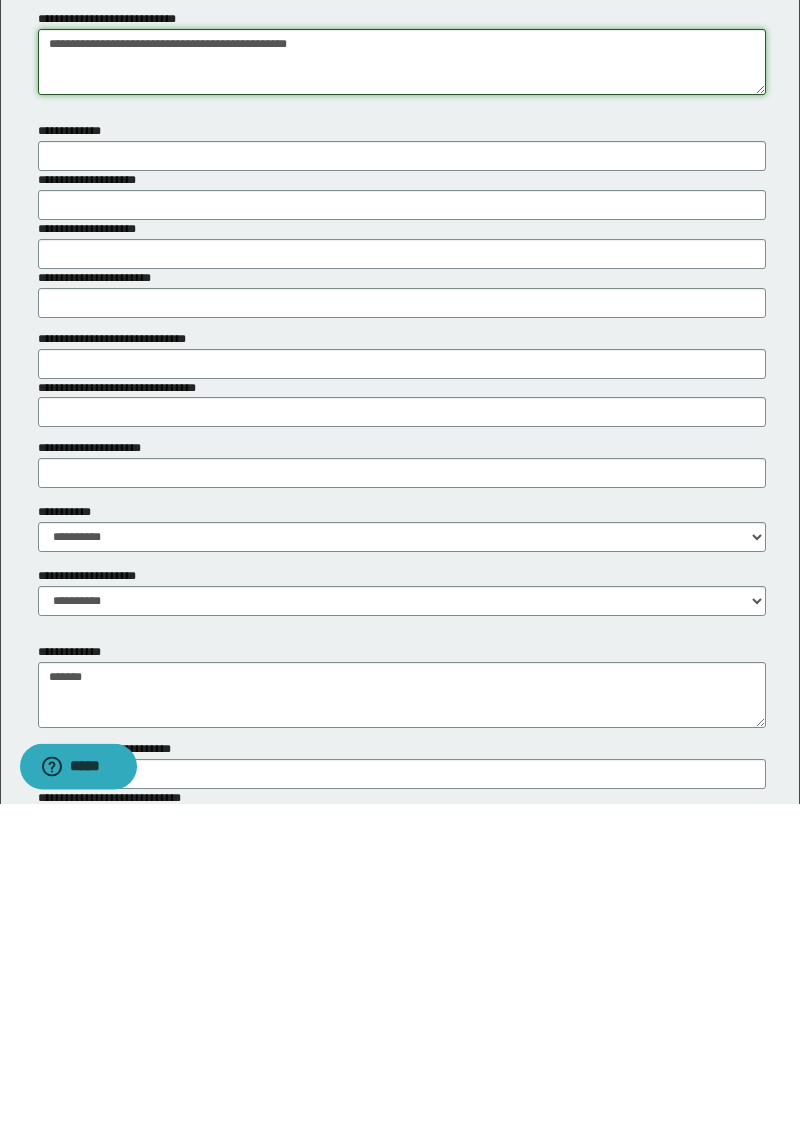 type on "**********" 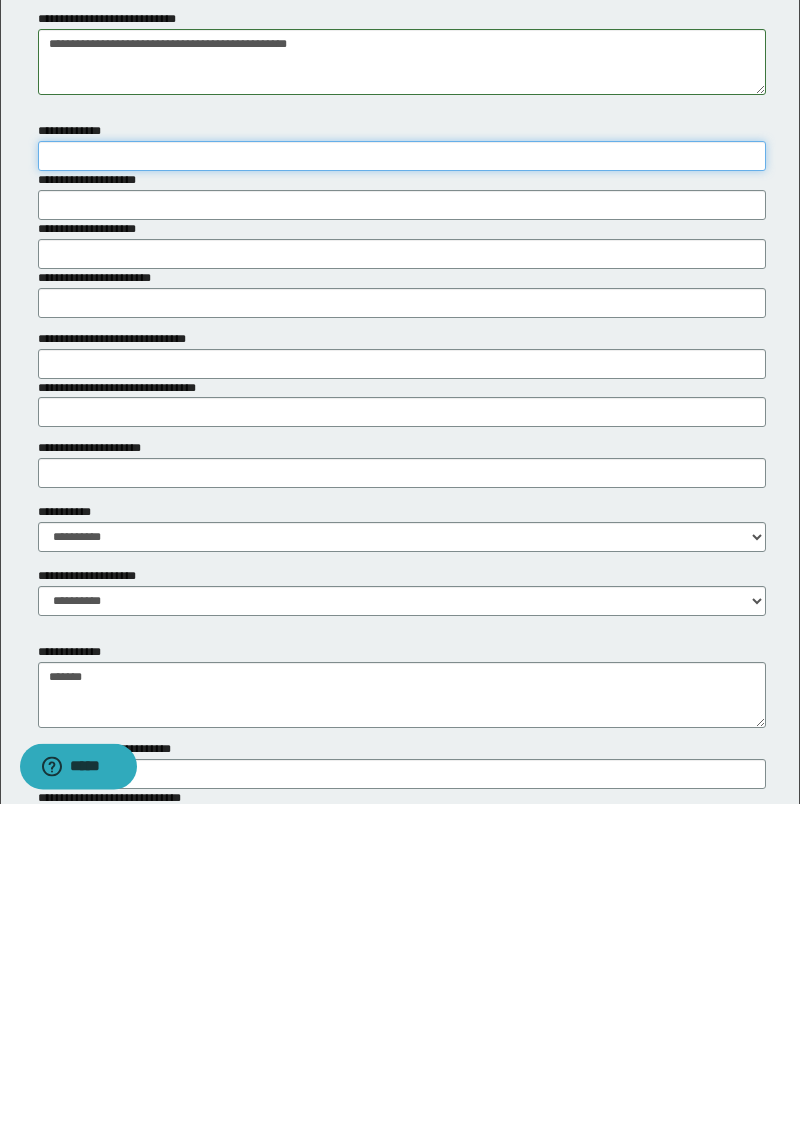 click on "**********" at bounding box center (402, 491) 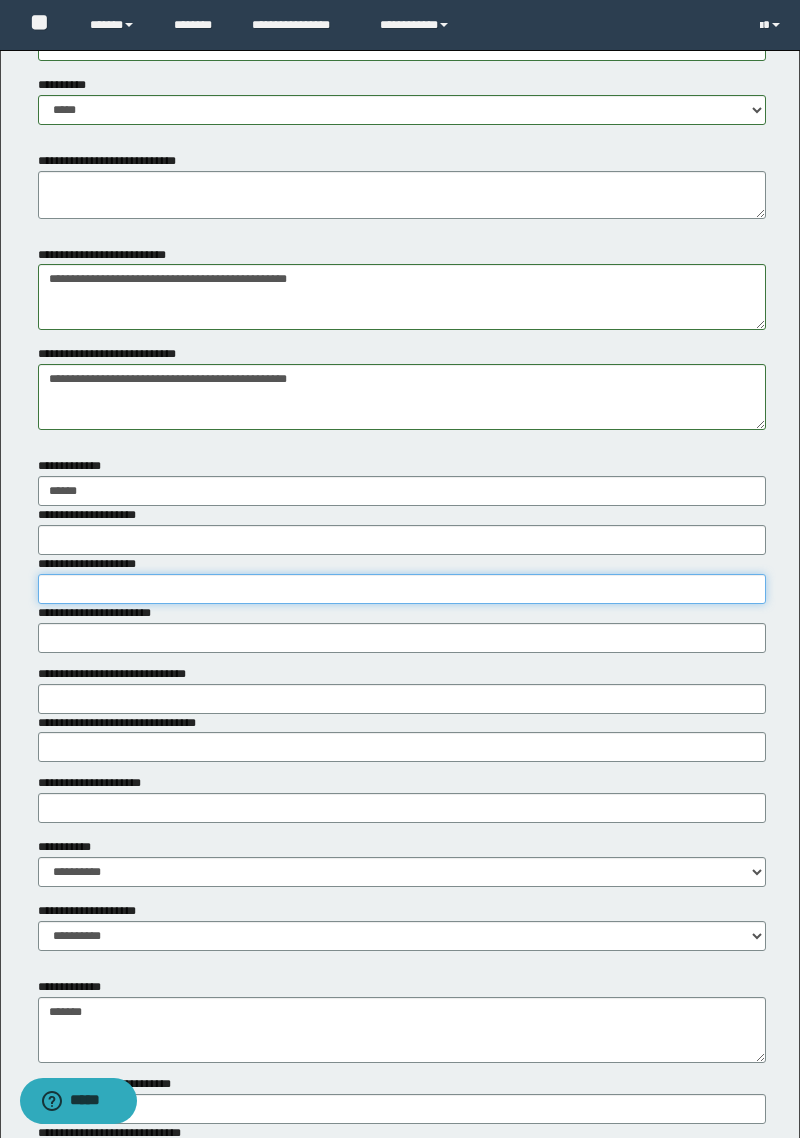 click on "**********" at bounding box center [402, 589] 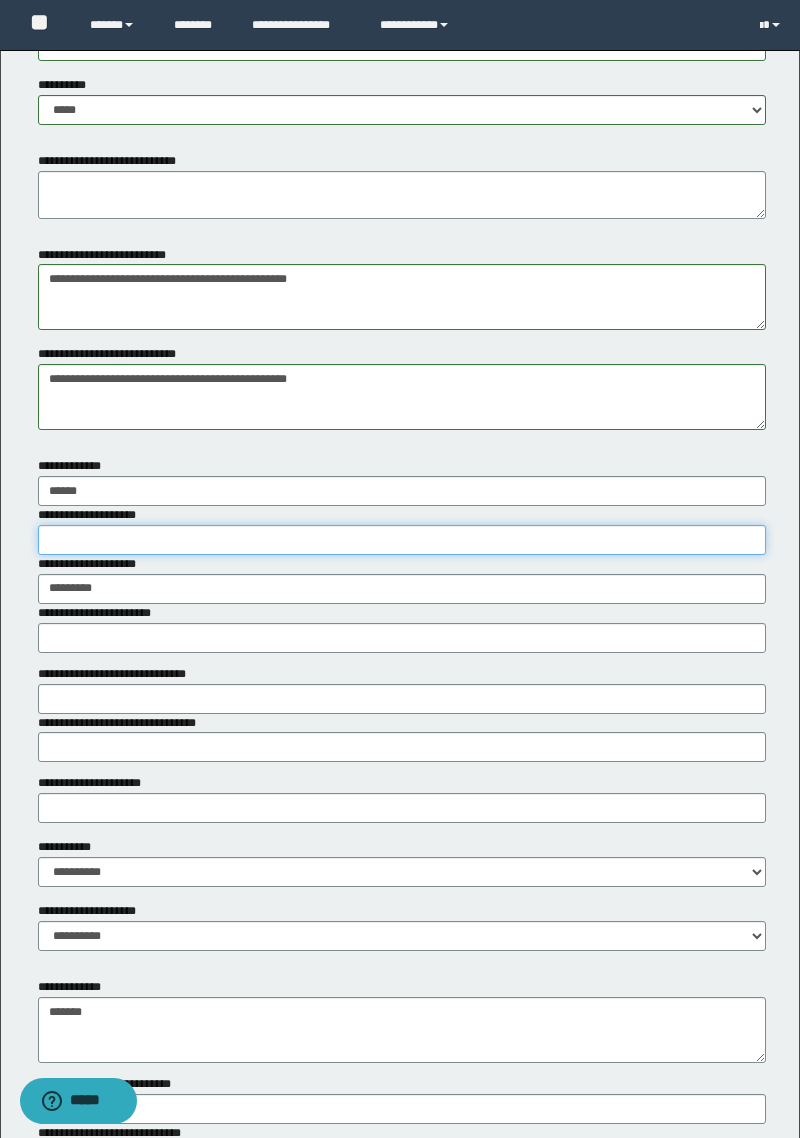 click on "**********" at bounding box center [402, 540] 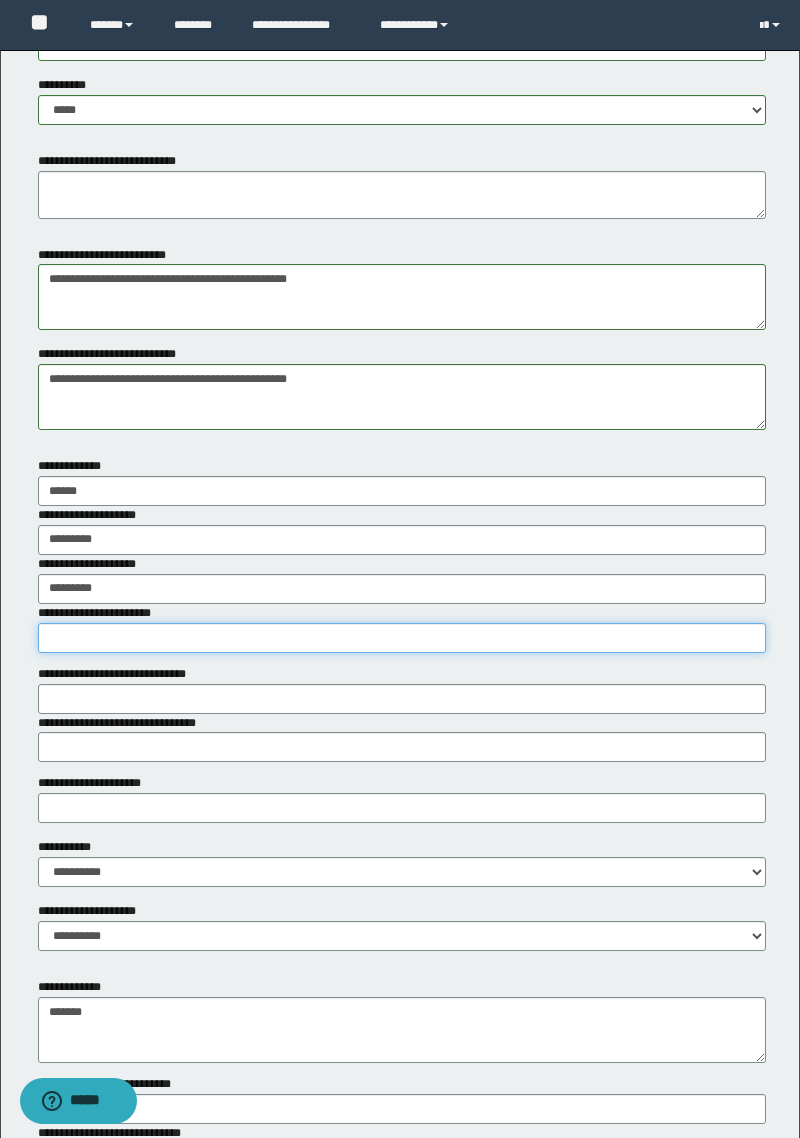 click on "**********" at bounding box center (402, 638) 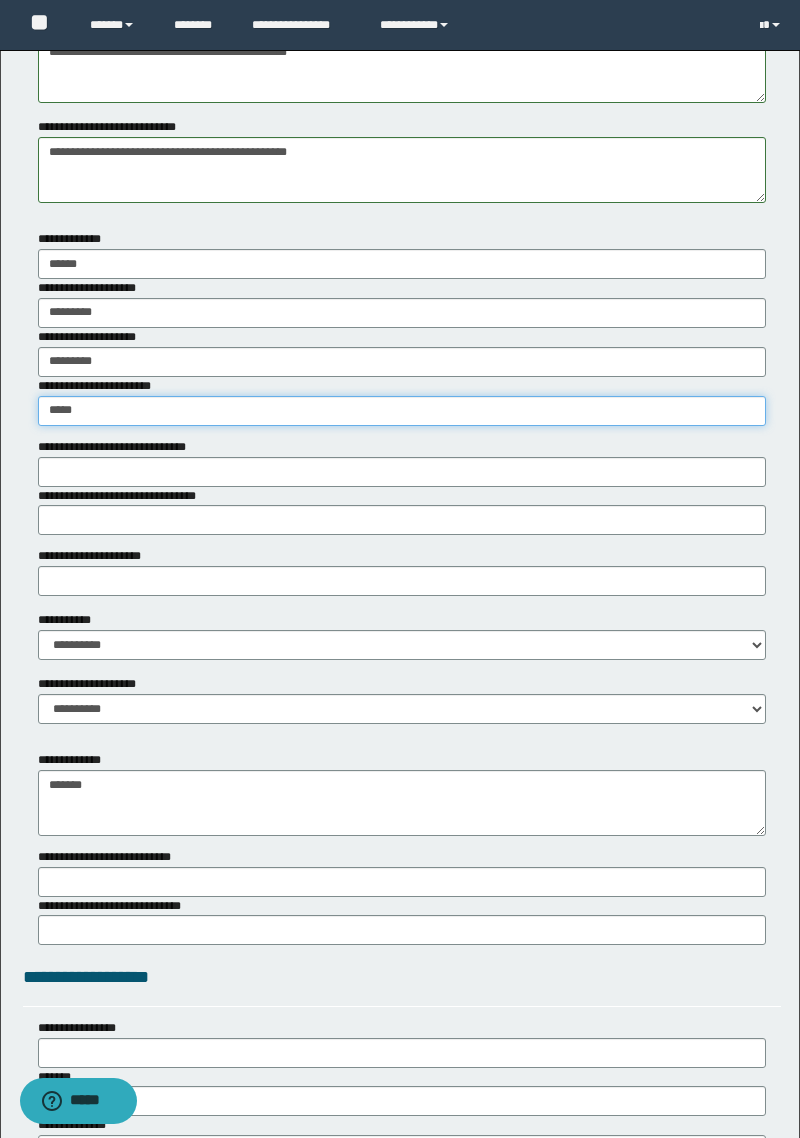 scroll, scrollTop: 3104, scrollLeft: 0, axis: vertical 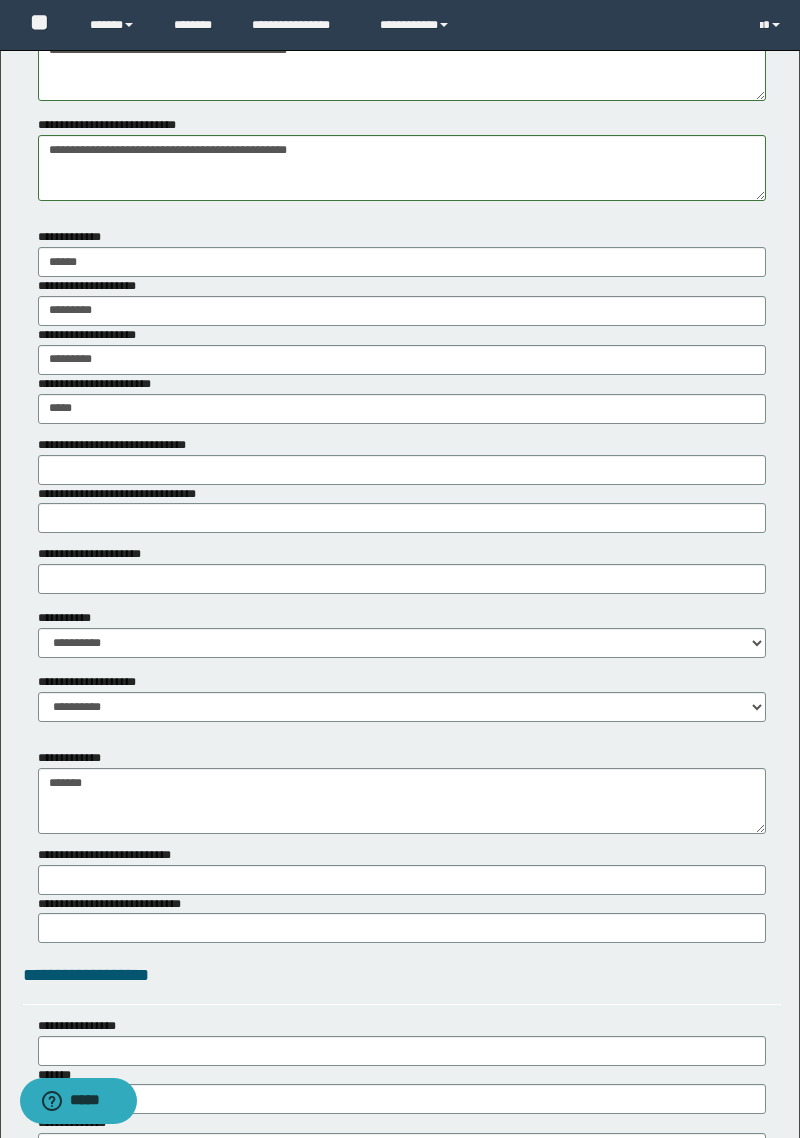 click on "**********" at bounding box center (402, 460) 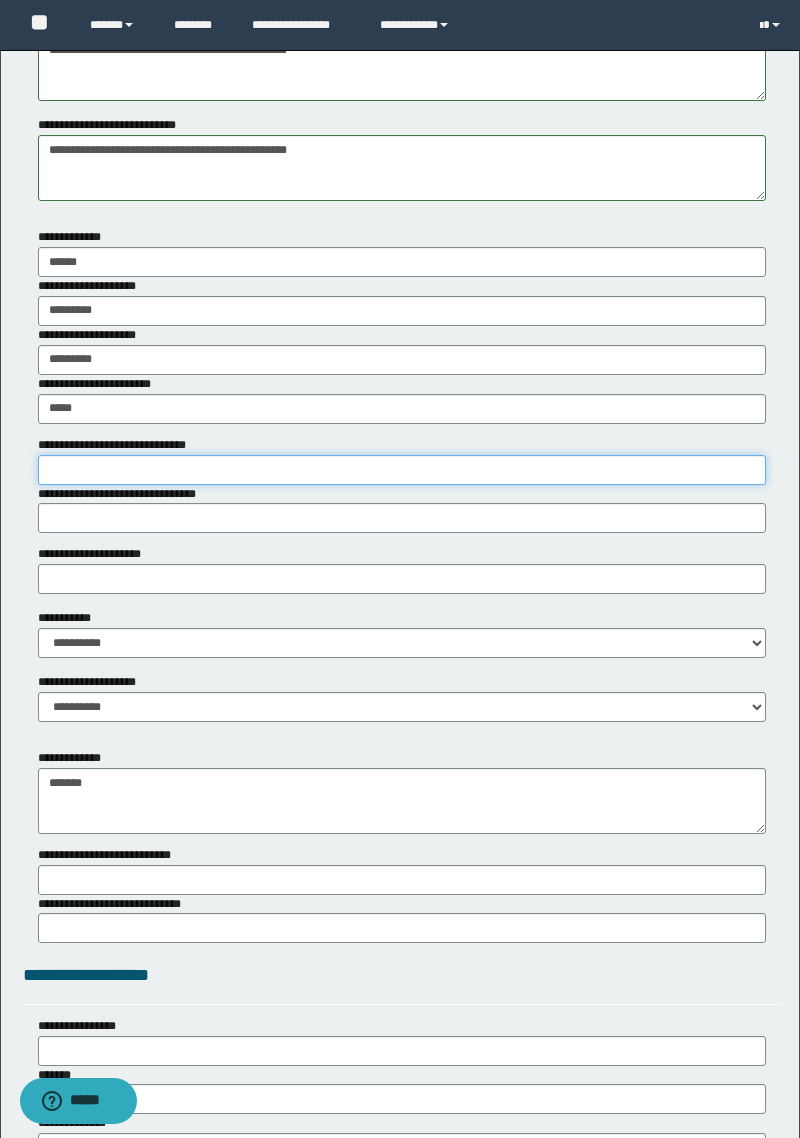 click on "**********" at bounding box center [402, 470] 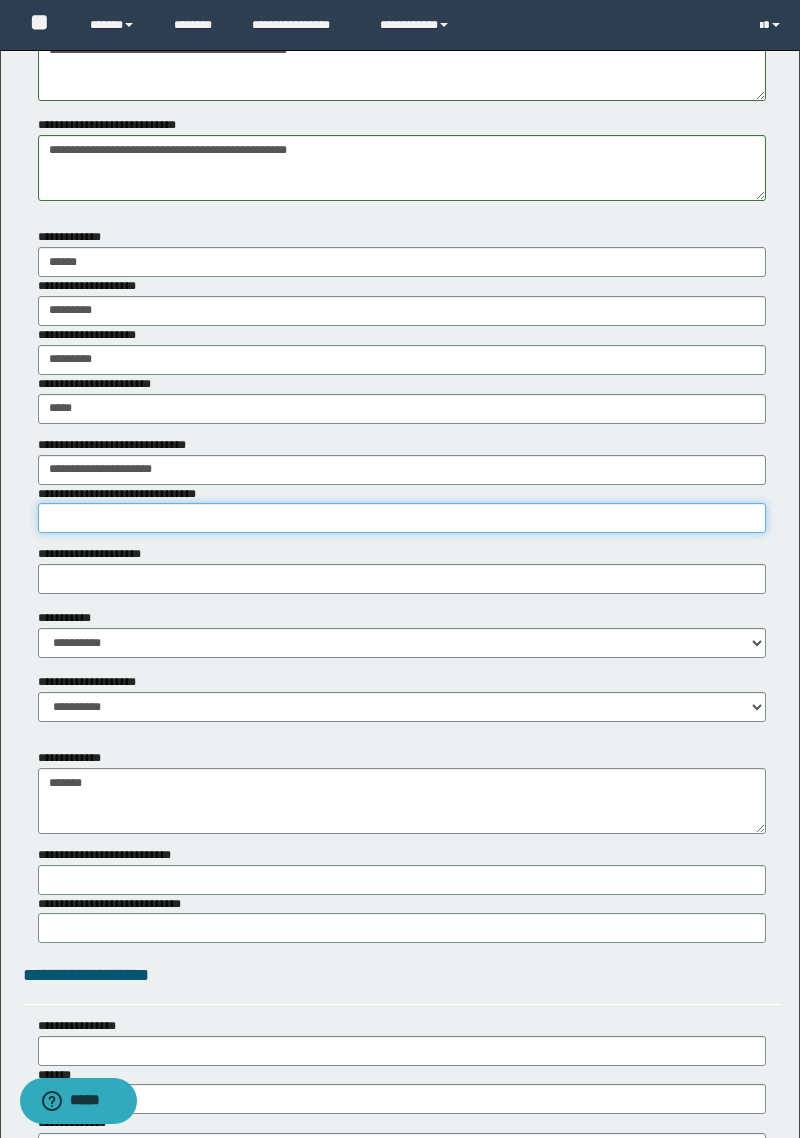 click on "**********" at bounding box center [402, 518] 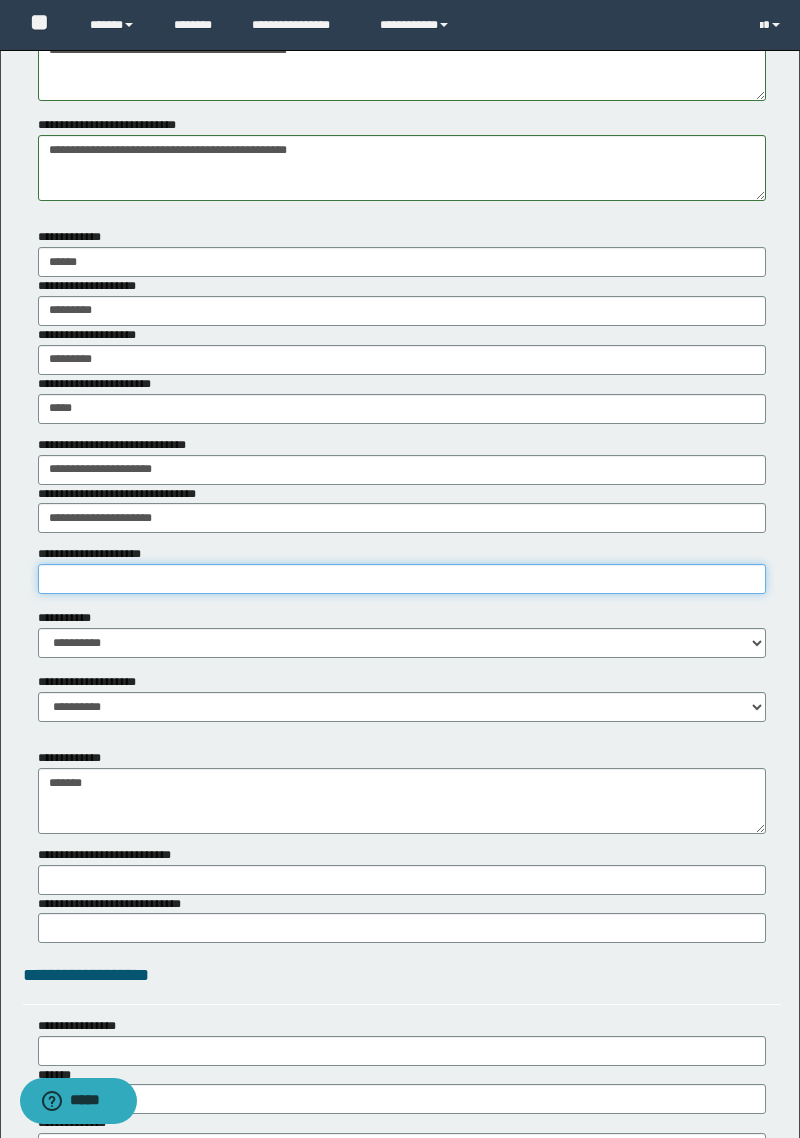 click on "**********" at bounding box center (402, 579) 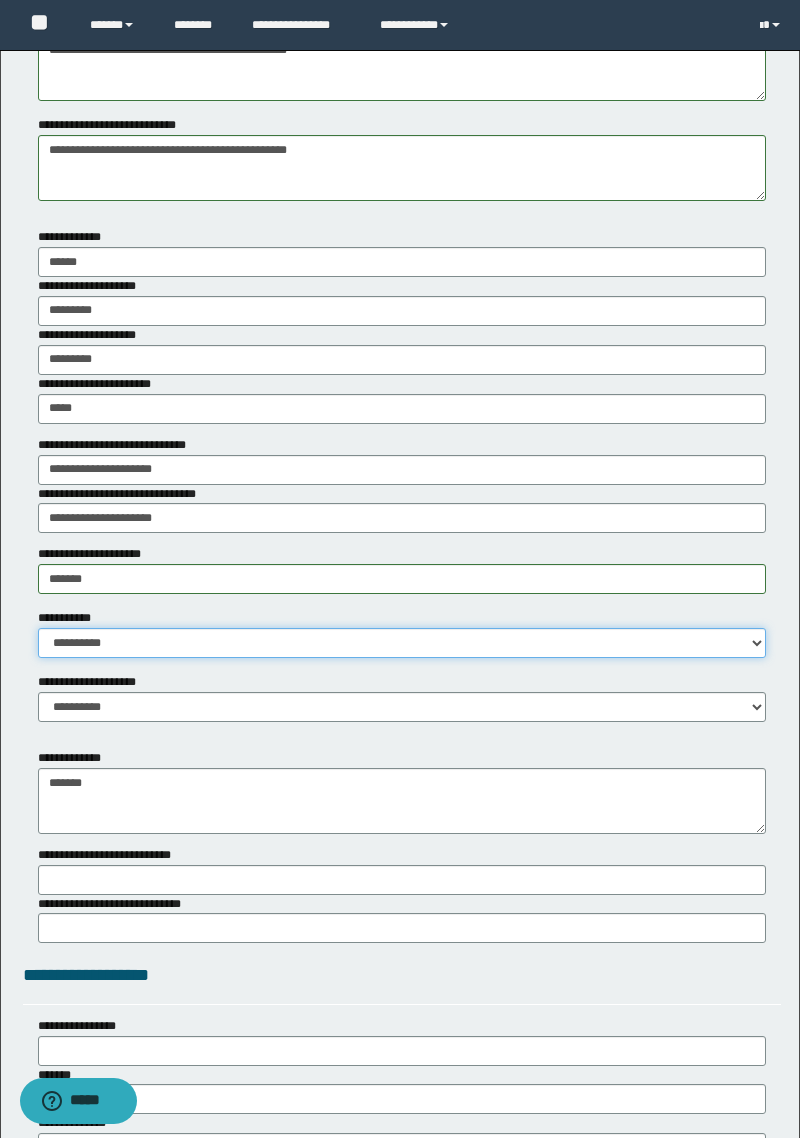 click on "**********" at bounding box center (402, 643) 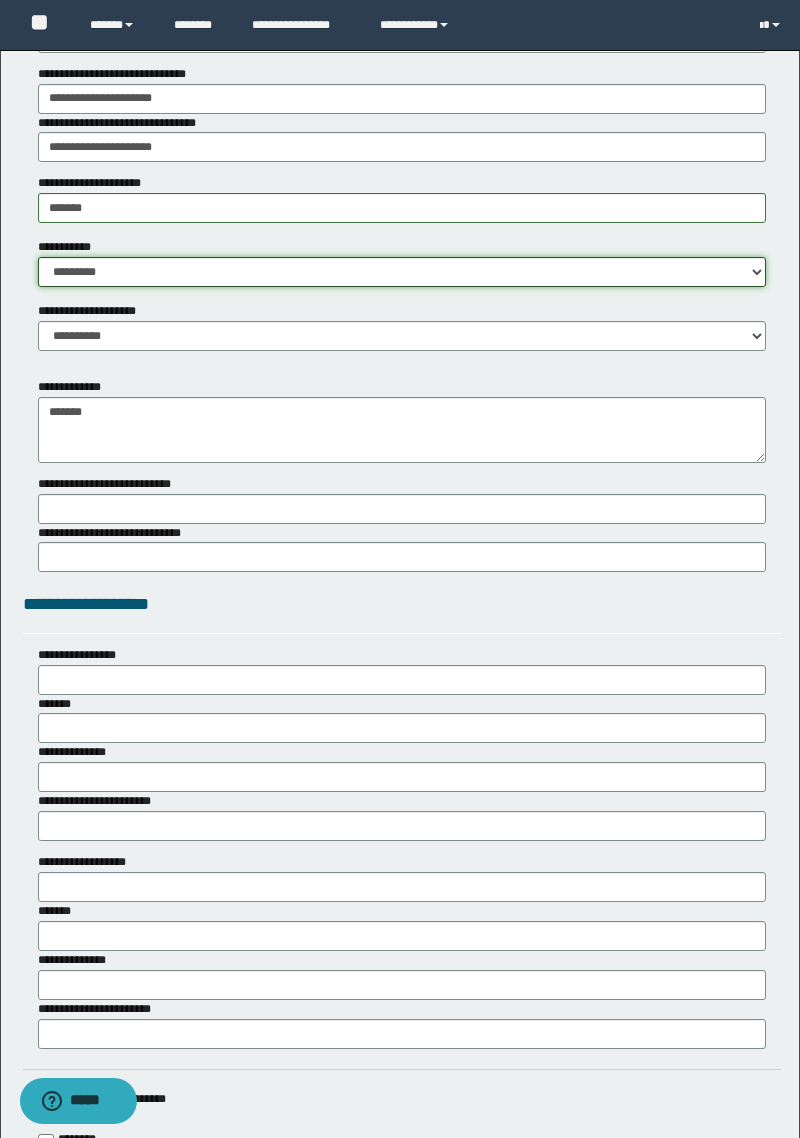 scroll, scrollTop: 3476, scrollLeft: 0, axis: vertical 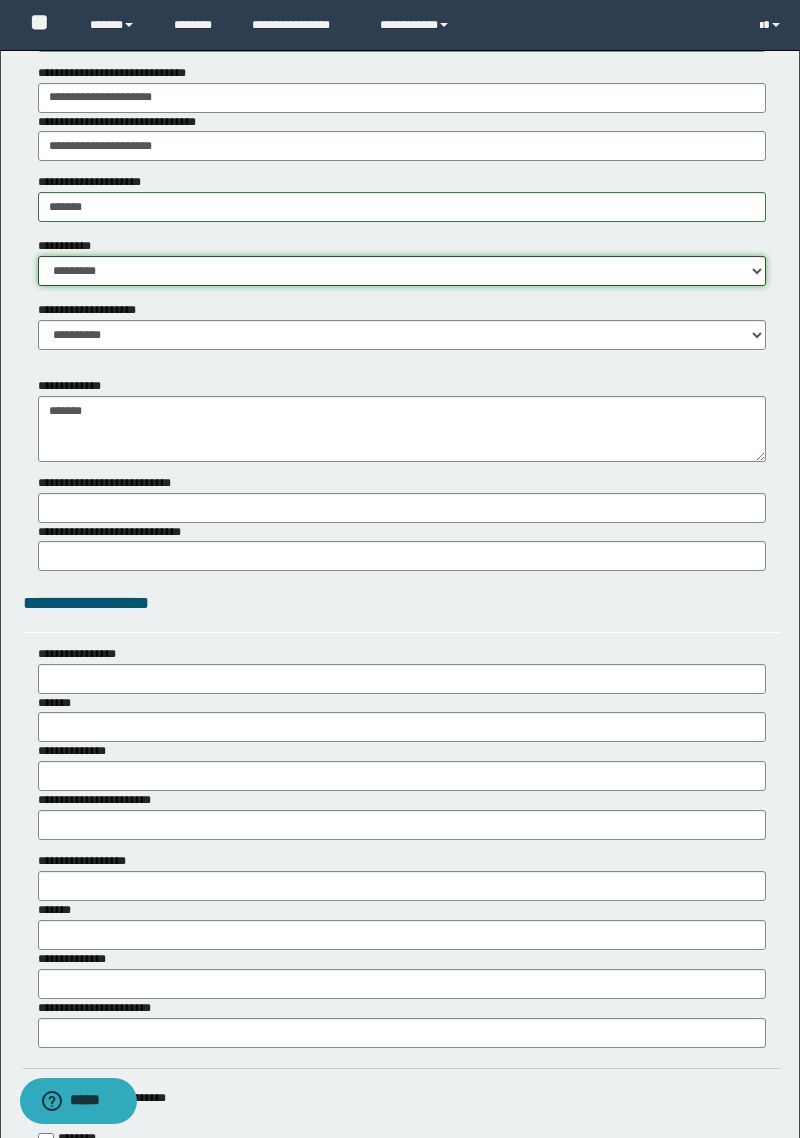 click on "**********" at bounding box center (402, 271) 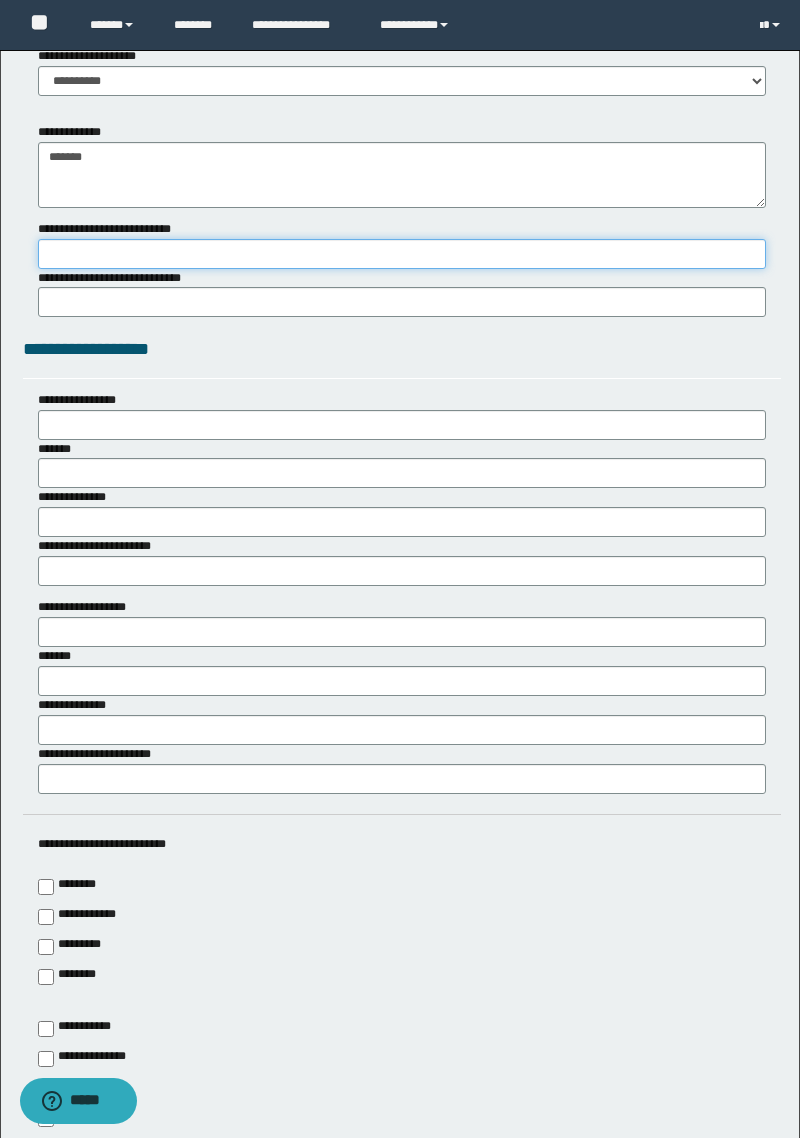 click on "**********" at bounding box center [402, 254] 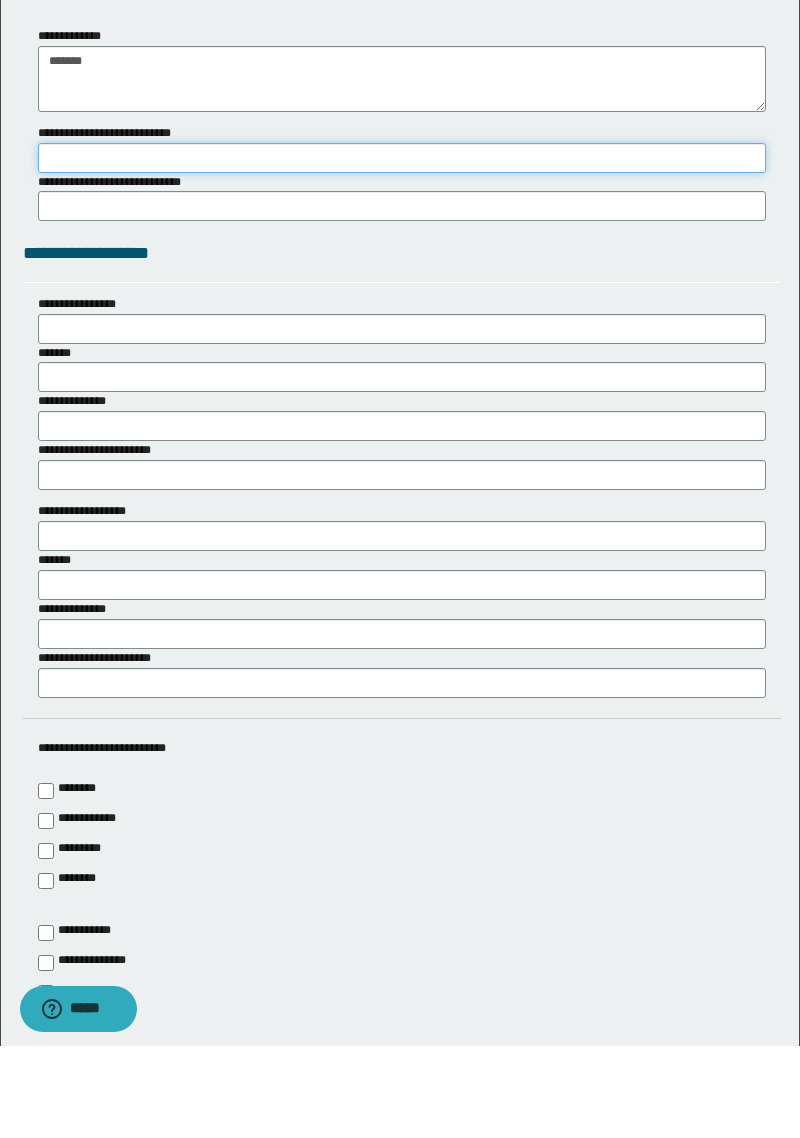 type on "*" 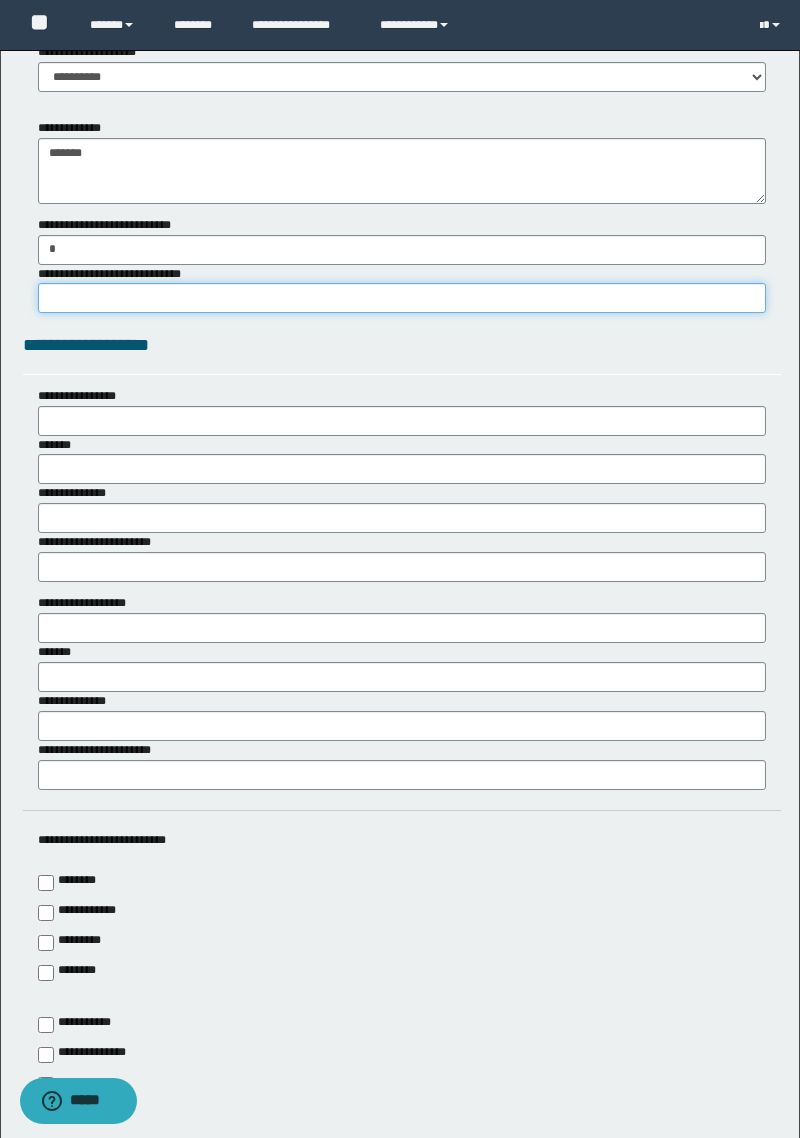 click on "**********" at bounding box center (402, 298) 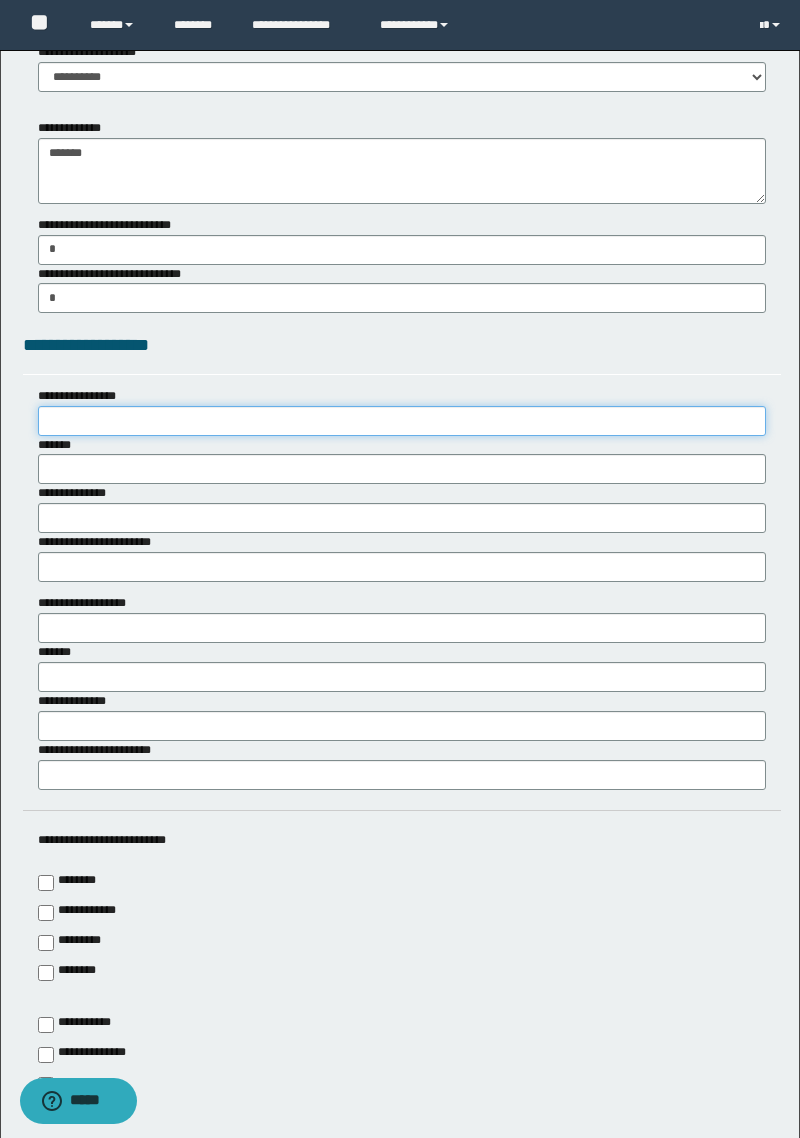 click on "**********" at bounding box center (402, 421) 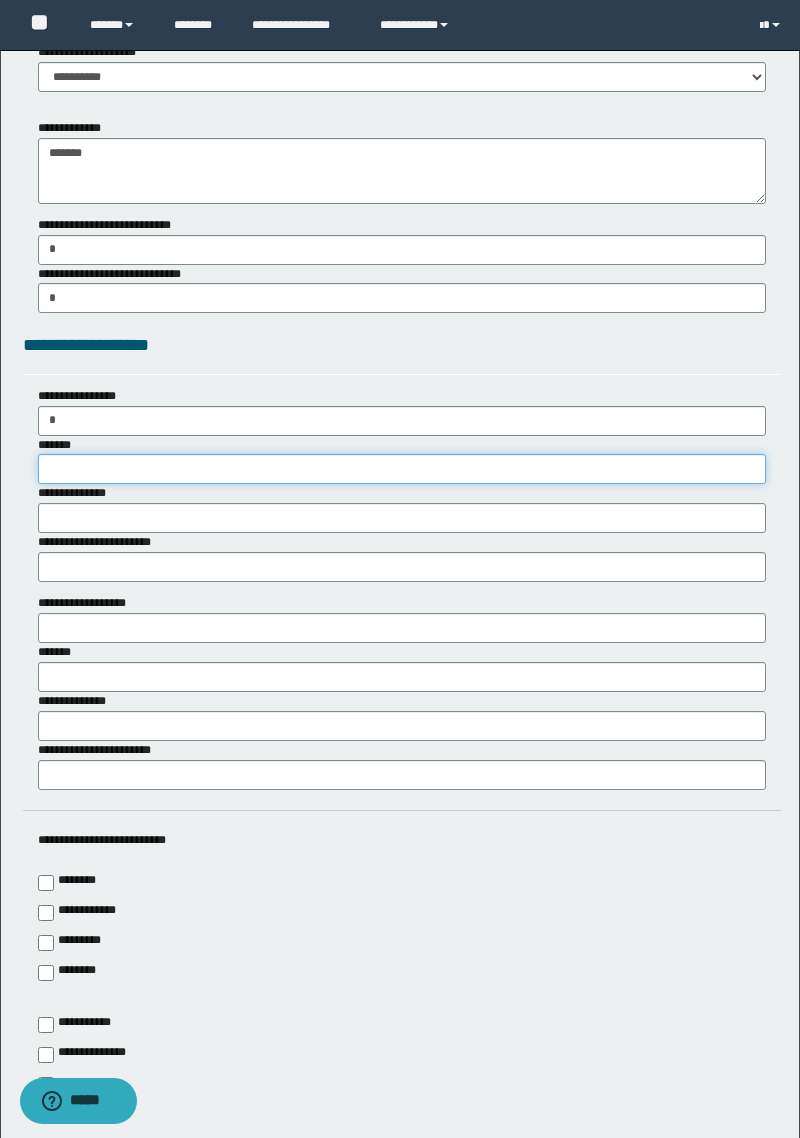 click on "*******" at bounding box center (402, 469) 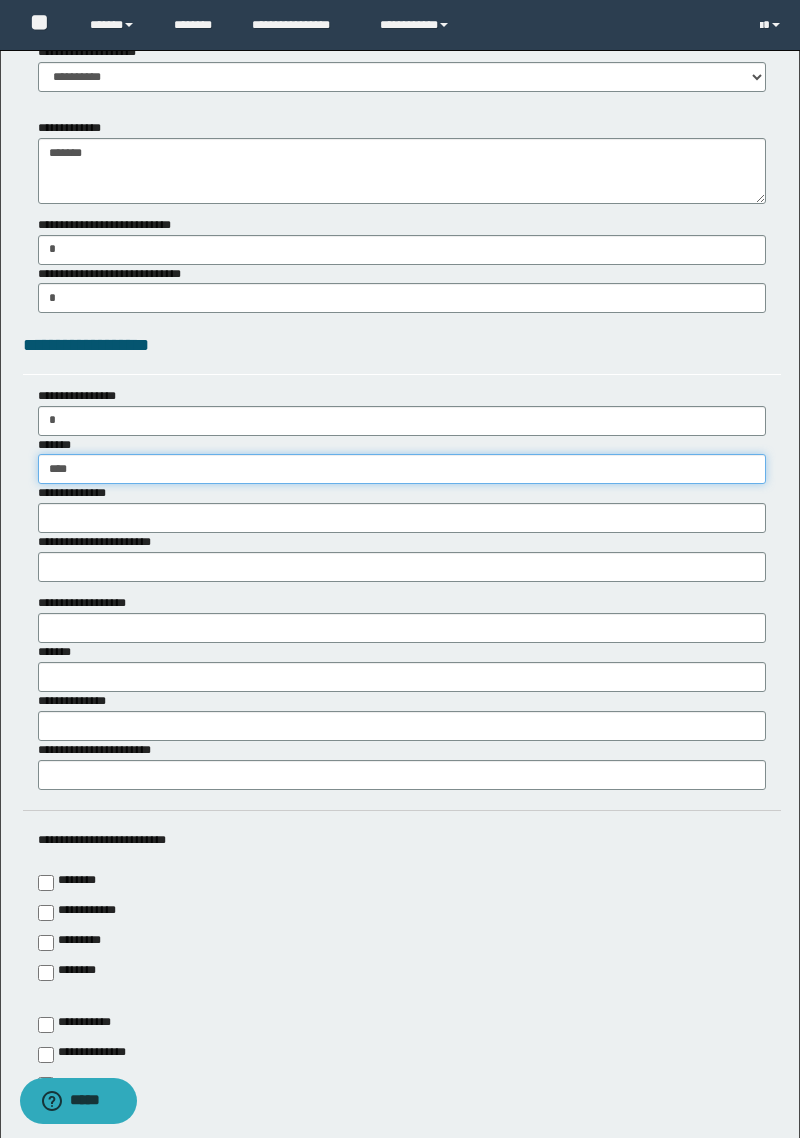 type on "****" 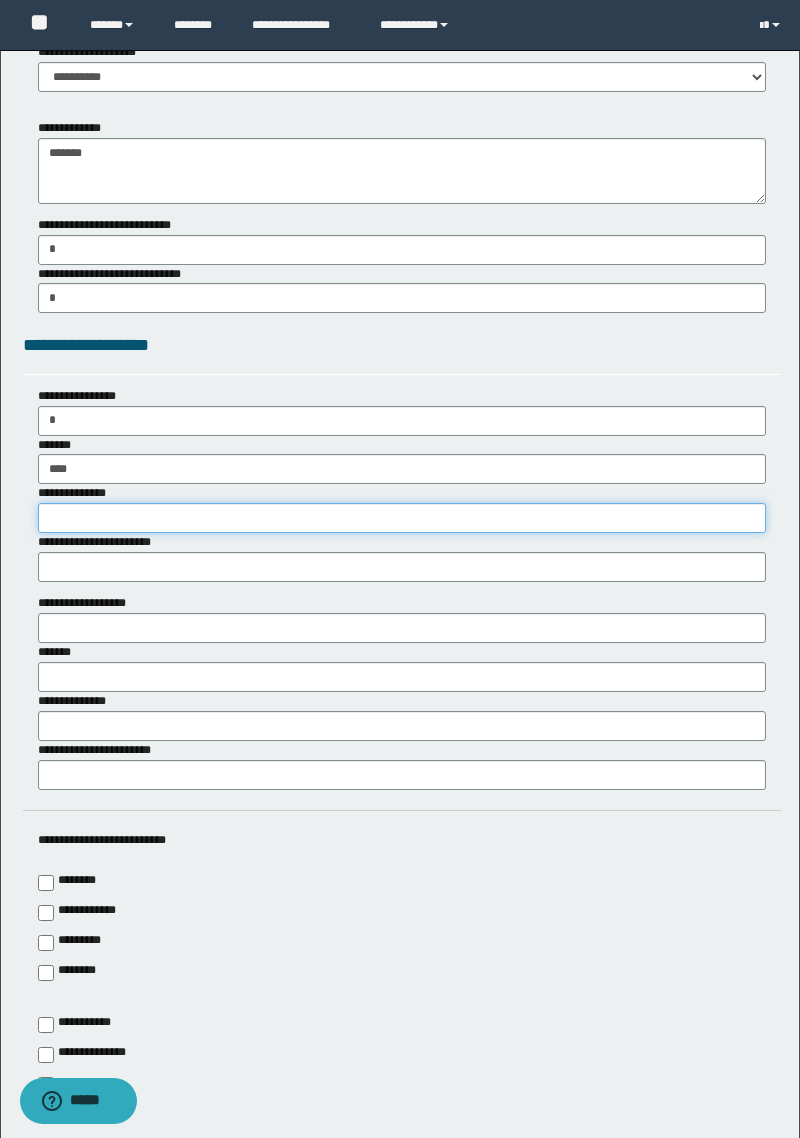 click on "**********" at bounding box center (402, 518) 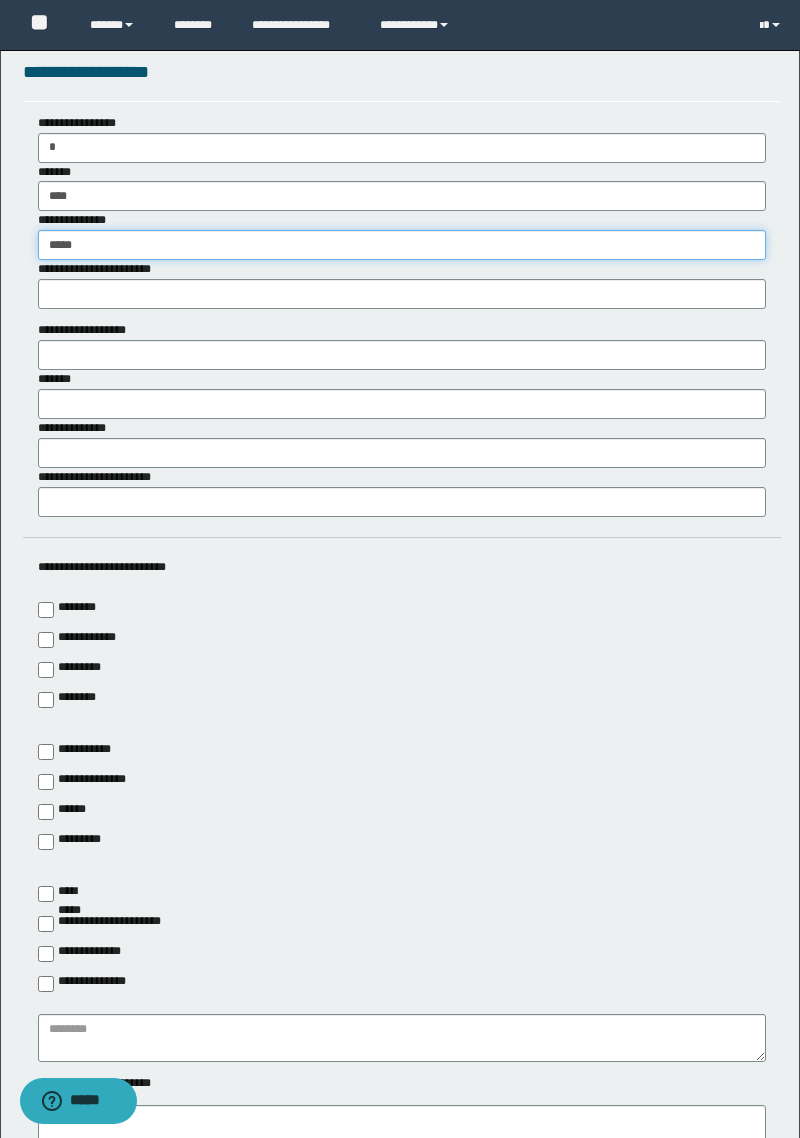 scroll, scrollTop: 4014, scrollLeft: 0, axis: vertical 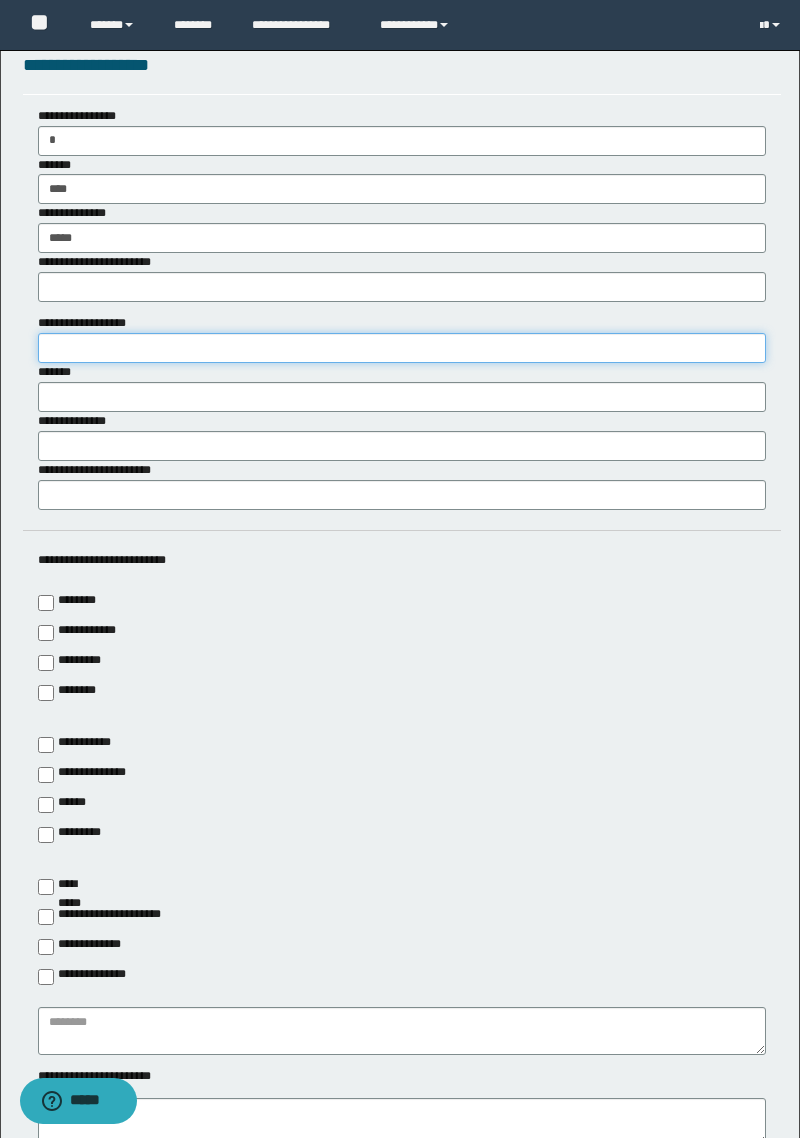 click on "**********" at bounding box center (402, 348) 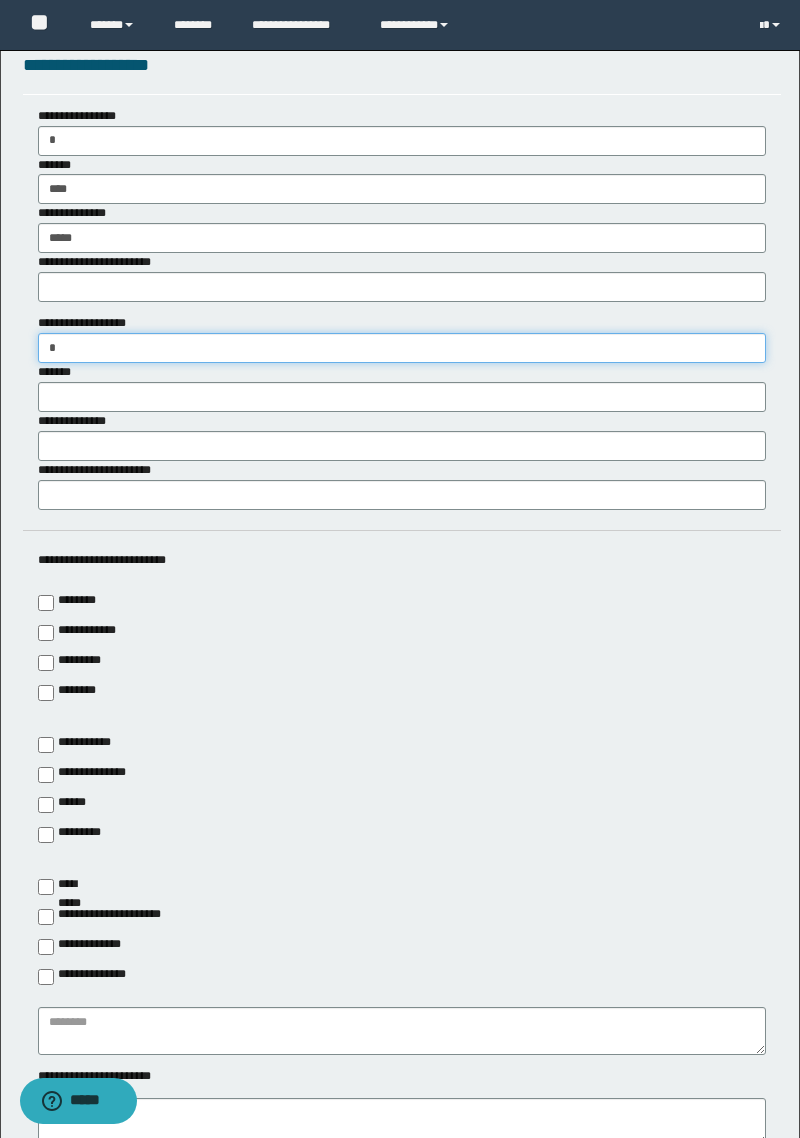 type on "*" 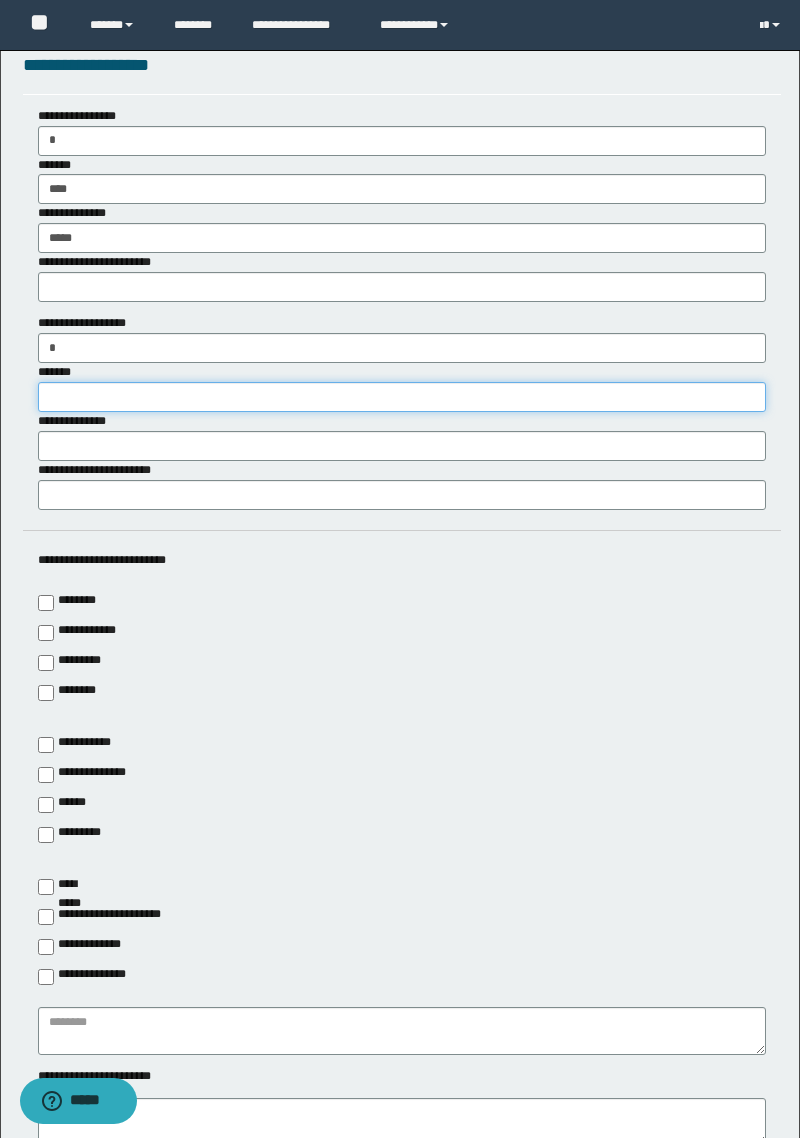click on "*******" at bounding box center [402, 397] 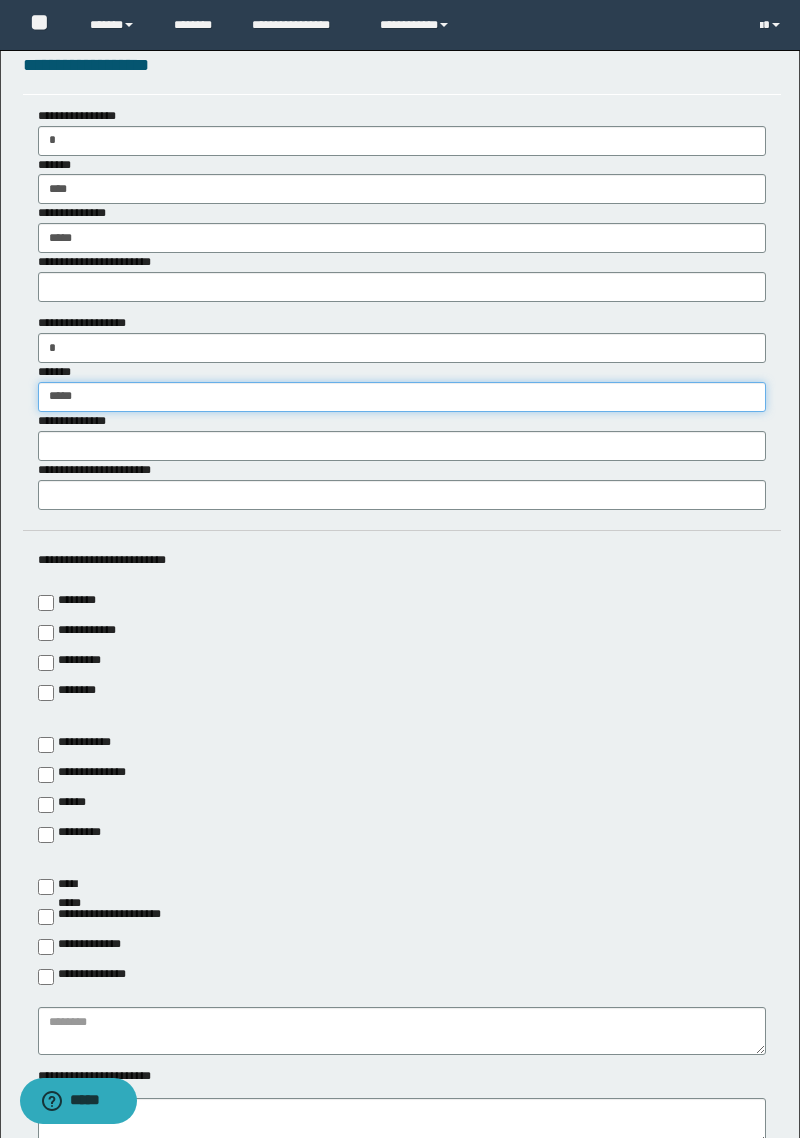click on "*****" at bounding box center (402, 397) 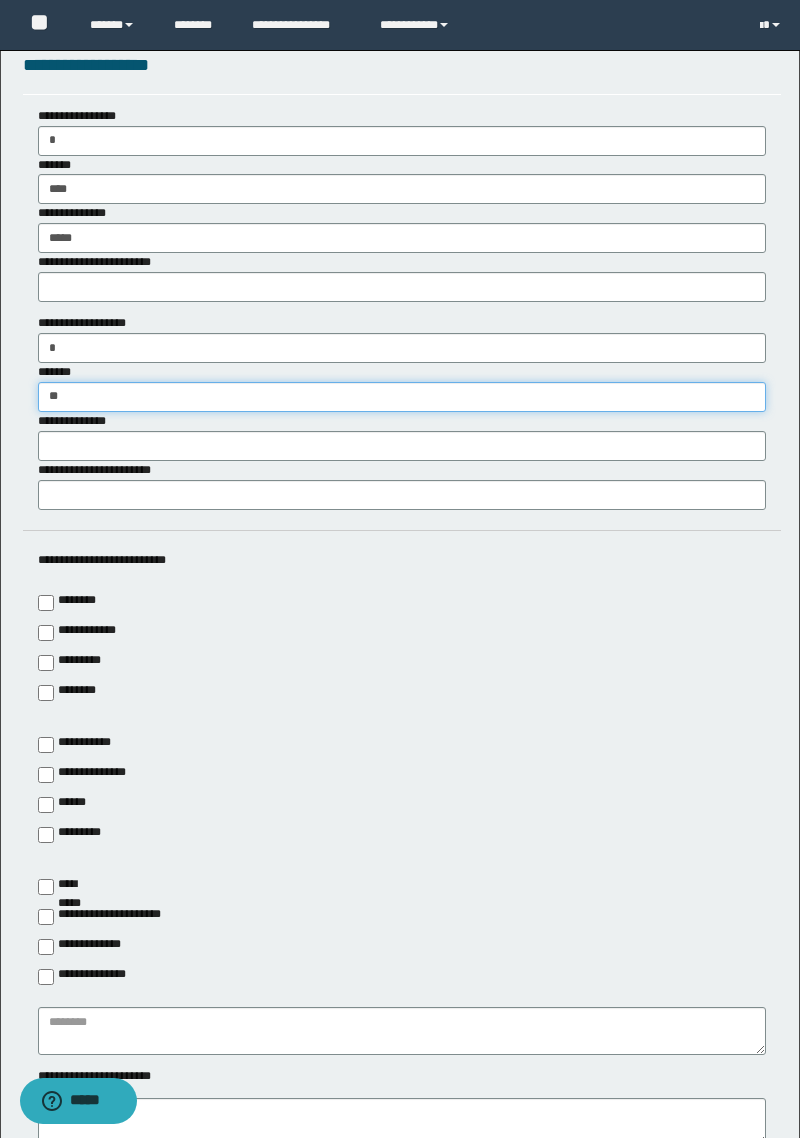 type on "*" 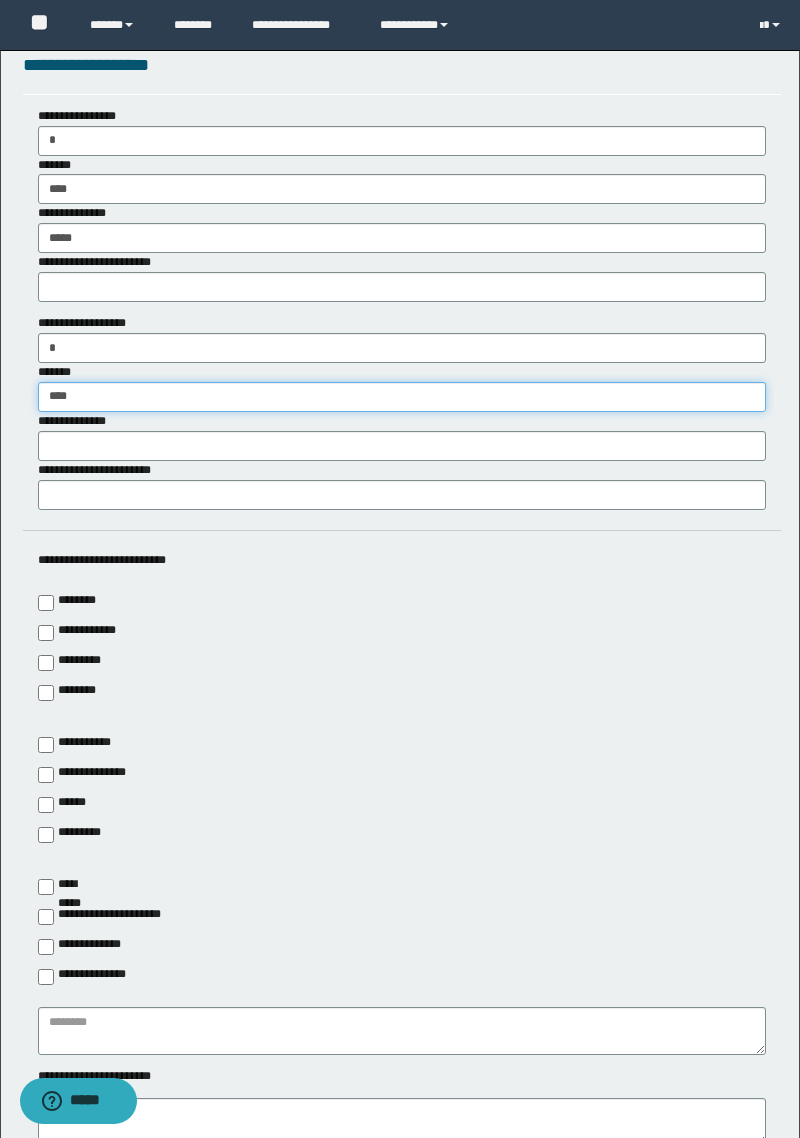 type on "****" 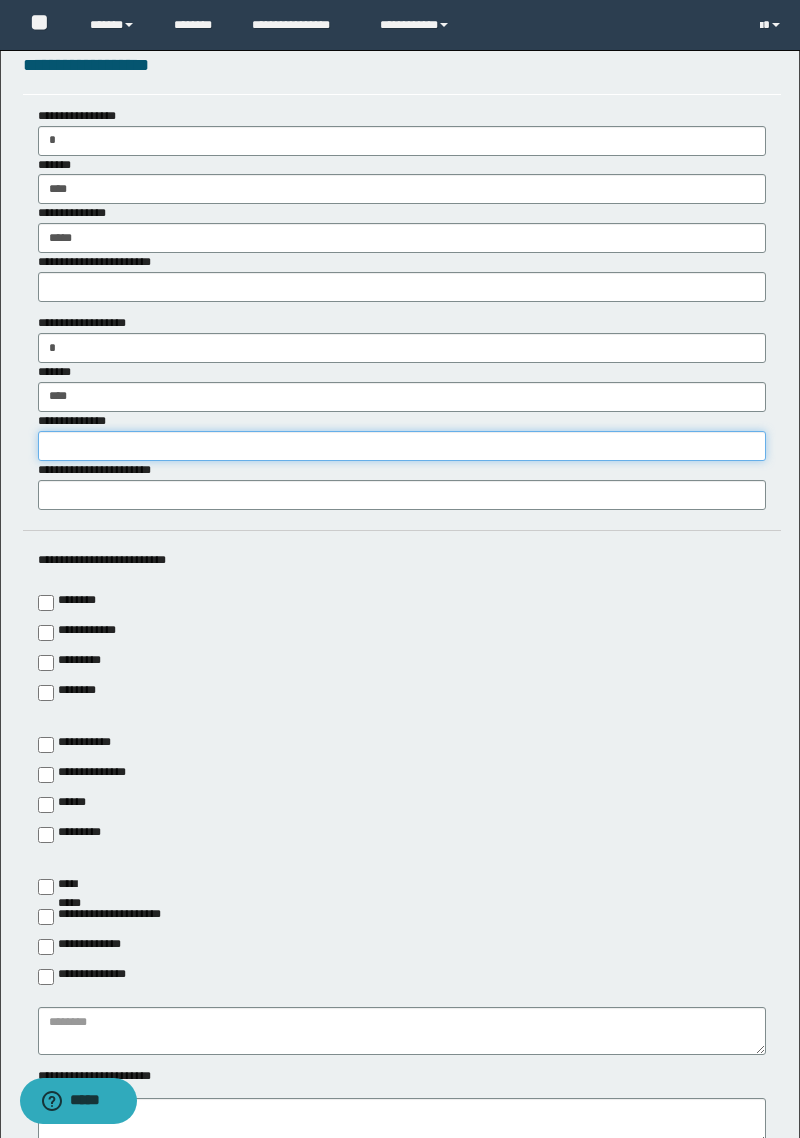 click on "**********" at bounding box center [402, 446] 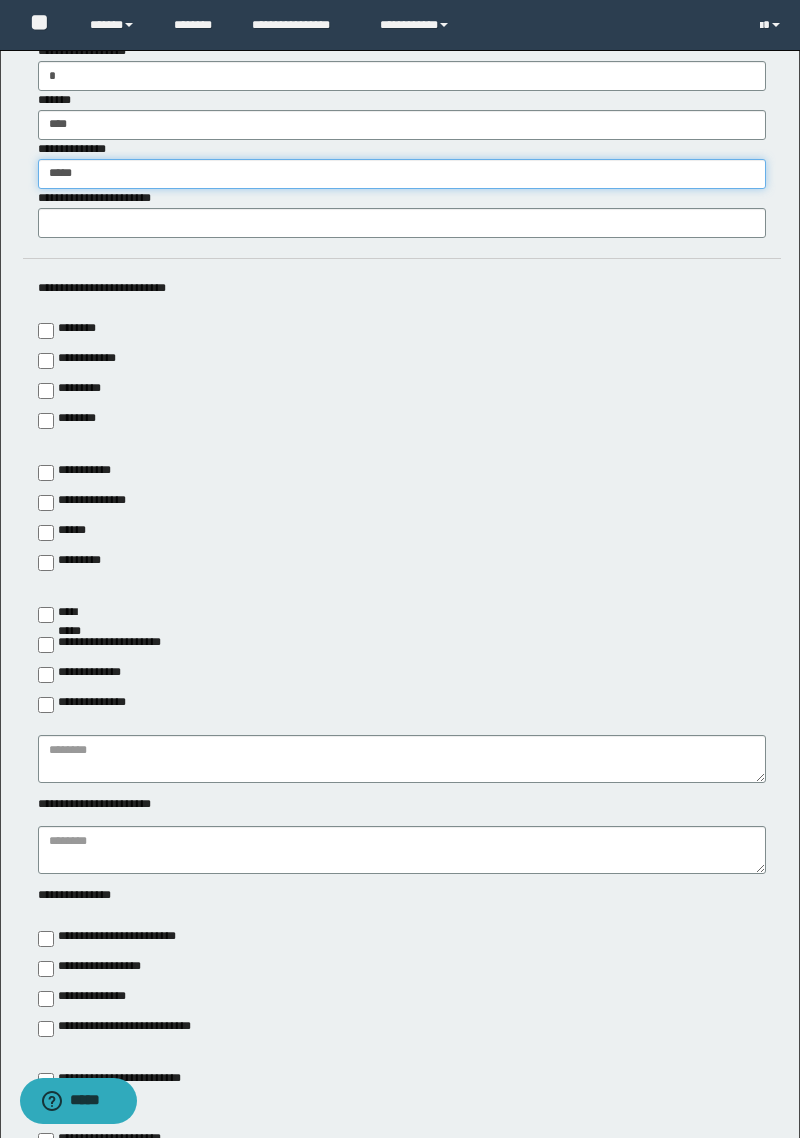 scroll, scrollTop: 4290, scrollLeft: 0, axis: vertical 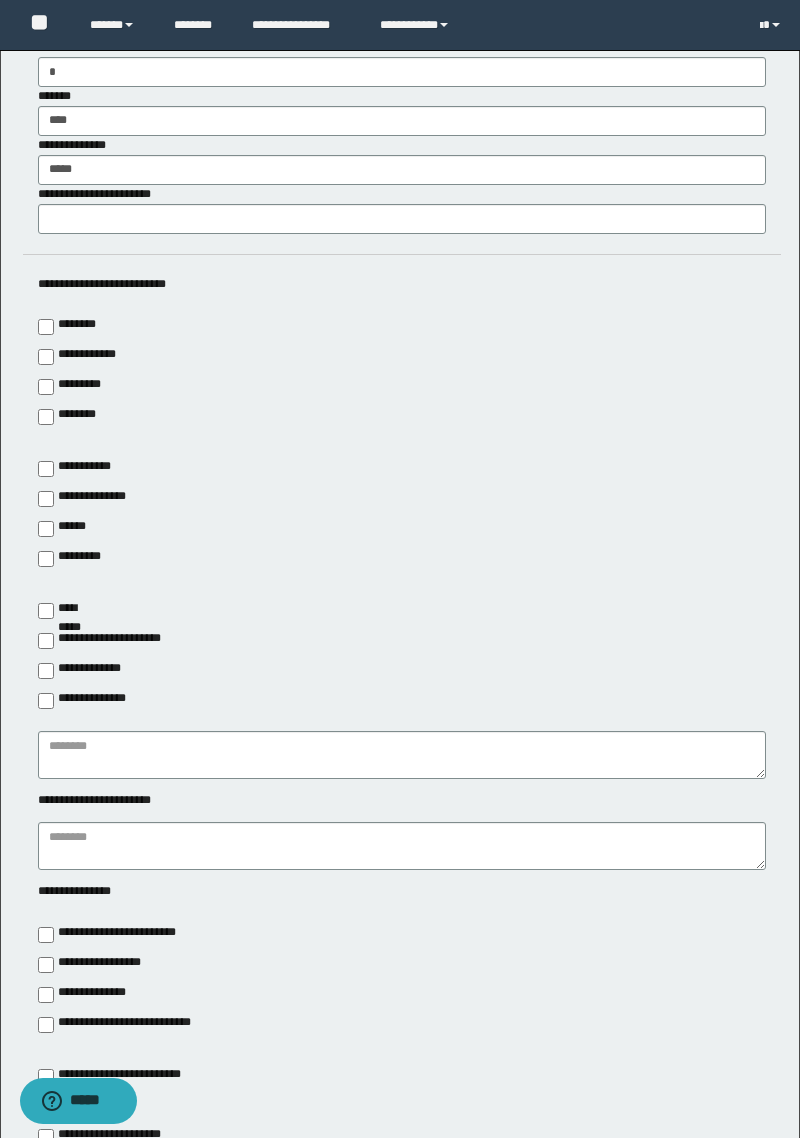 click on "*********" at bounding box center (72, 385) 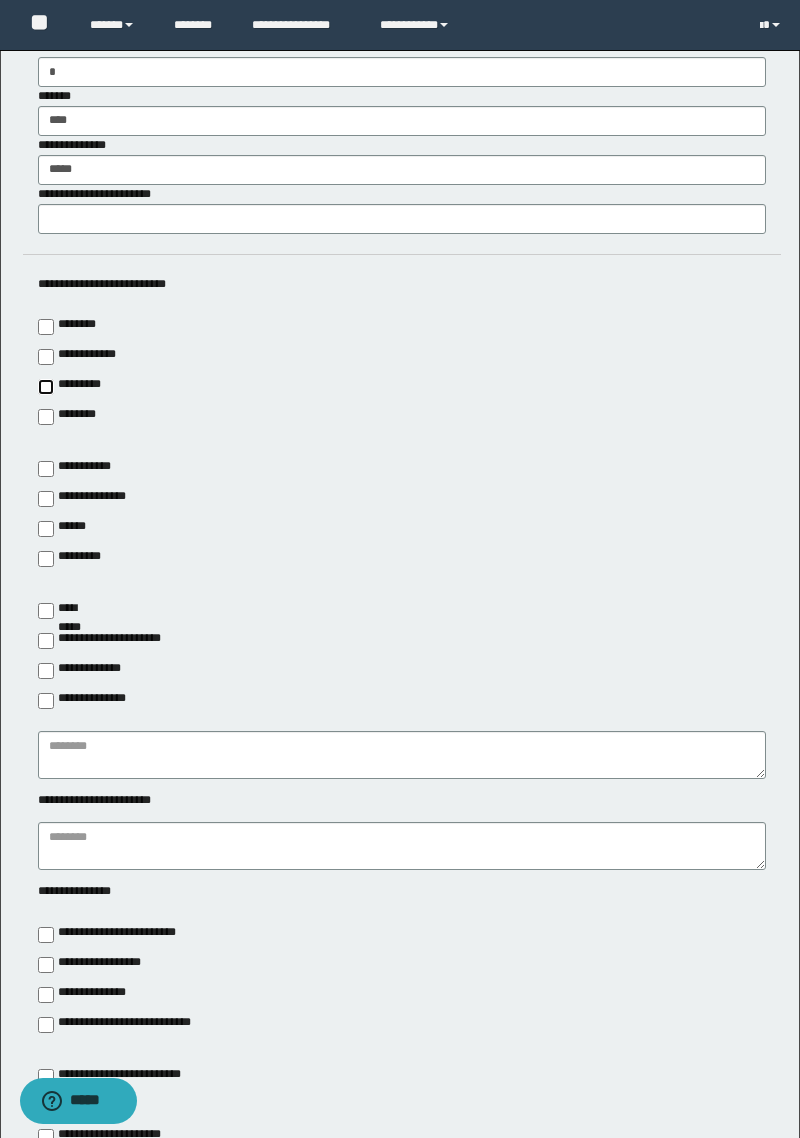 type on "*********" 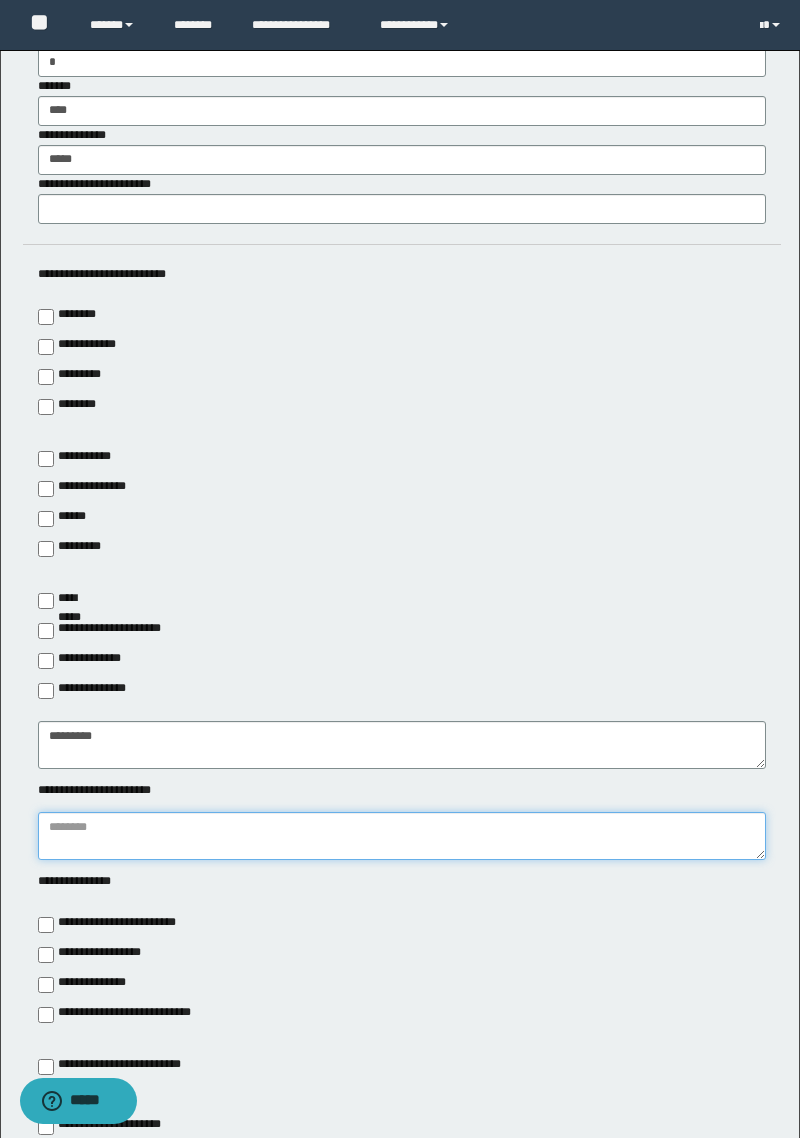 click at bounding box center [402, 836] 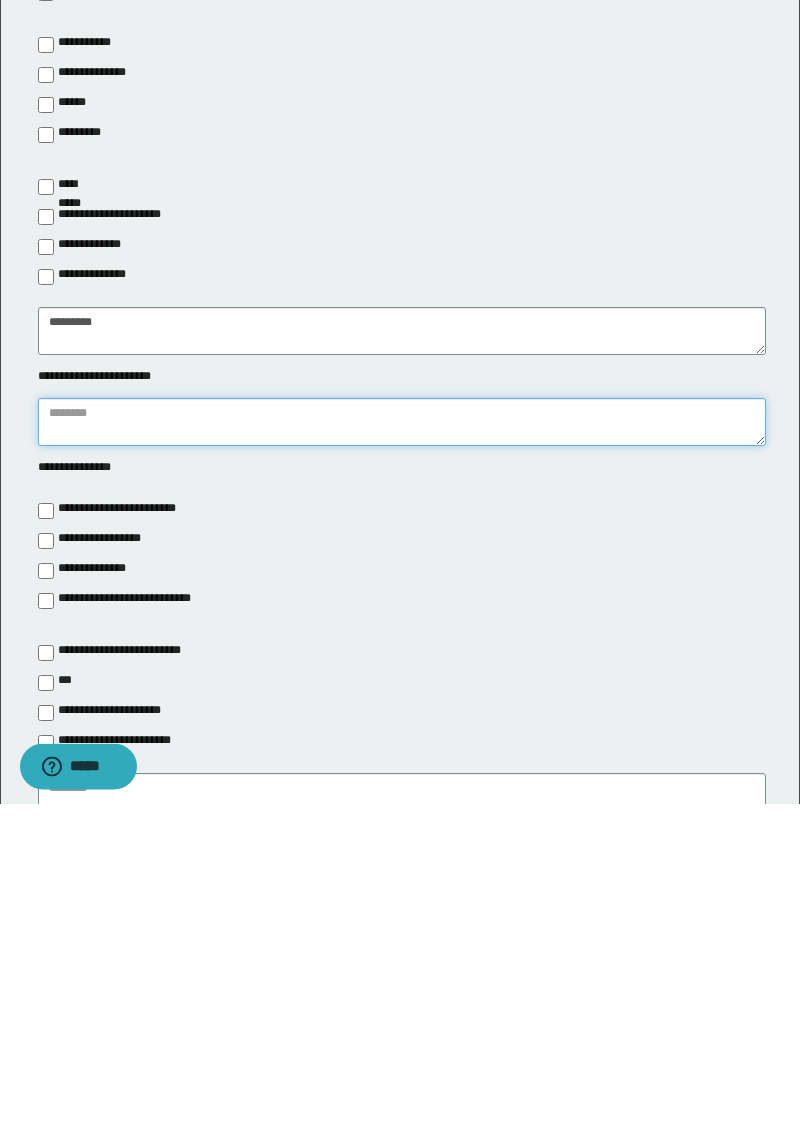 scroll, scrollTop: 4400, scrollLeft: 0, axis: vertical 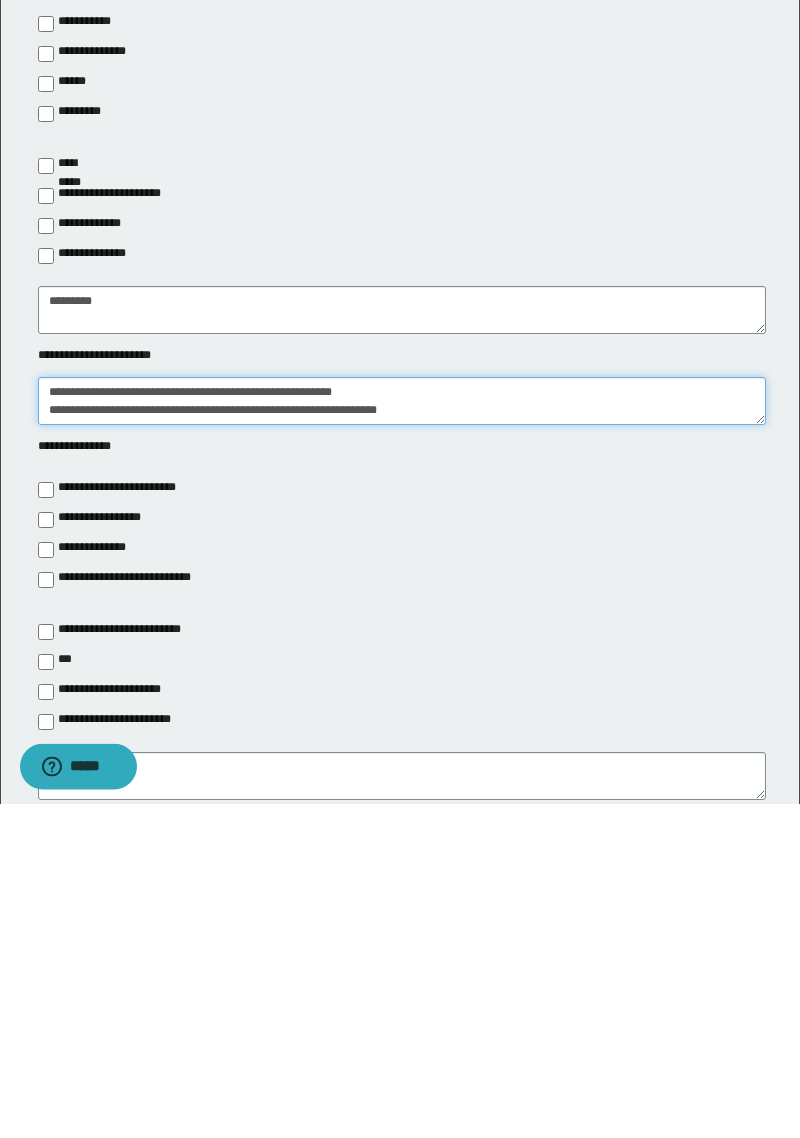 click on "**********" at bounding box center [402, 736] 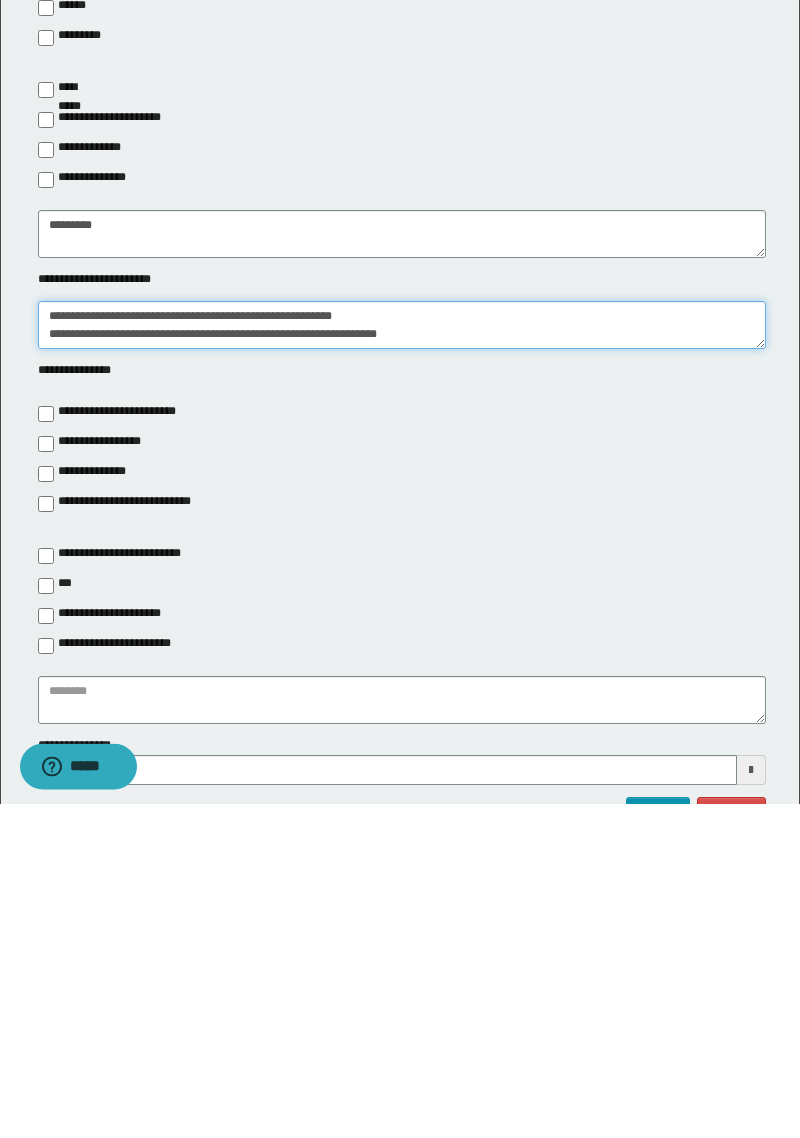scroll, scrollTop: 4477, scrollLeft: 0, axis: vertical 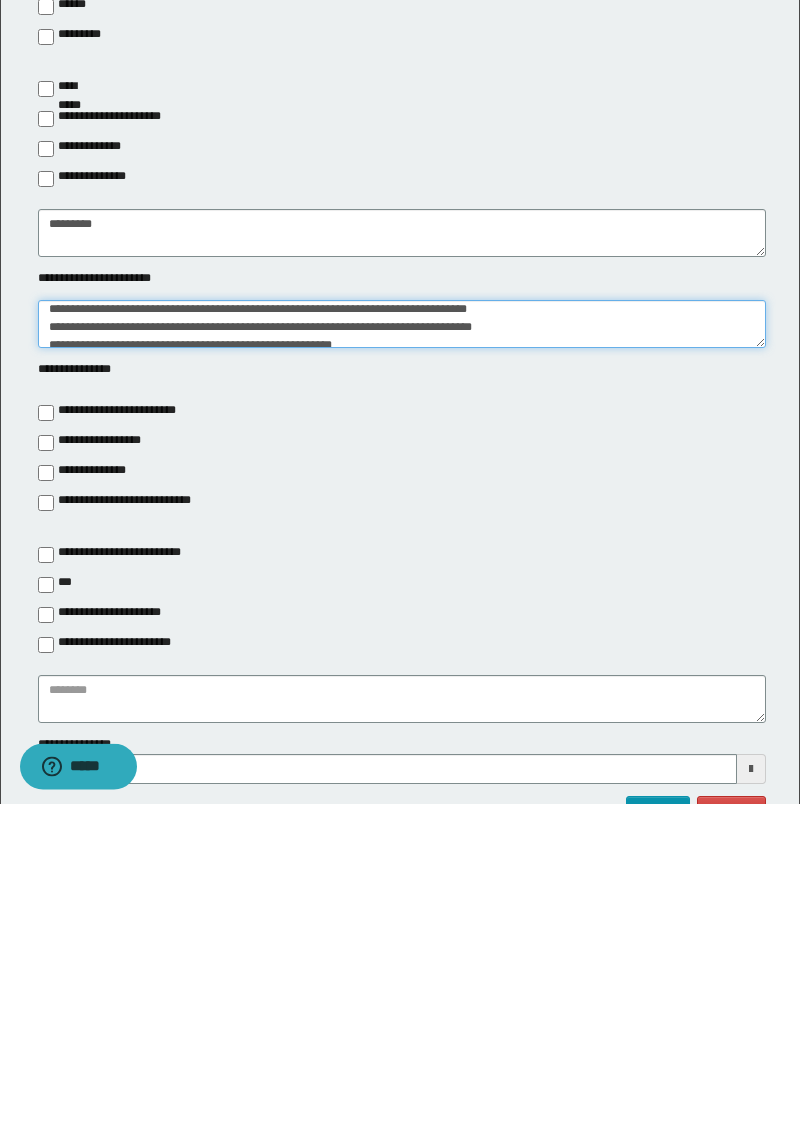 click on "**********" at bounding box center (402, 659) 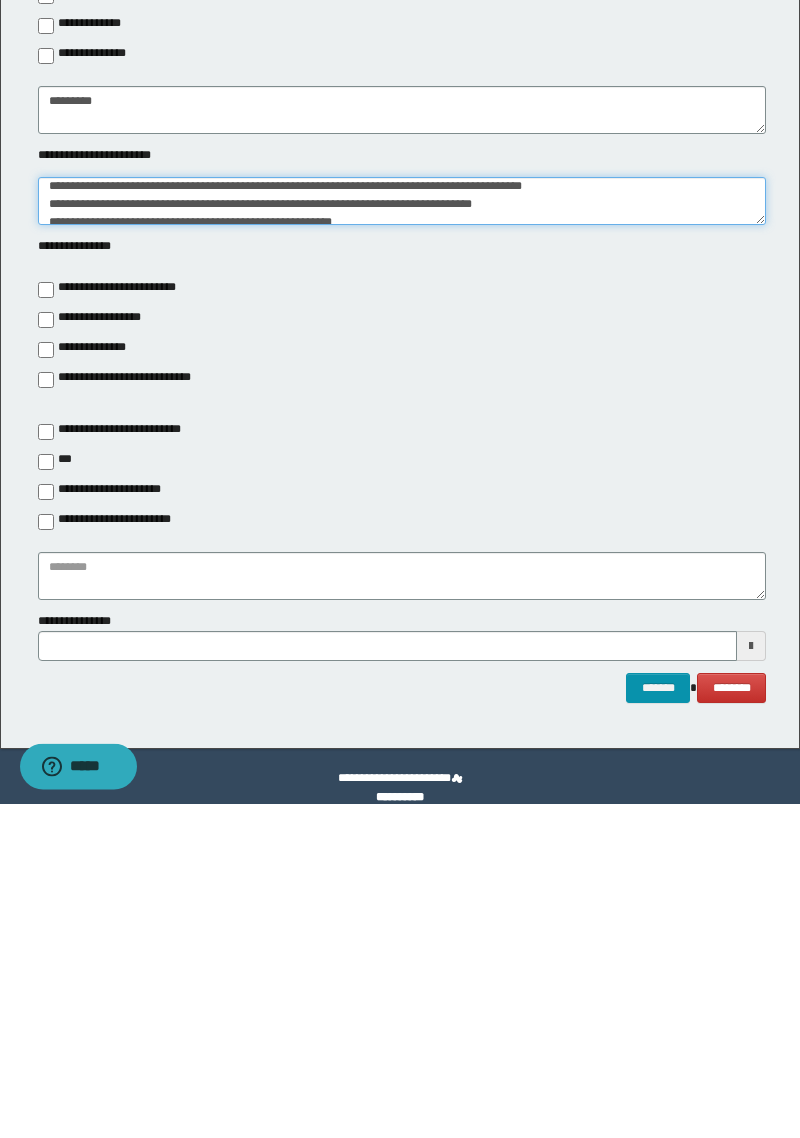 scroll, scrollTop: 4603, scrollLeft: 0, axis: vertical 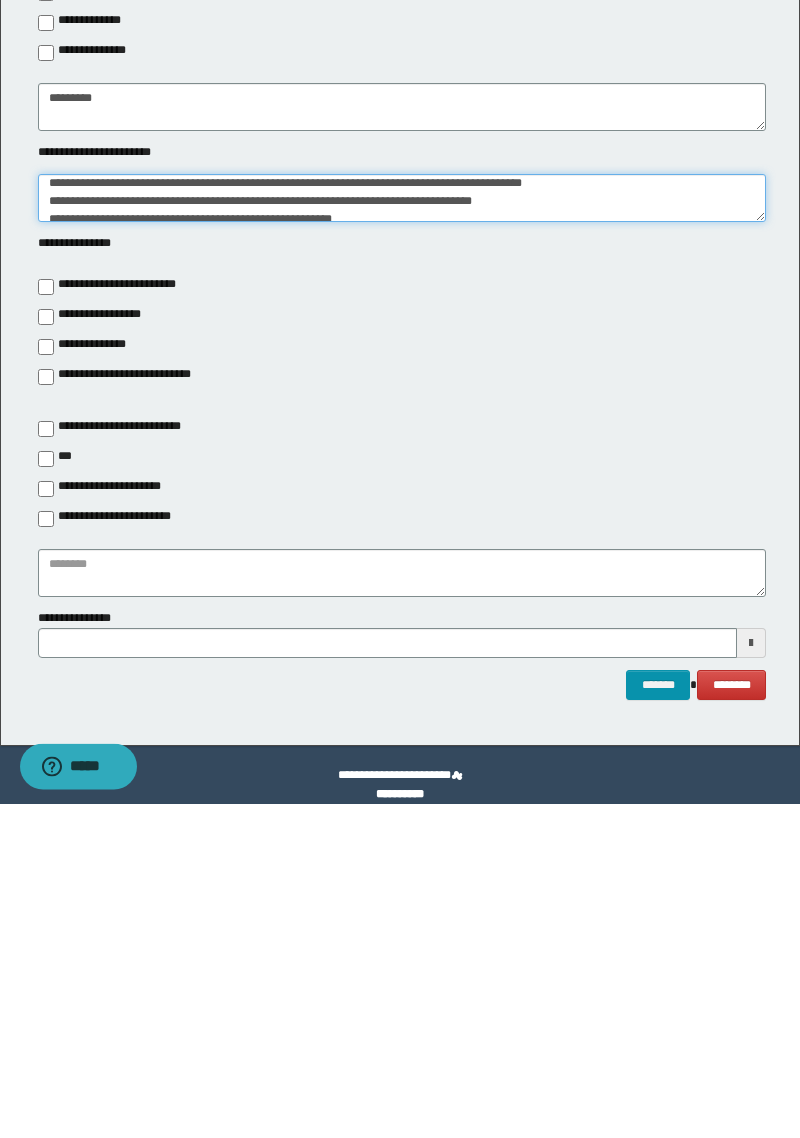 type on "**********" 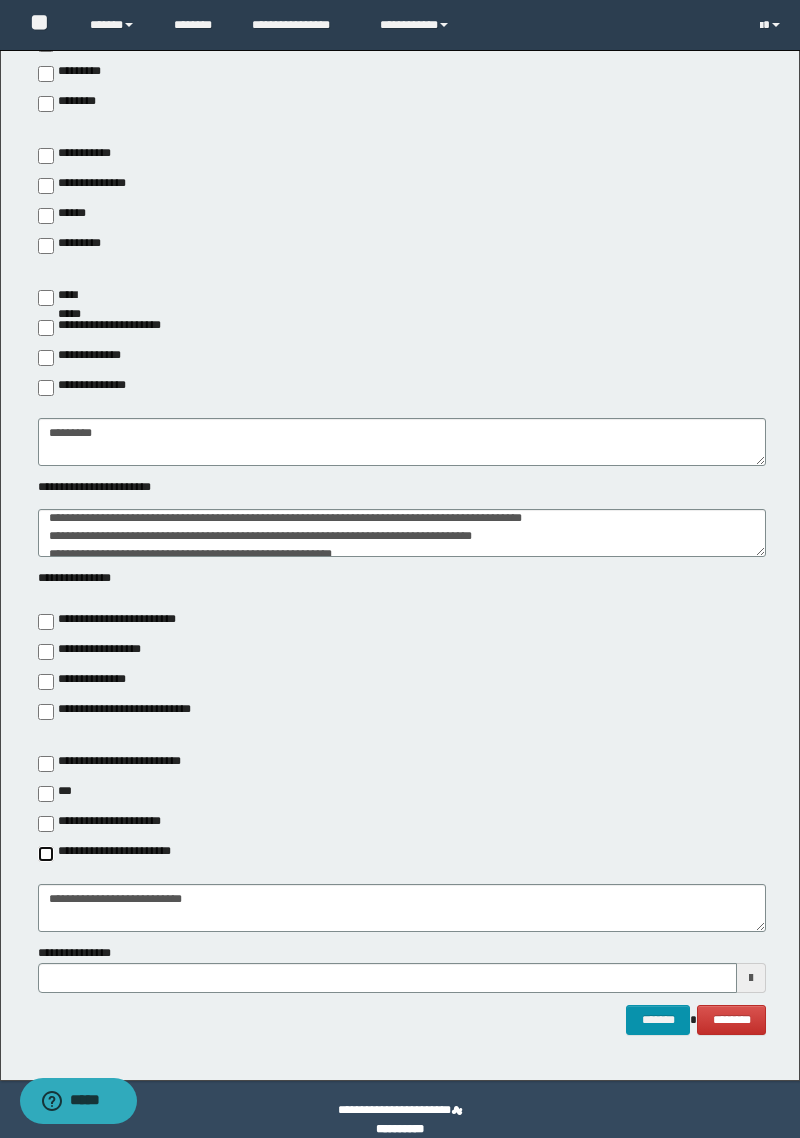 type on "**********" 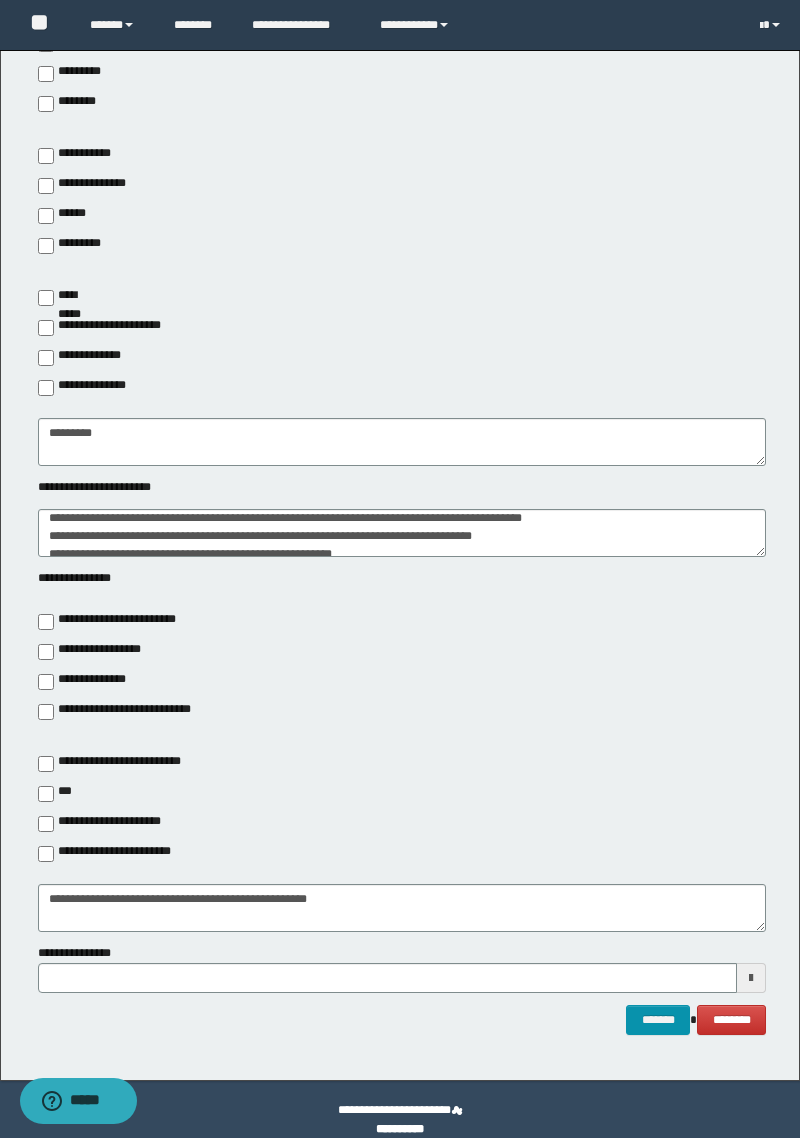 click at bounding box center [751, 978] 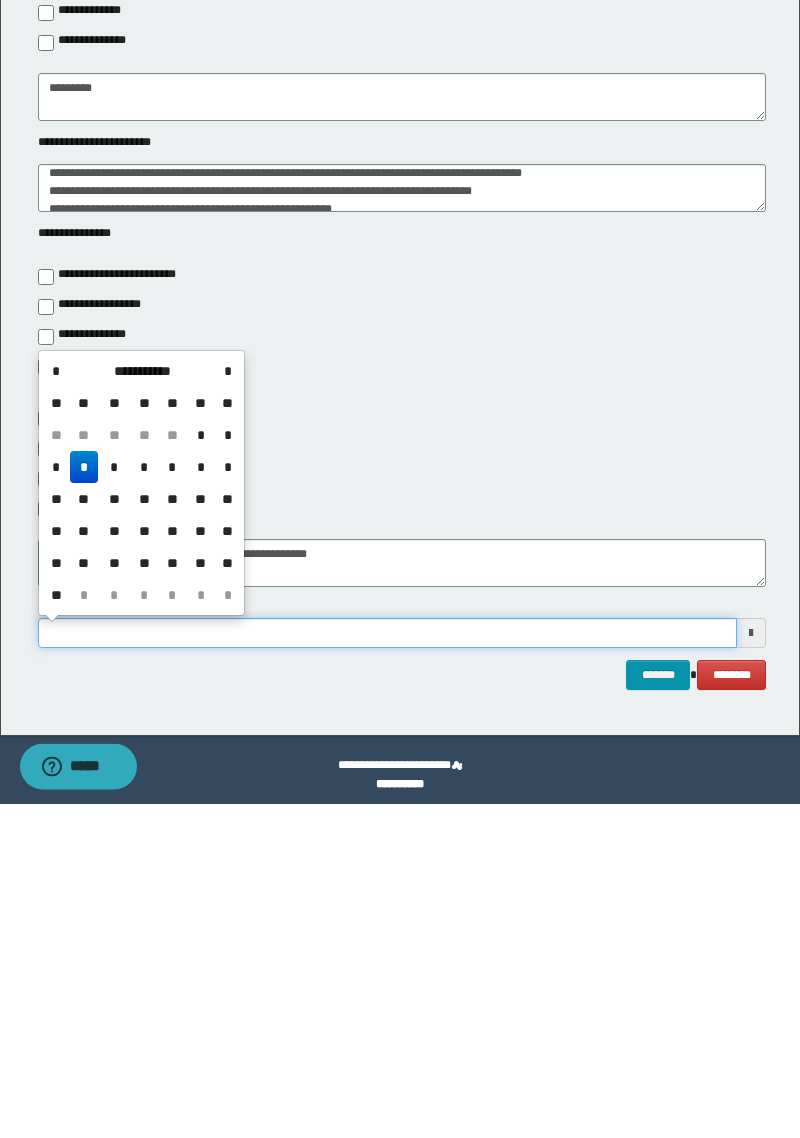 scroll, scrollTop: 4624, scrollLeft: 0, axis: vertical 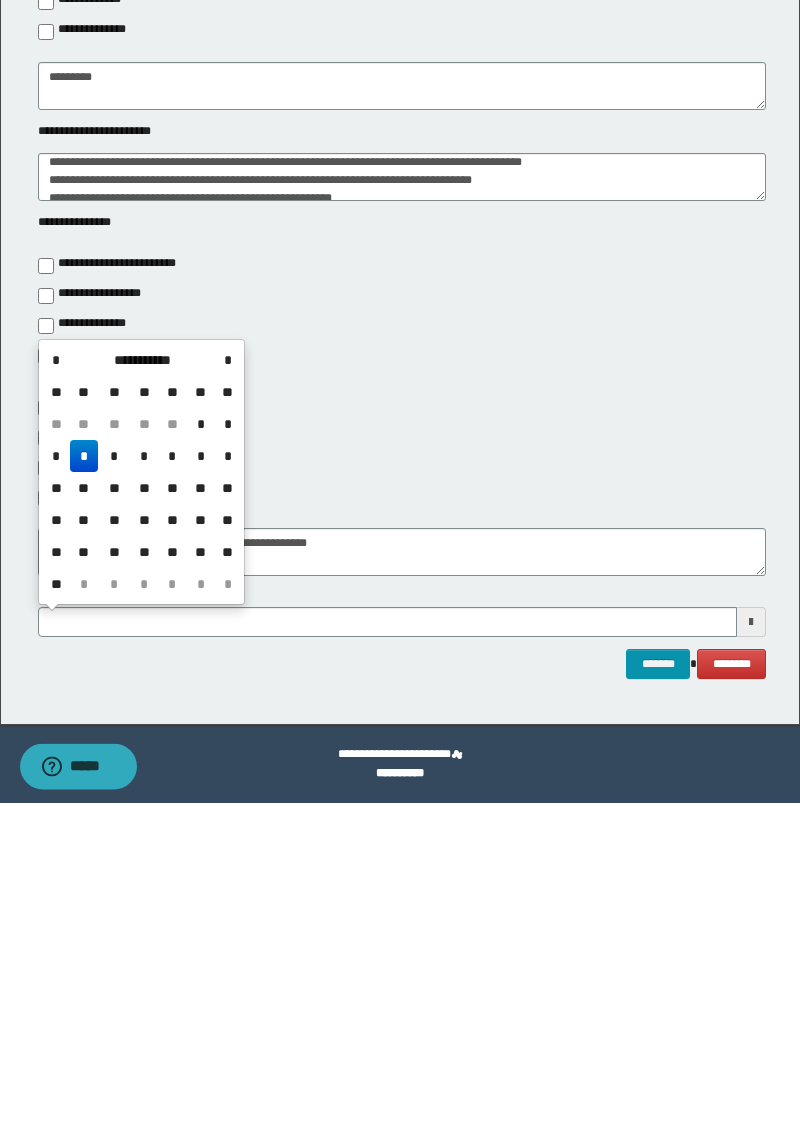 click on "**********" at bounding box center [142, 695] 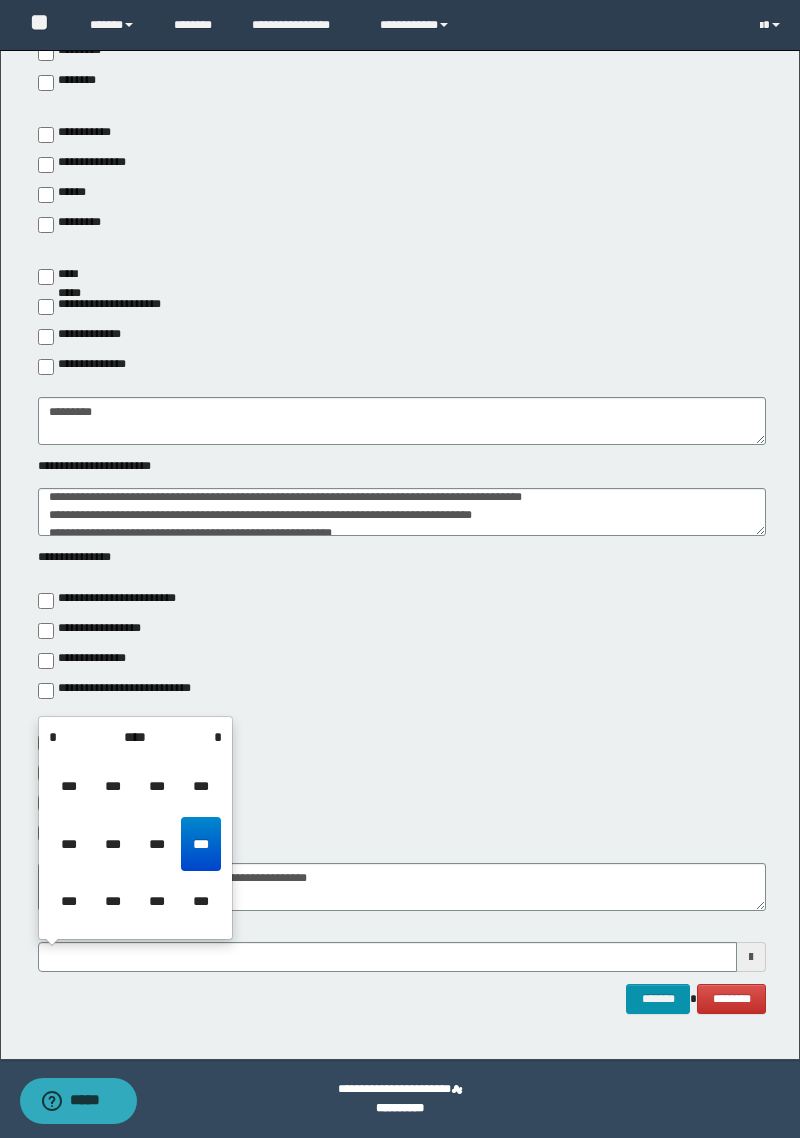 click on "****" at bounding box center [135, 737] 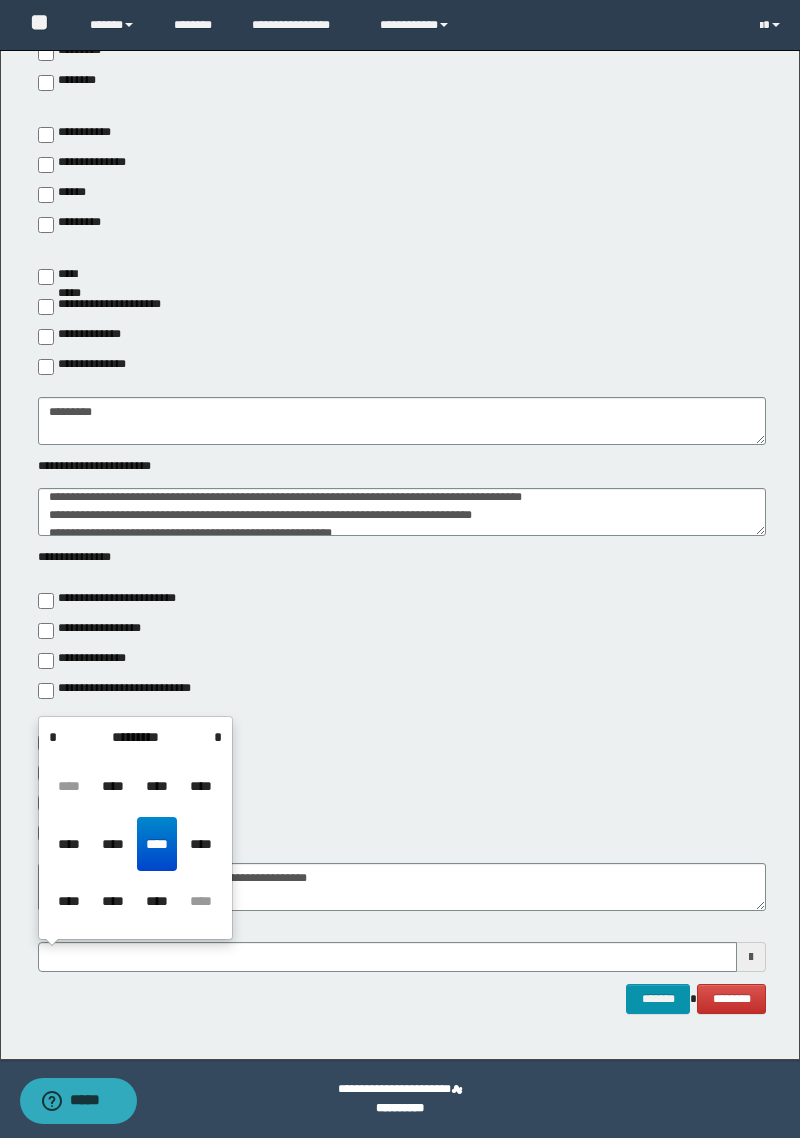 click on "****" at bounding box center [201, 844] 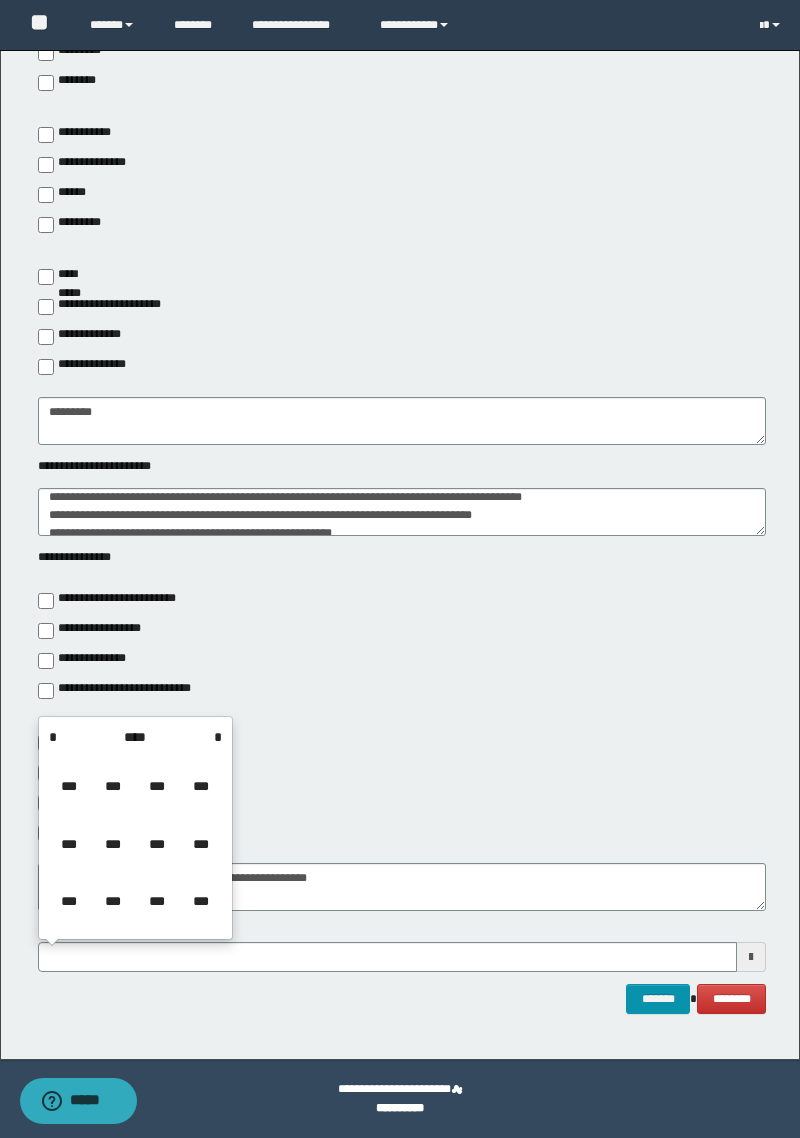 click on "***" at bounding box center [201, 844] 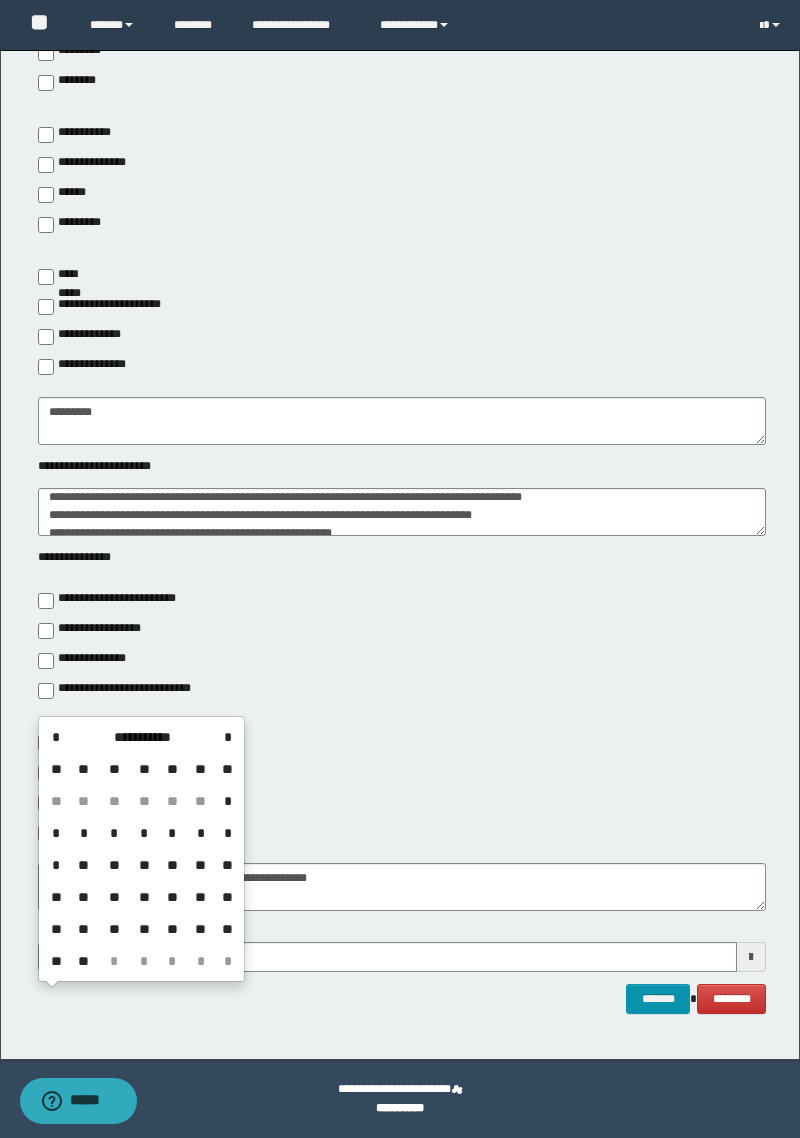 click on "*" at bounding box center [114, 833] 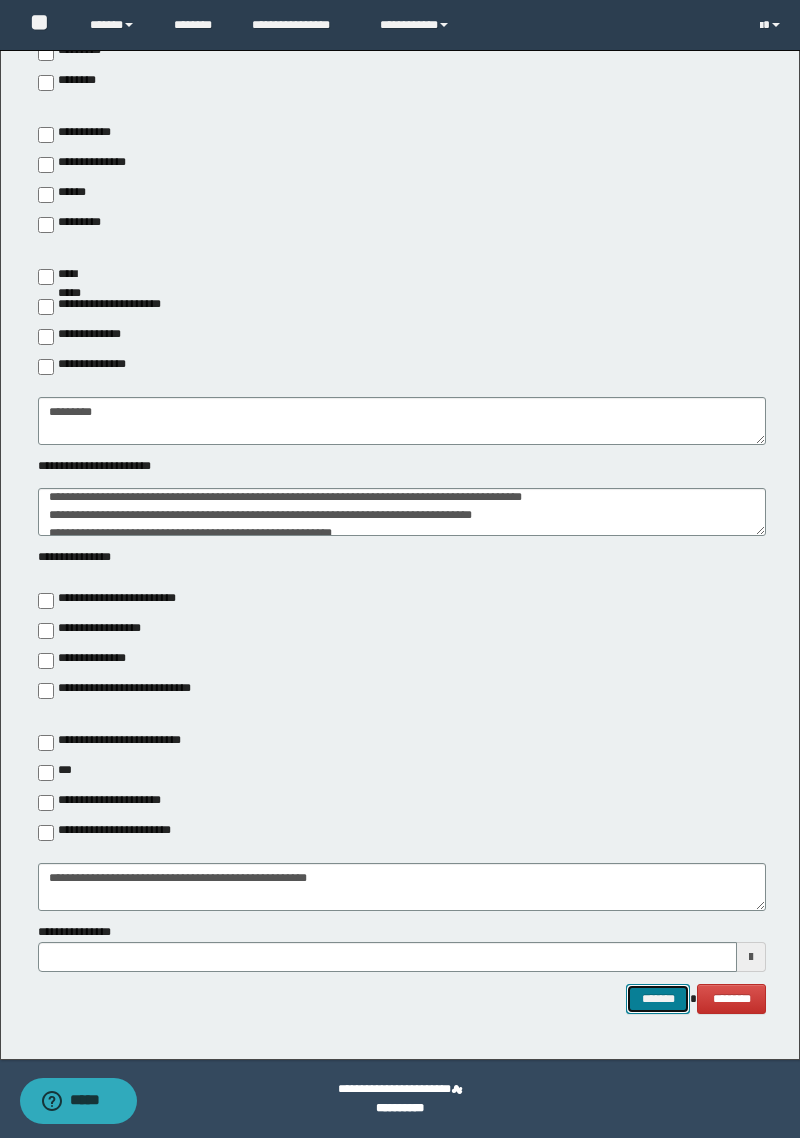 click on "*******" at bounding box center [658, 999] 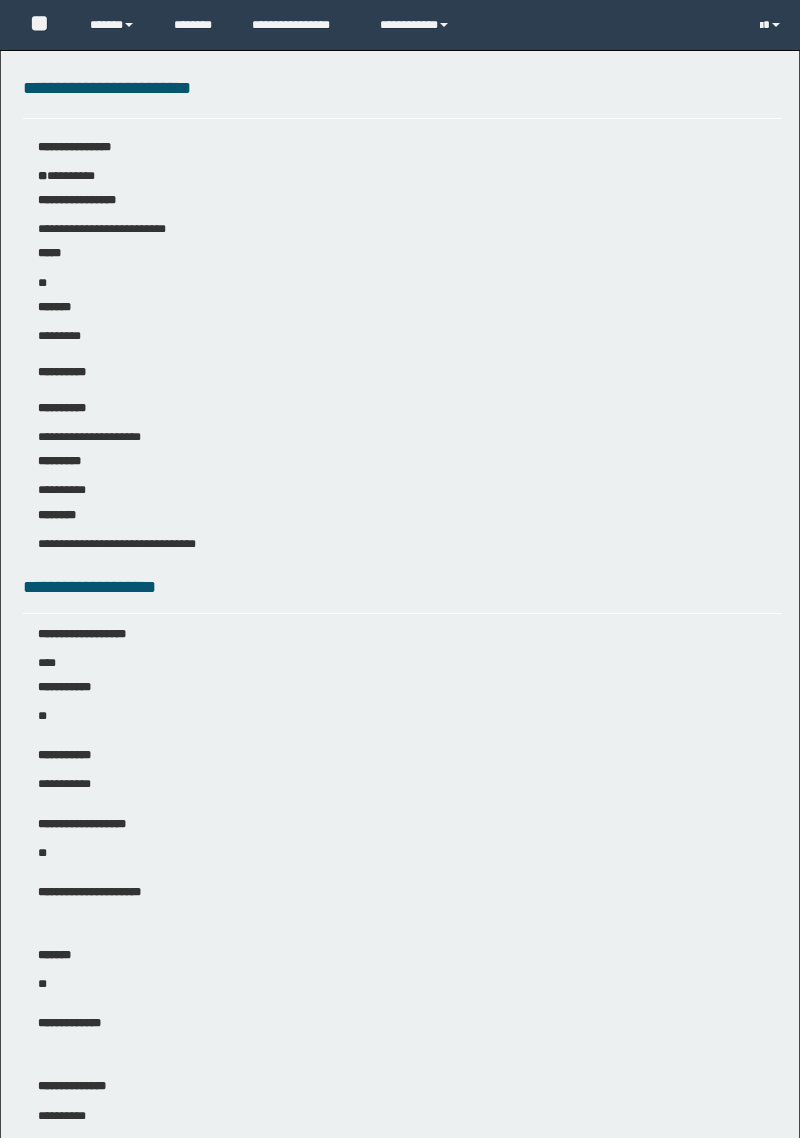 scroll, scrollTop: 3008, scrollLeft: 0, axis: vertical 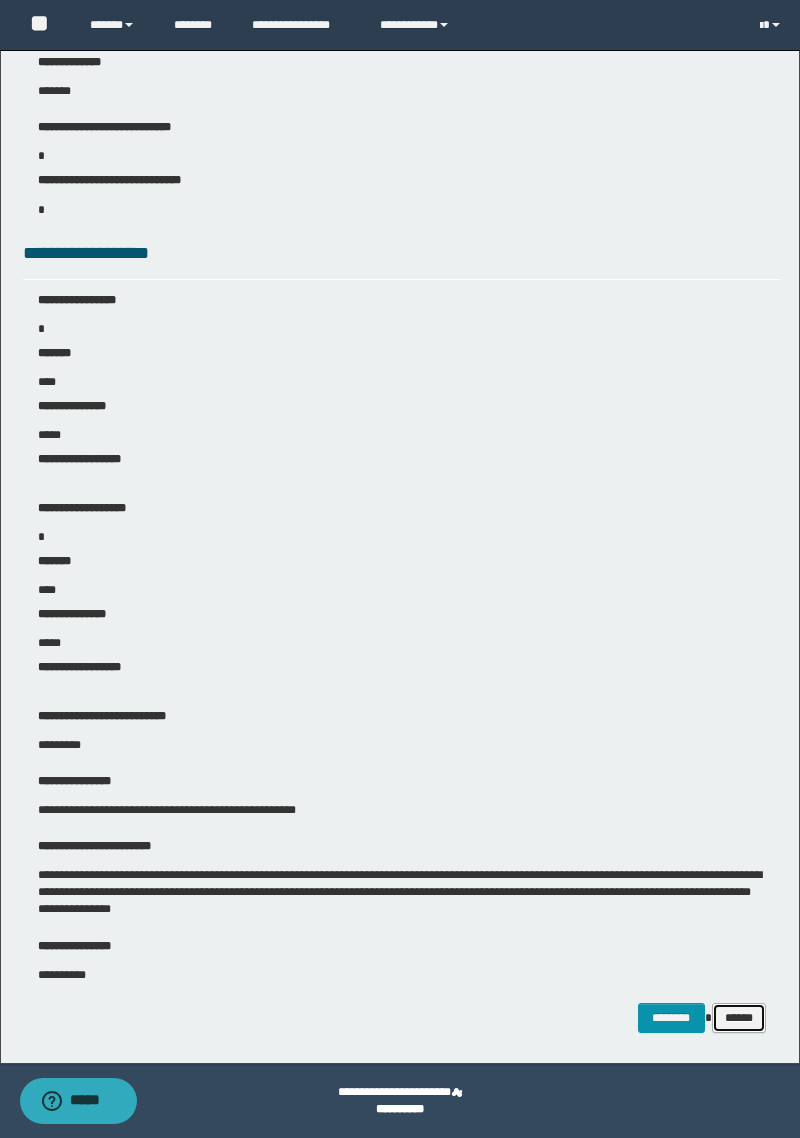 click on "******" at bounding box center (739, 1018) 